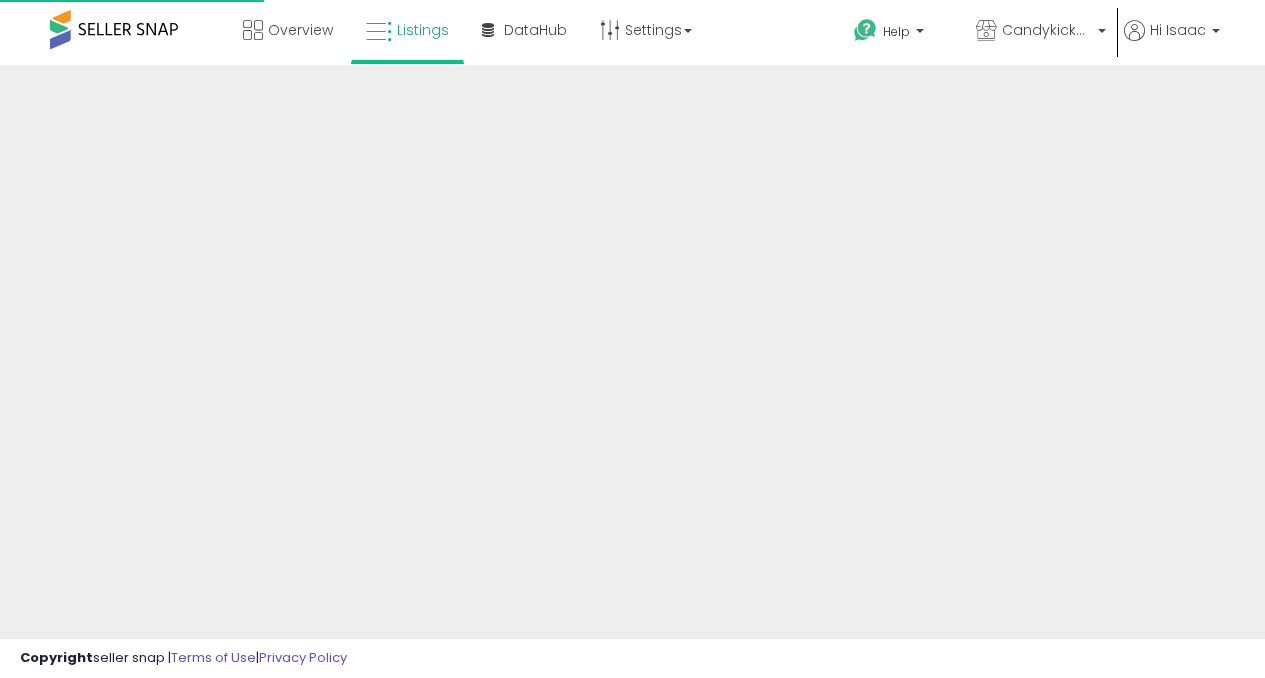 scroll, scrollTop: 0, scrollLeft: 0, axis: both 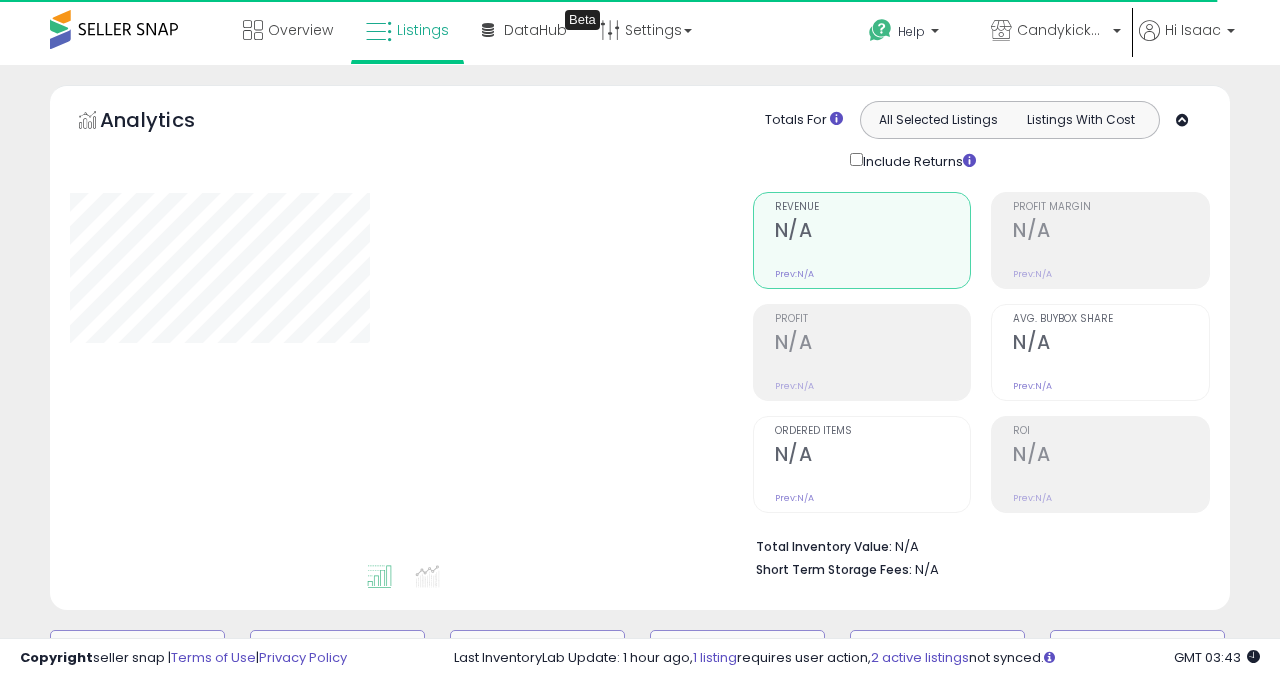 select on "**" 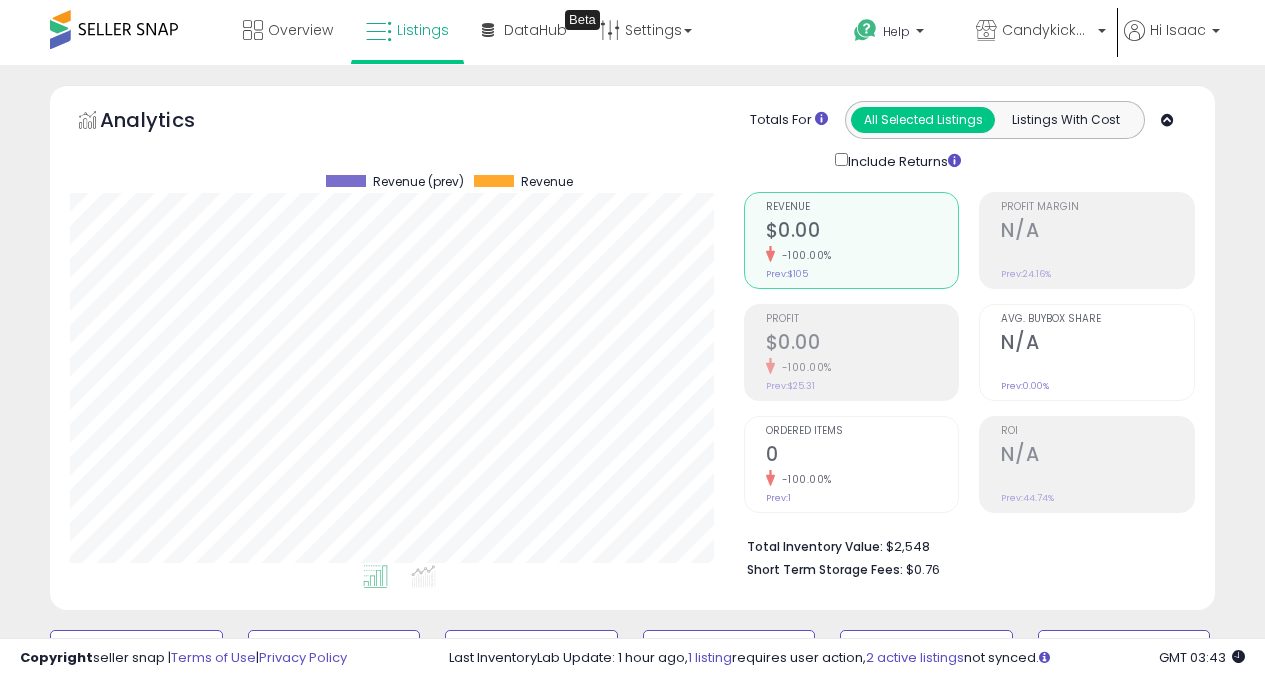 scroll, scrollTop: 999590, scrollLeft: 999326, axis: both 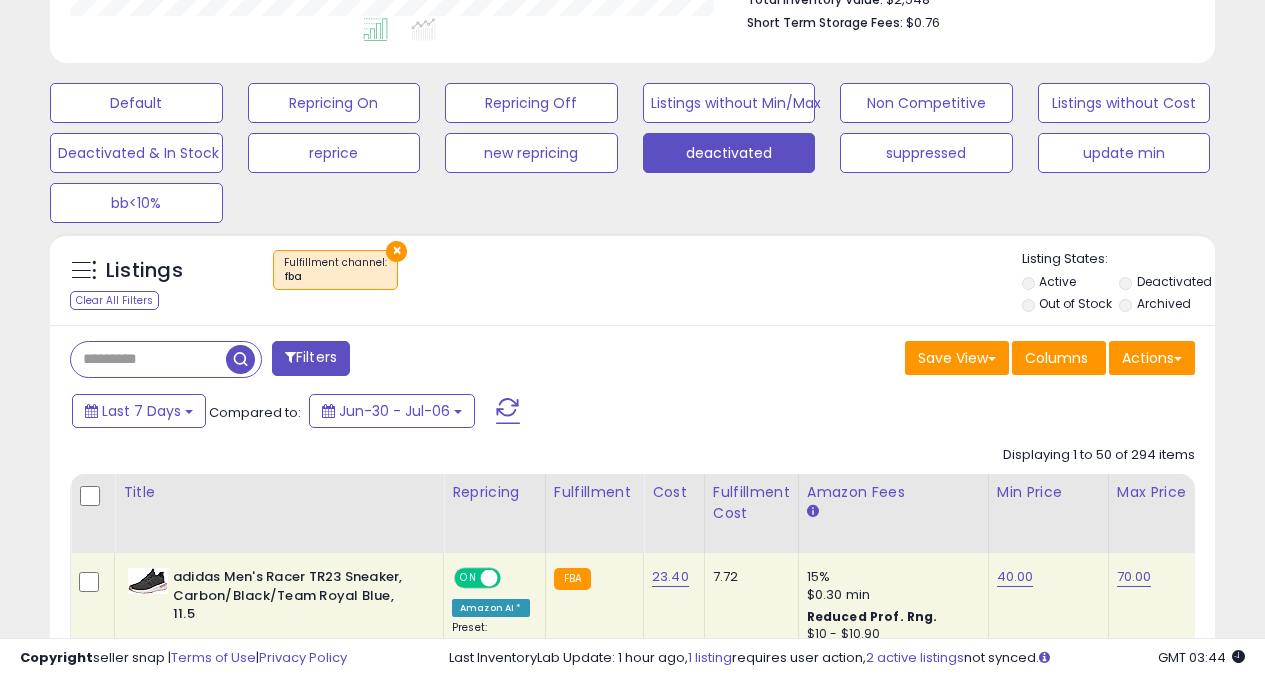click on "×" at bounding box center [396, 251] 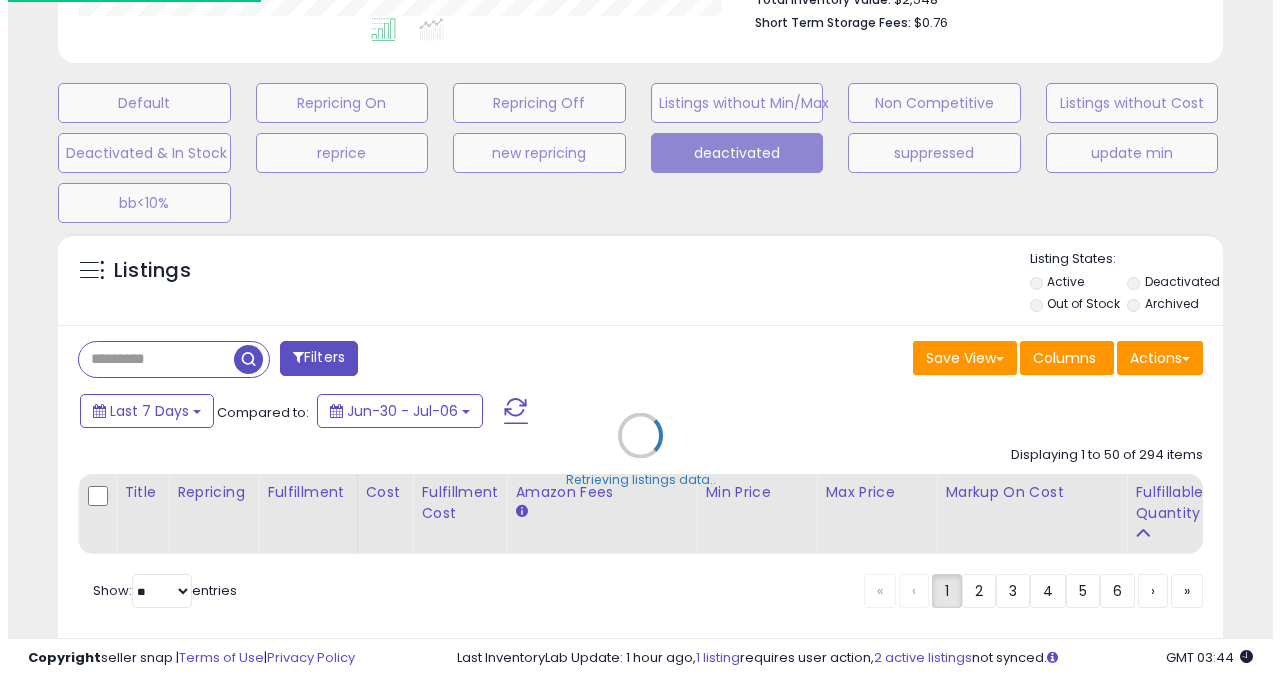 scroll, scrollTop: 999590, scrollLeft: 999317, axis: both 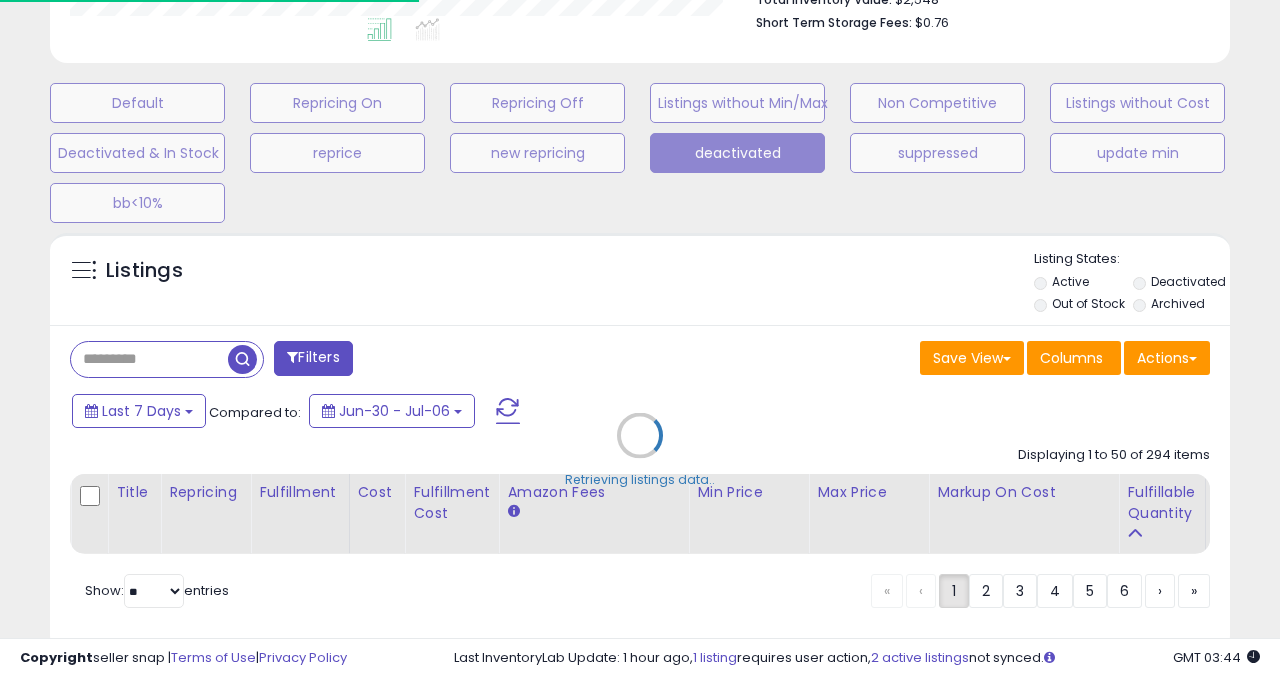 click on "Retrieving listings data.." at bounding box center (640, 450) 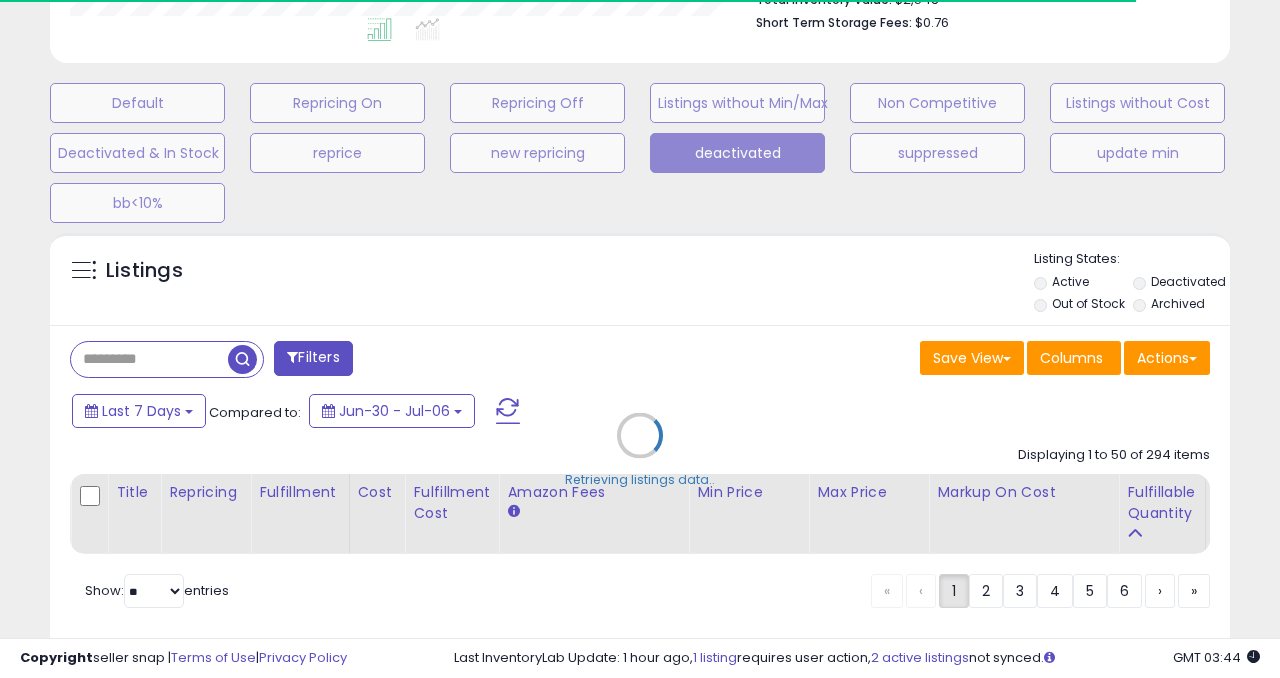 click on "Retrieving listings data.." at bounding box center (640, 450) 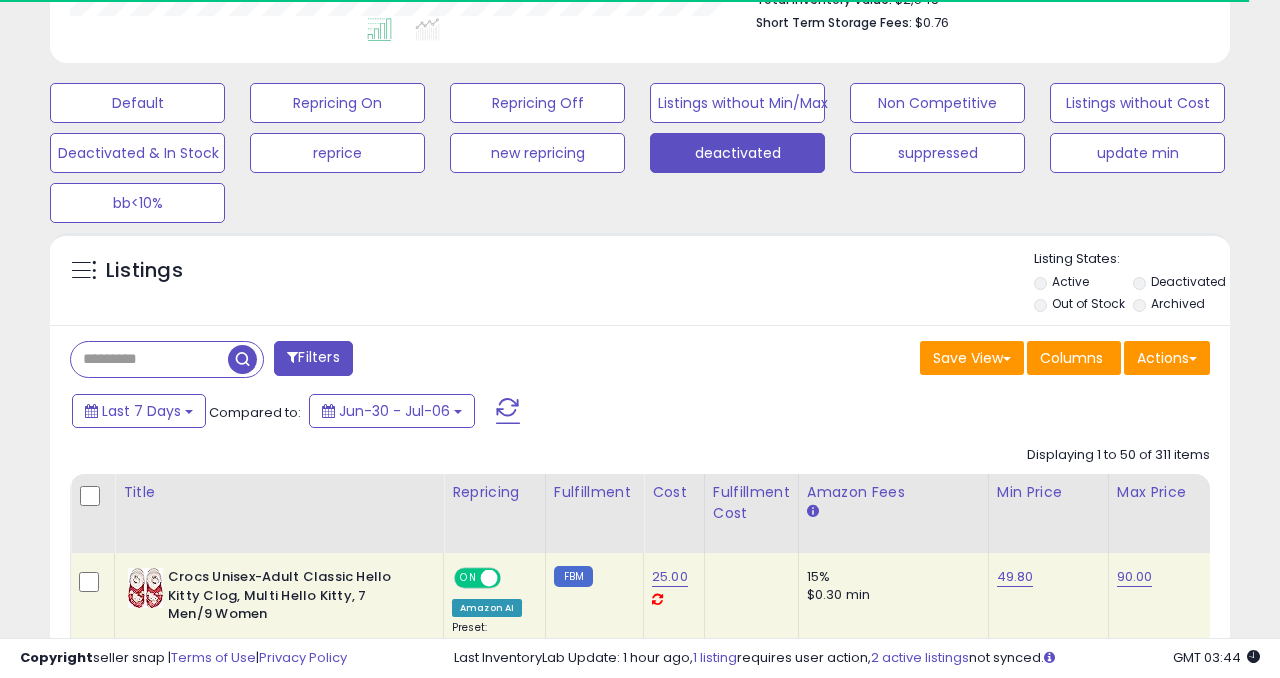 drag, startPoint x: 154, startPoint y: 360, endPoint x: 106, endPoint y: 351, distance: 48.83646 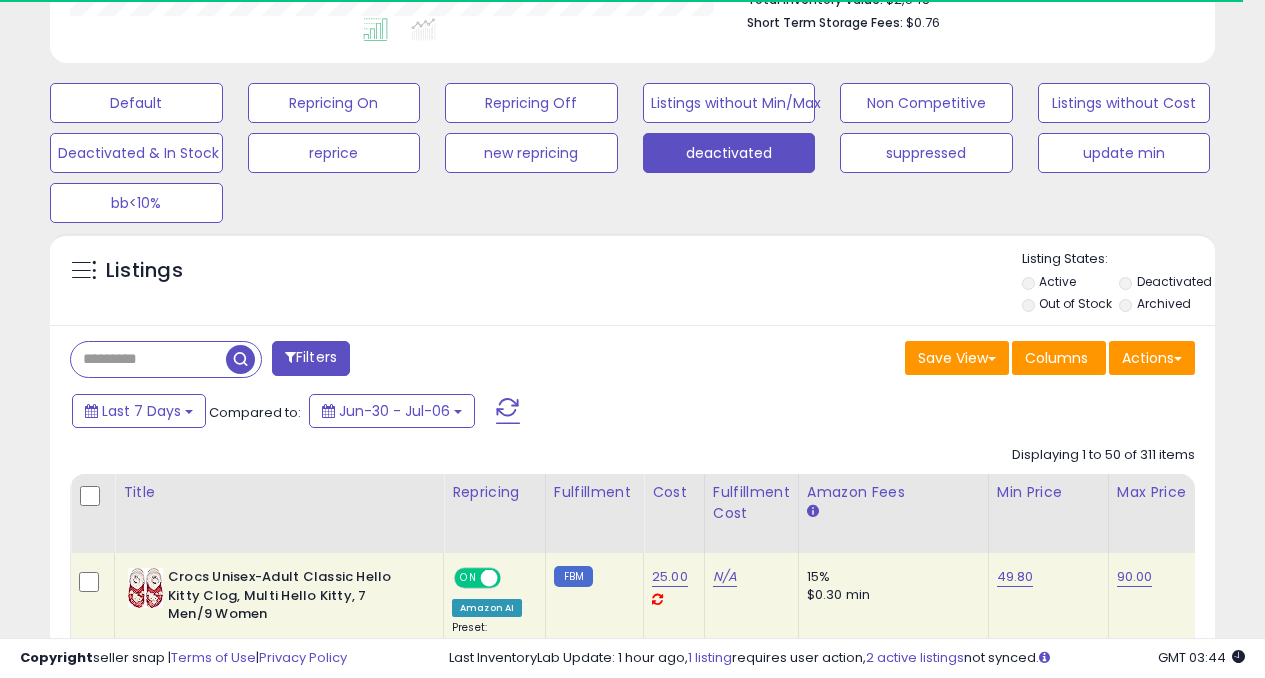 scroll, scrollTop: 410, scrollLeft: 673, axis: both 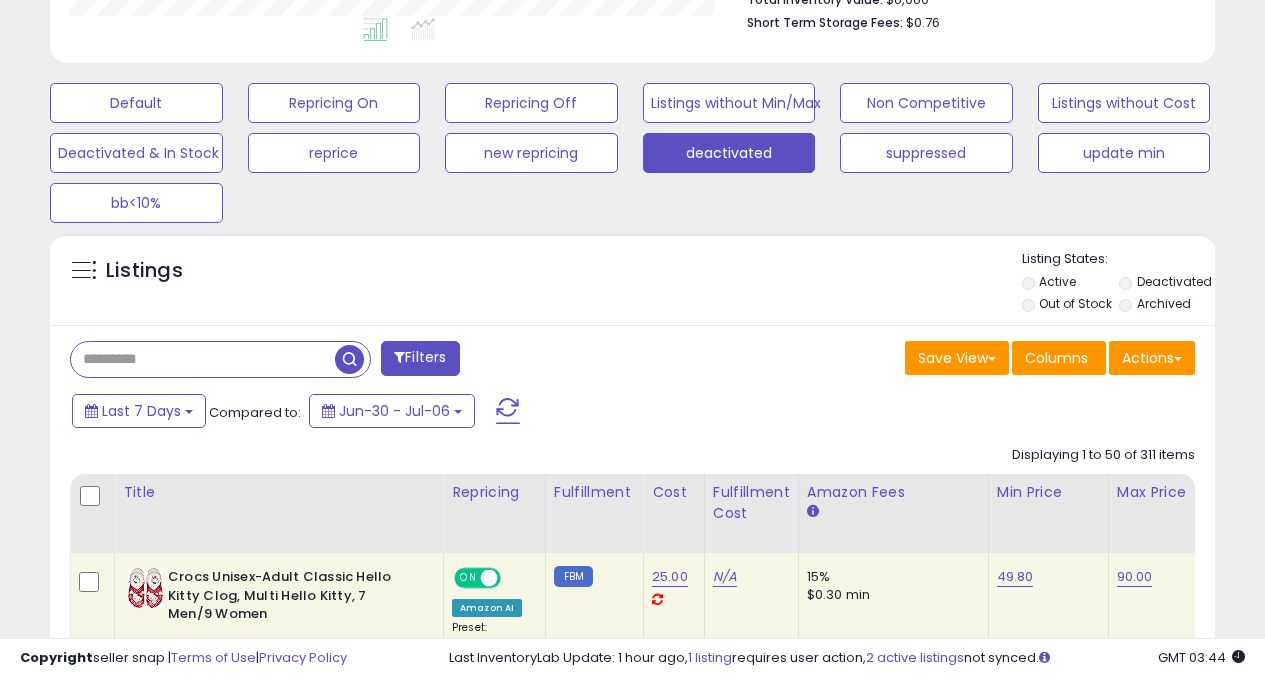 click at bounding box center [203, 359] 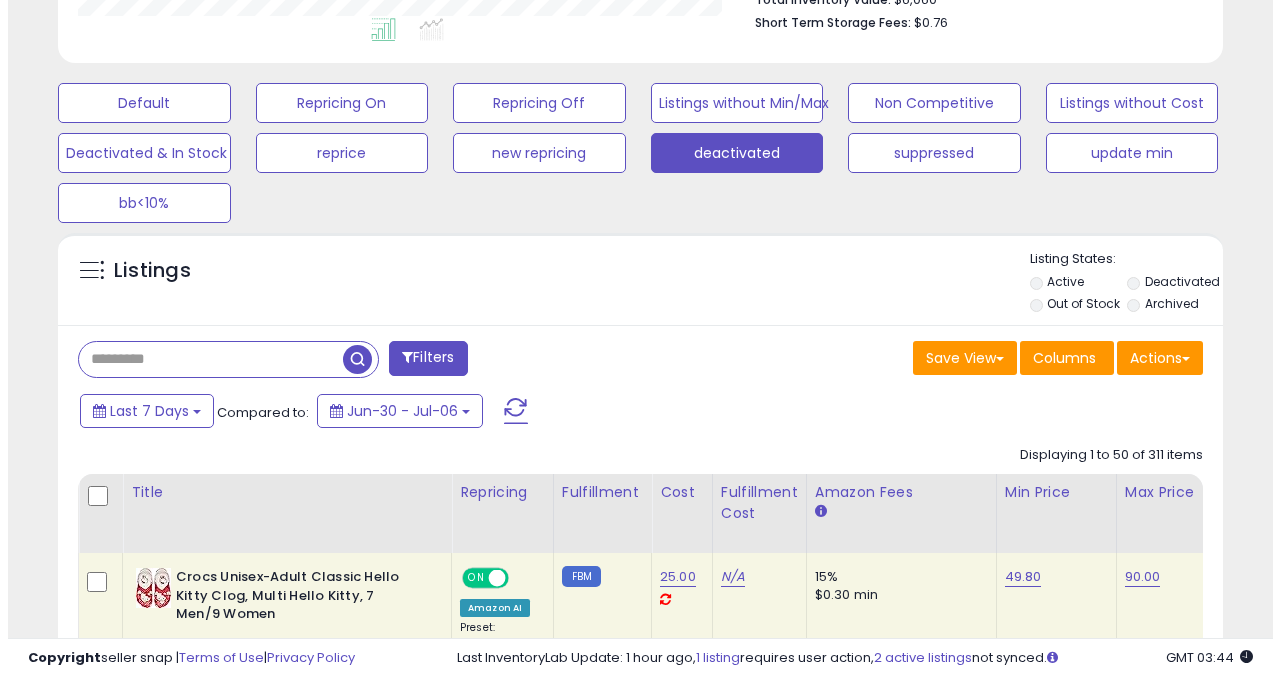 scroll, scrollTop: 410, scrollLeft: 673, axis: both 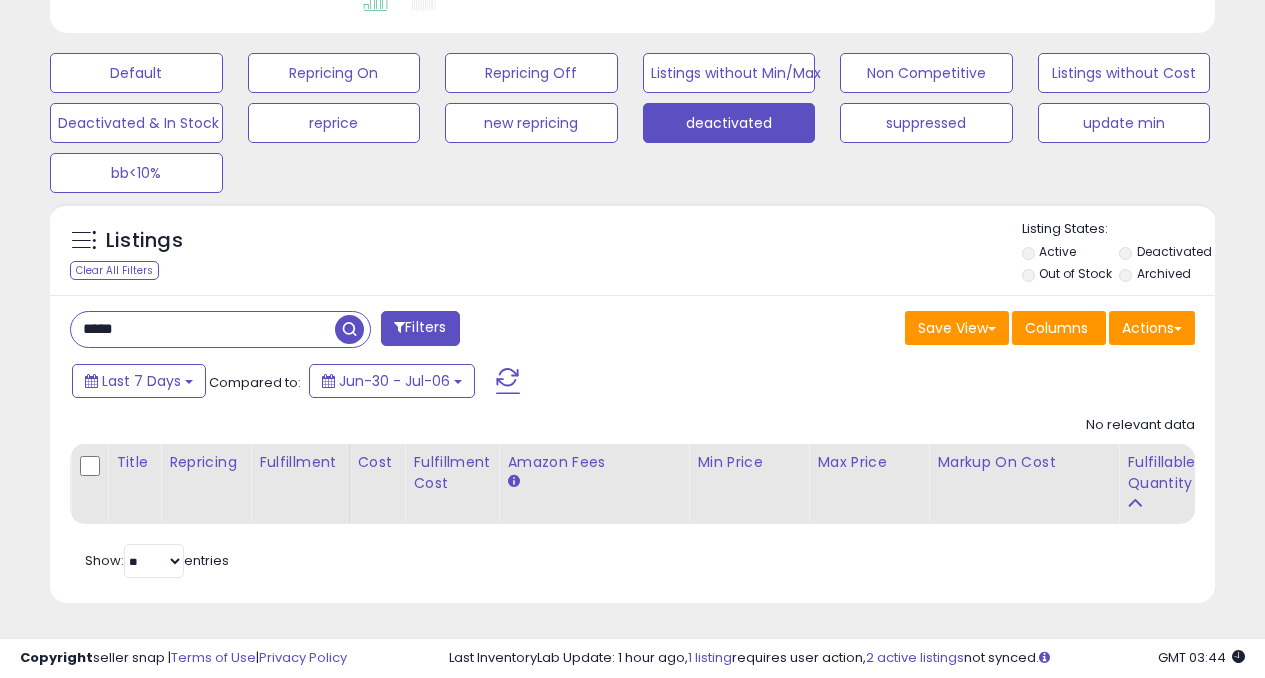 click on "*****" at bounding box center (203, 329) 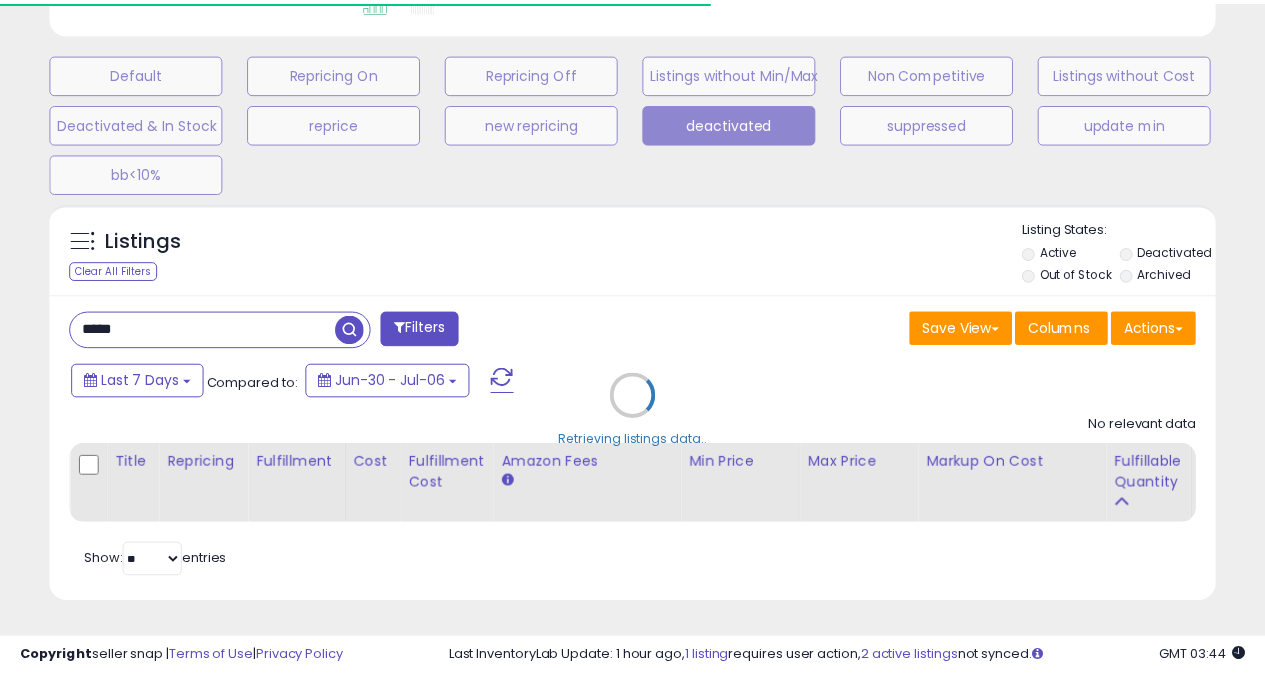 scroll, scrollTop: 410, scrollLeft: 673, axis: both 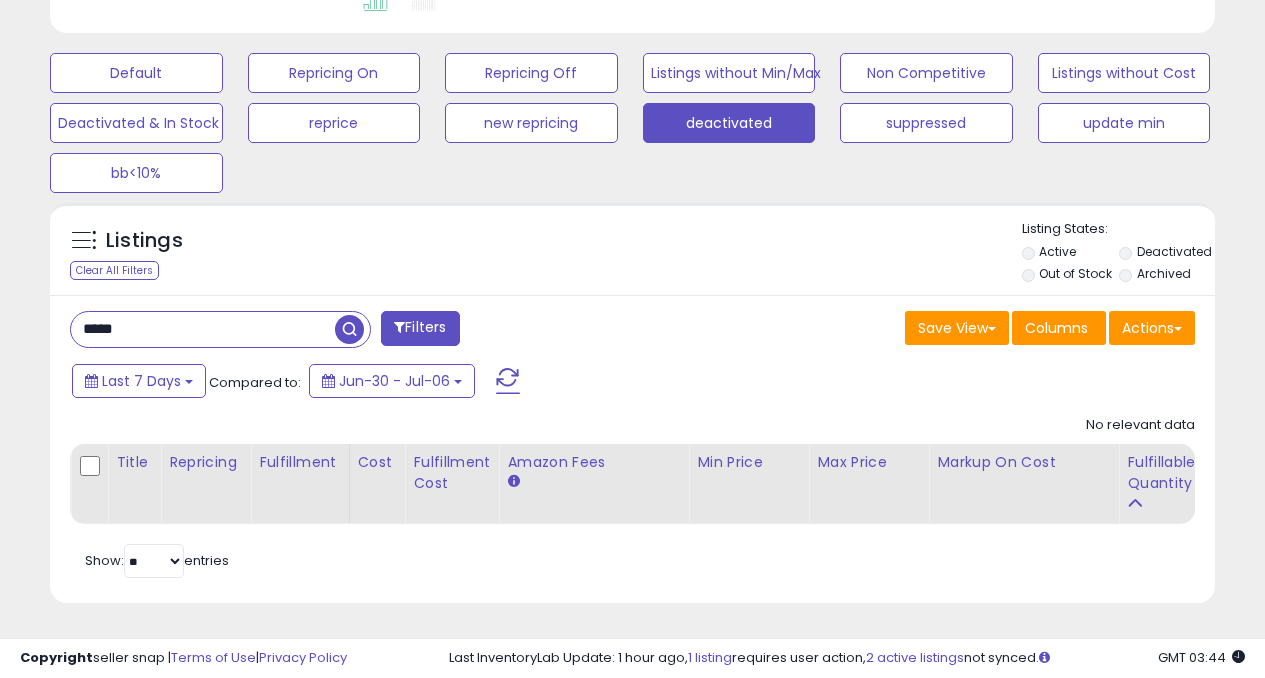 click at bounding box center [349, 329] 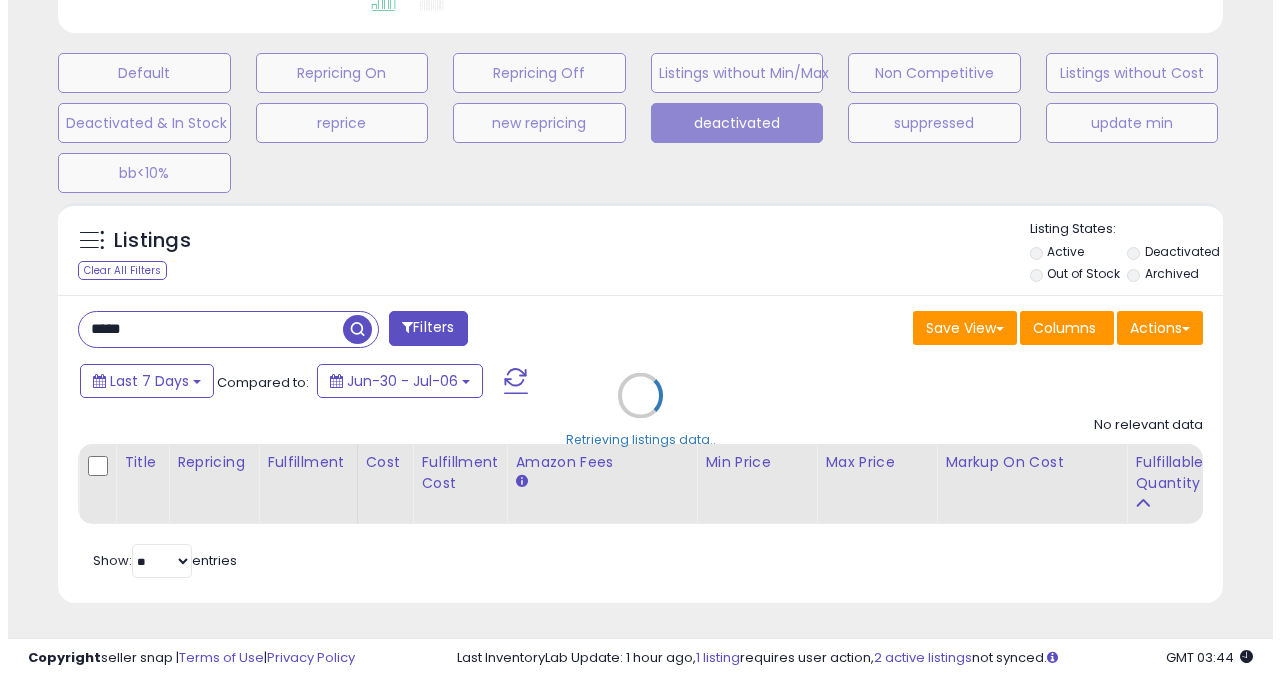 scroll, scrollTop: 999590, scrollLeft: 999317, axis: both 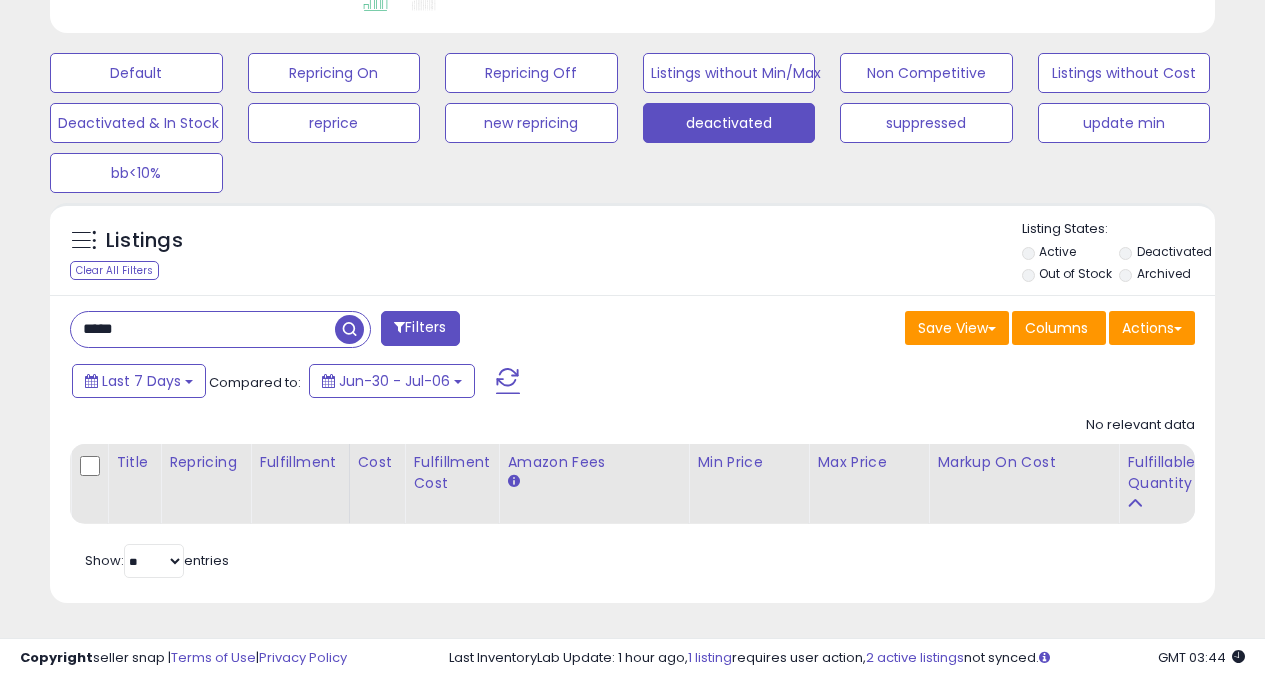 click on "*****
Filters
Save View
Save As New View
Update Current View" at bounding box center (632, 449) 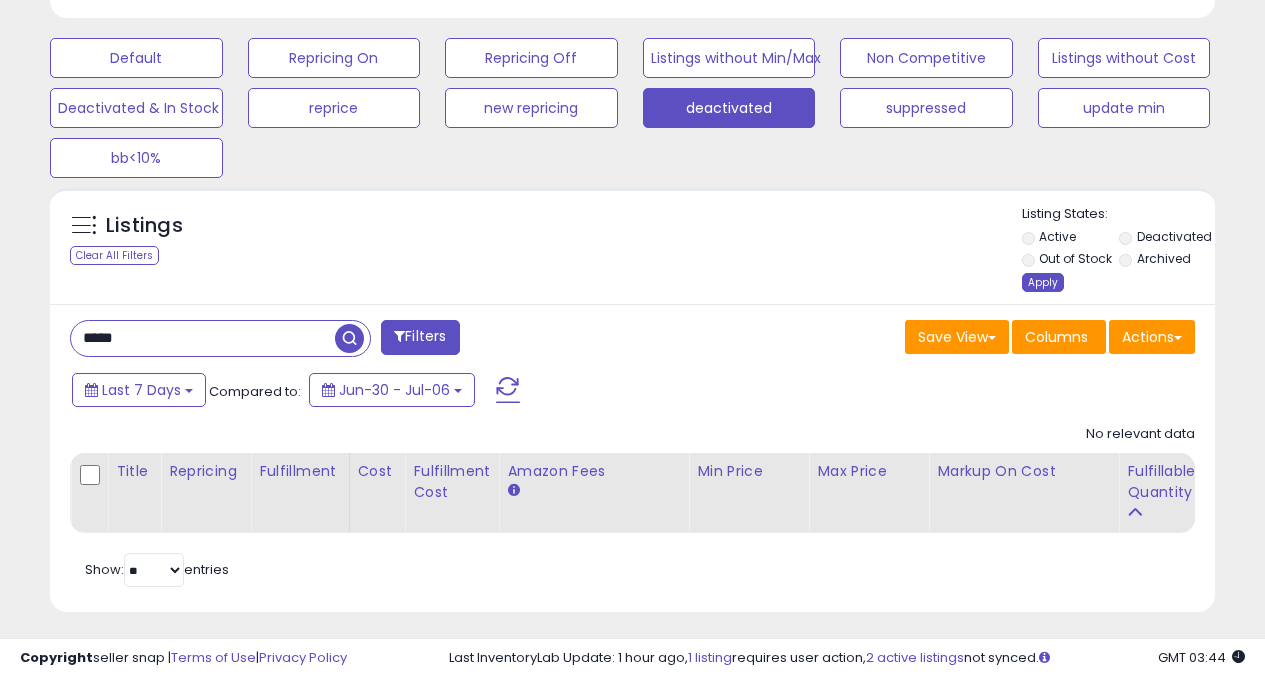 click on "Apply" at bounding box center (1043, 282) 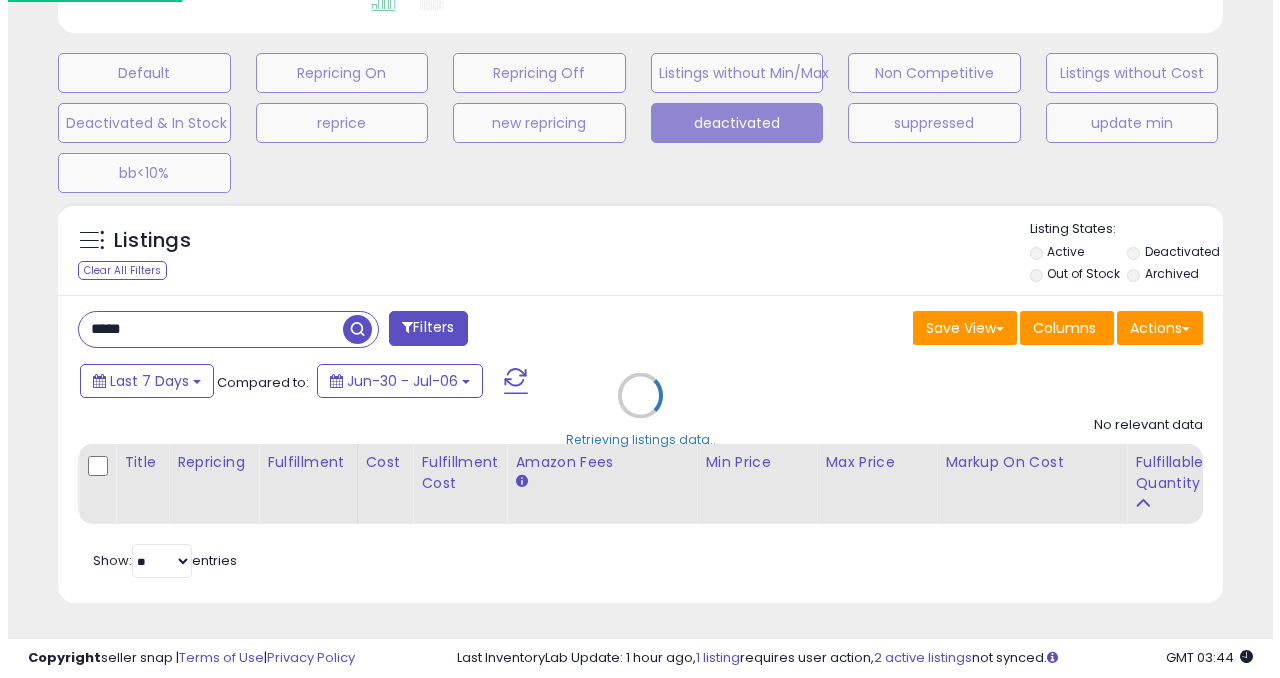 scroll, scrollTop: 999590, scrollLeft: 999317, axis: both 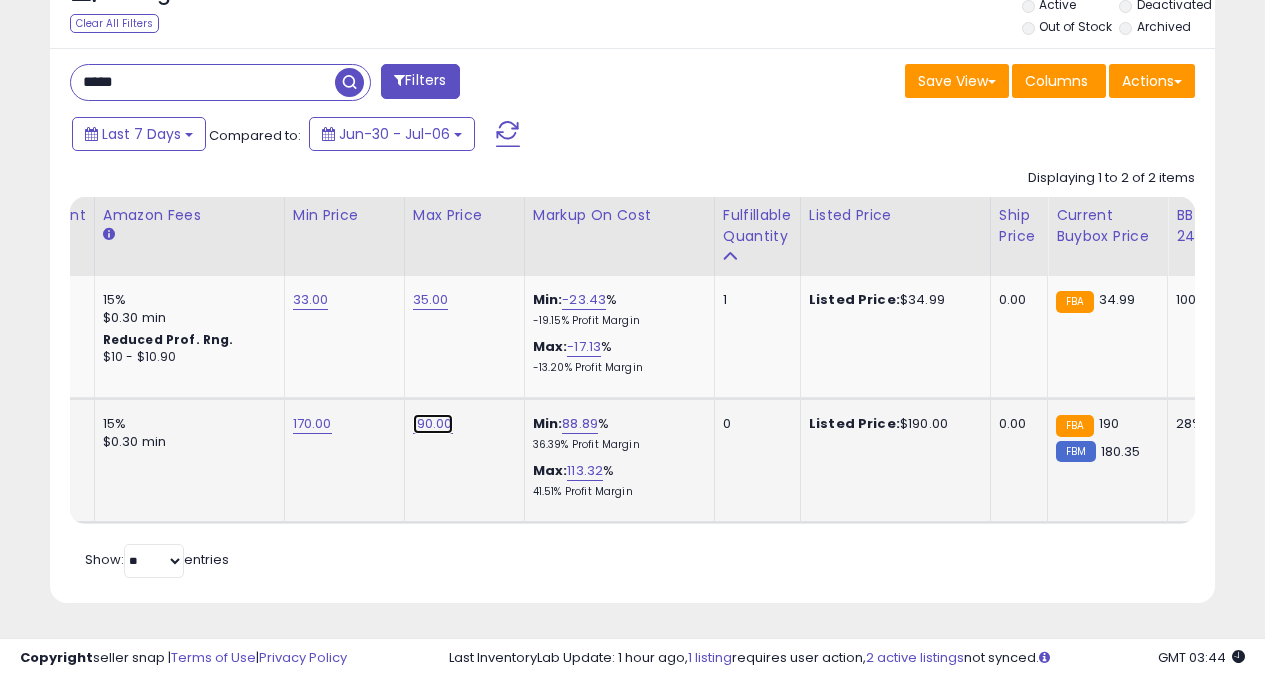 click on "190.00" at bounding box center (431, 300) 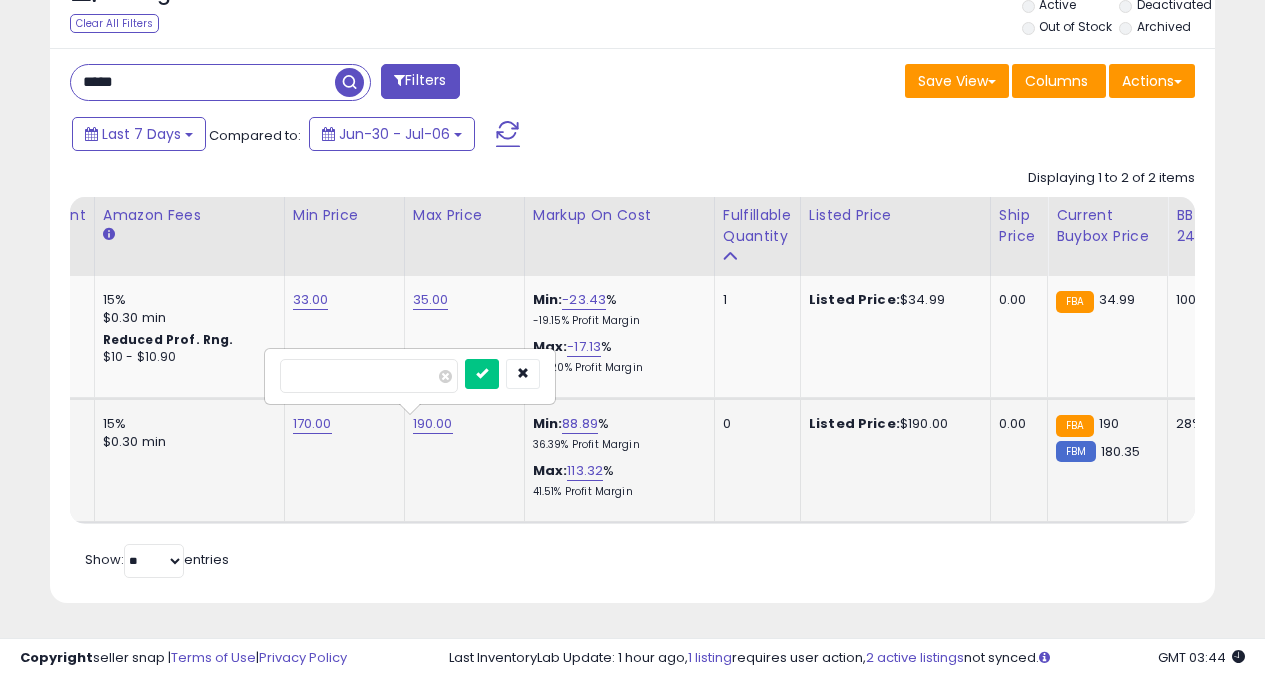 type on "*" 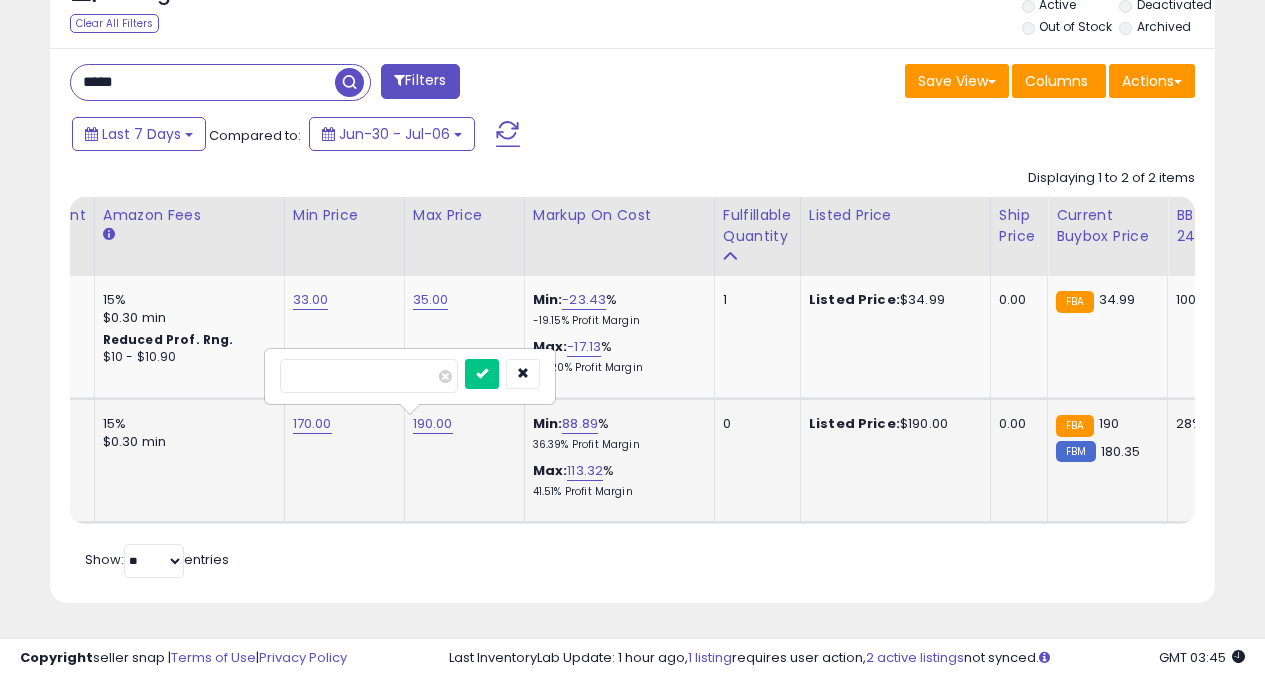 type on "***" 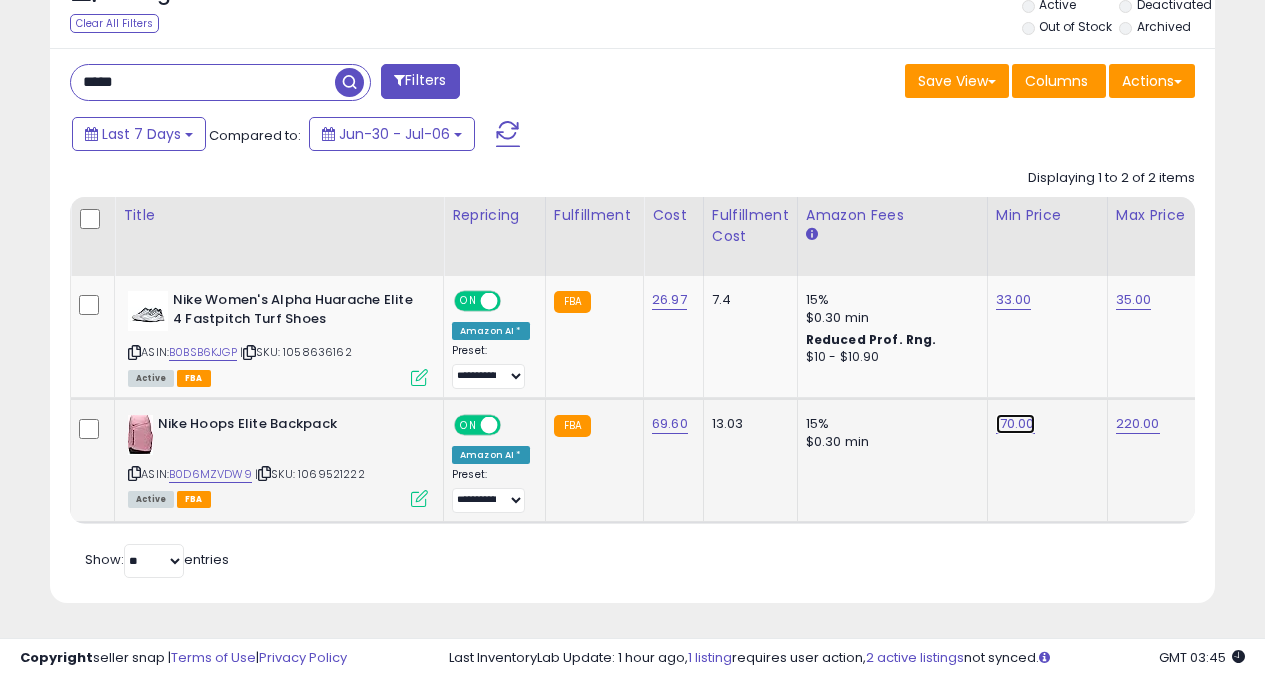 click on "170.00" at bounding box center [1014, 300] 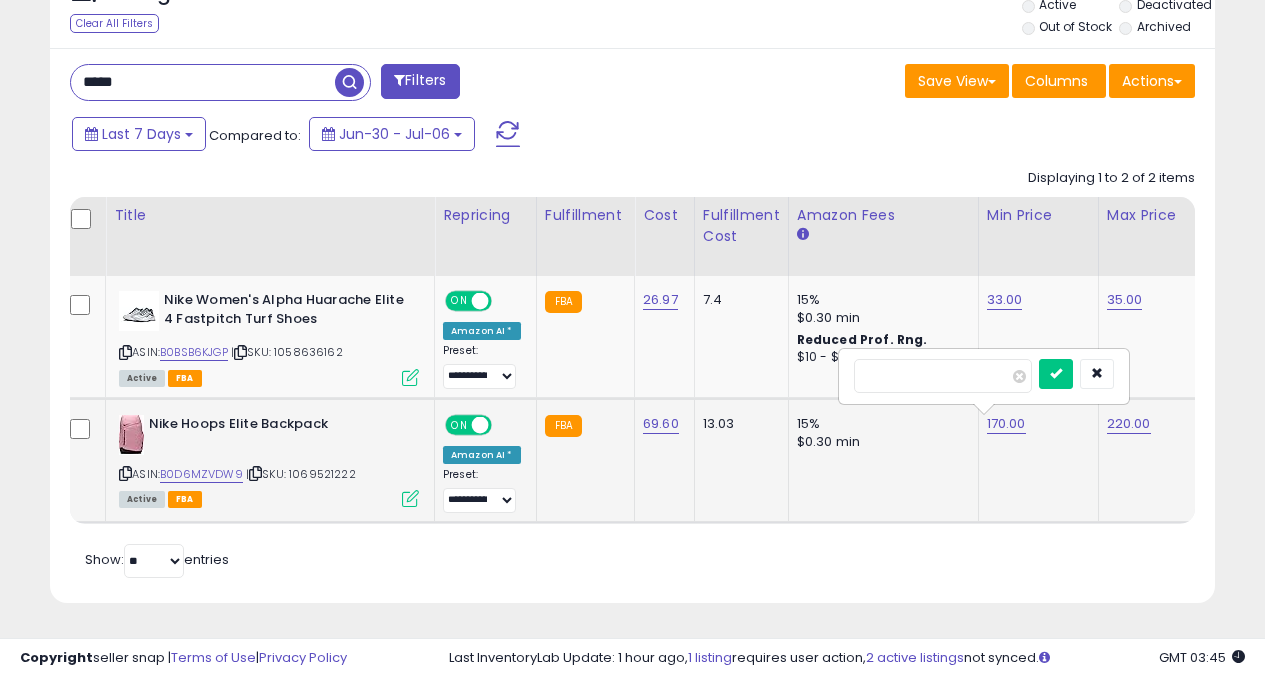type on "*" 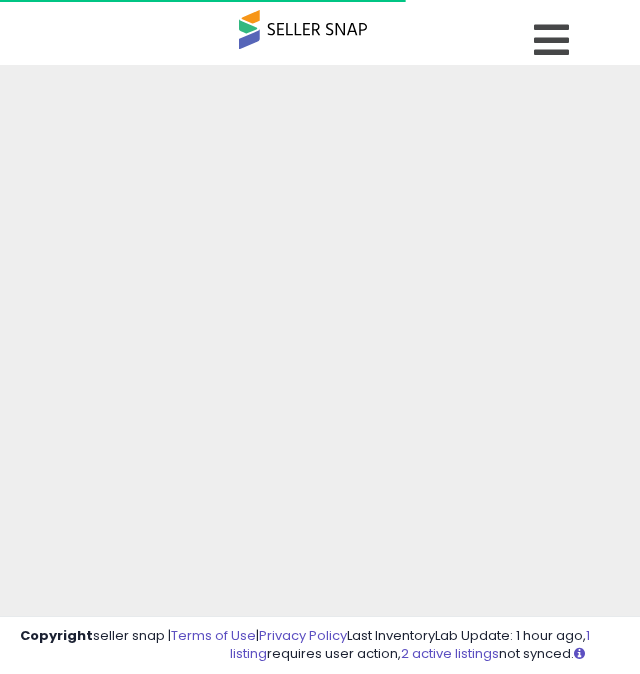 scroll, scrollTop: 0, scrollLeft: 0, axis: both 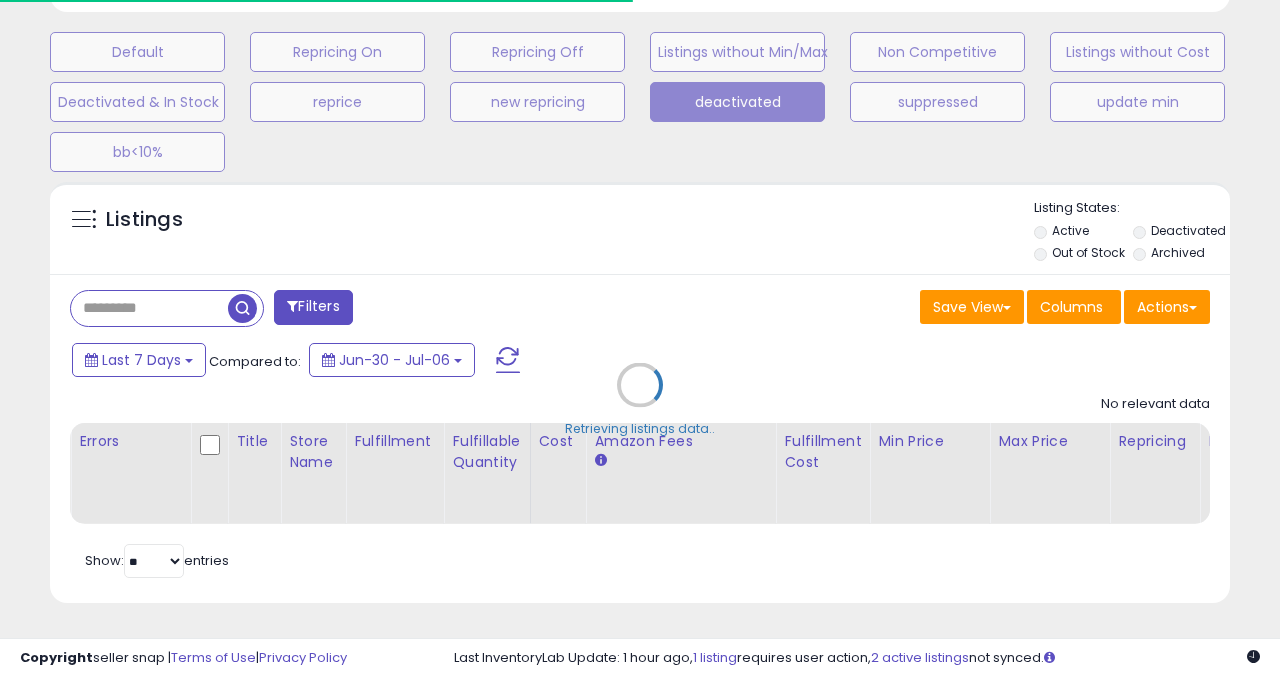 select on "**" 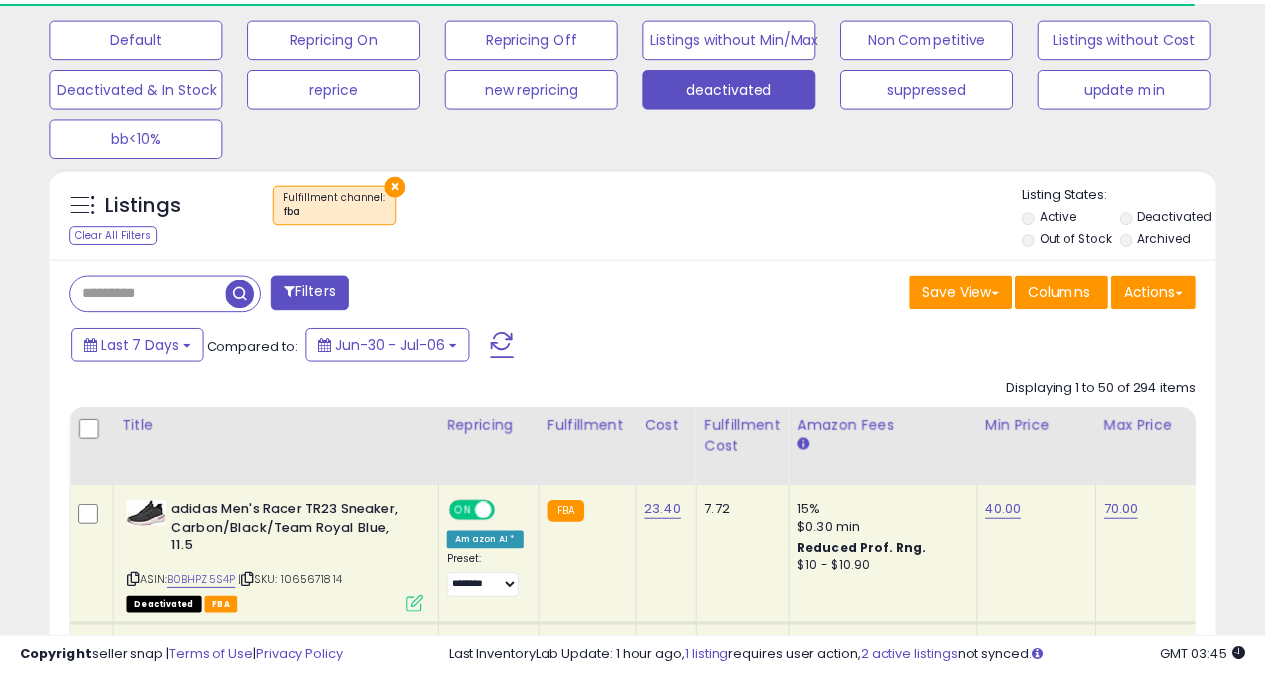scroll, scrollTop: 839, scrollLeft: 0, axis: vertical 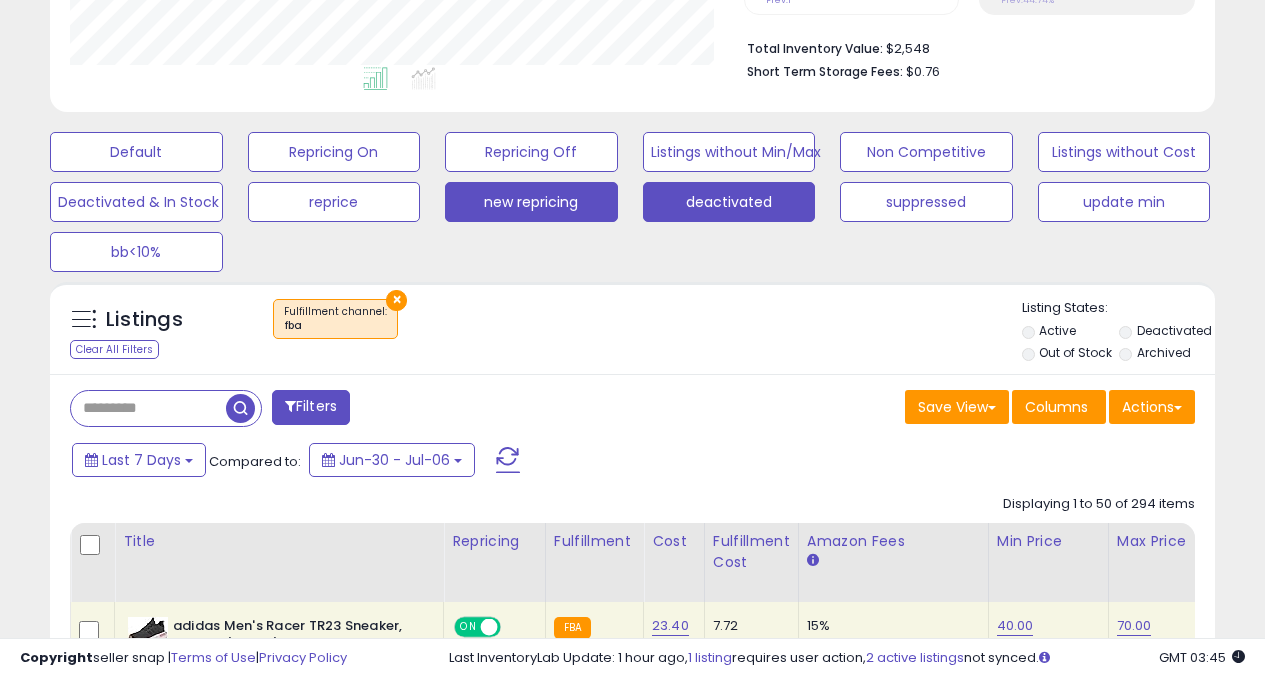 click on "new repricing" at bounding box center (136, 152) 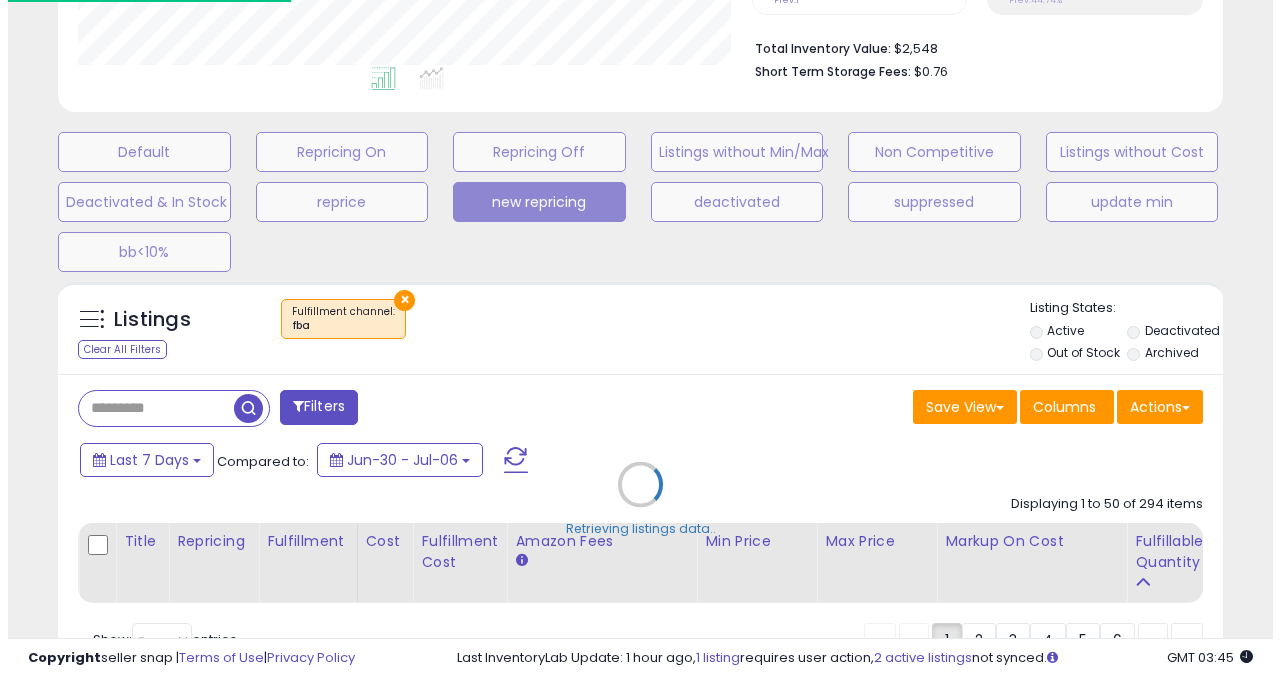 scroll, scrollTop: 999590, scrollLeft: 999317, axis: both 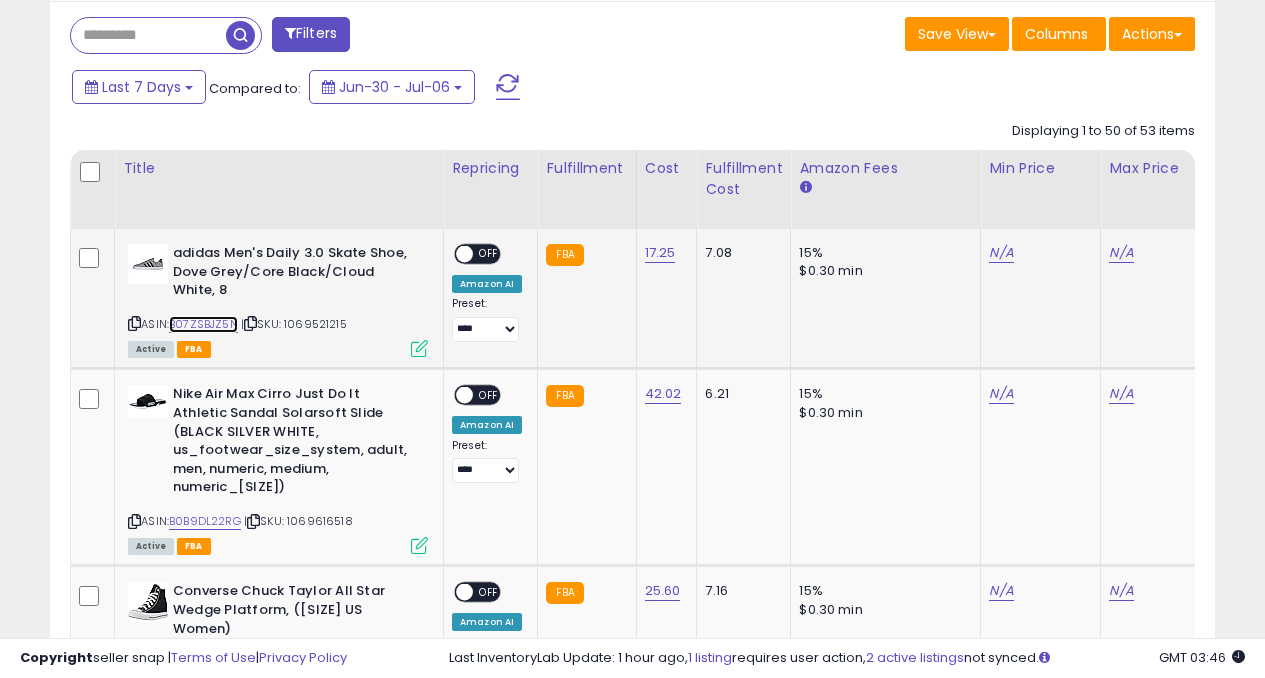 click on "B07ZSBJZ5N" at bounding box center [203, 324] 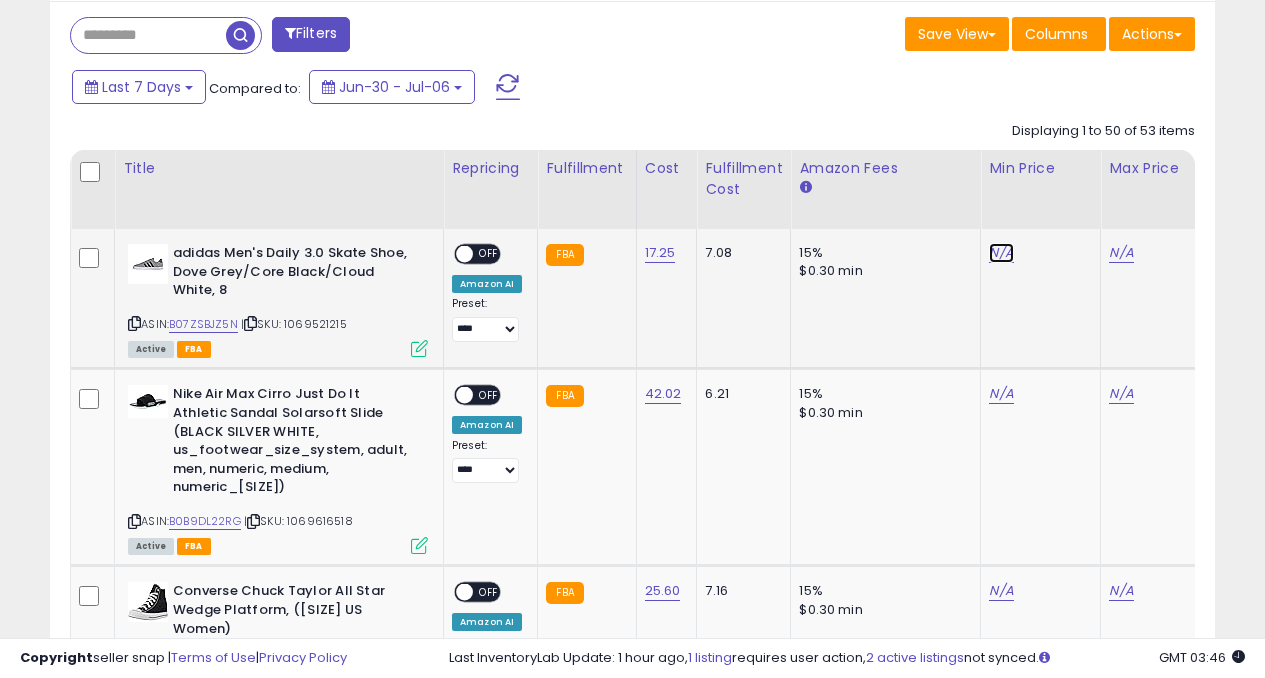 click on "N/A" at bounding box center (1001, 253) 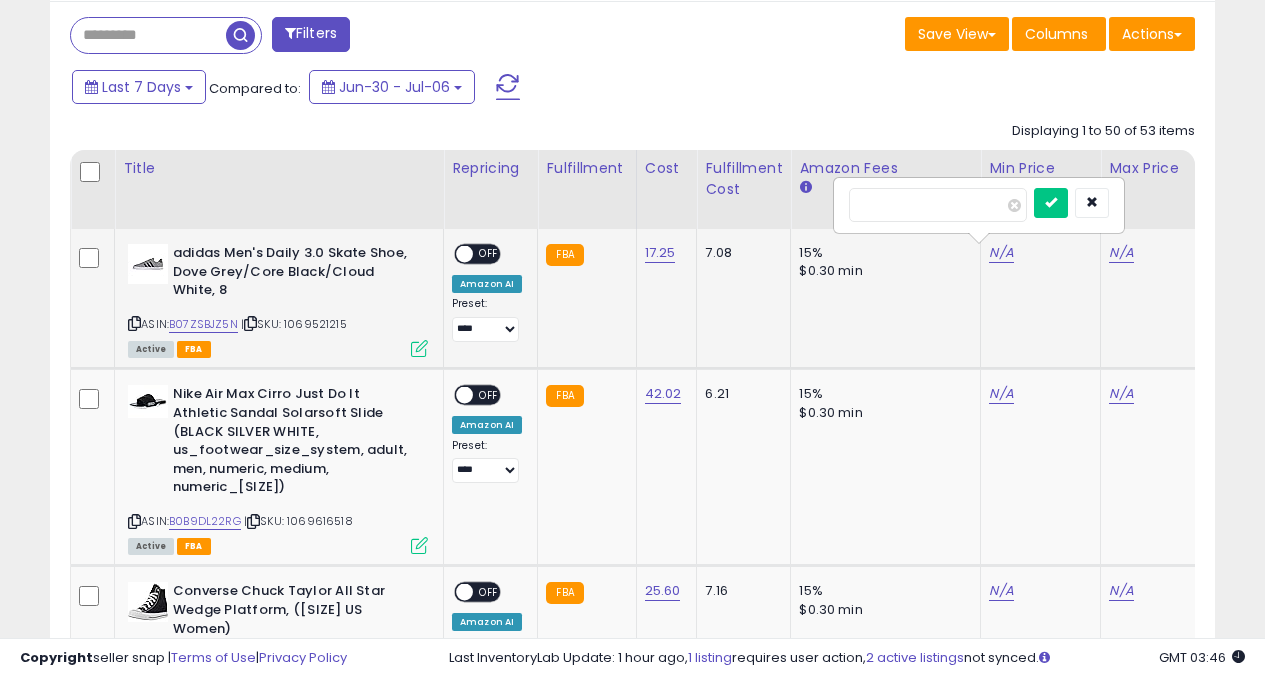 type on "**" 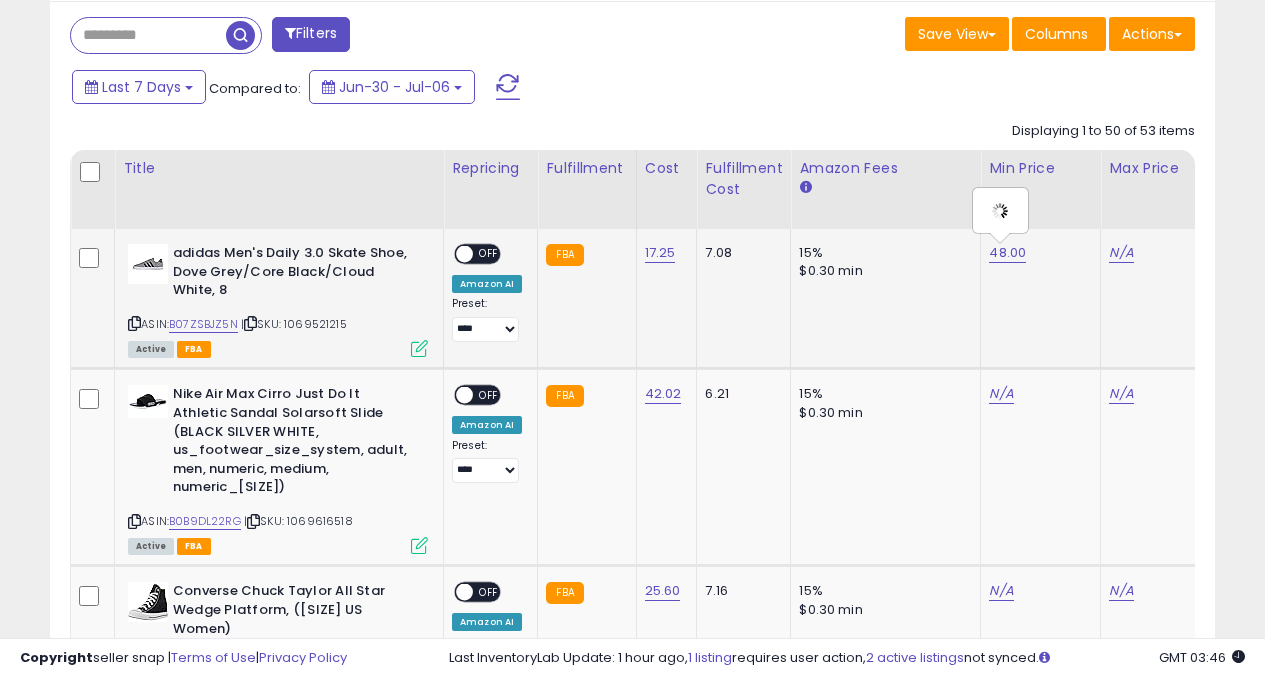 type on "*****" 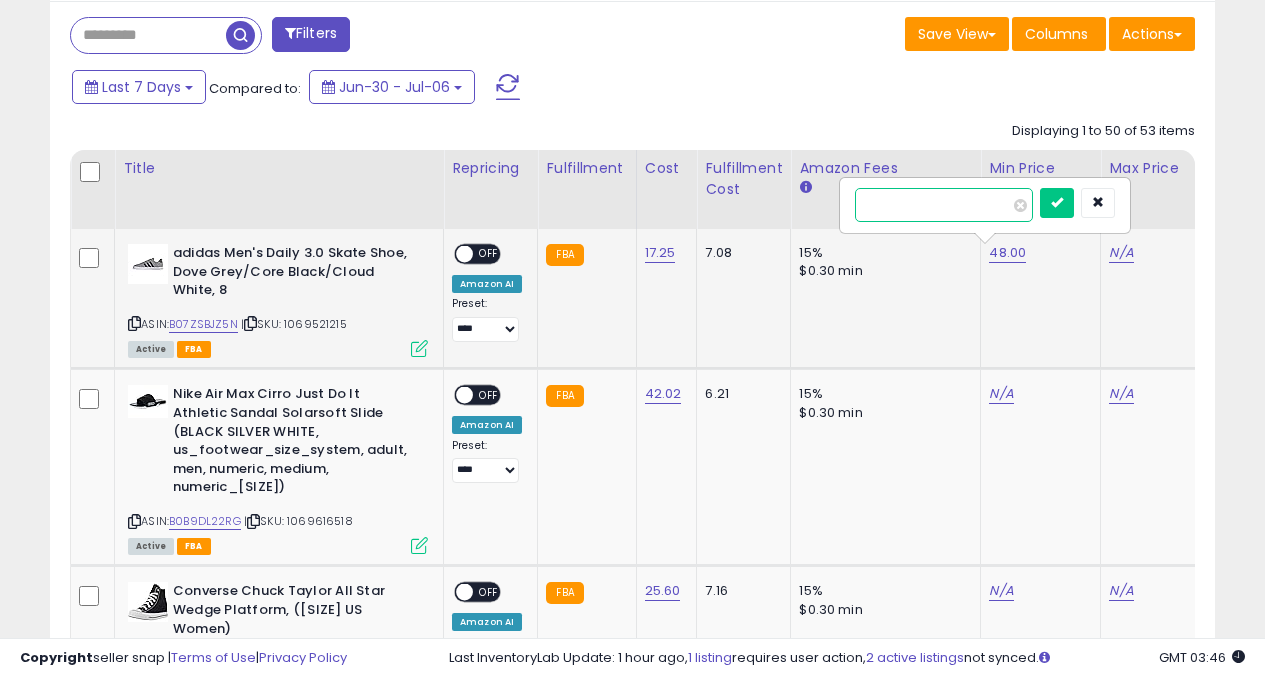 scroll, scrollTop: 0, scrollLeft: 1, axis: horizontal 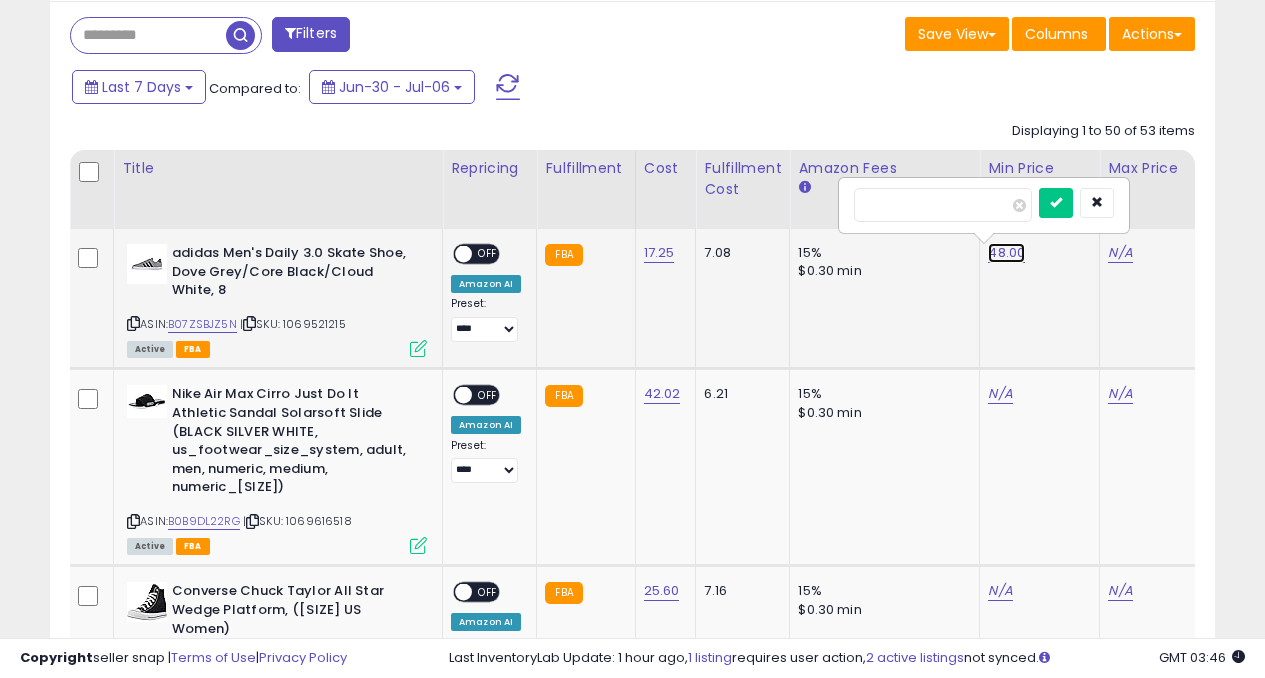click on "48.00" at bounding box center [1006, 253] 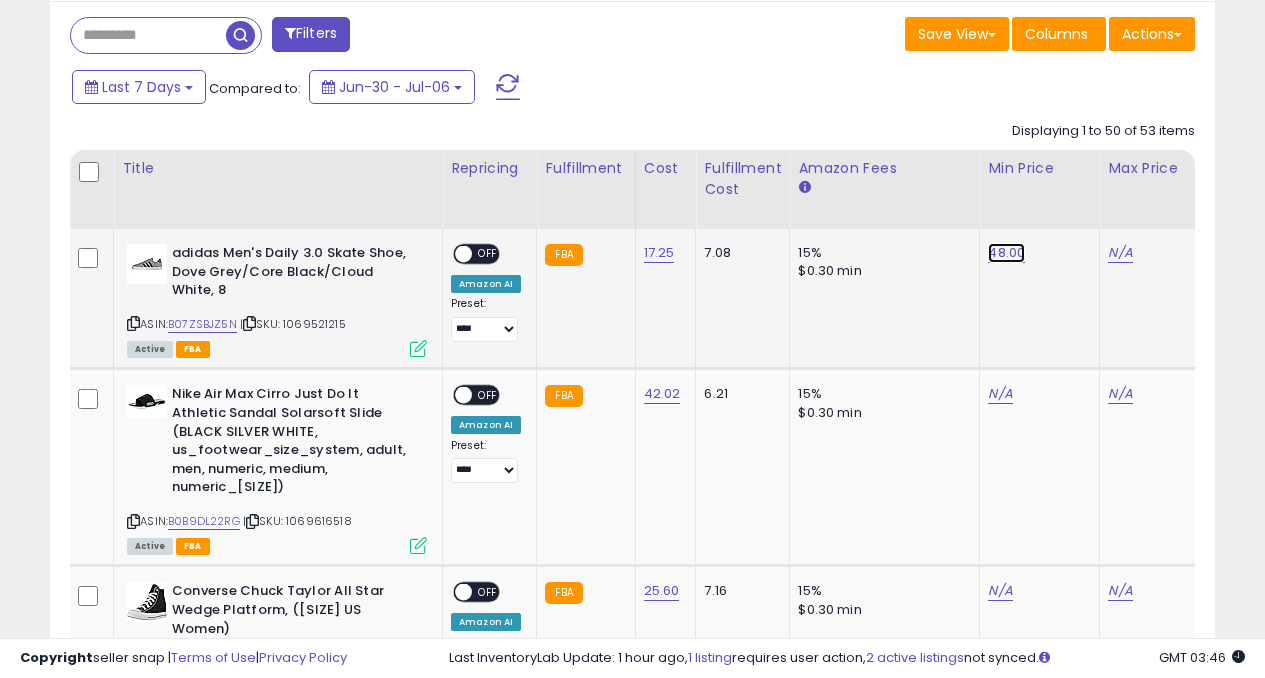 click on "48.00" at bounding box center [1006, 253] 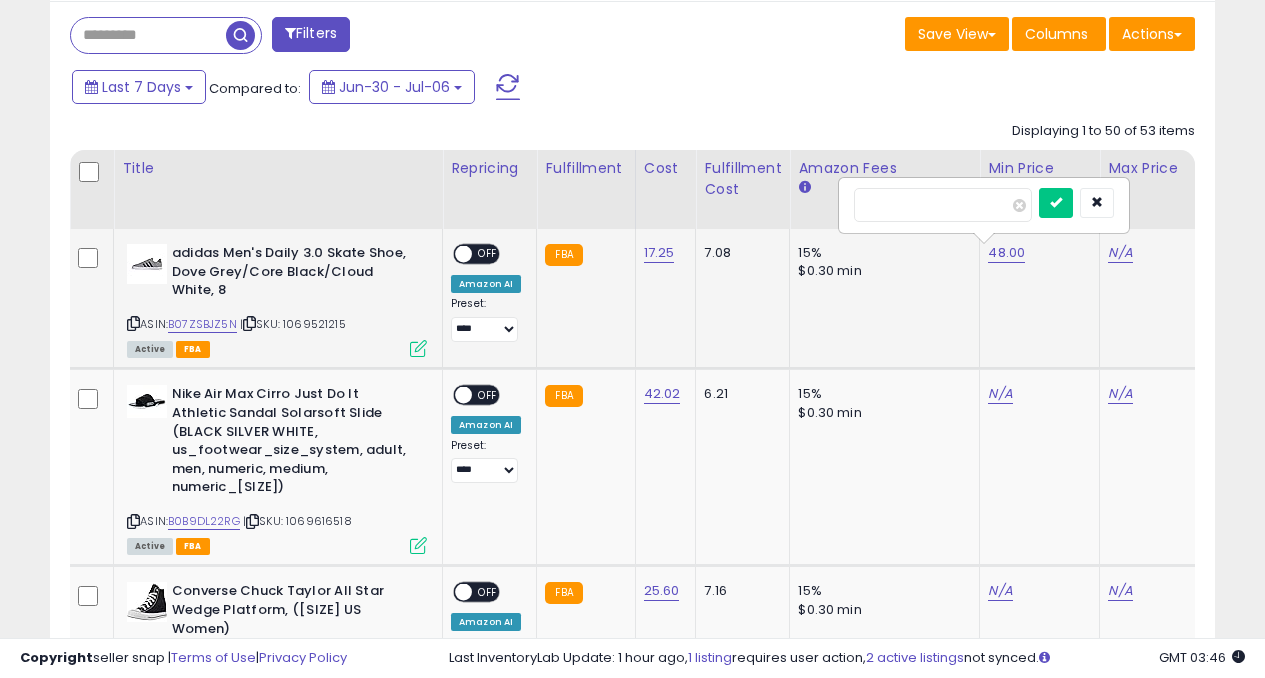 type on "*" 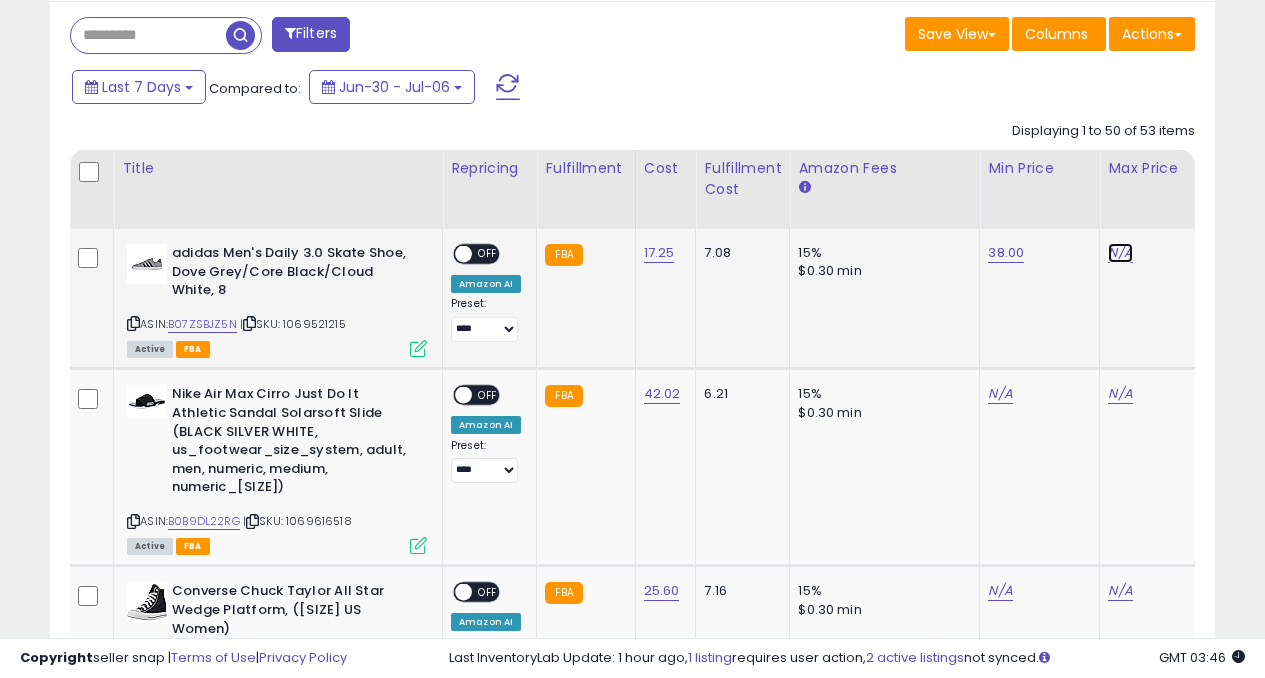 click on "N/A" at bounding box center (1120, 253) 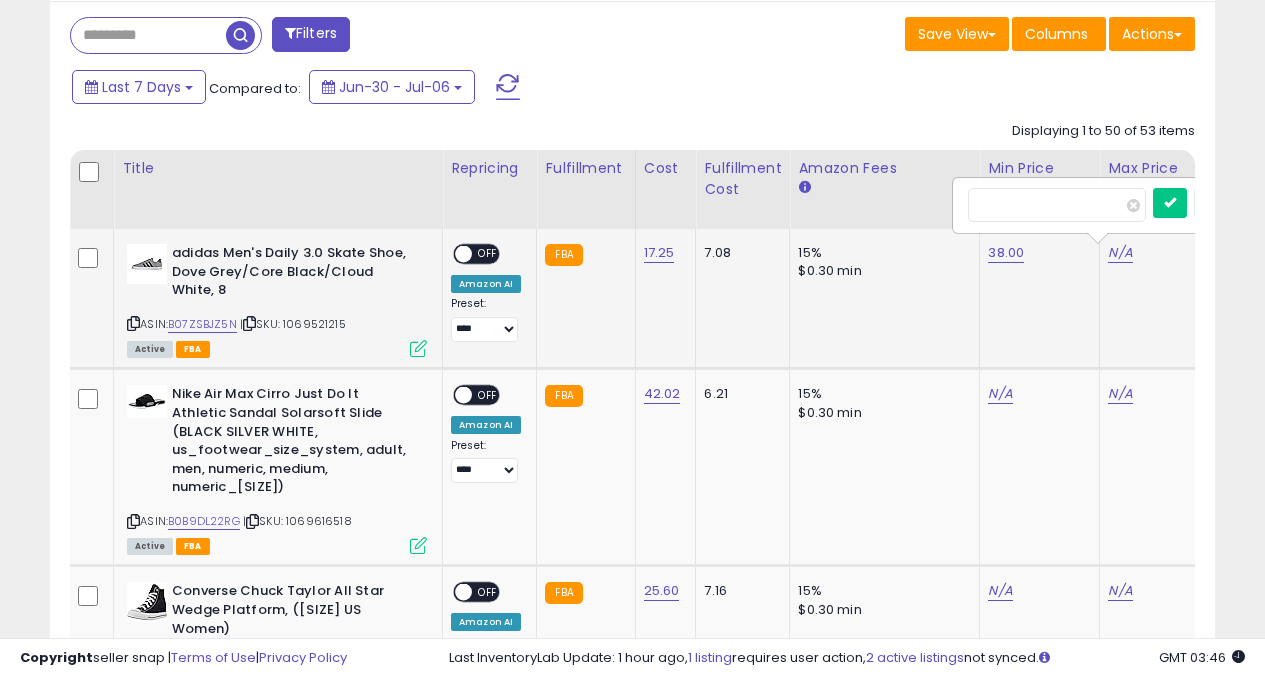 scroll, scrollTop: 0, scrollLeft: 115, axis: horizontal 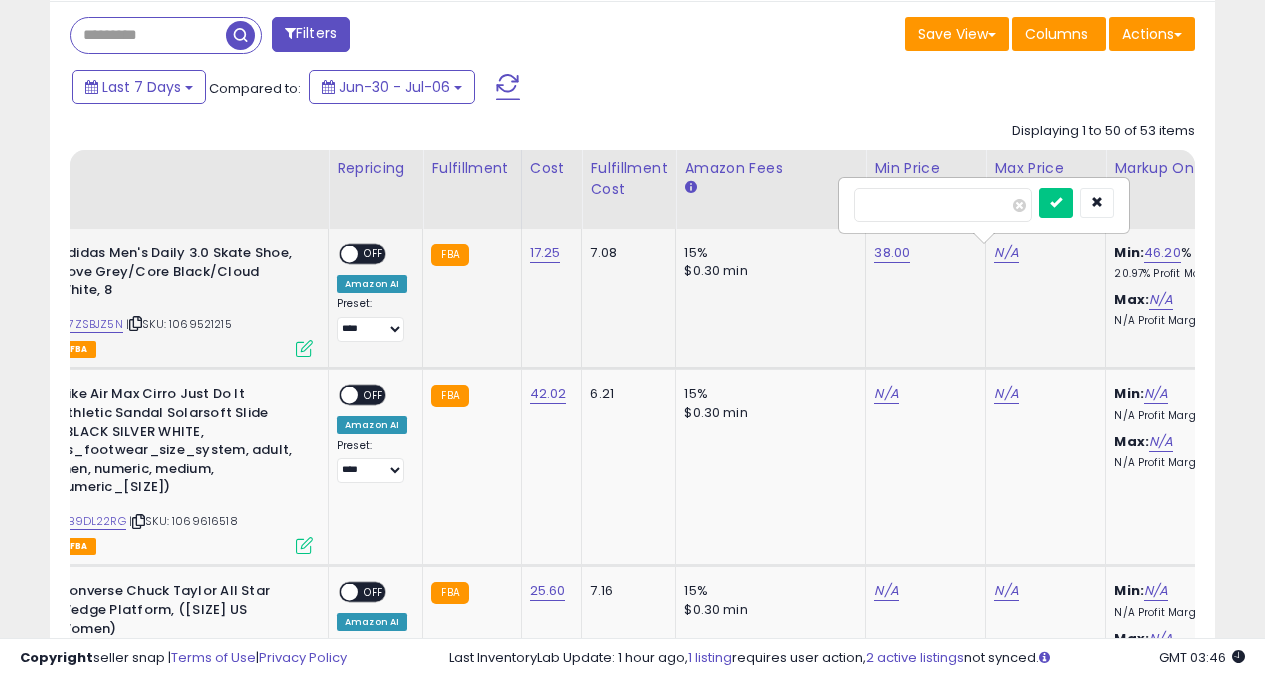 type on "**" 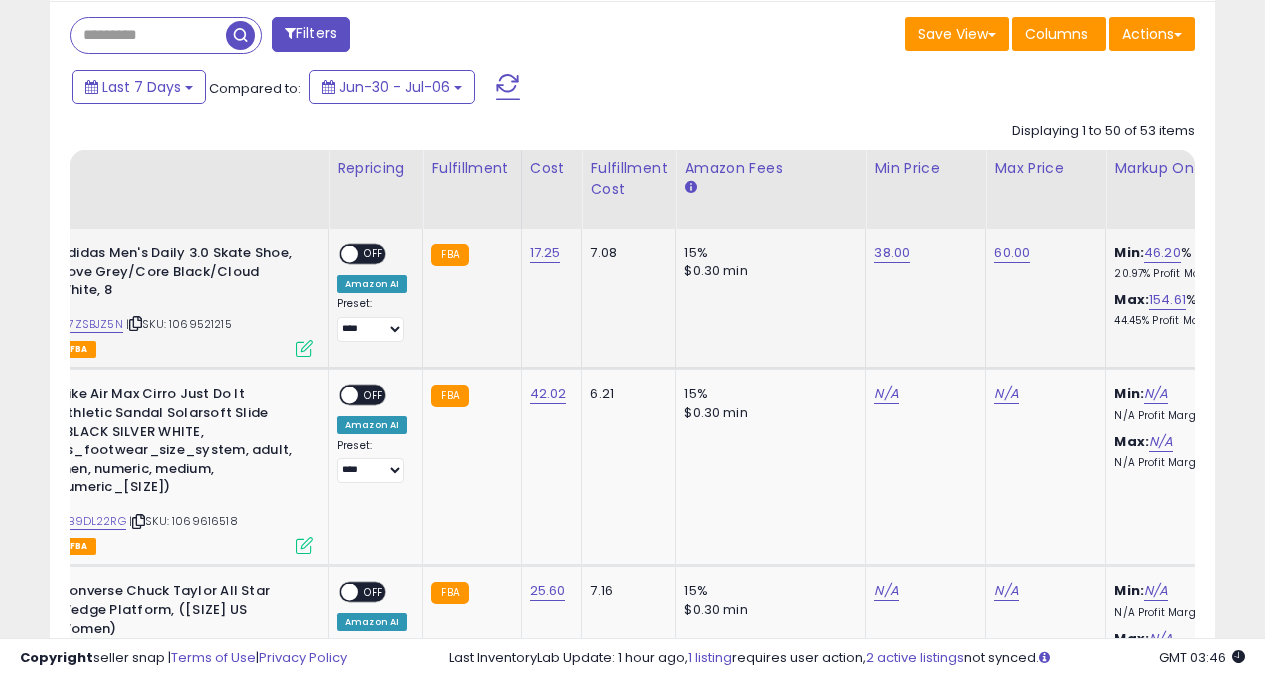 scroll, scrollTop: 0, scrollLeft: 0, axis: both 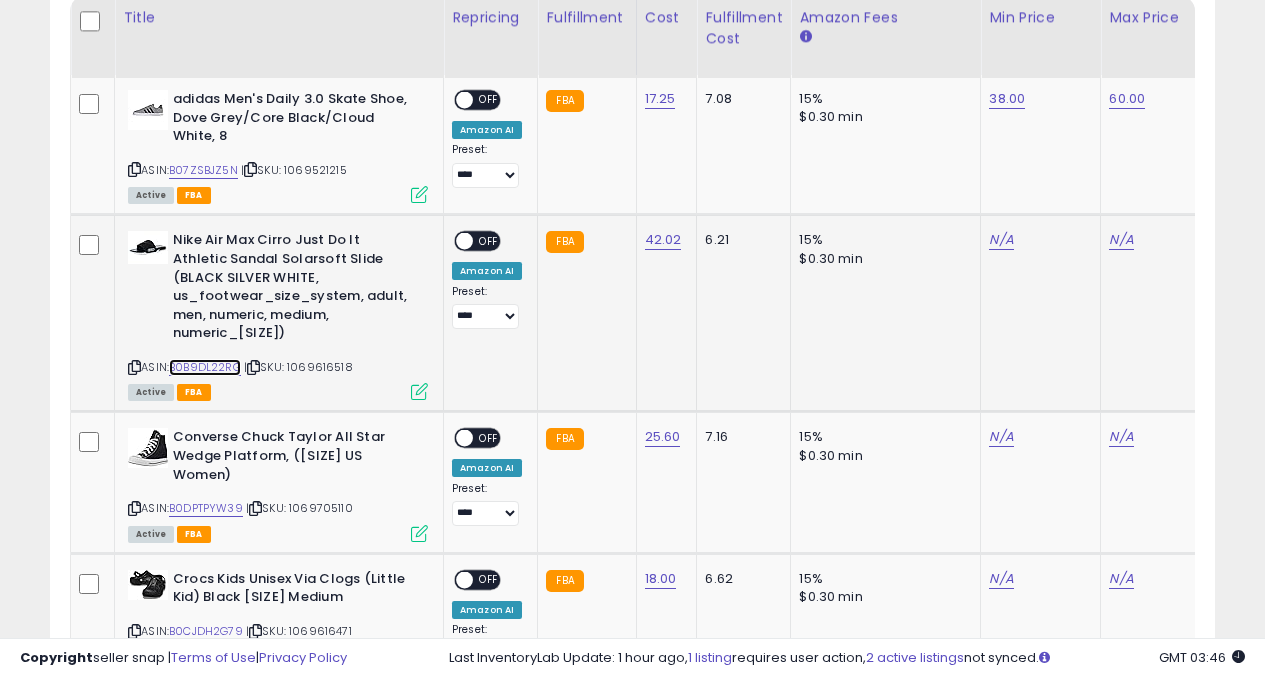 click on "B0B9DL22RG" at bounding box center [205, 367] 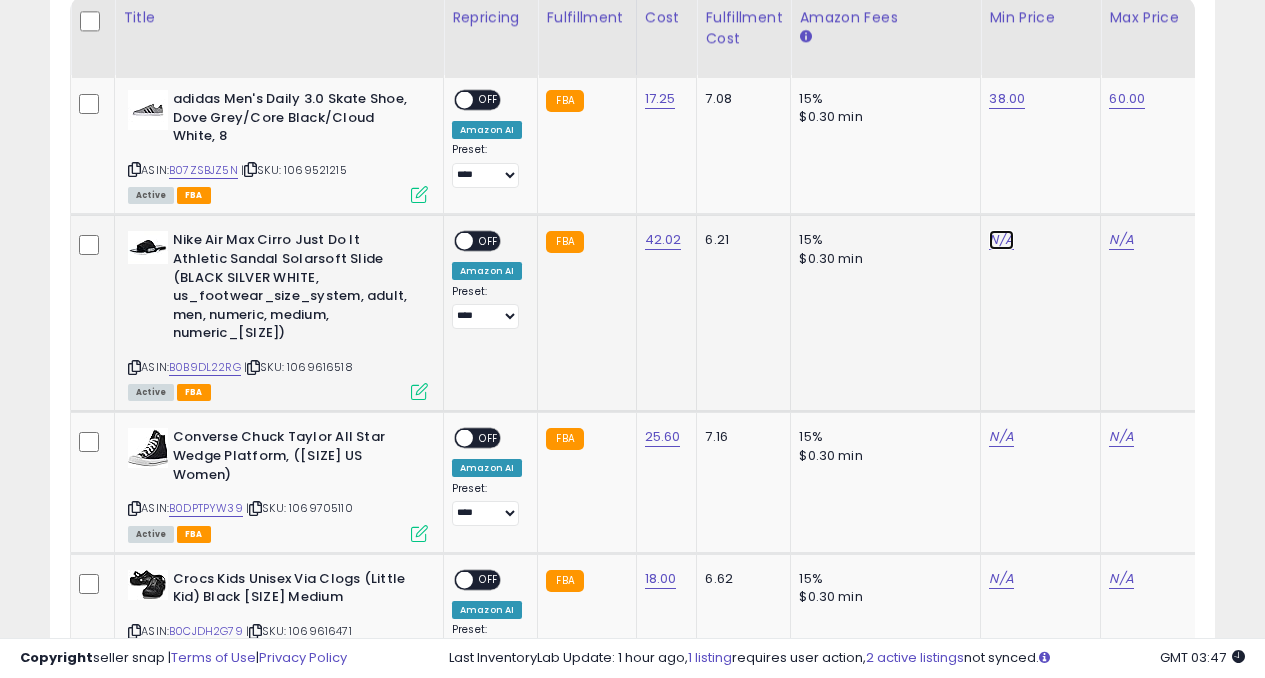 click on "N/A" at bounding box center [1001, 240] 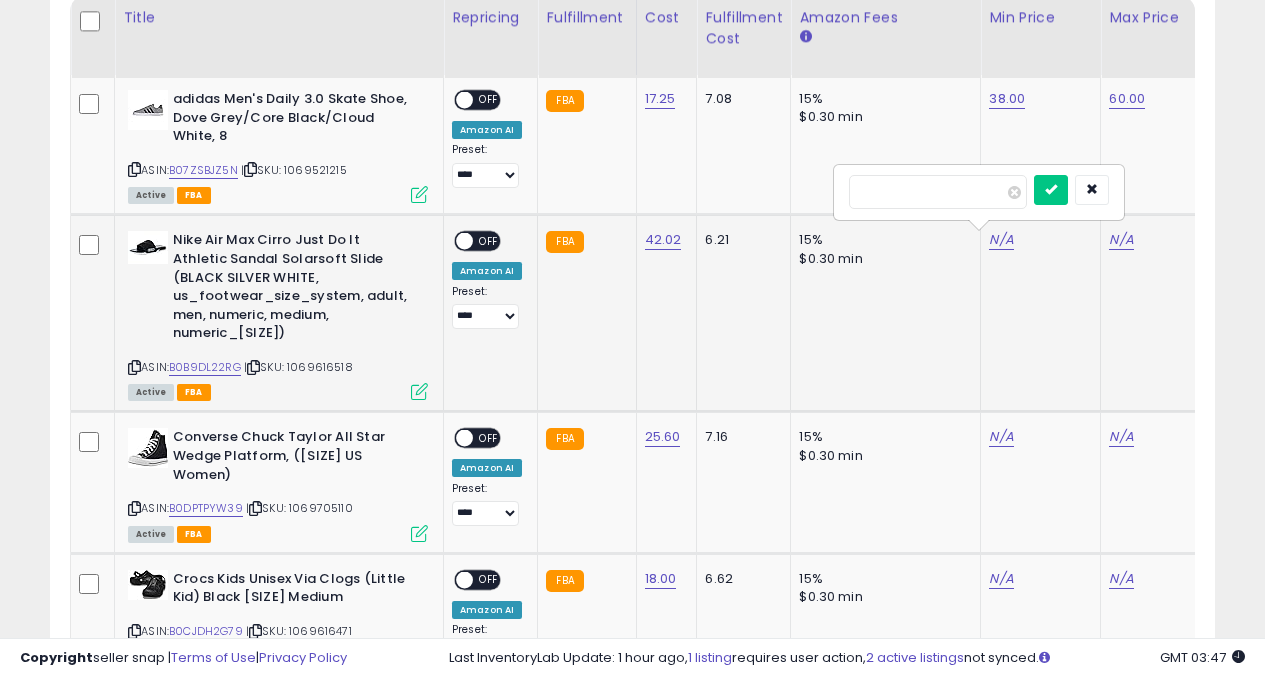 type on "**" 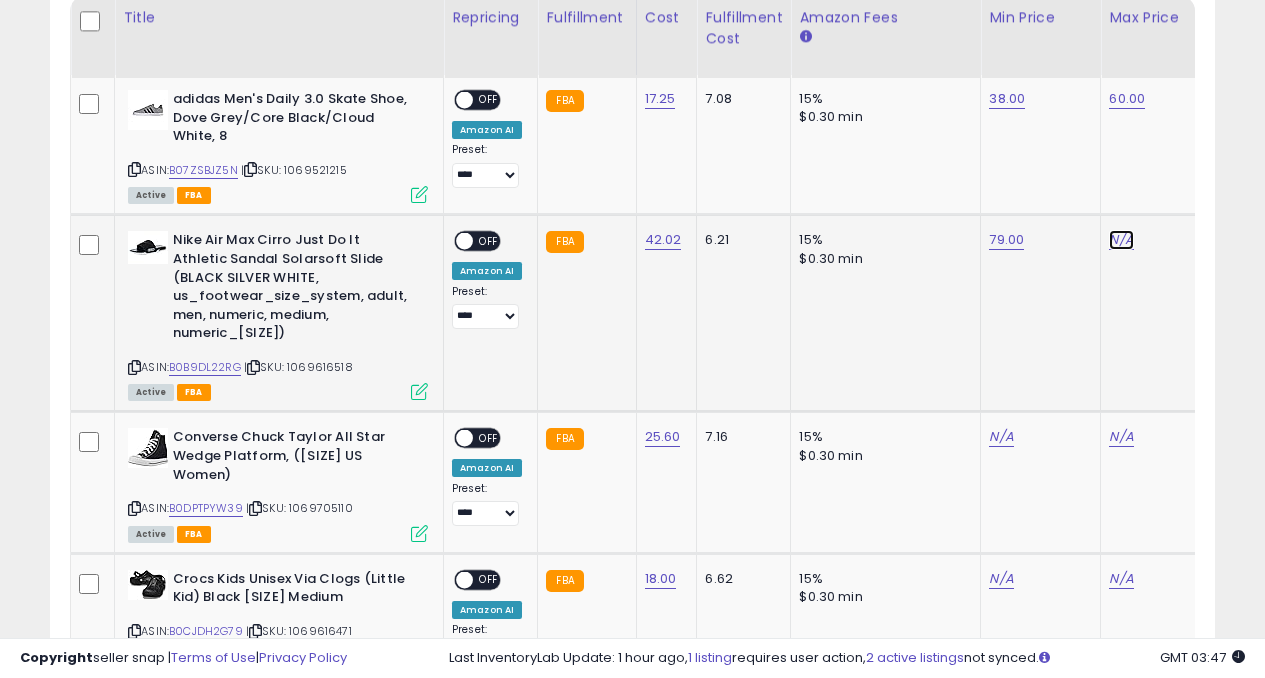 click on "N/A" at bounding box center [1121, 240] 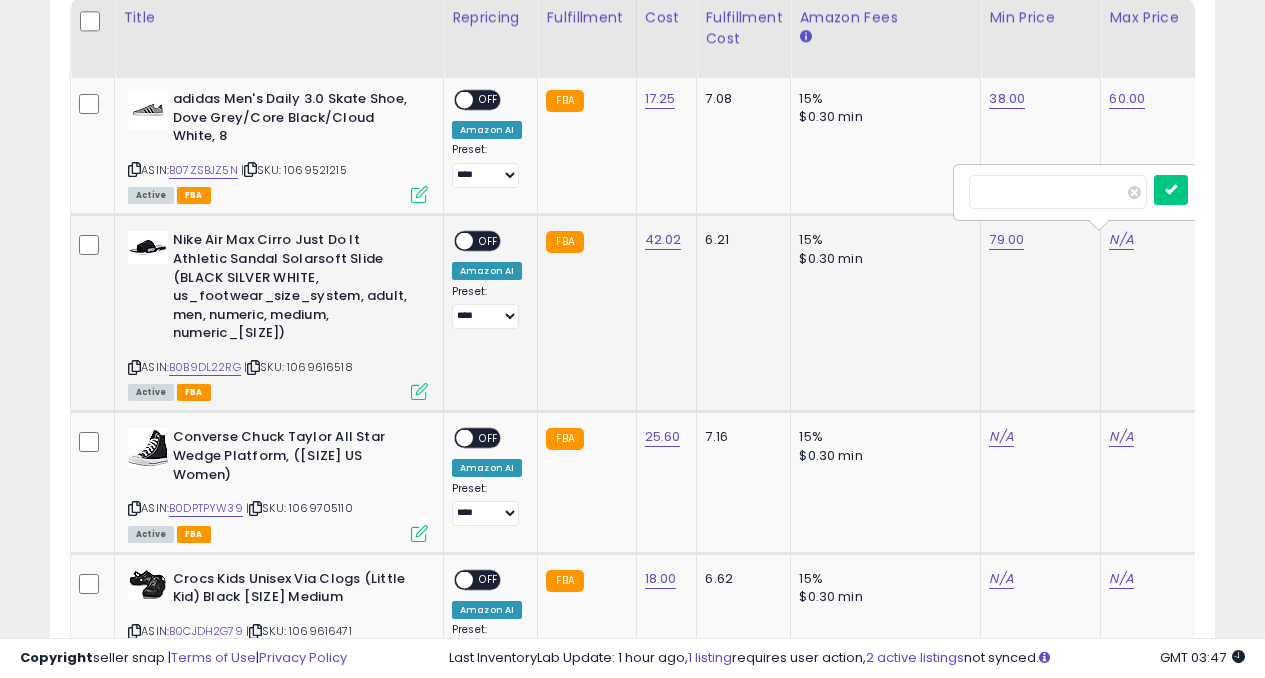 scroll, scrollTop: 0, scrollLeft: 115, axis: horizontal 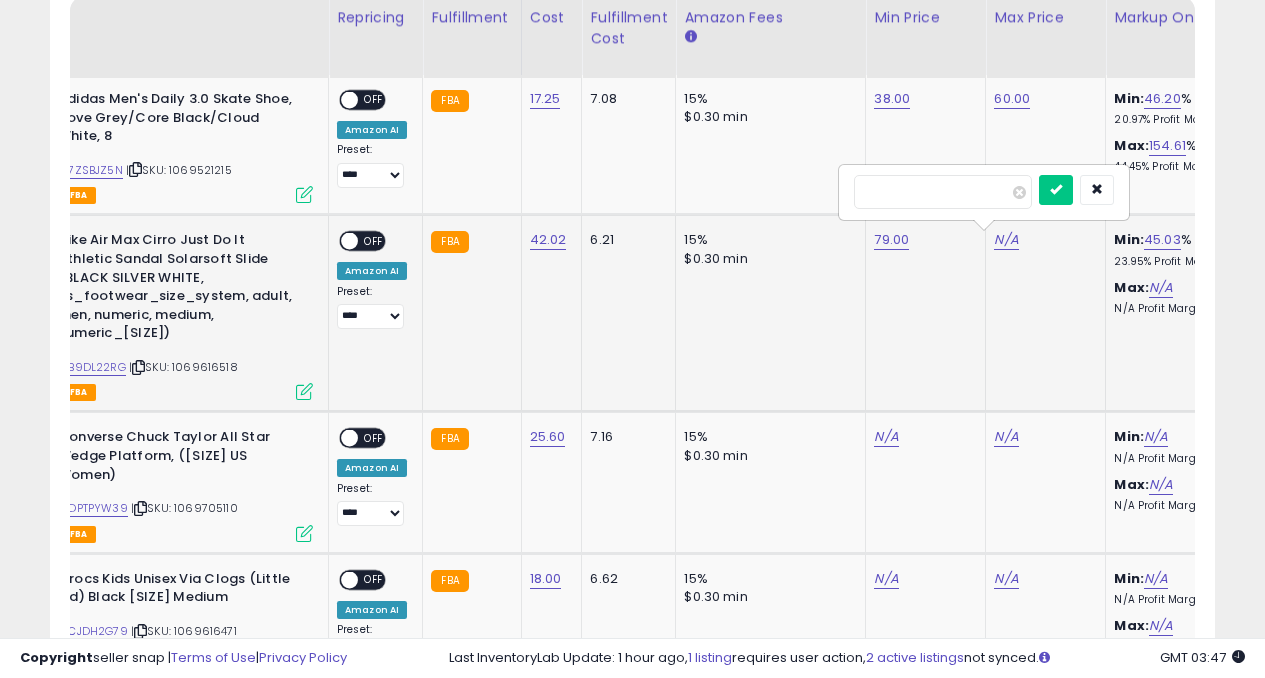 type on "**" 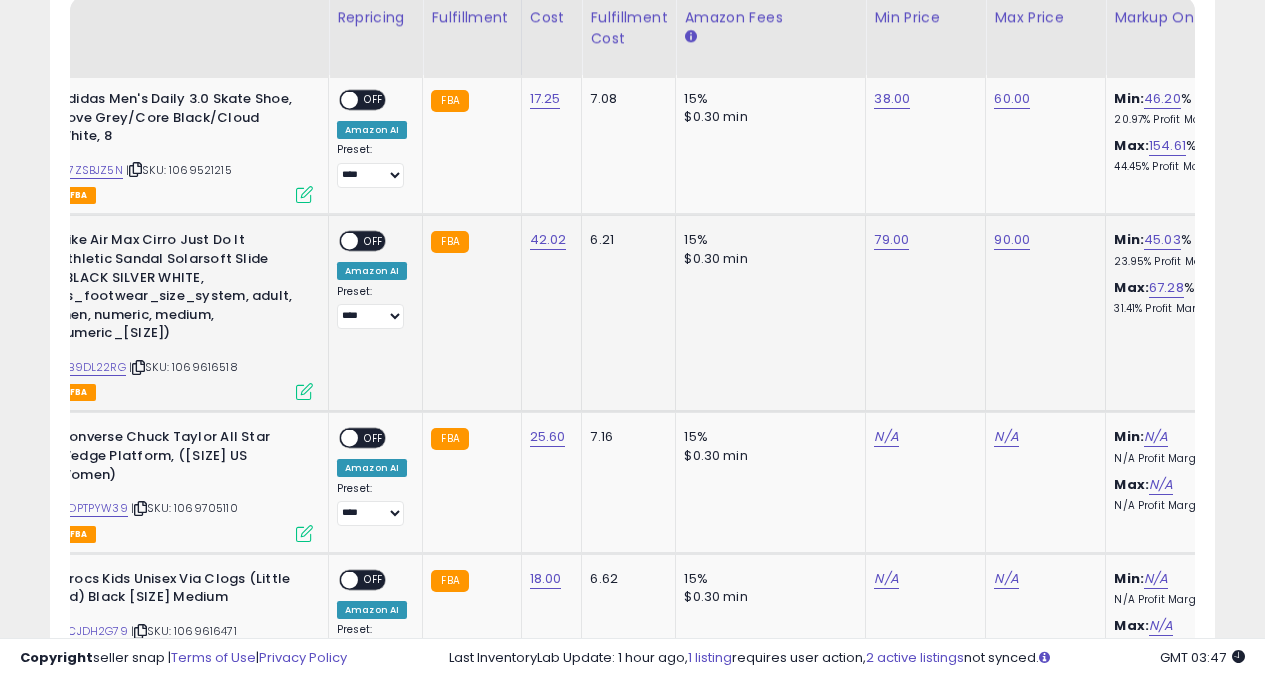 scroll, scrollTop: 0, scrollLeft: 0, axis: both 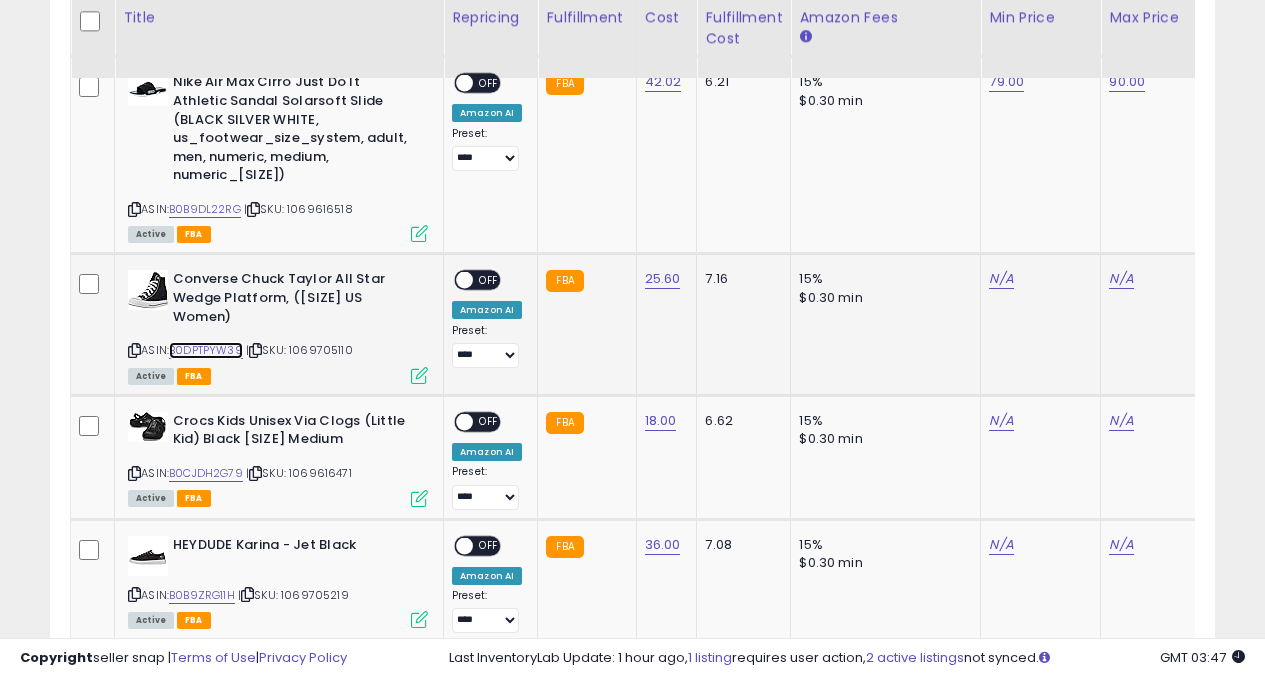 click on "B0DPTPYW39" at bounding box center [206, 350] 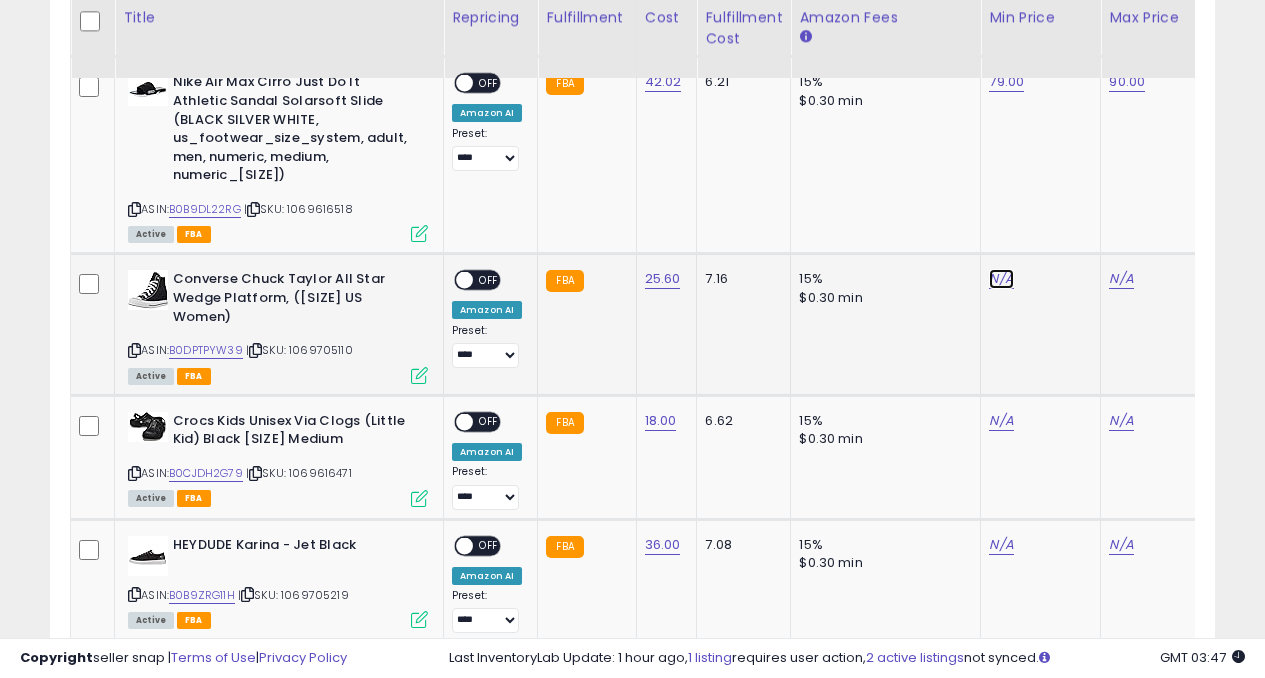 click on "N/A" at bounding box center (1001, 279) 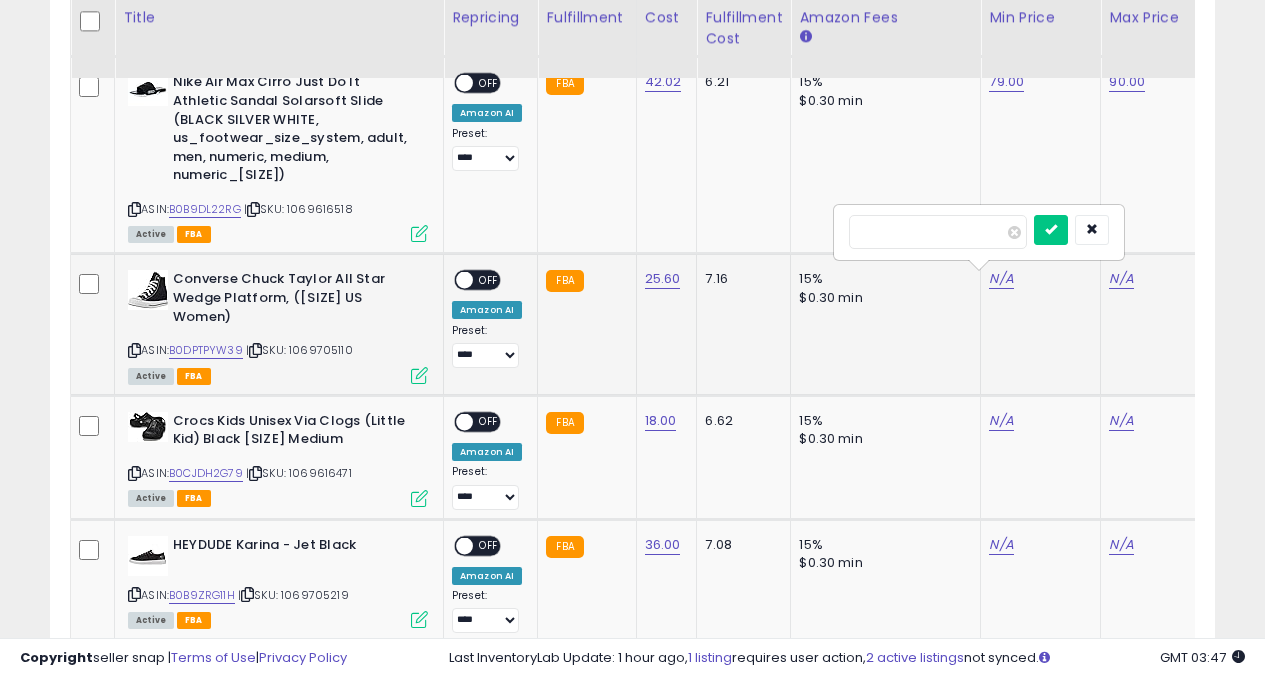 type on "**" 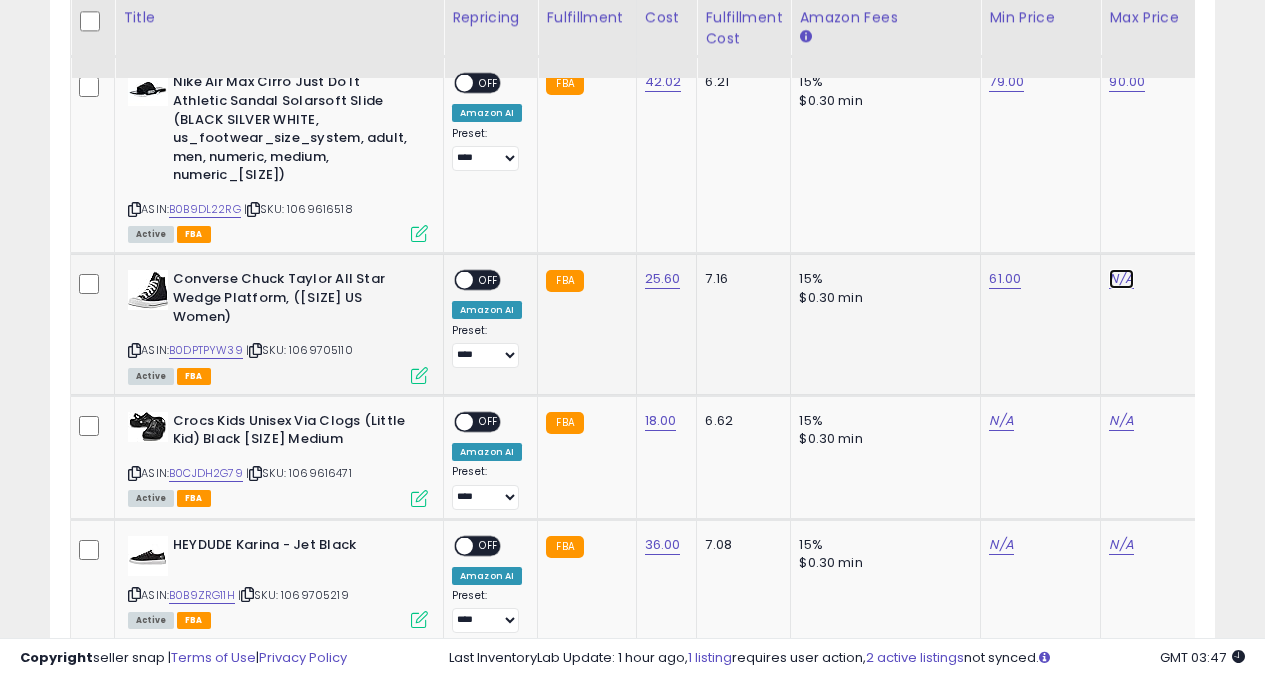 click on "N/A" at bounding box center [1121, 279] 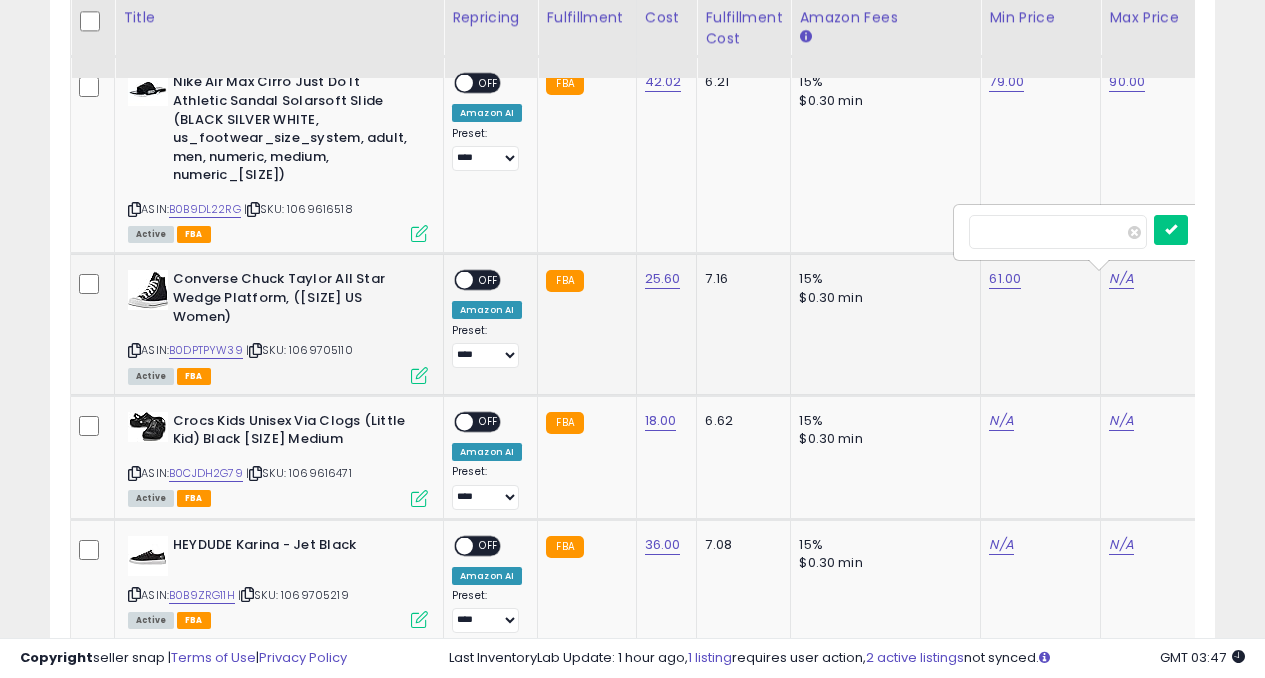 type on "*" 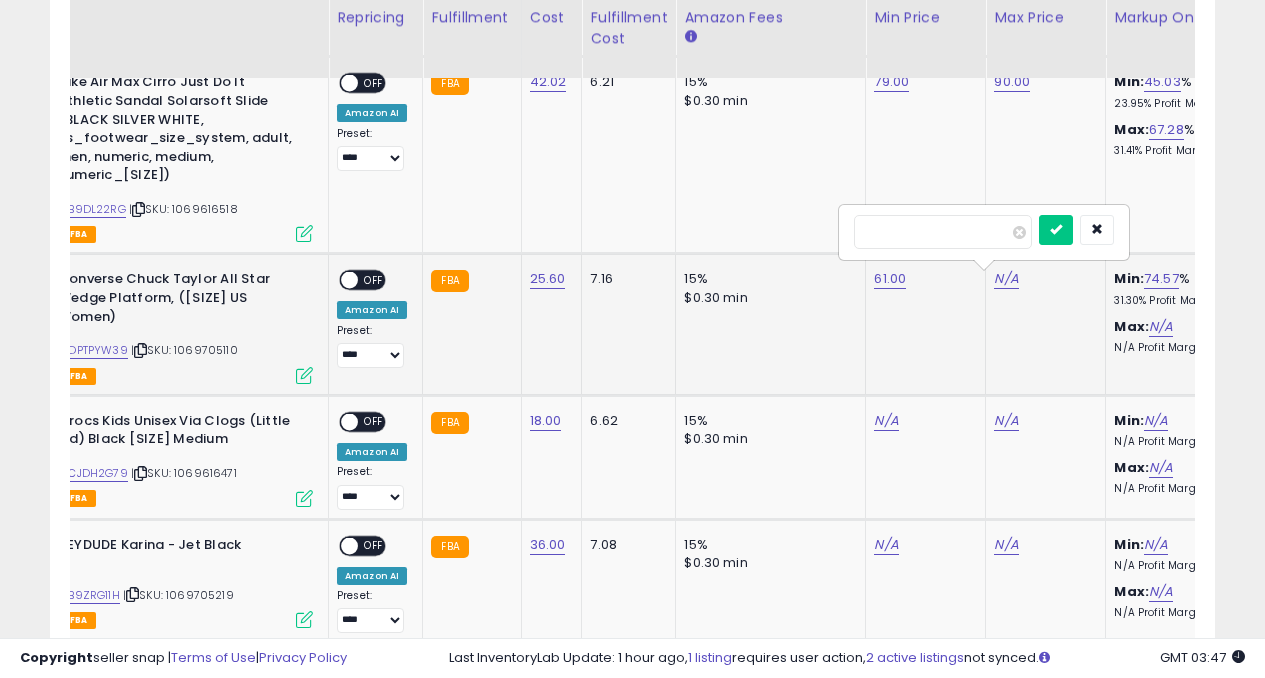 type on "**" 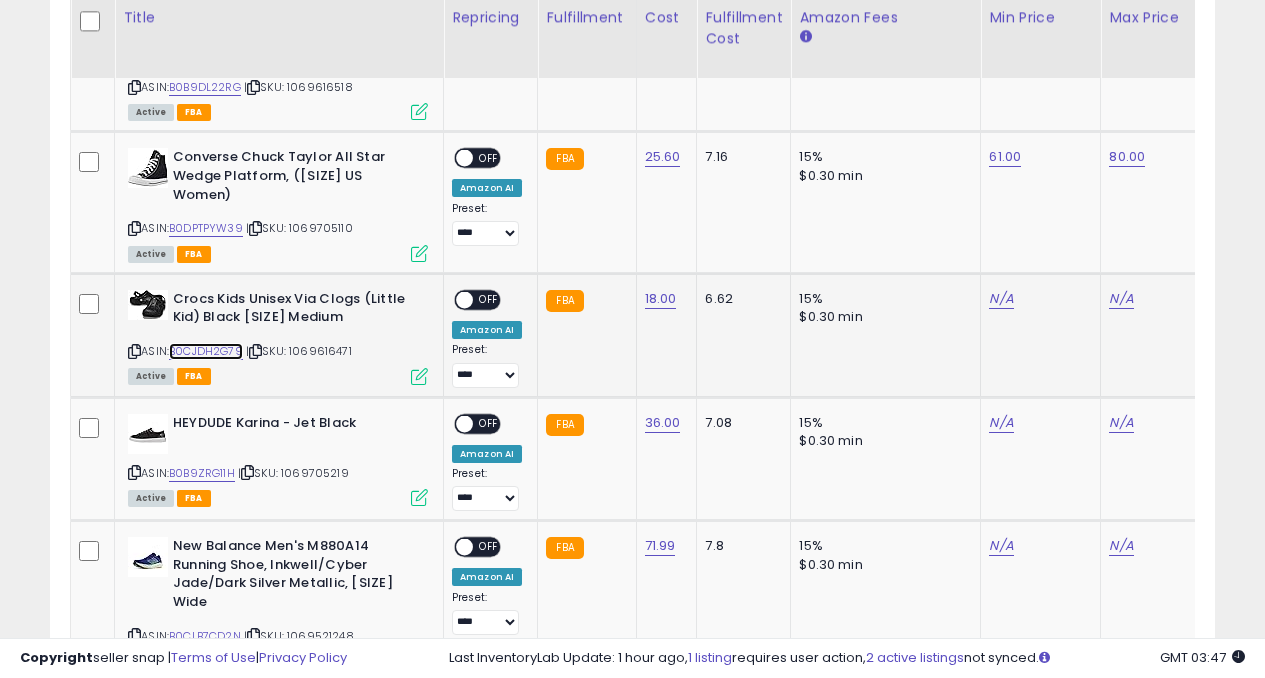 click on "B0CJDH2G79" at bounding box center (206, 351) 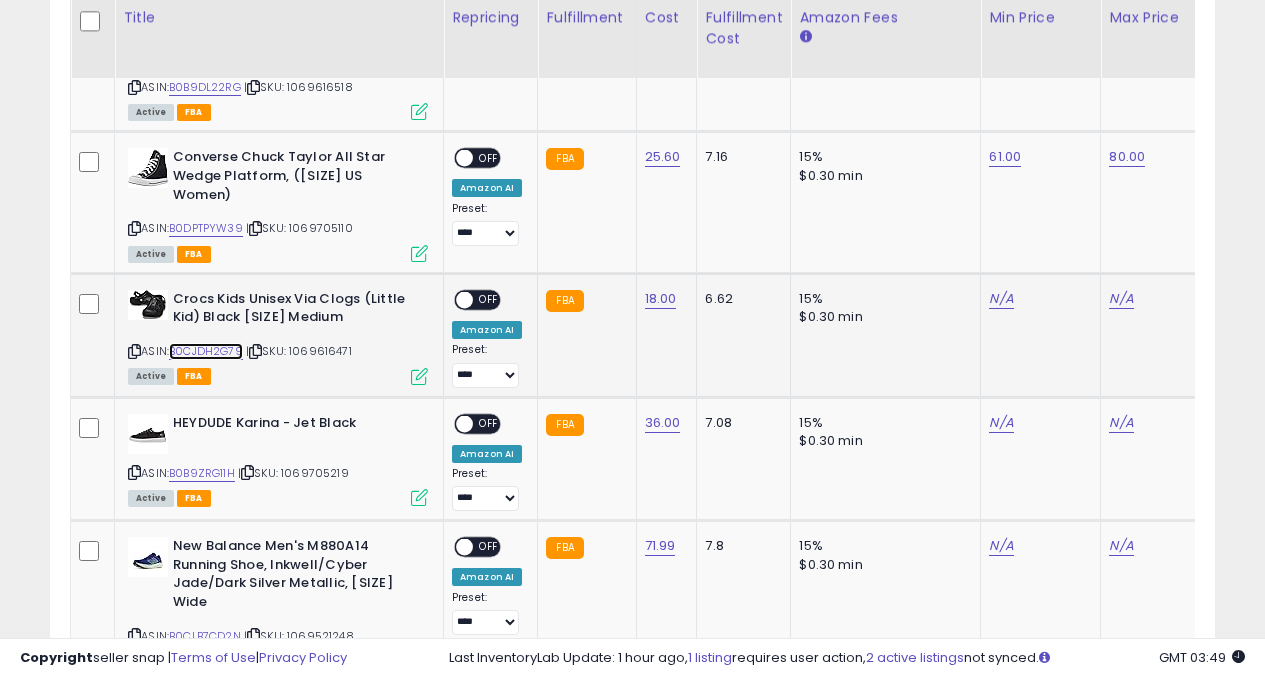 scroll, scrollTop: 0, scrollLeft: 485, axis: horizontal 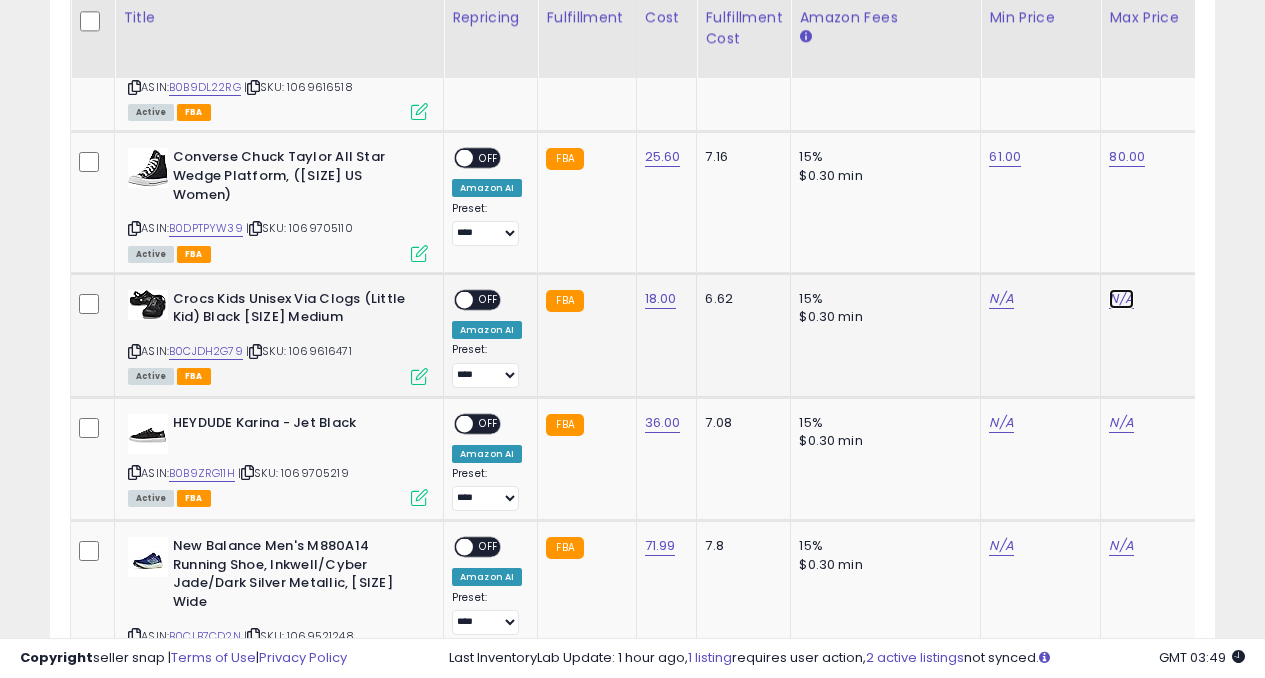 click on "N/A" at bounding box center [1121, 299] 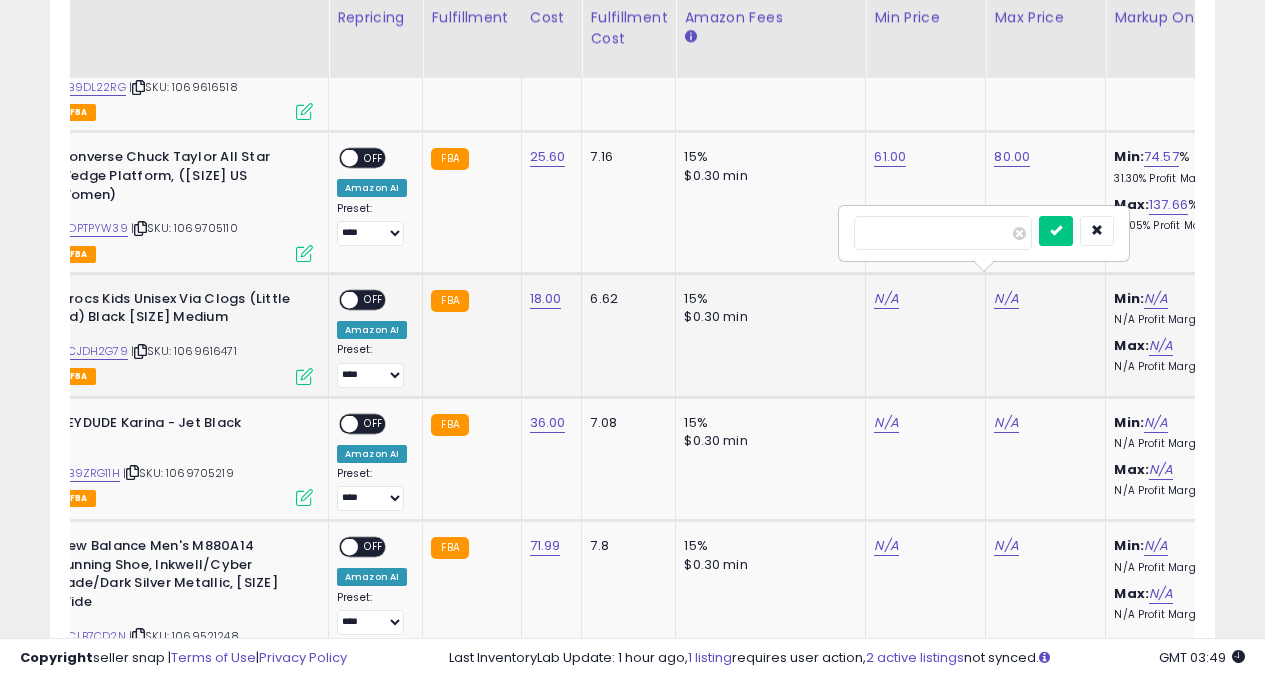 type on "**" 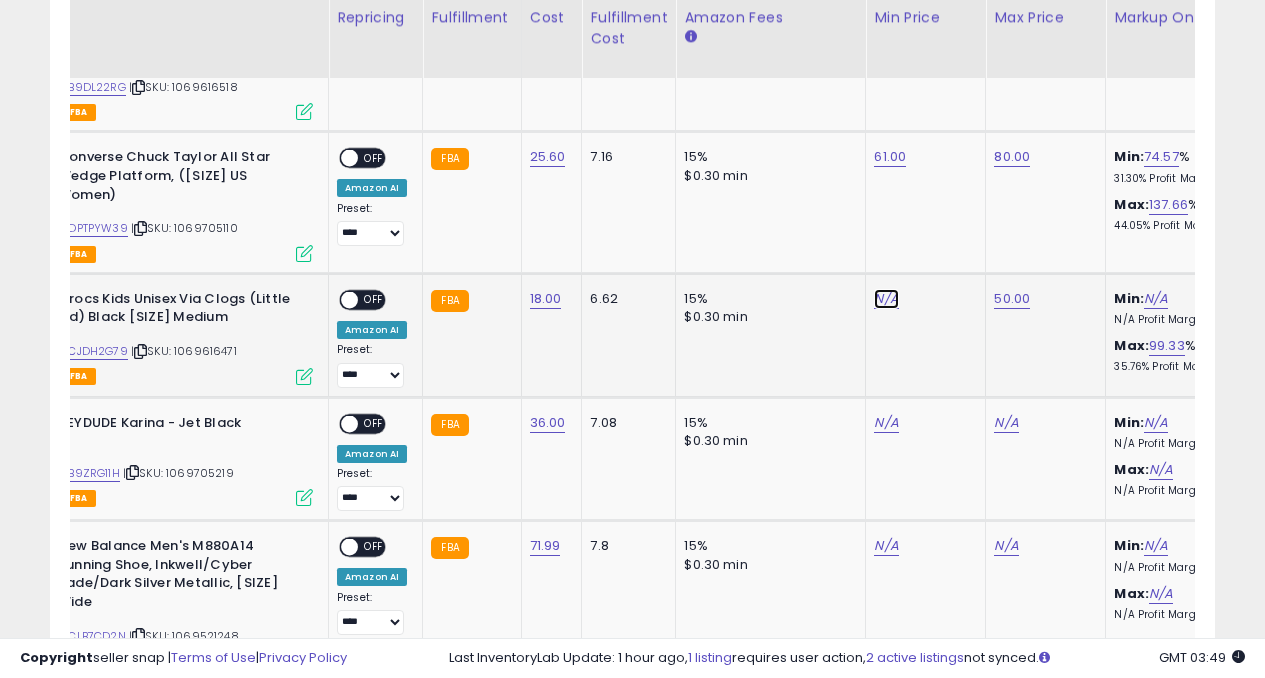 click on "N/A" at bounding box center [886, 299] 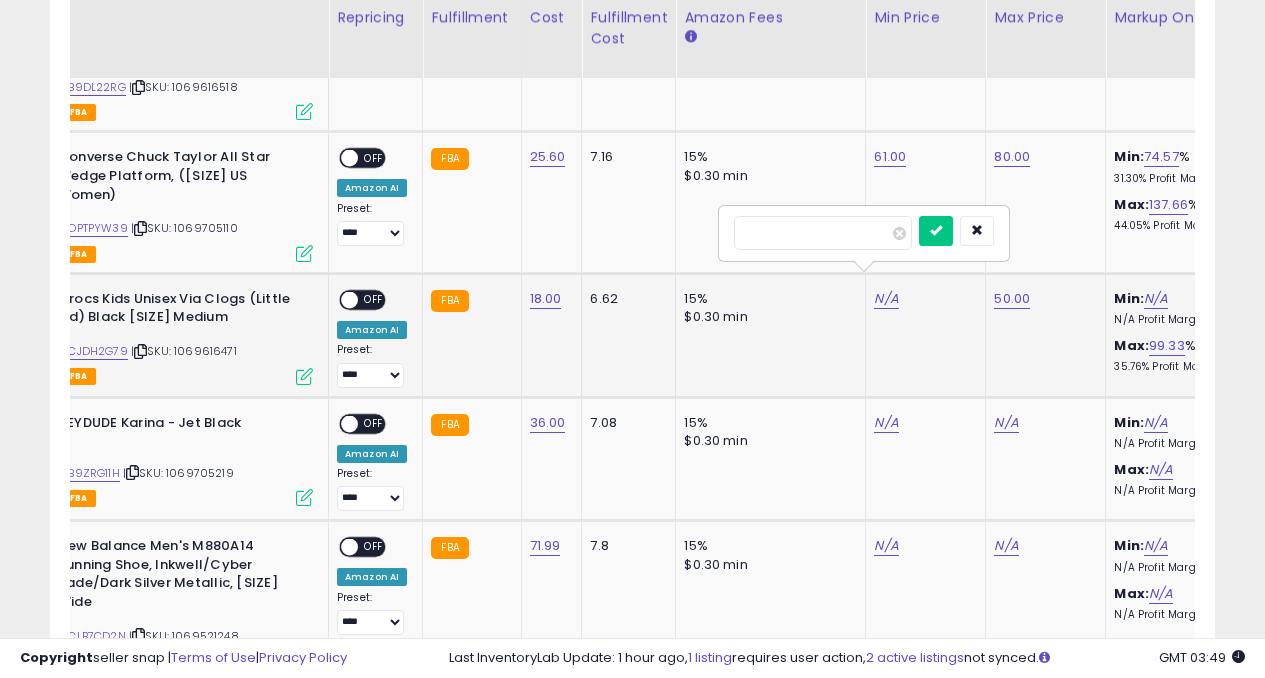 type on "**" 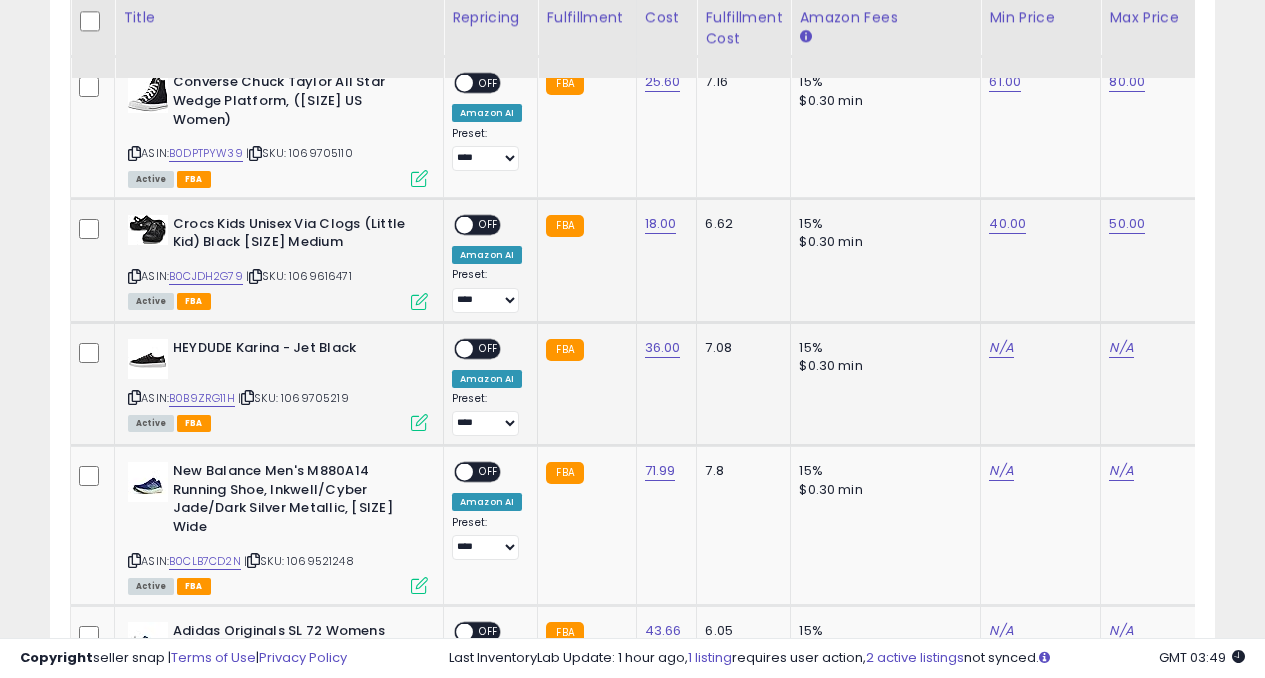 click on "ASIN:  B0B9ZRG11H    |   SKU: 1069705219 Active FBA" at bounding box center (278, 384) 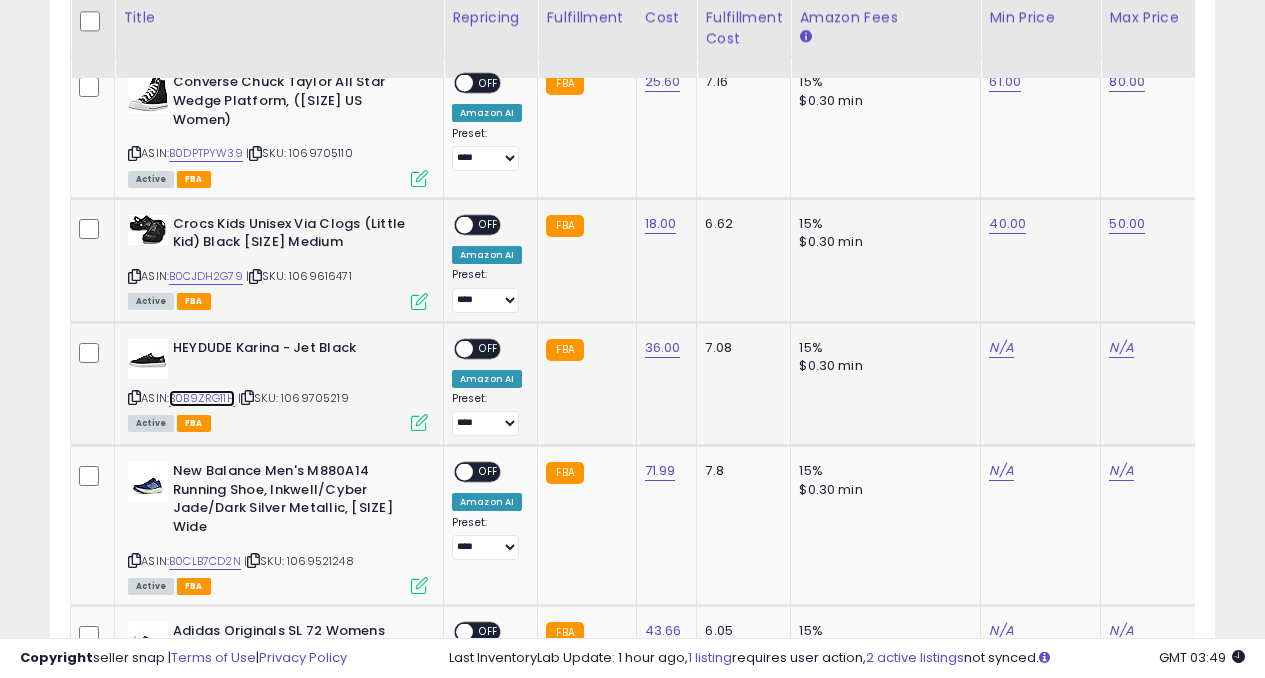 click on "B0B9ZRG11H" at bounding box center (202, 398) 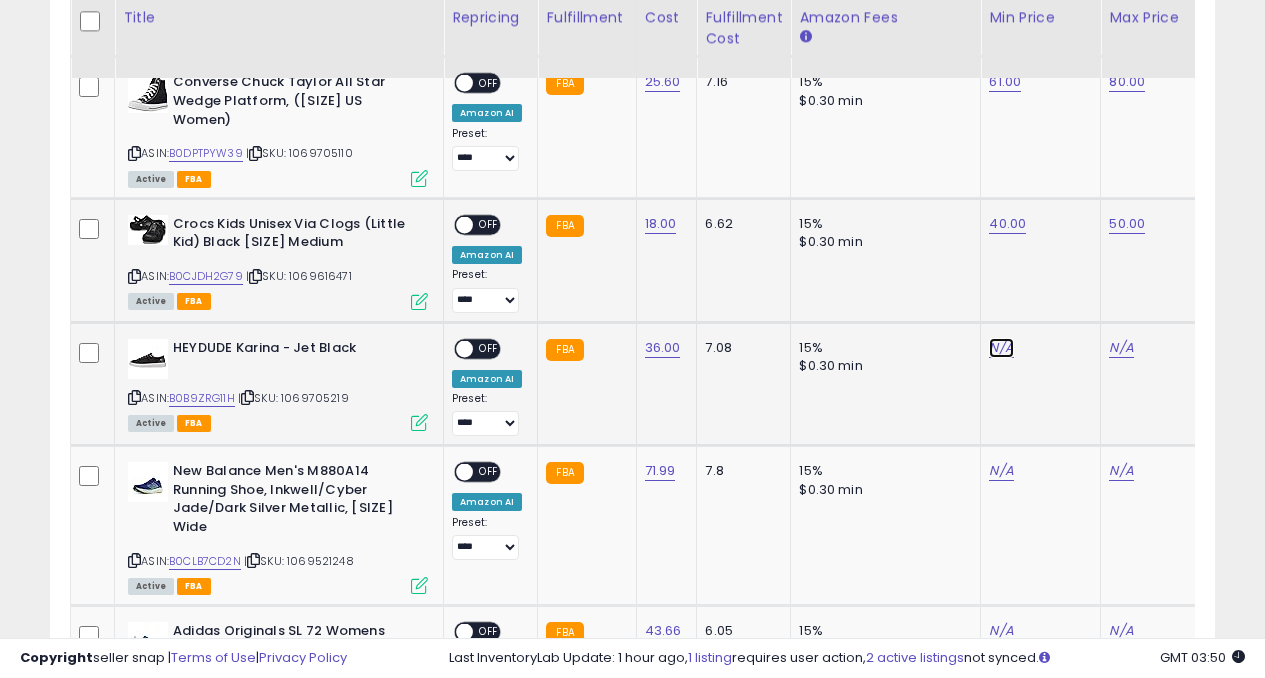 click on "N/A" at bounding box center [1001, 348] 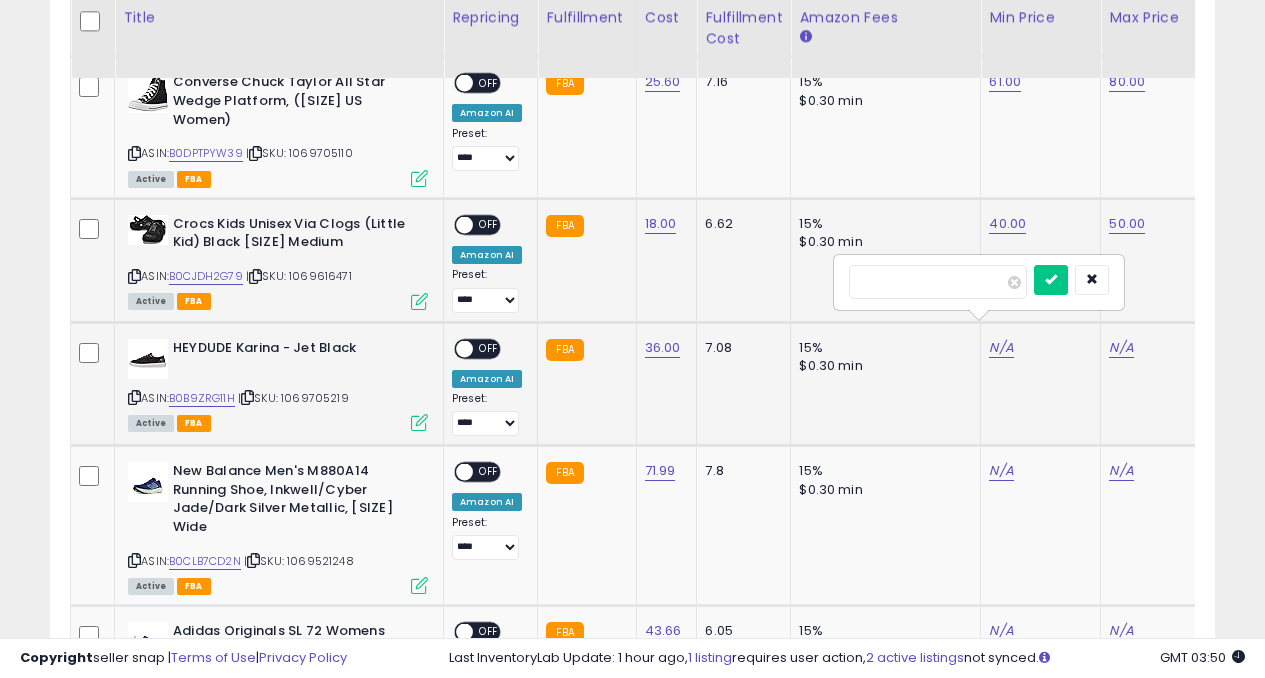 type on "**" 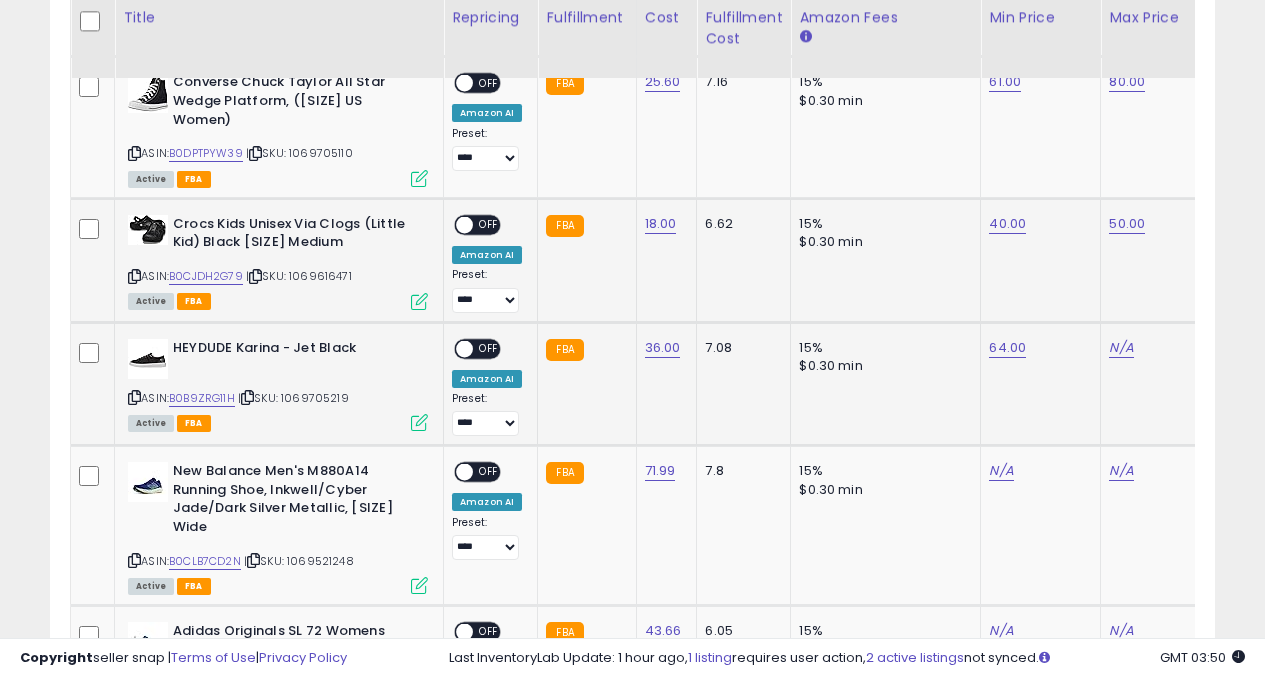 click on "N/A" 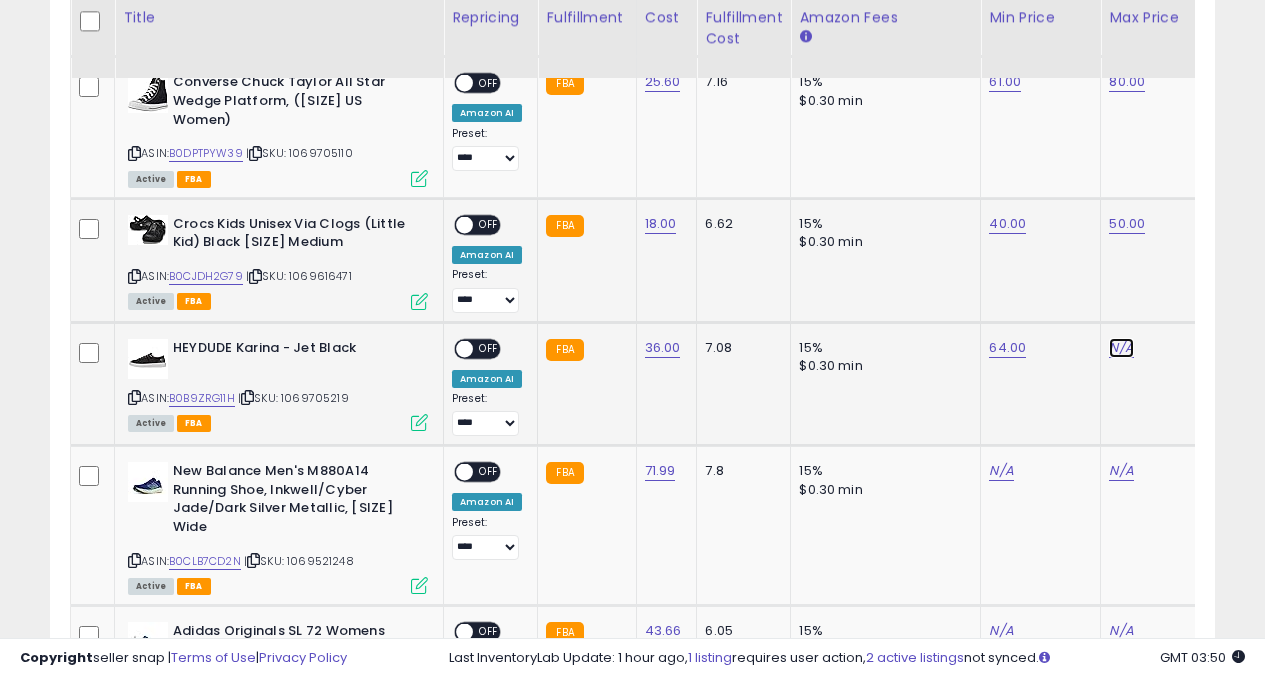 click on "N/A" at bounding box center (1121, 348) 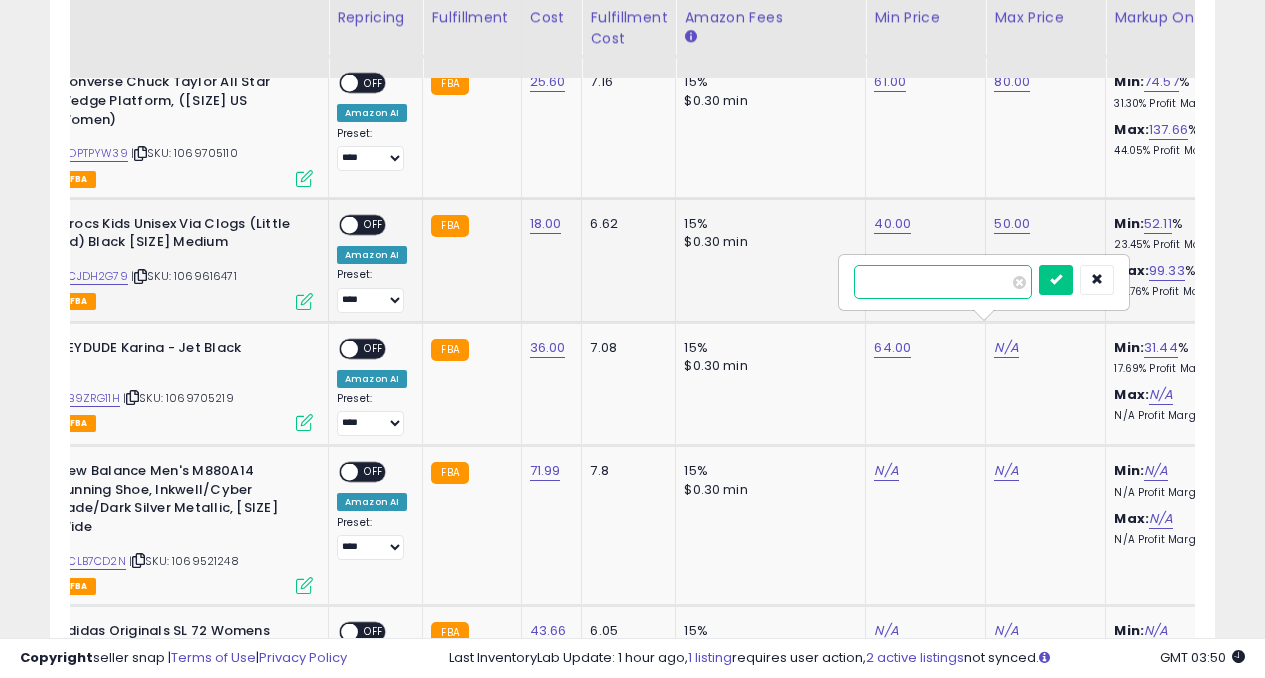 type on "**" 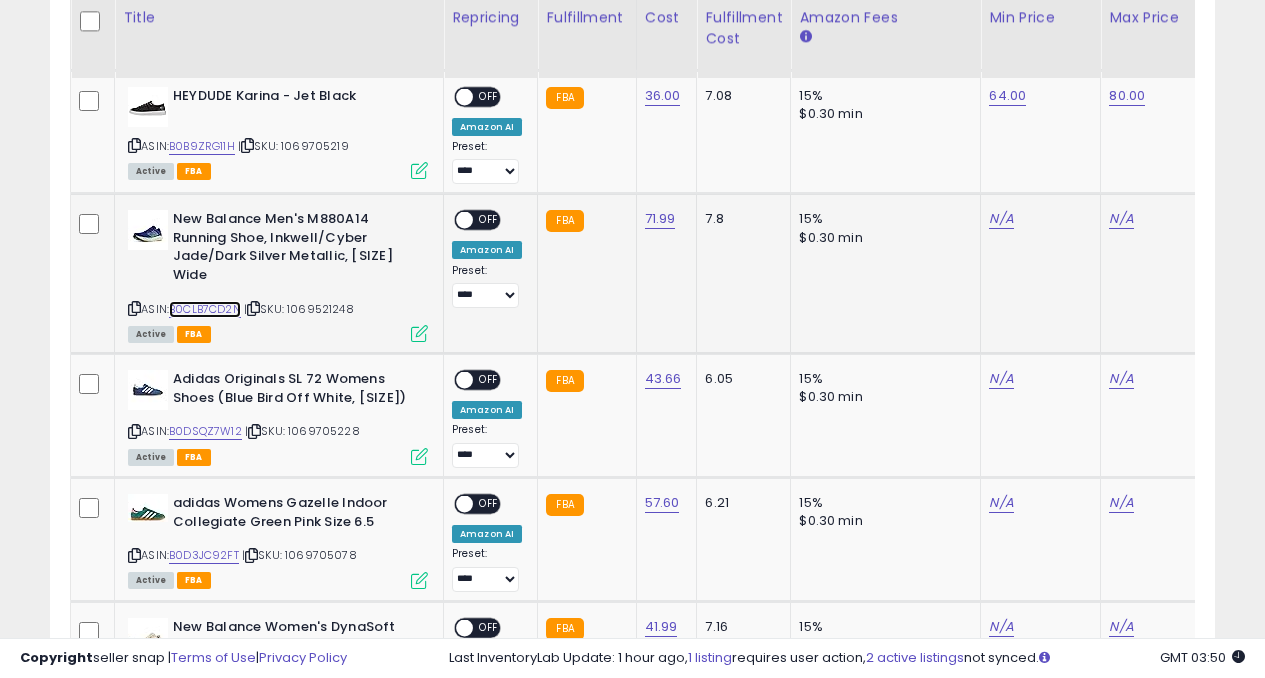 click on "B0CLB7CD2N" at bounding box center (205, 309) 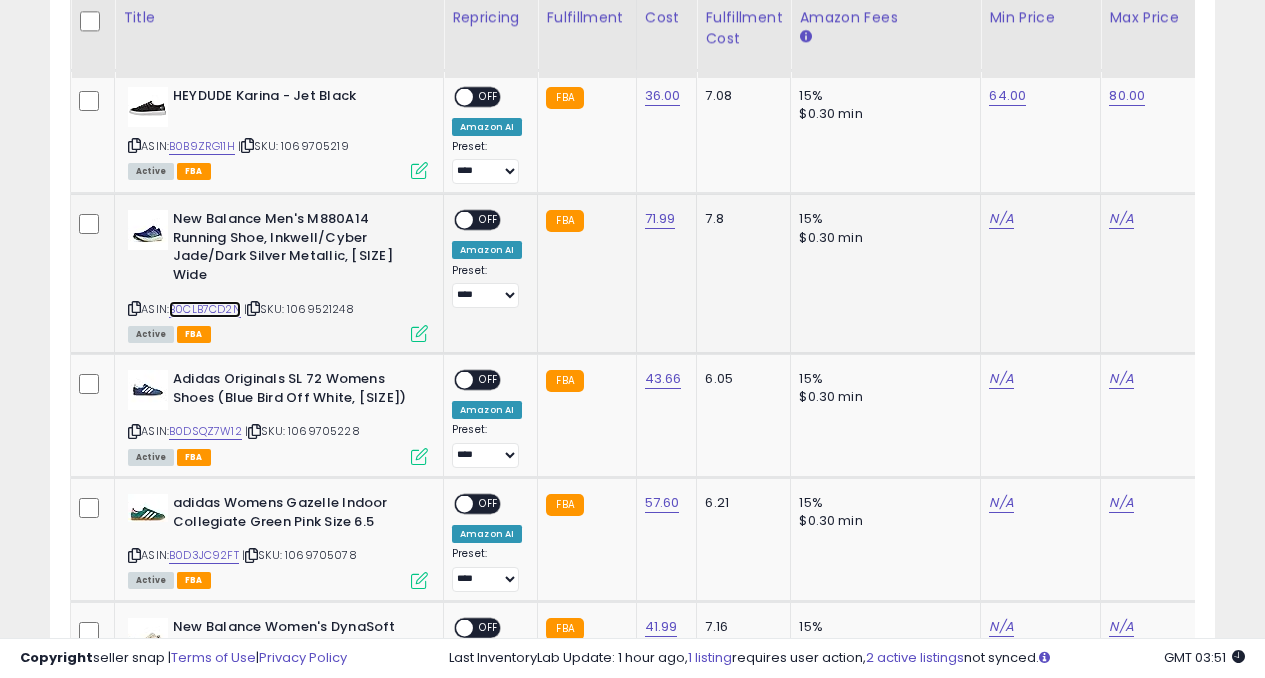 scroll, scrollTop: 0, scrollLeft: 138, axis: horizontal 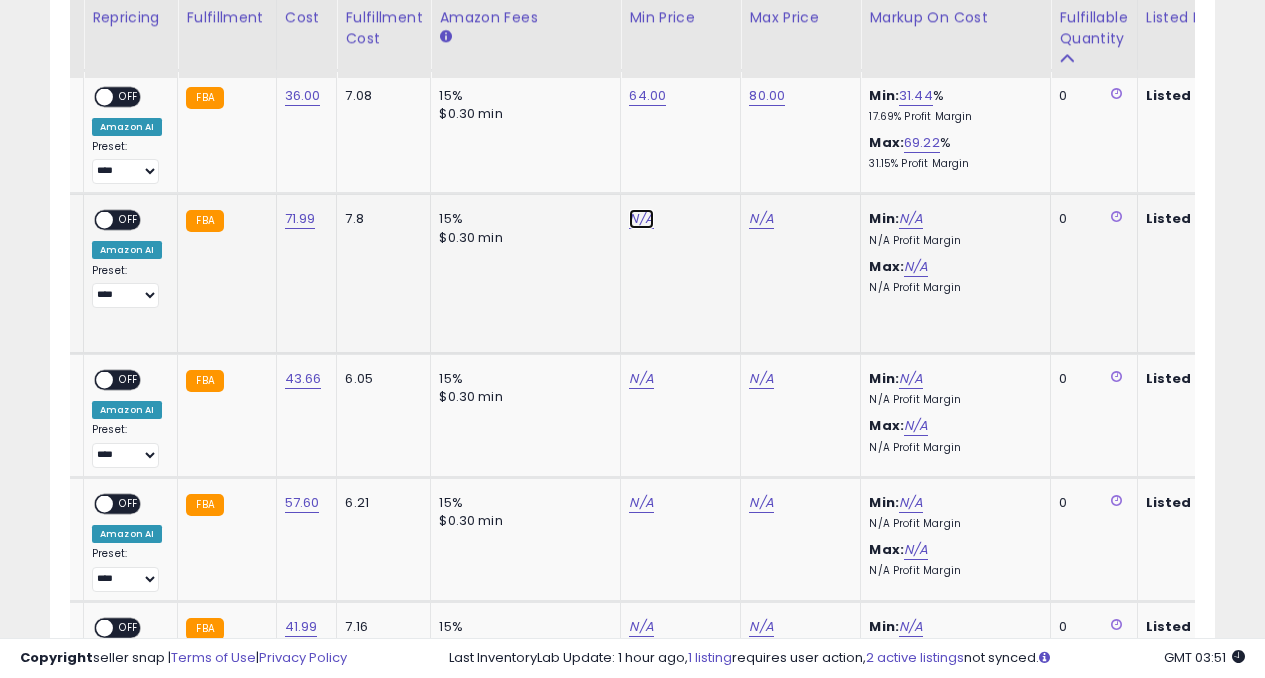 click on "N/A" at bounding box center (641, 219) 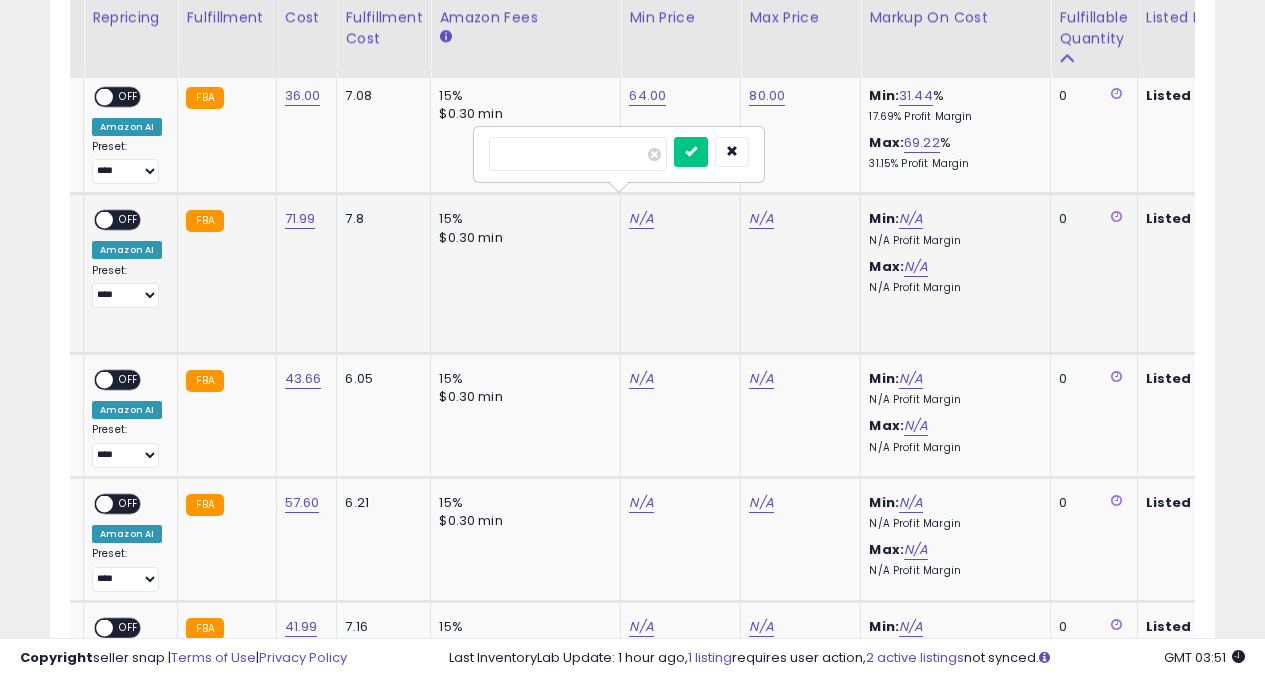 type on "***" 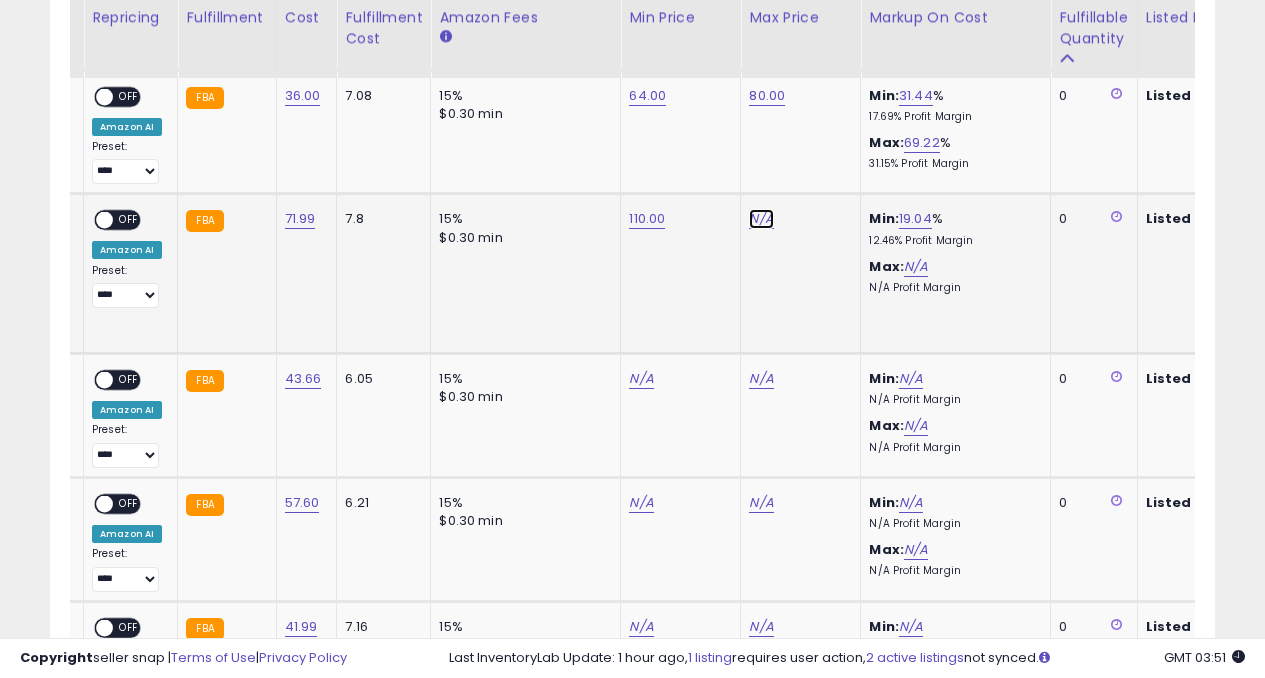 click on "N/A" at bounding box center [761, 219] 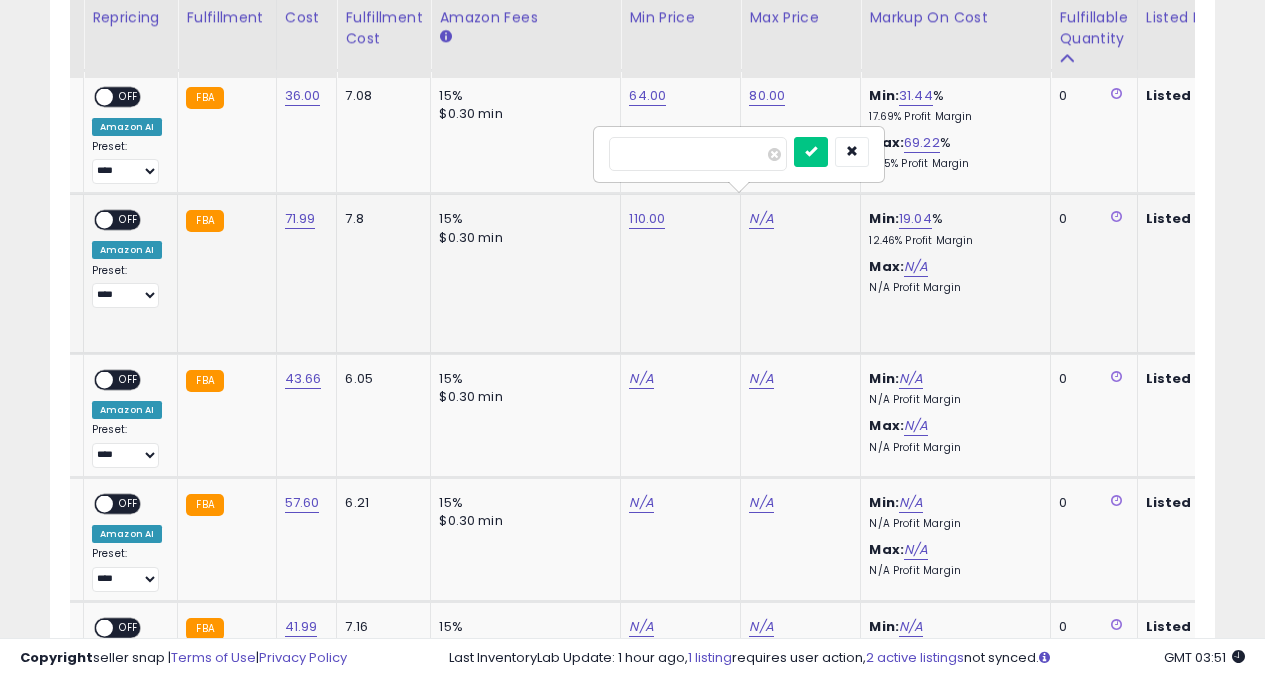 type on "***" 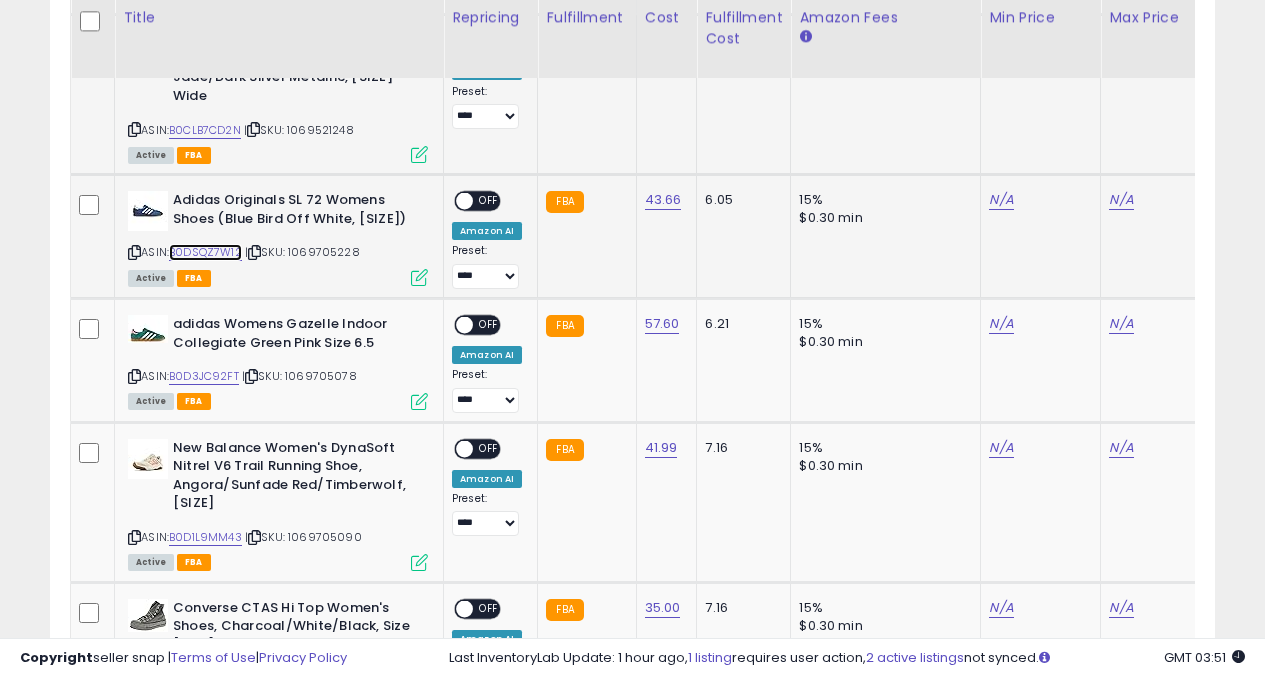 click on "B0DSQZ7W12" at bounding box center [205, 252] 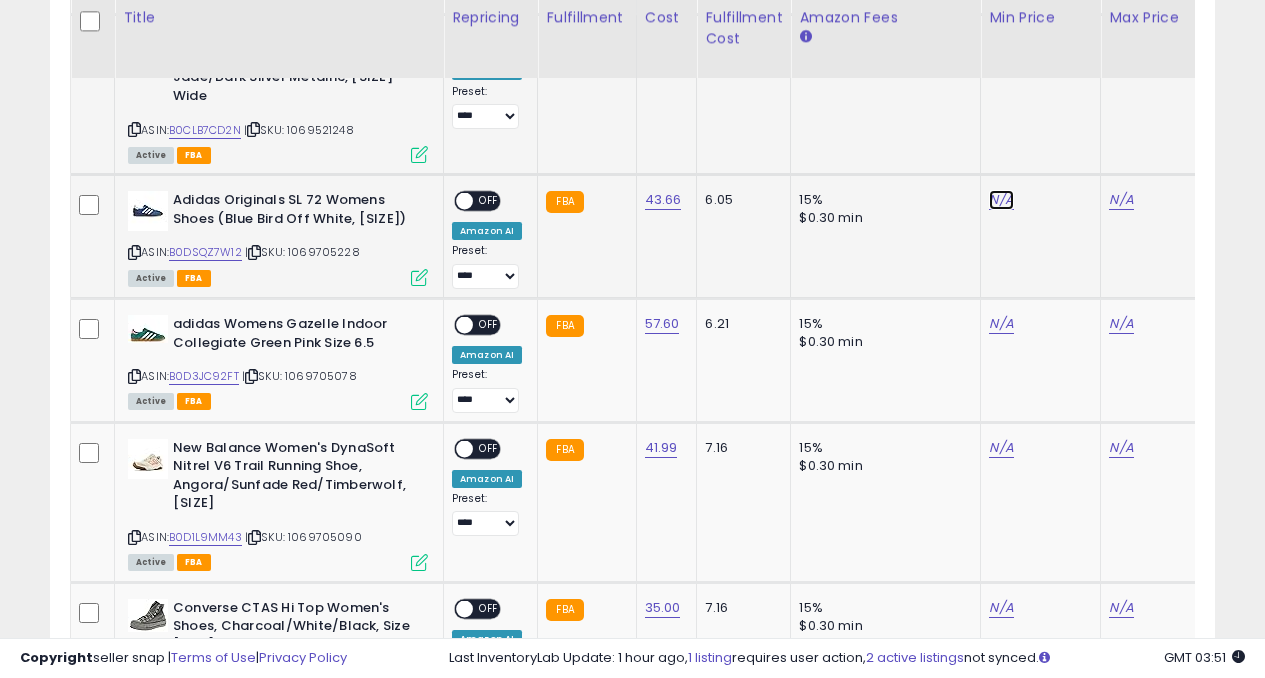 click on "N/A" at bounding box center [1001, 200] 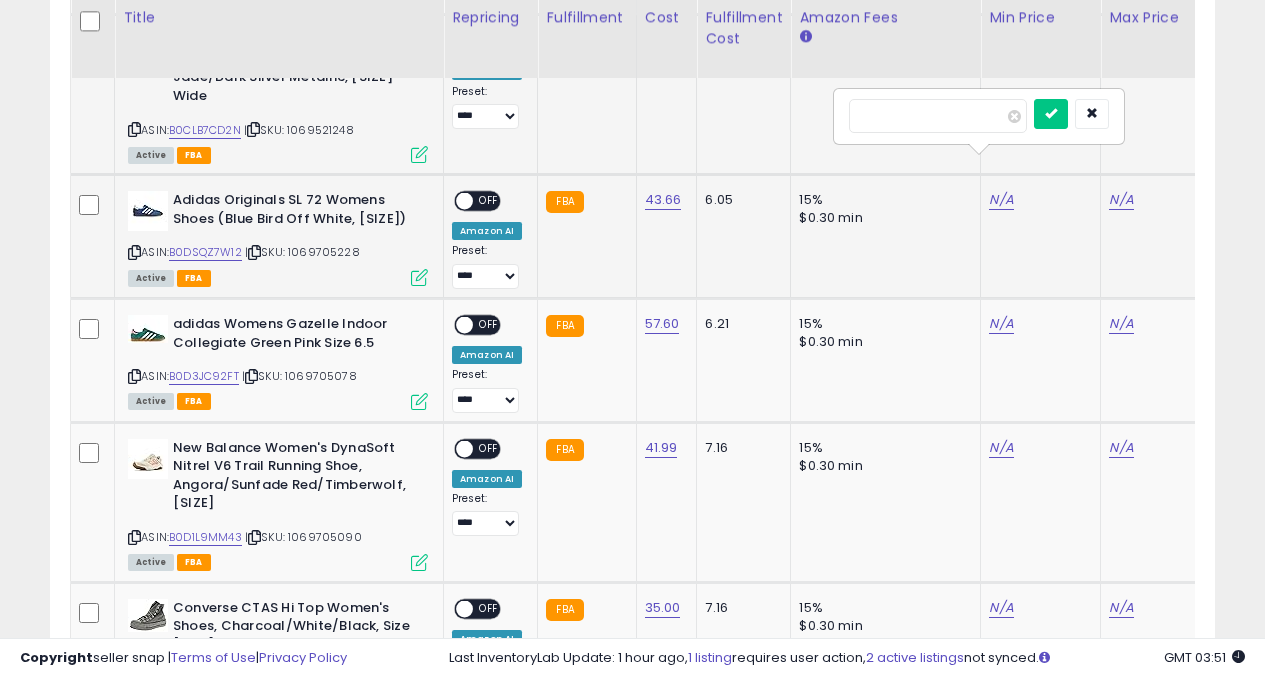 type on "***" 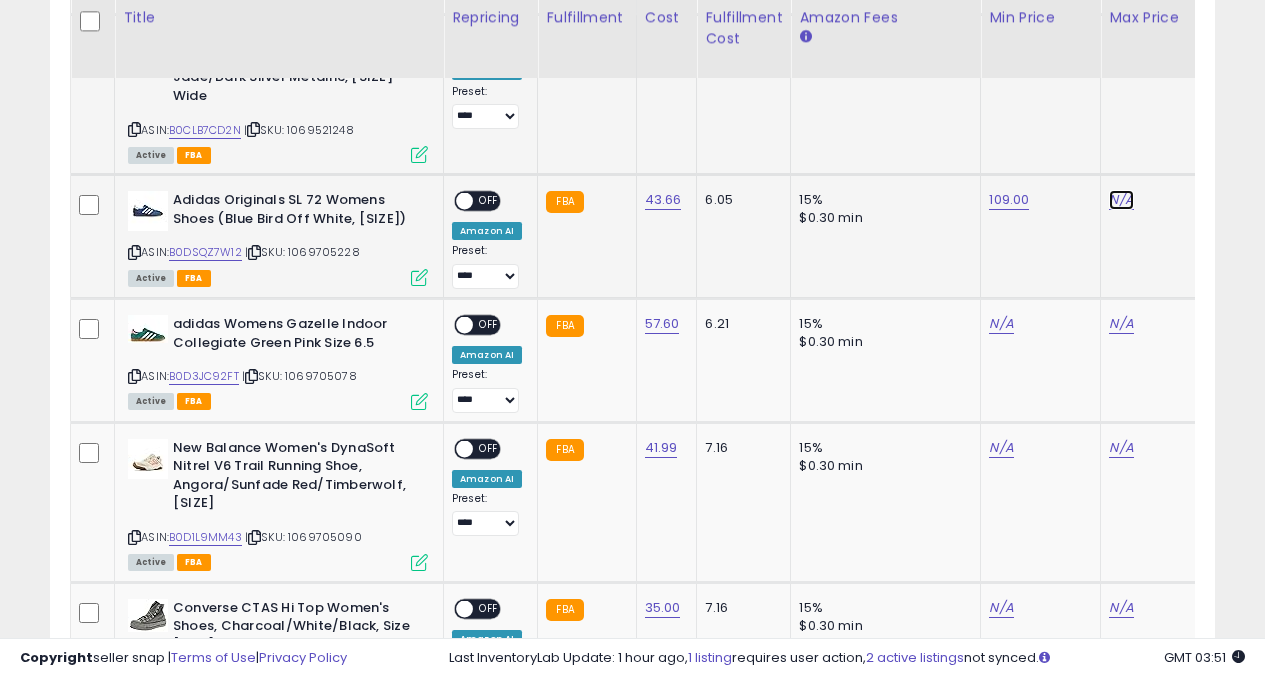 click on "N/A" at bounding box center (1121, 200) 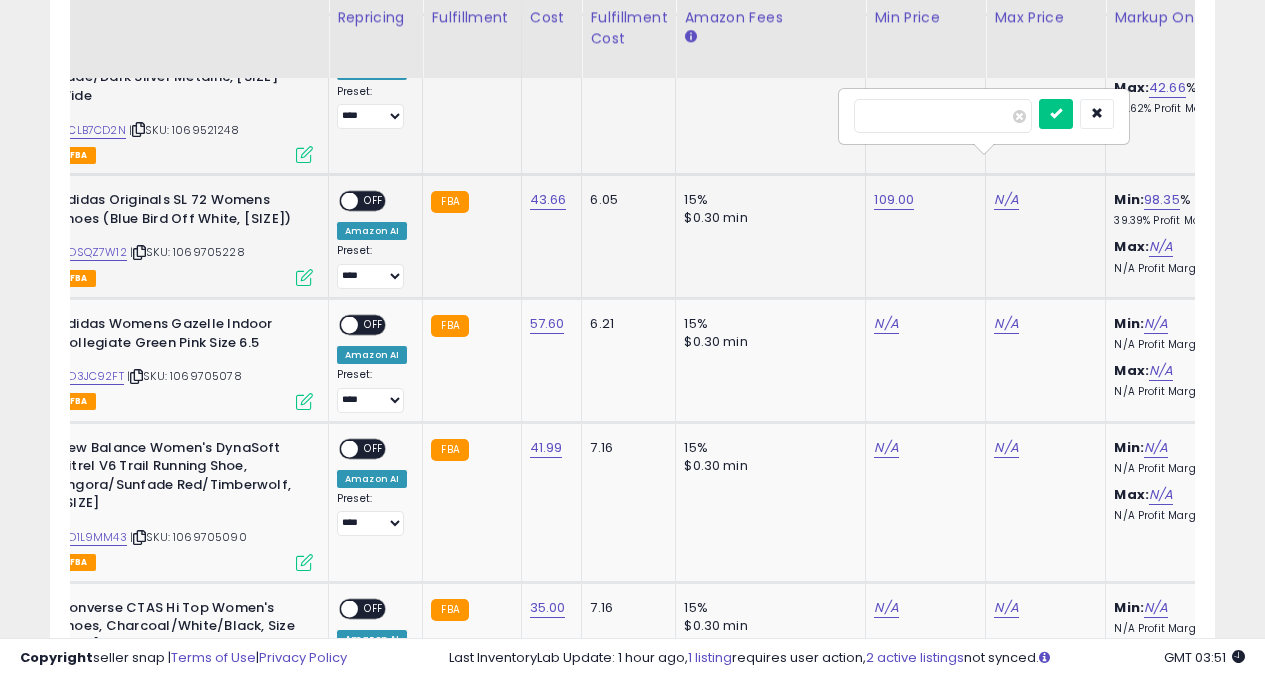 type on "***" 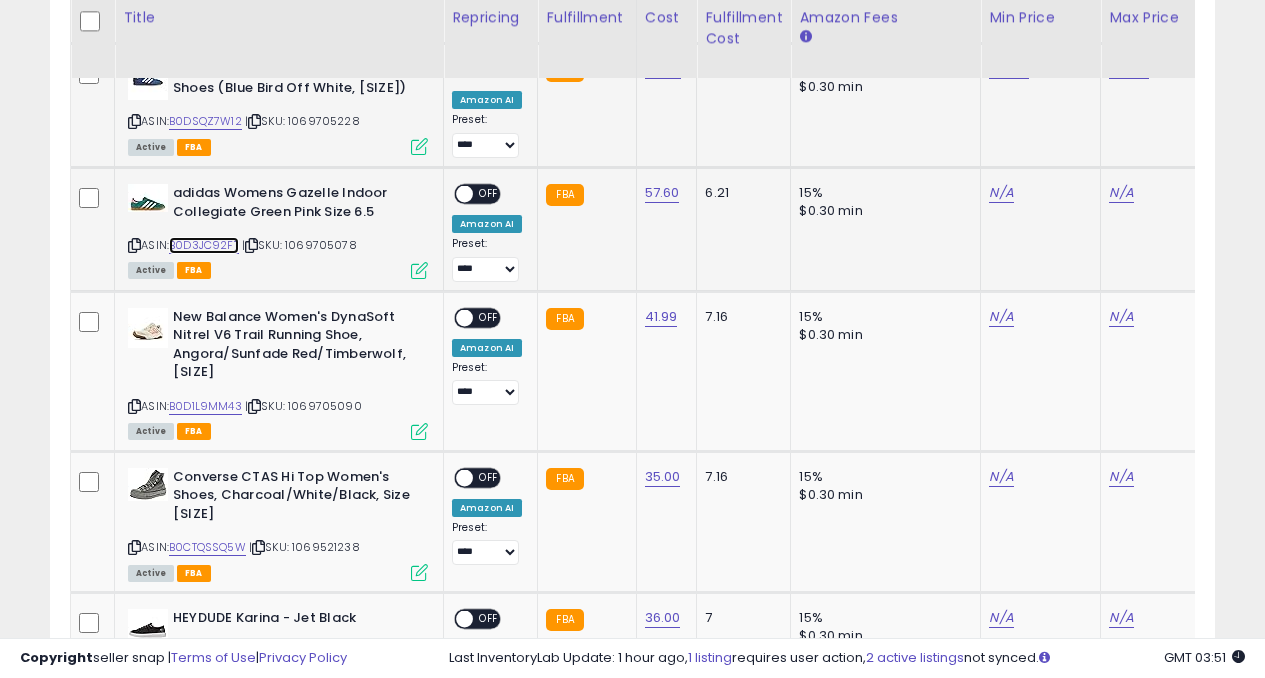click on "B0D3JC92FT" at bounding box center (204, 245) 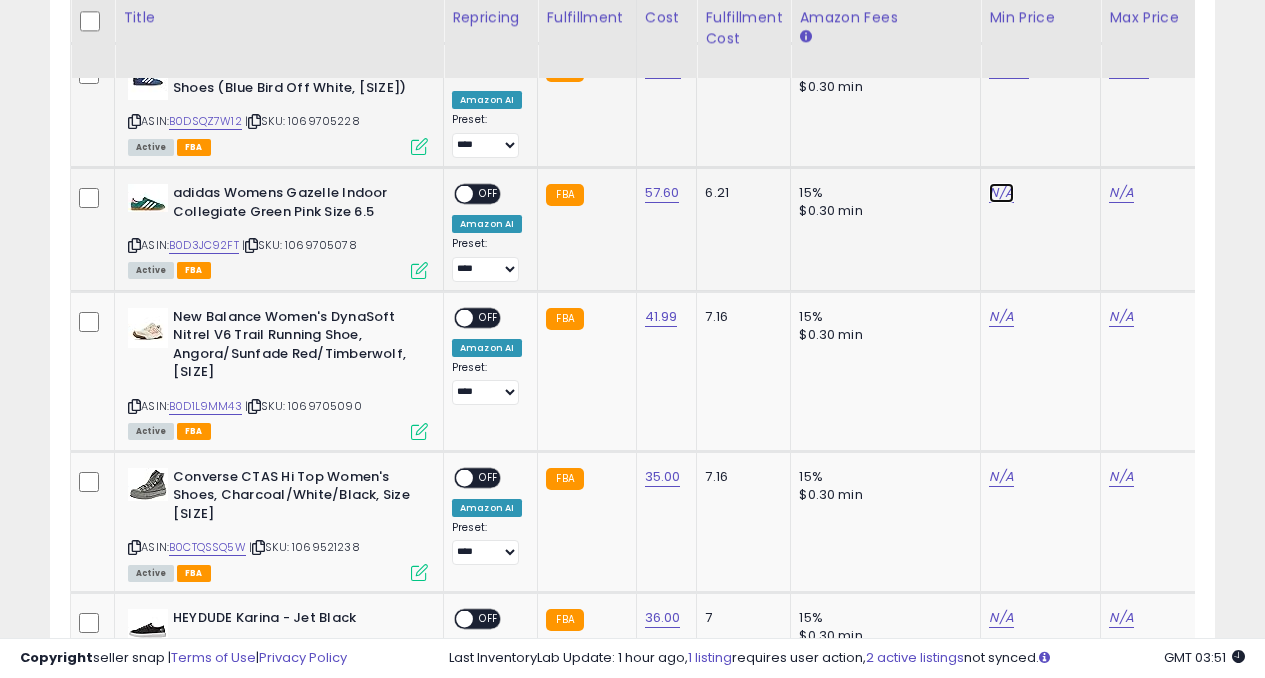 click on "N/A" at bounding box center (1001, 193) 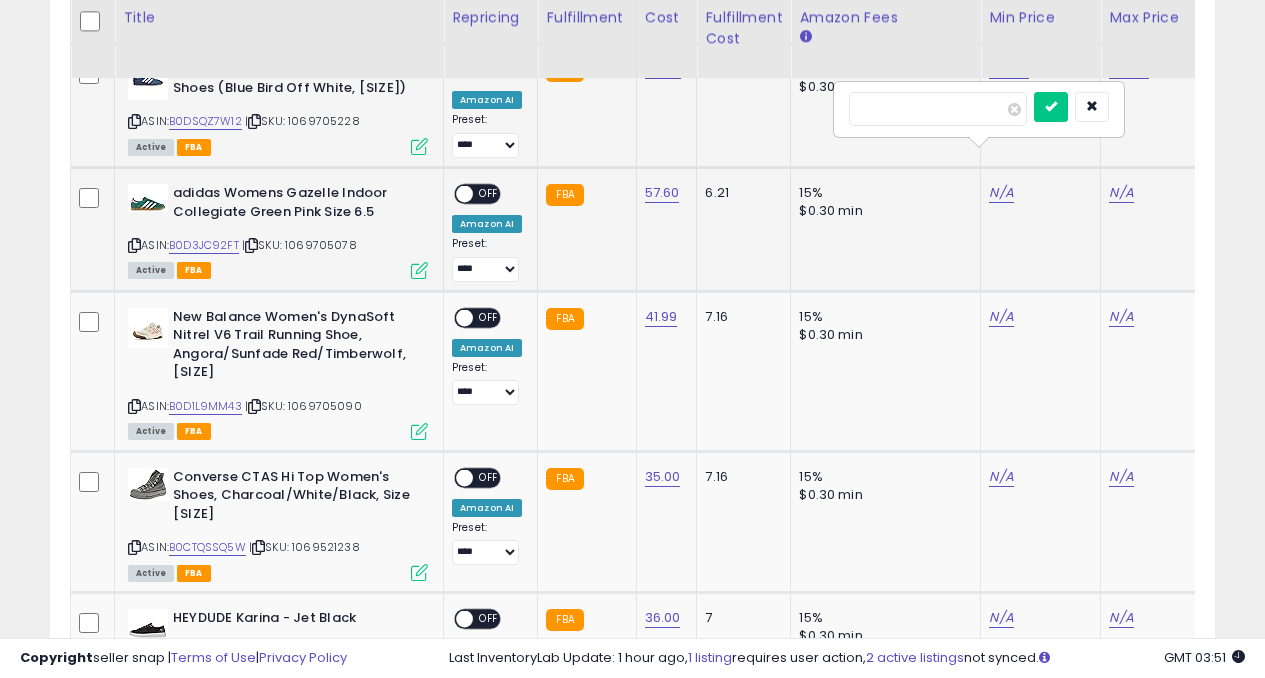 type on "***" 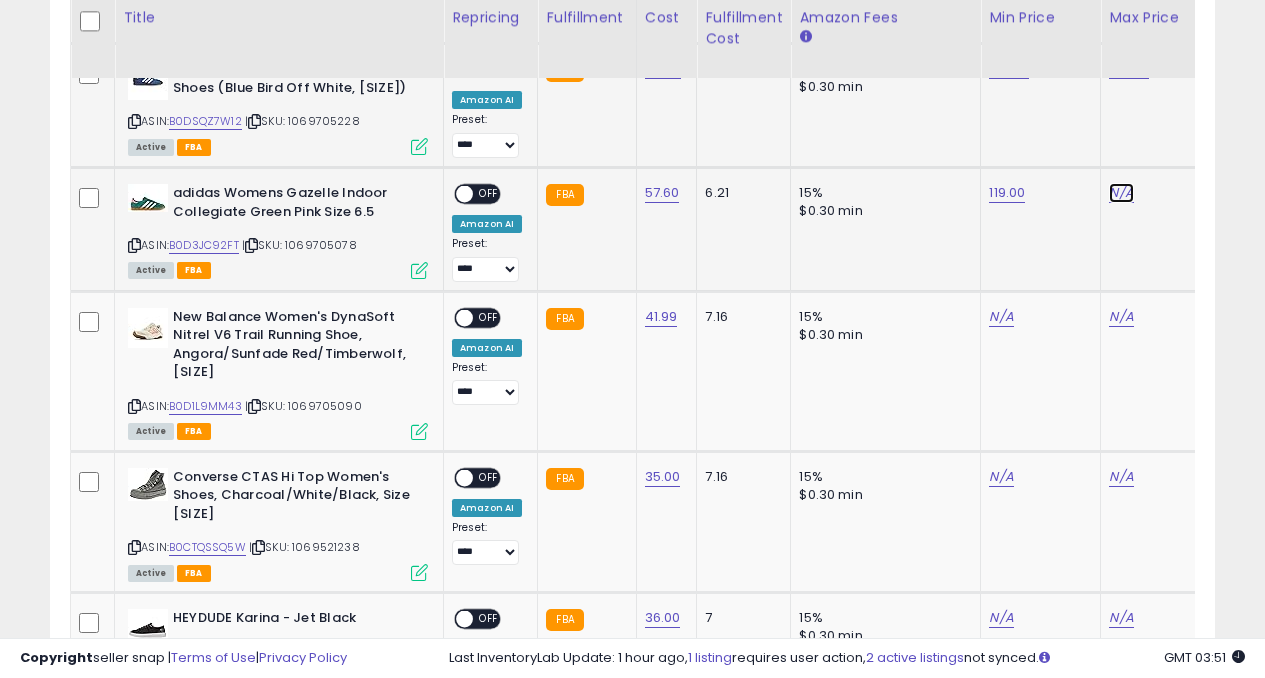 click on "N/A" at bounding box center (1121, 193) 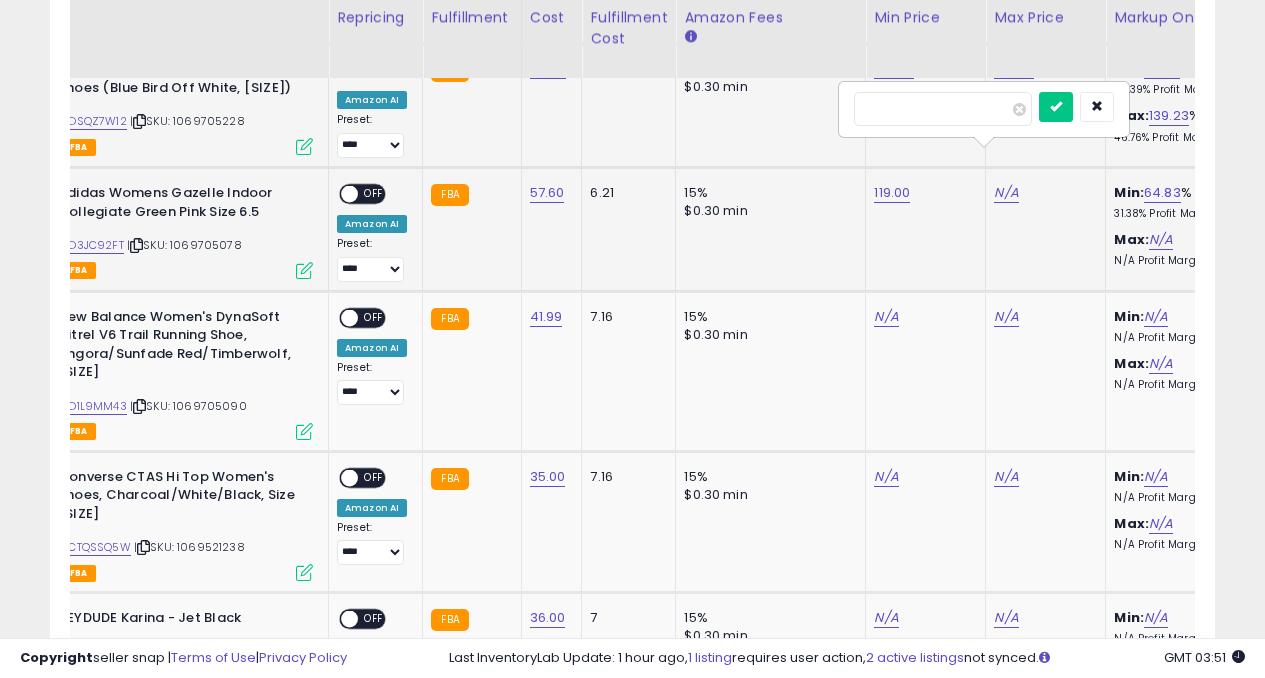 type on "***" 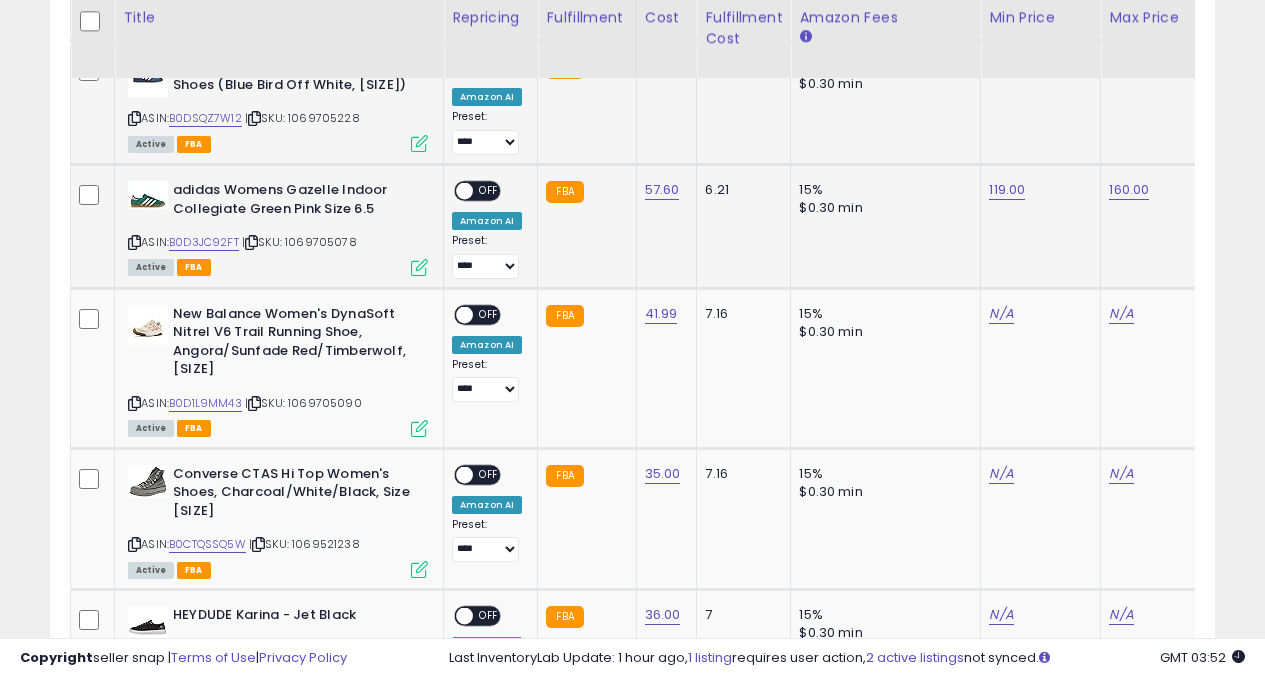 scroll, scrollTop: 0, scrollLeft: 472, axis: horizontal 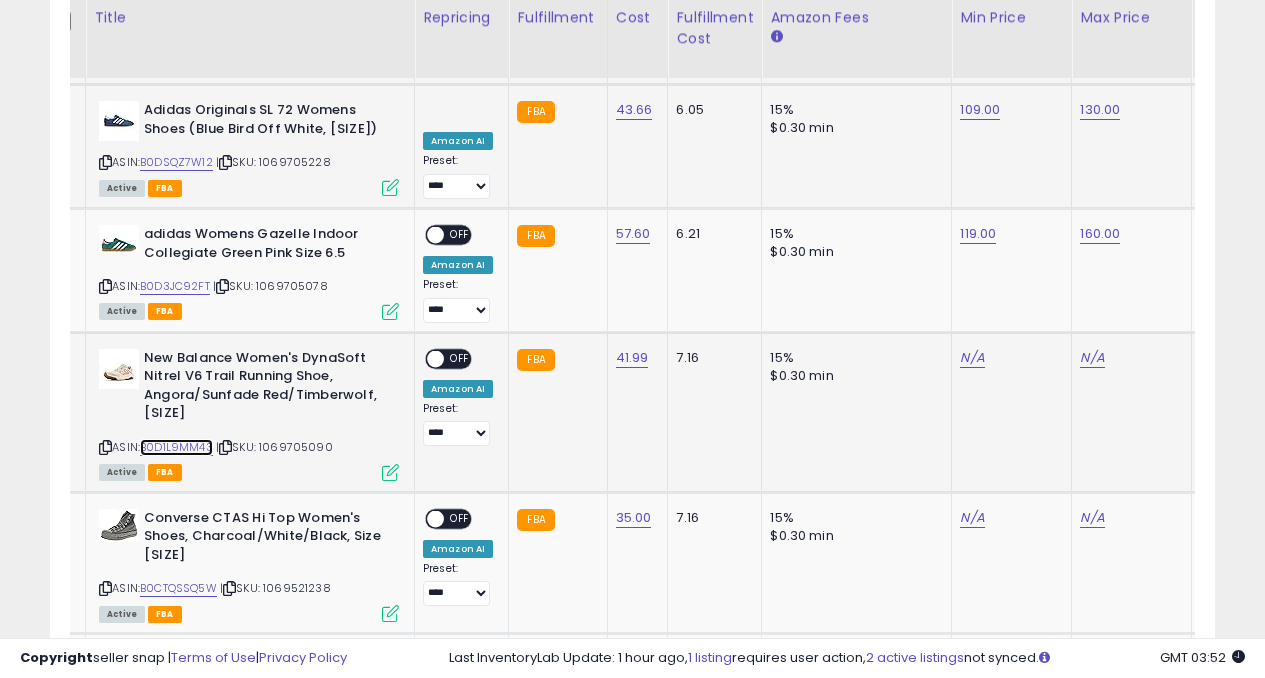 click on "B0D1L9MM43" at bounding box center [176, 447] 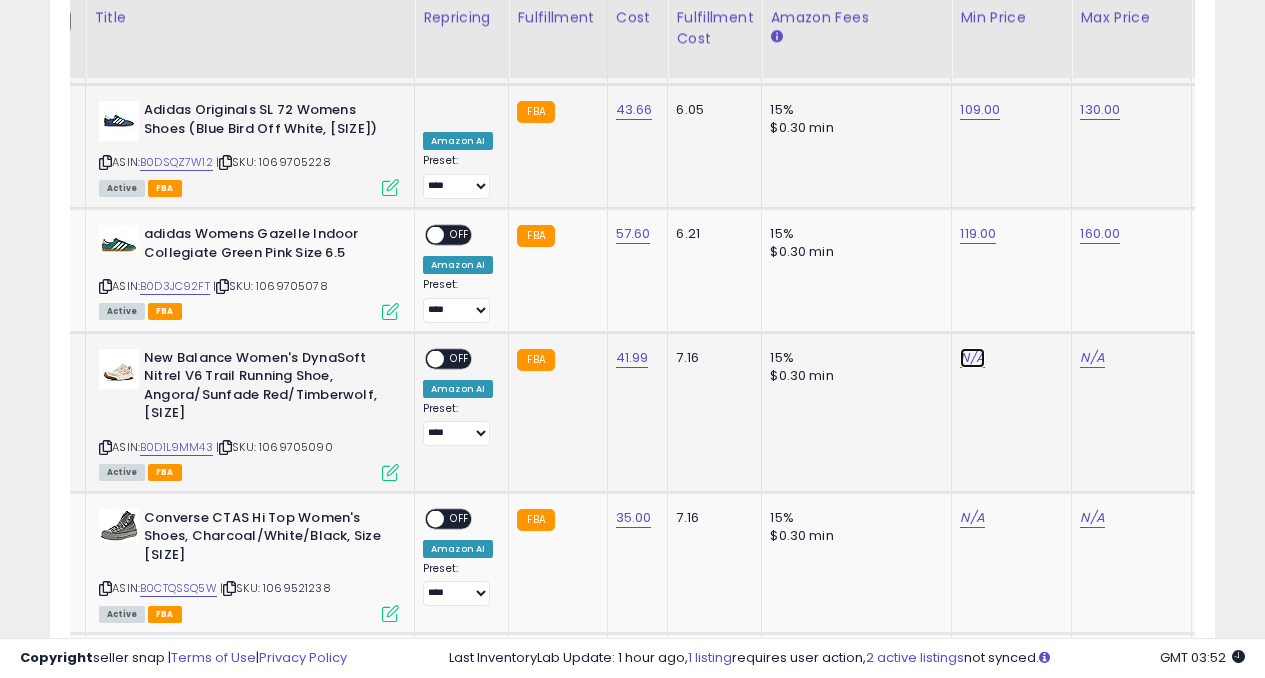 click on "N/A" at bounding box center [972, 358] 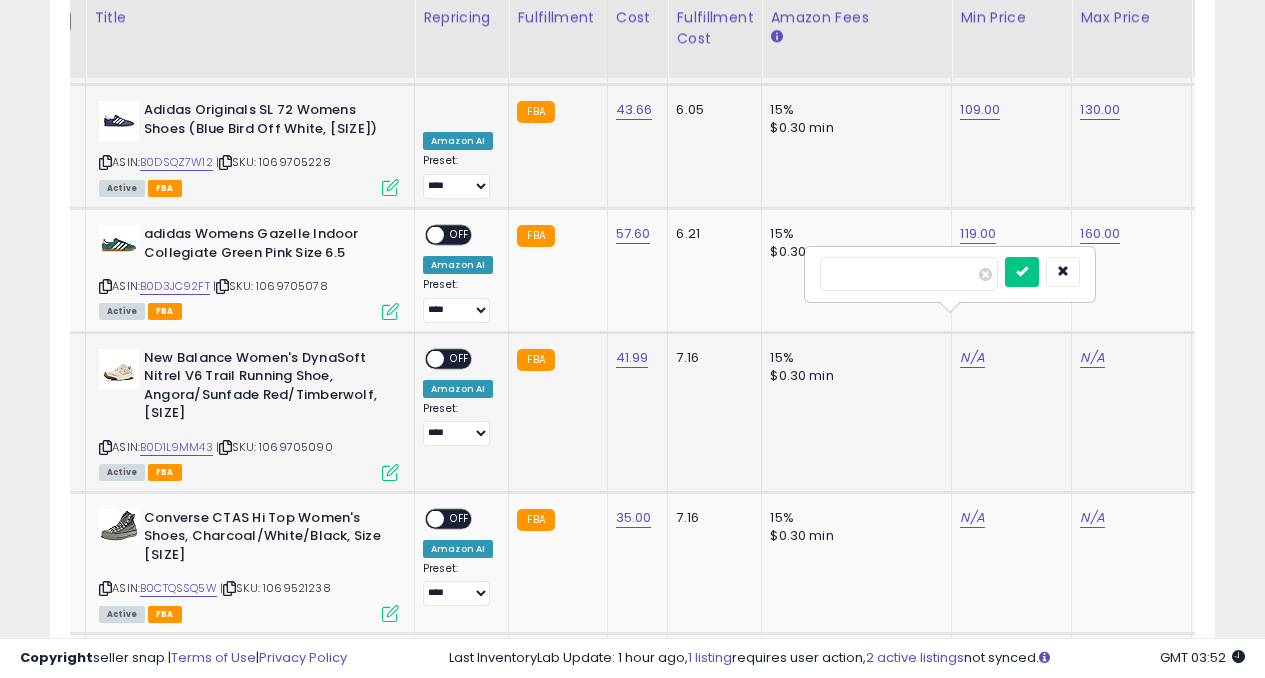 type on "**" 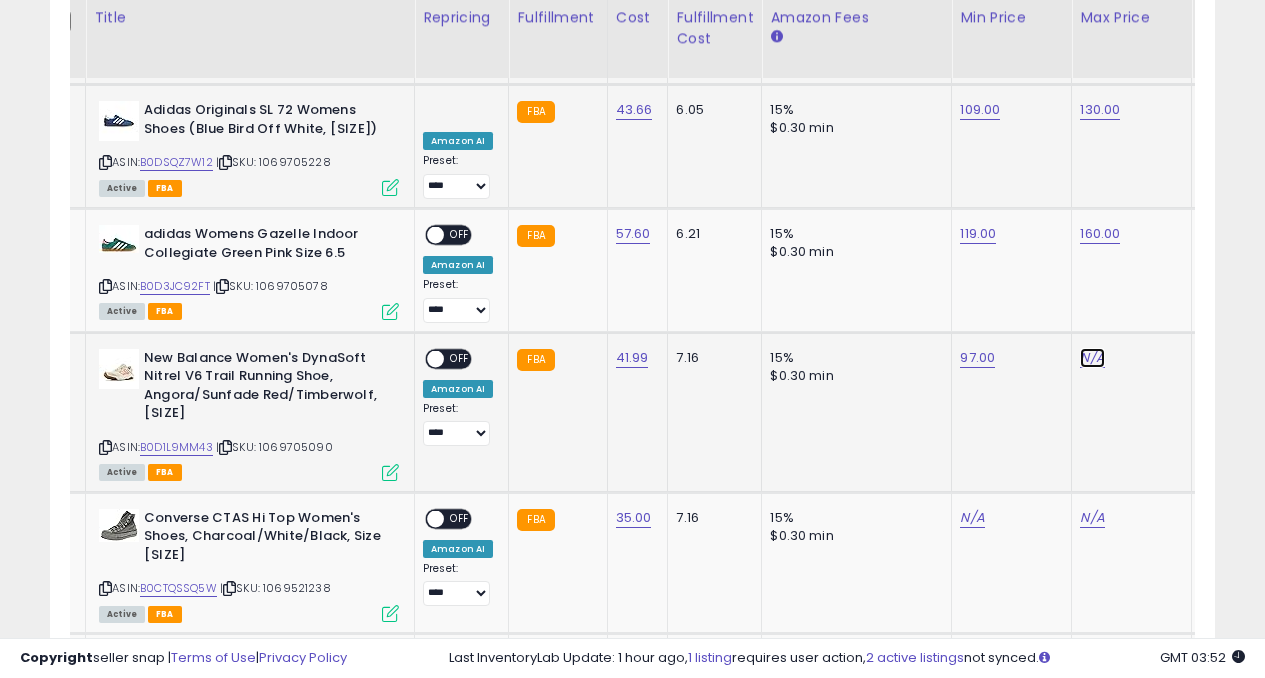 click on "N/A" at bounding box center (1092, 358) 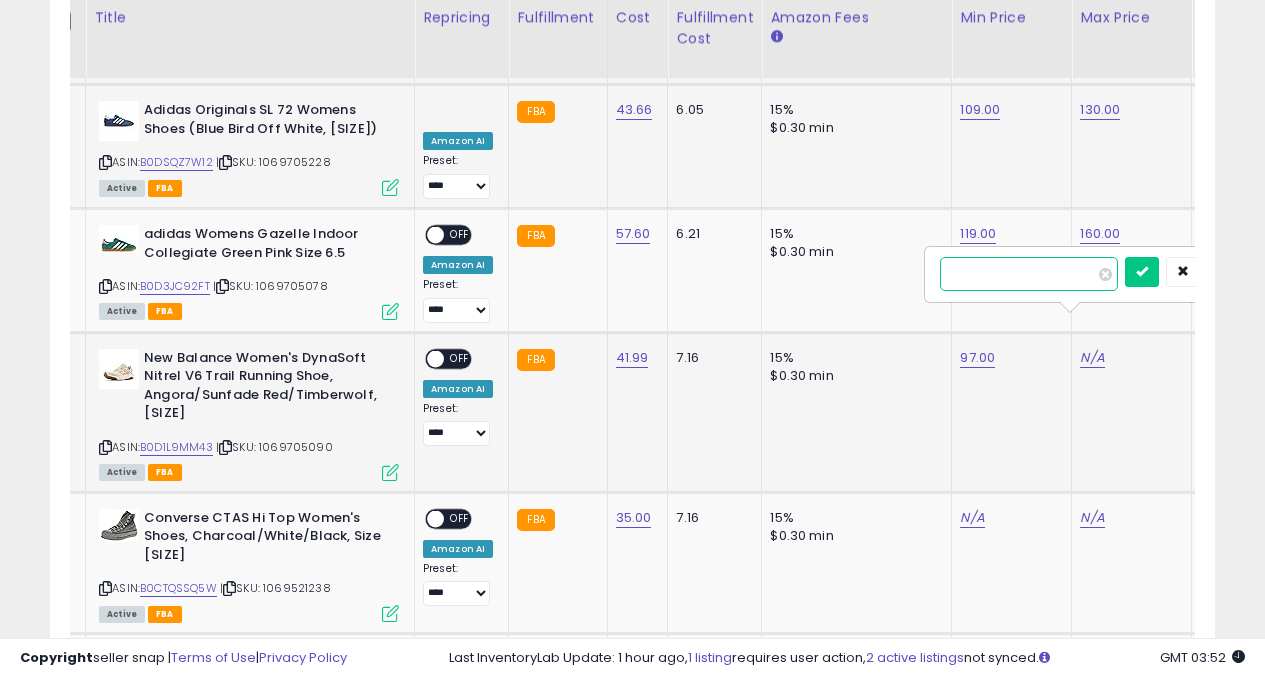 scroll, scrollTop: 0, scrollLeft: 115, axis: horizontal 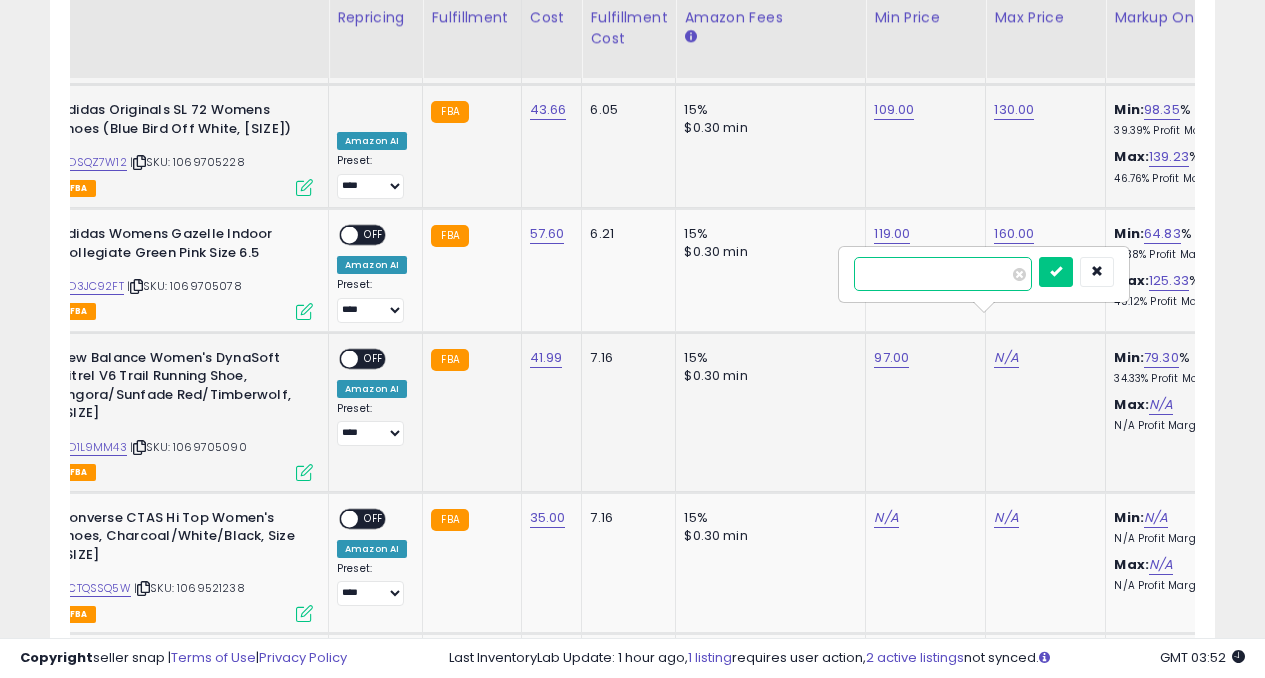 type on "***" 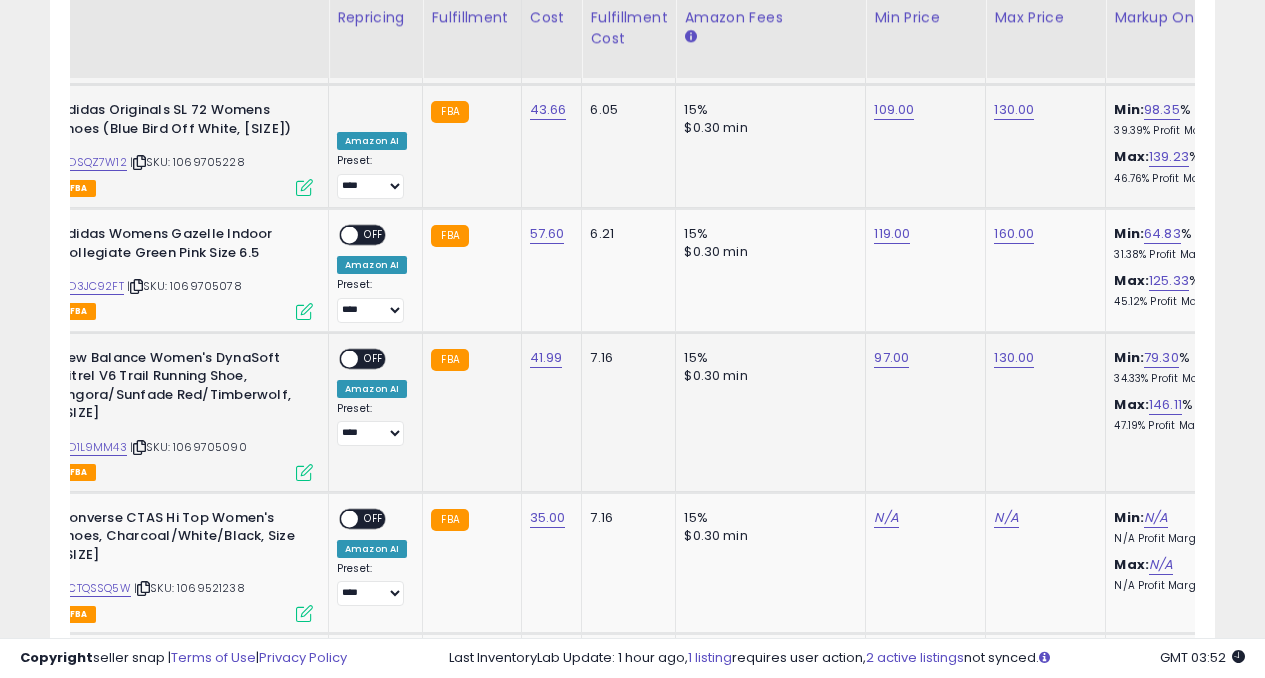 scroll, scrollTop: 0, scrollLeft: 0, axis: both 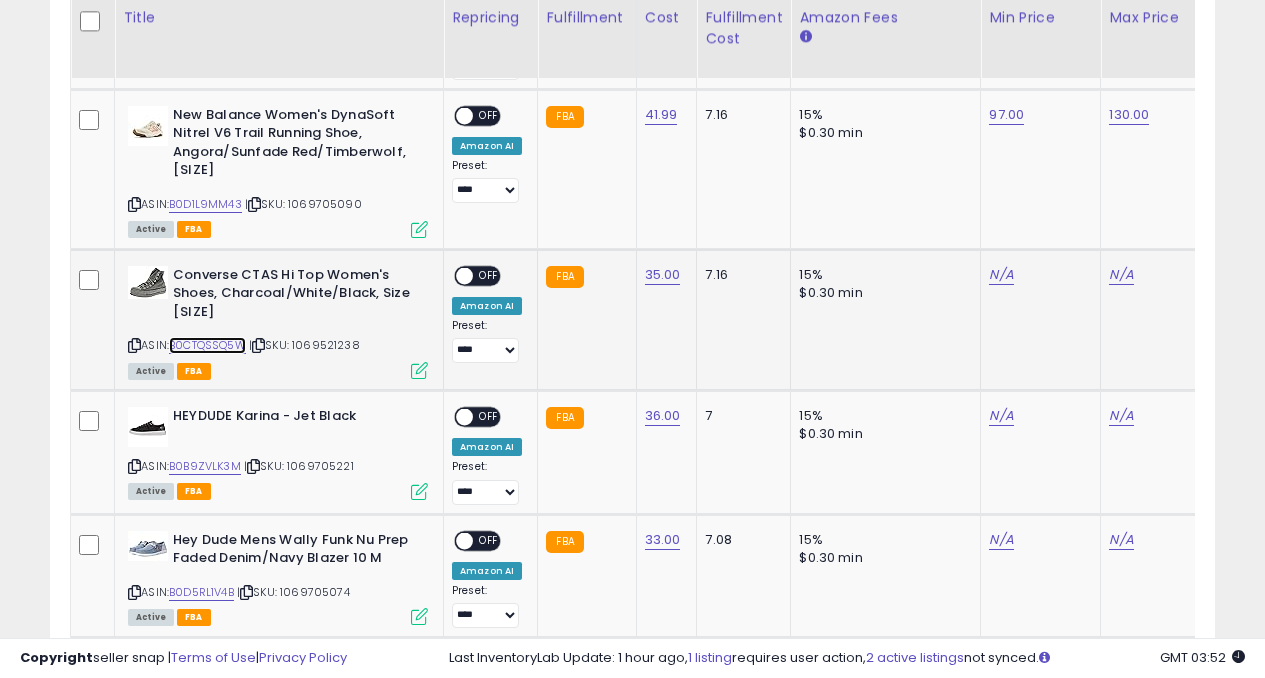click on "B0CTQSSQ5W" at bounding box center [207, 345] 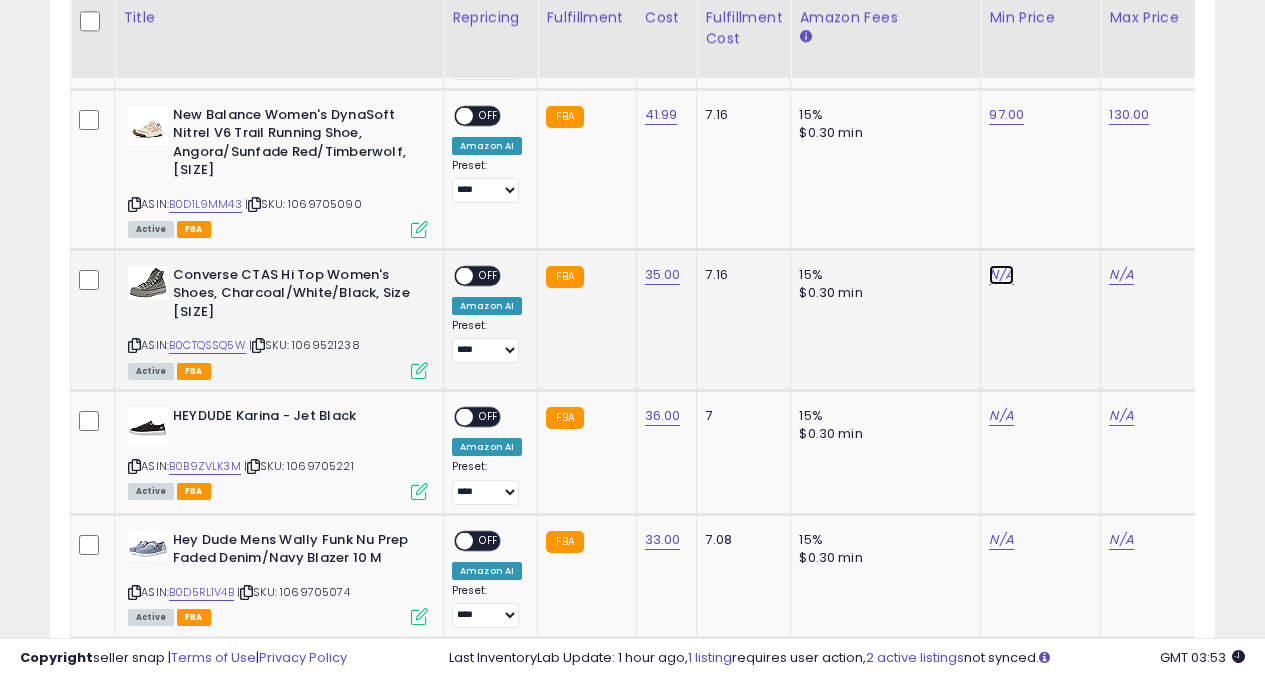 click on "N/A" at bounding box center (1001, 275) 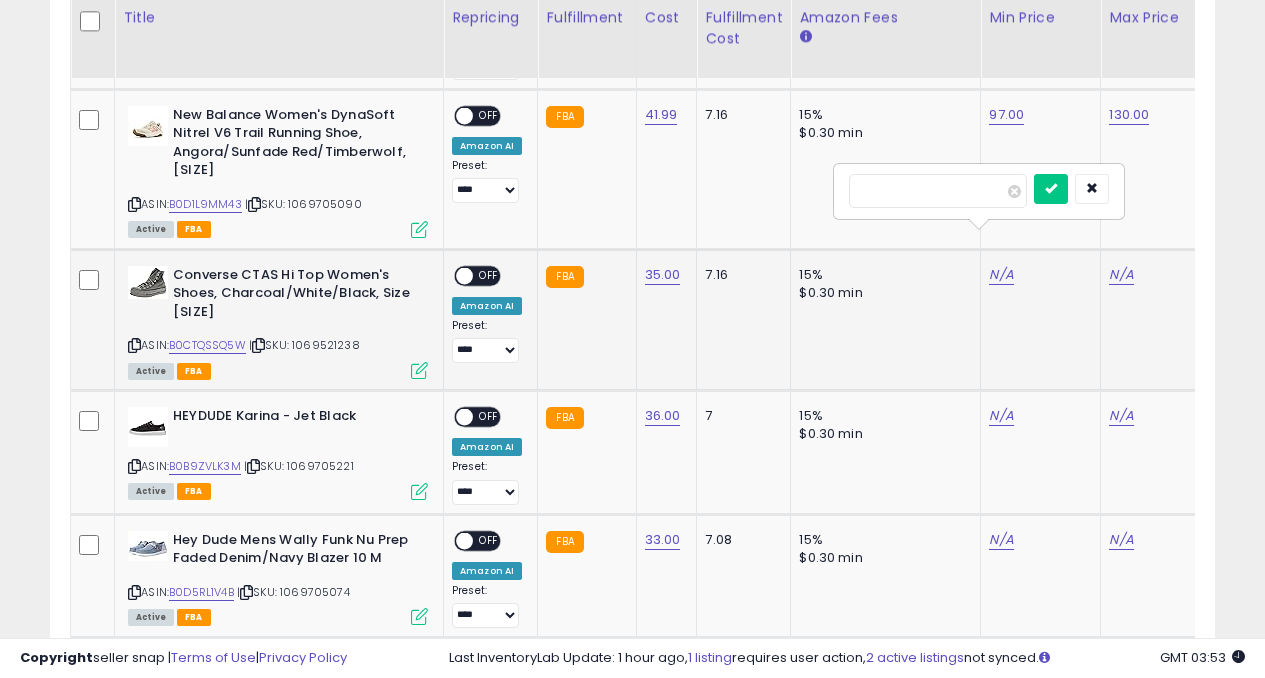 type on "**" 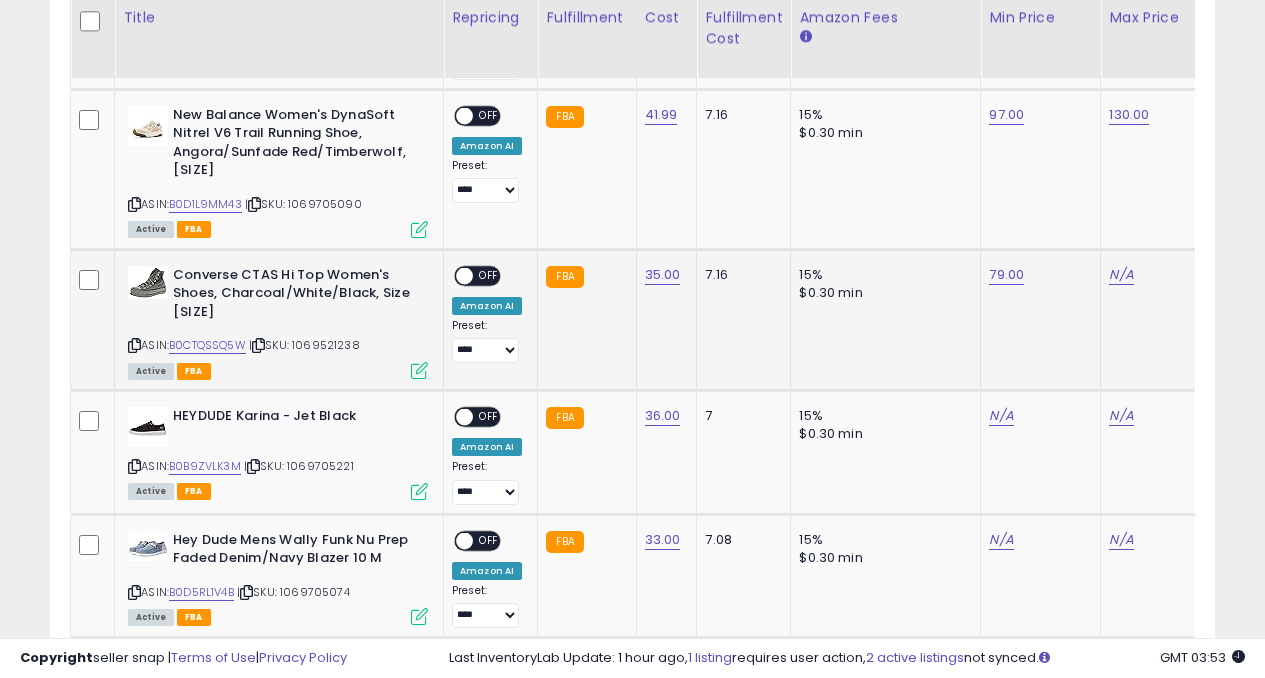 click on "N/A" 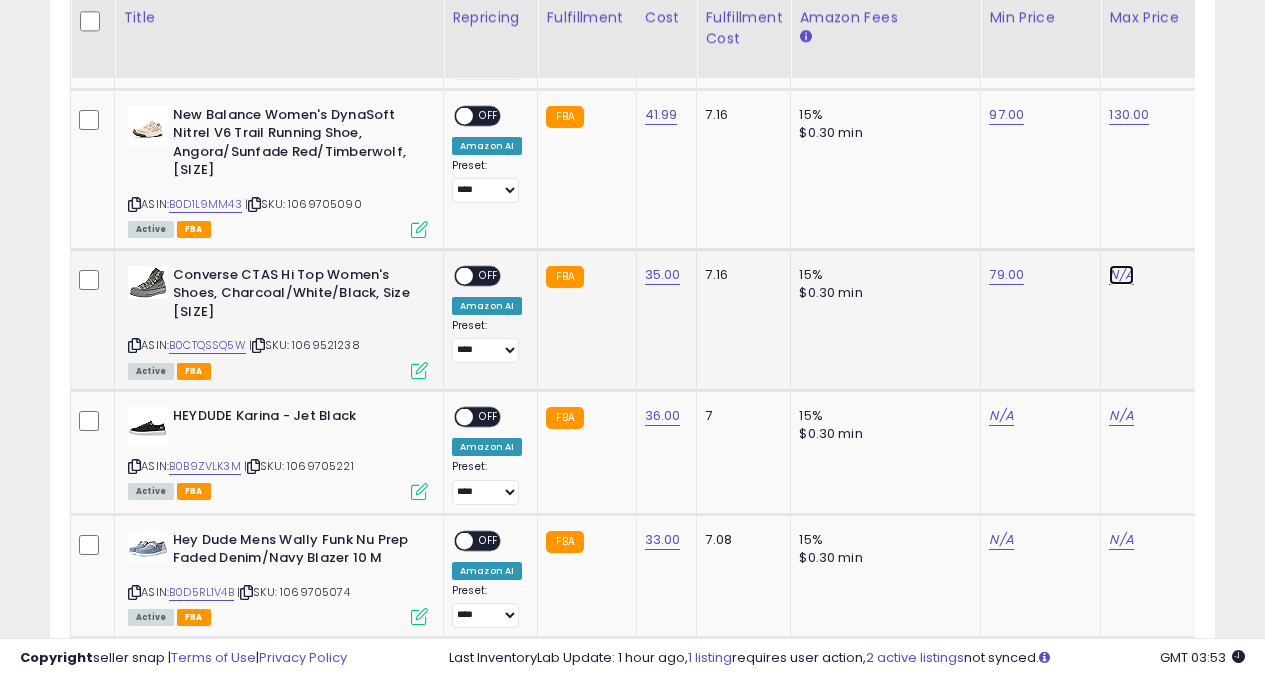 click on "N/A" at bounding box center (1121, 275) 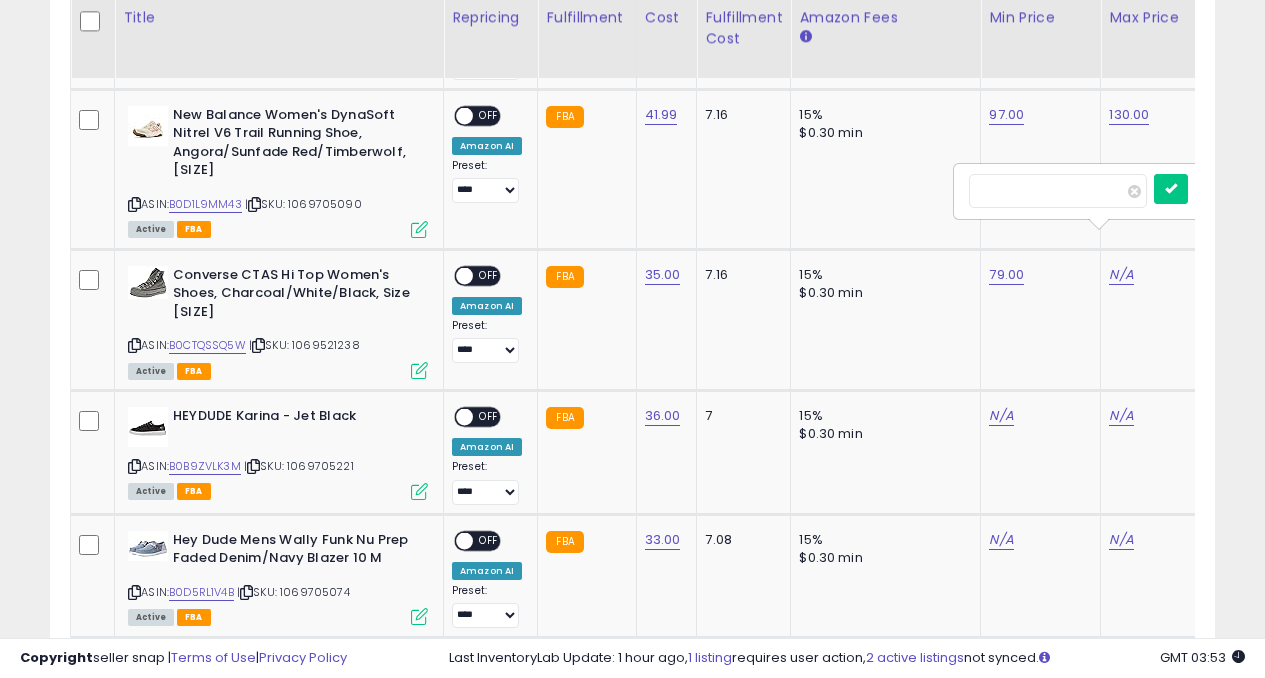 scroll, scrollTop: 0, scrollLeft: 115, axis: horizontal 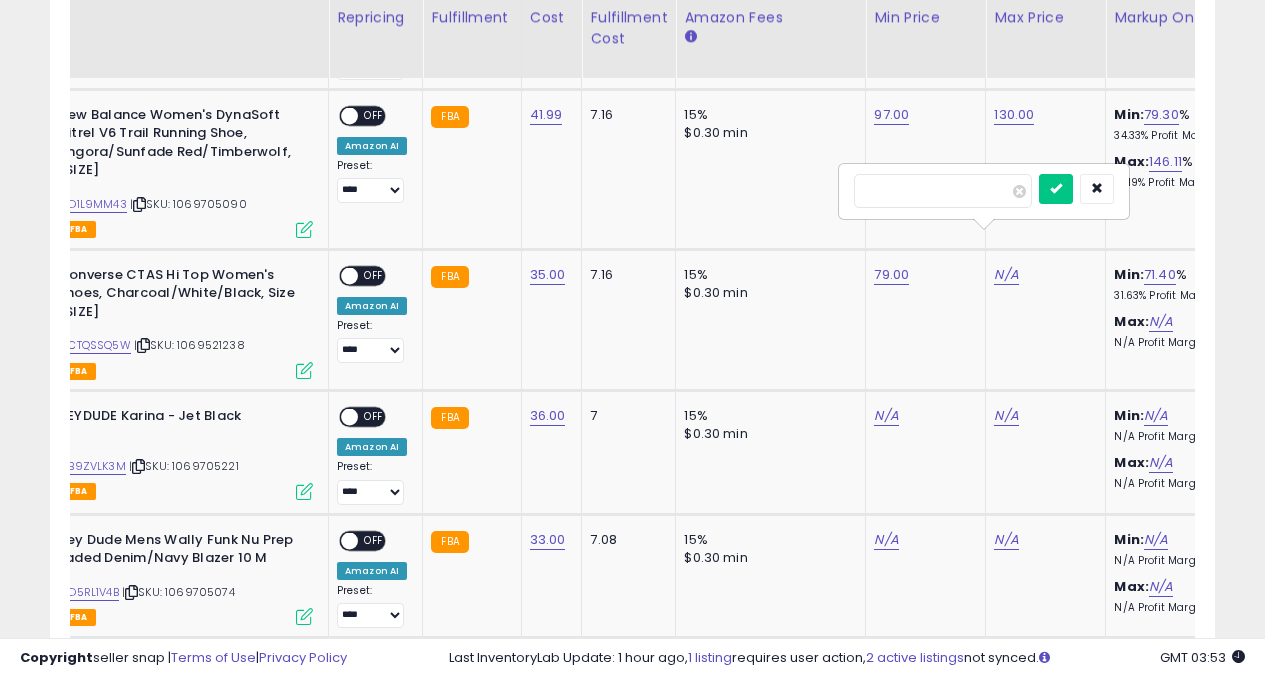 click at bounding box center [1056, 189] 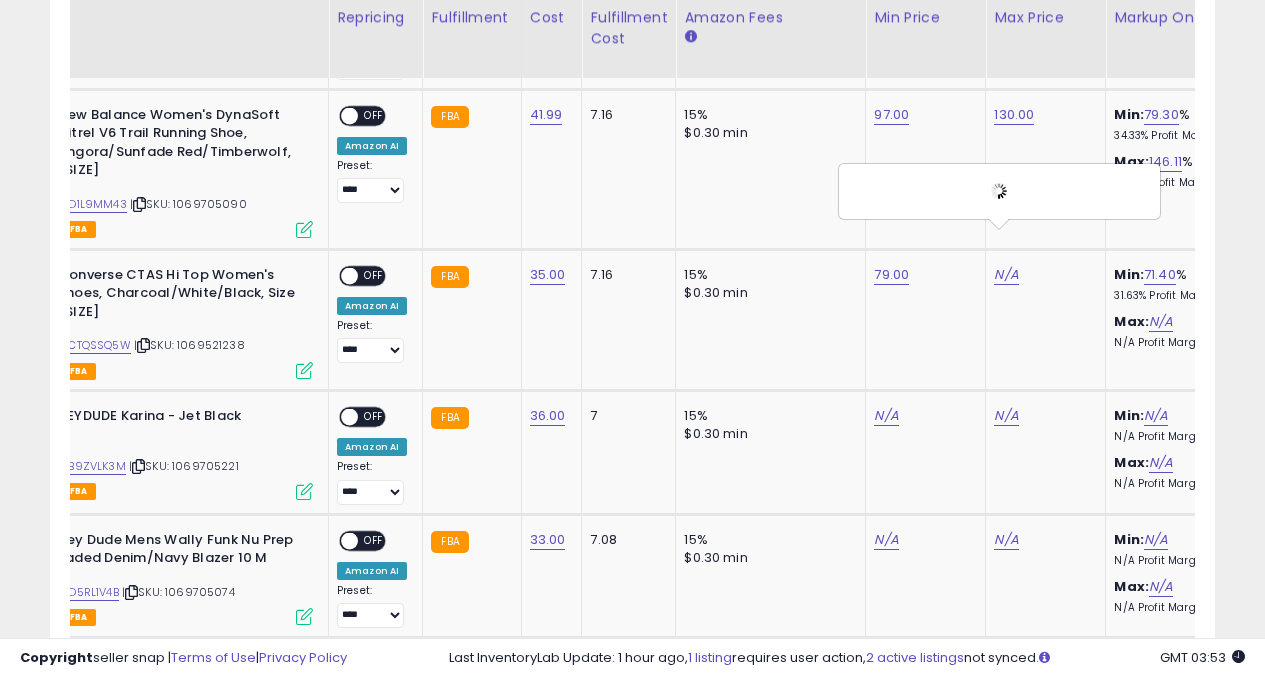 scroll, scrollTop: 0, scrollLeft: 404, axis: horizontal 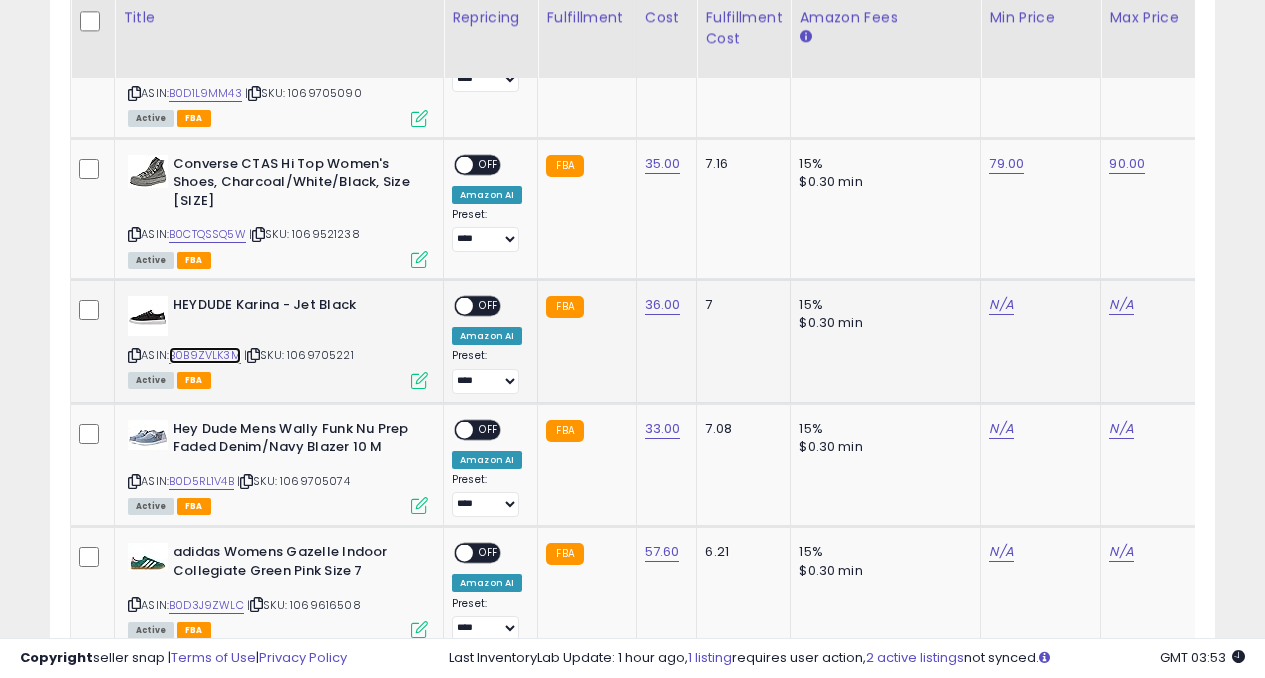 click on "B0B9ZVLK3M" at bounding box center (205, 355) 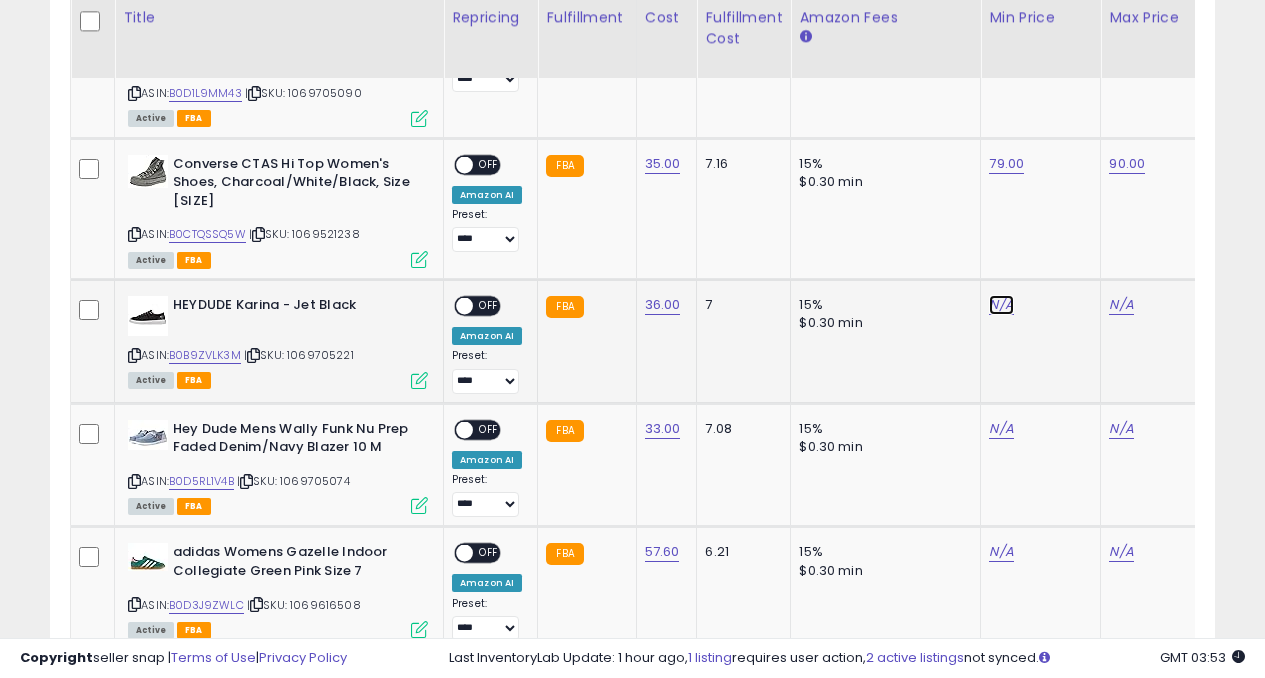 click on "N/A" at bounding box center (1001, 305) 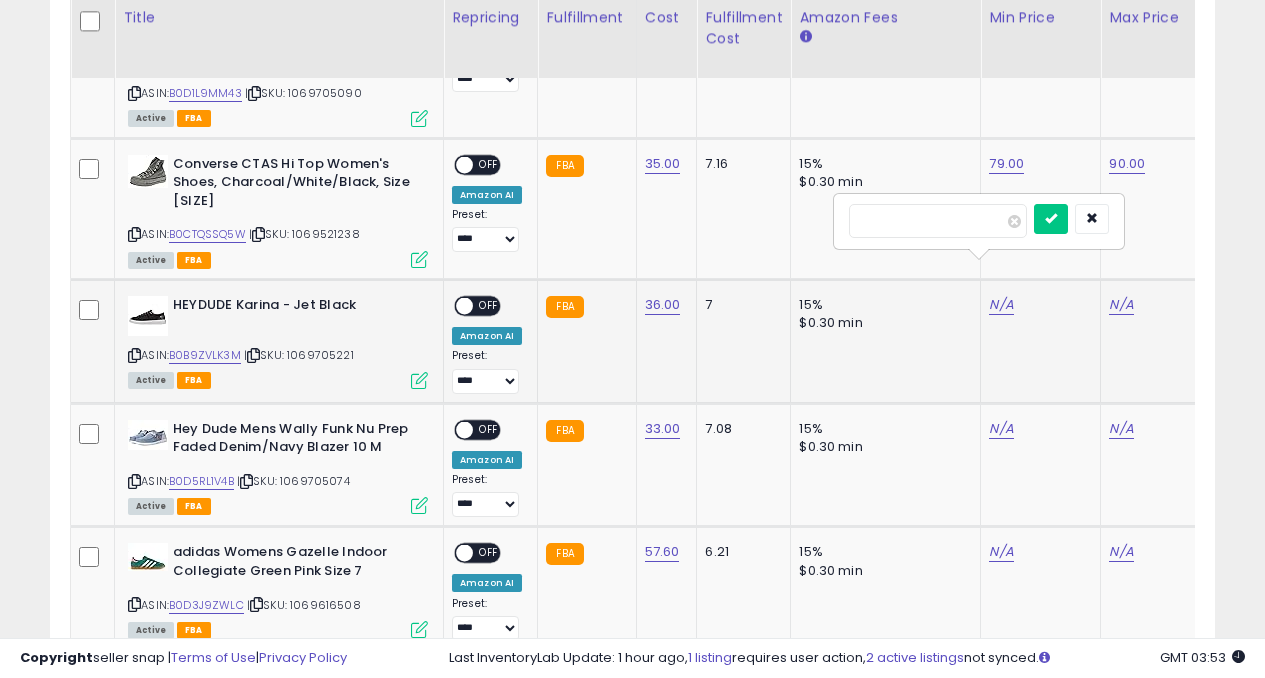 type on "**" 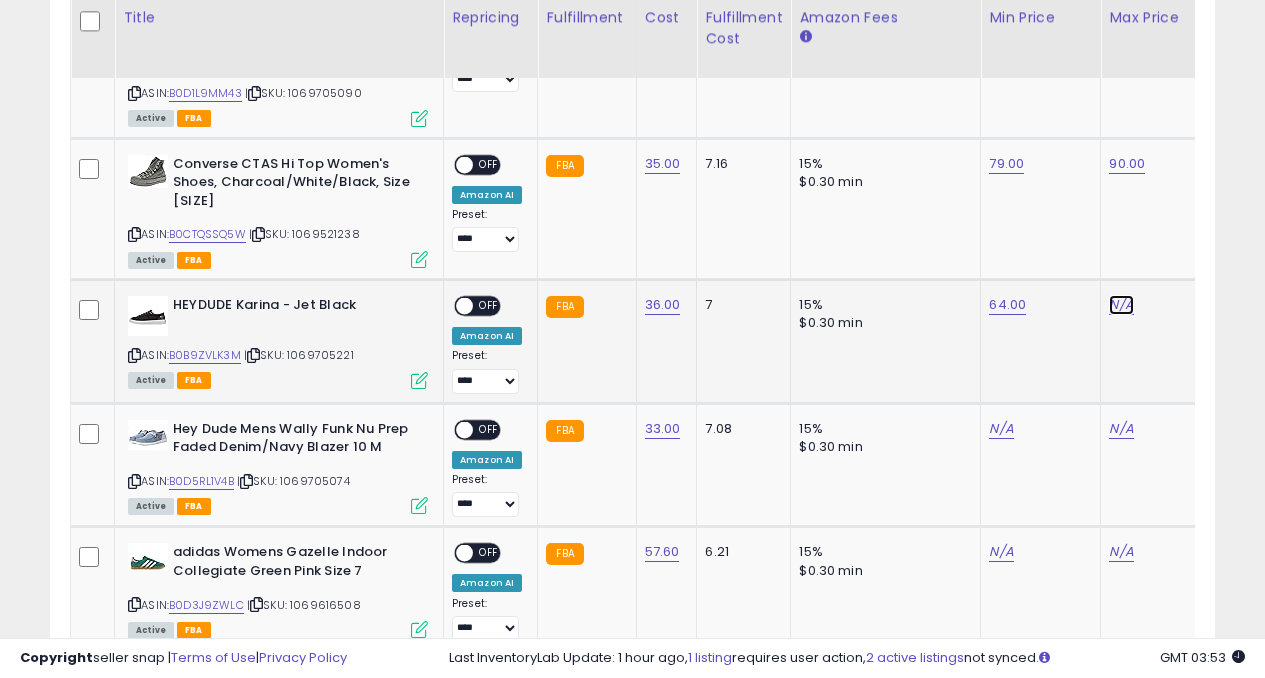 click on "N/A" at bounding box center [1121, 305] 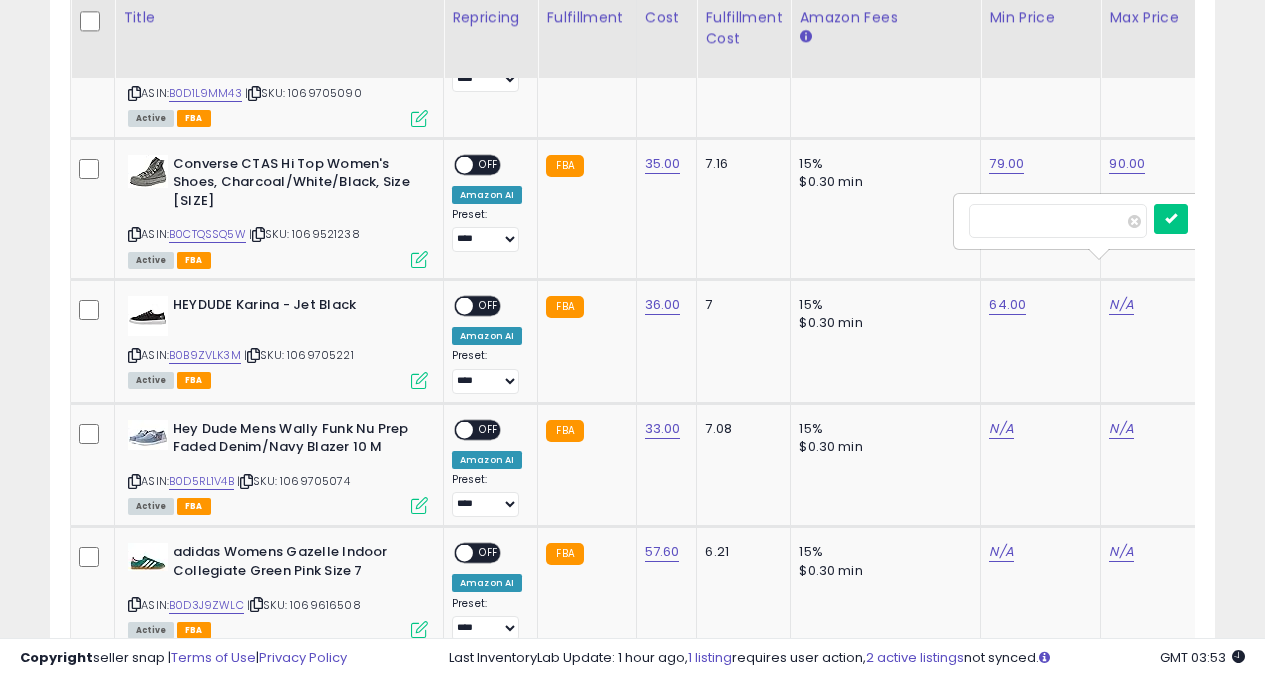 scroll, scrollTop: 0, scrollLeft: 115, axis: horizontal 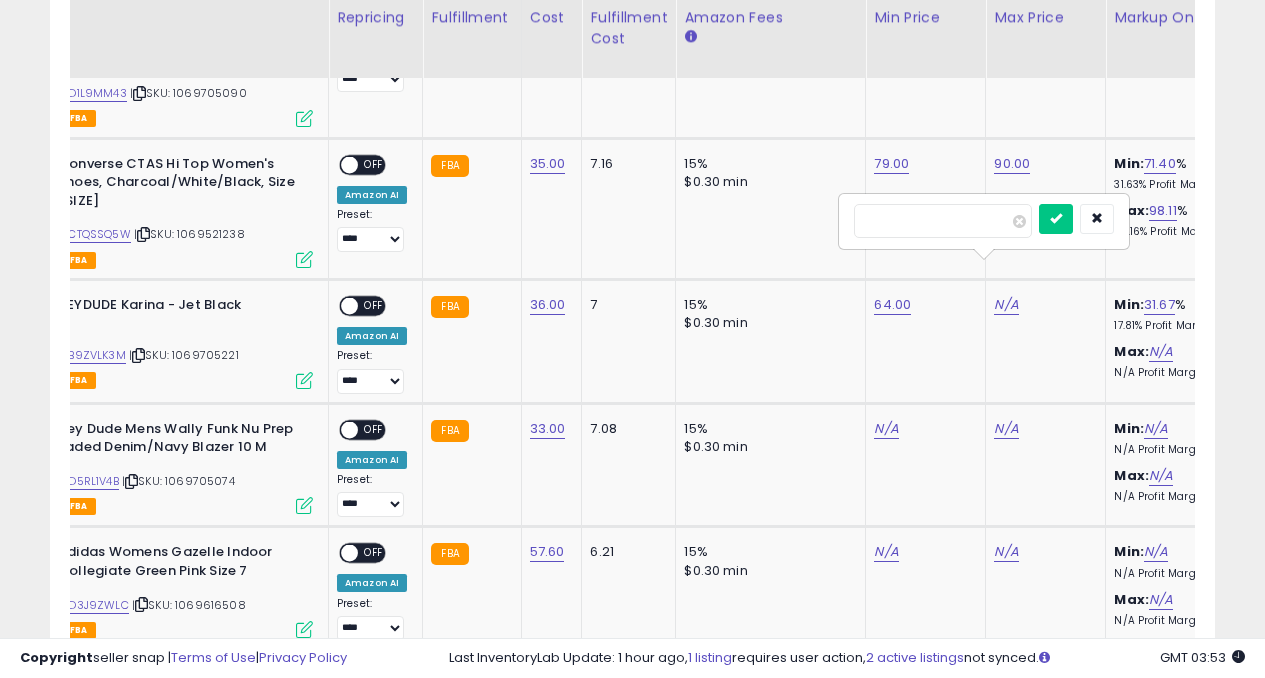 click at bounding box center (1056, 219) 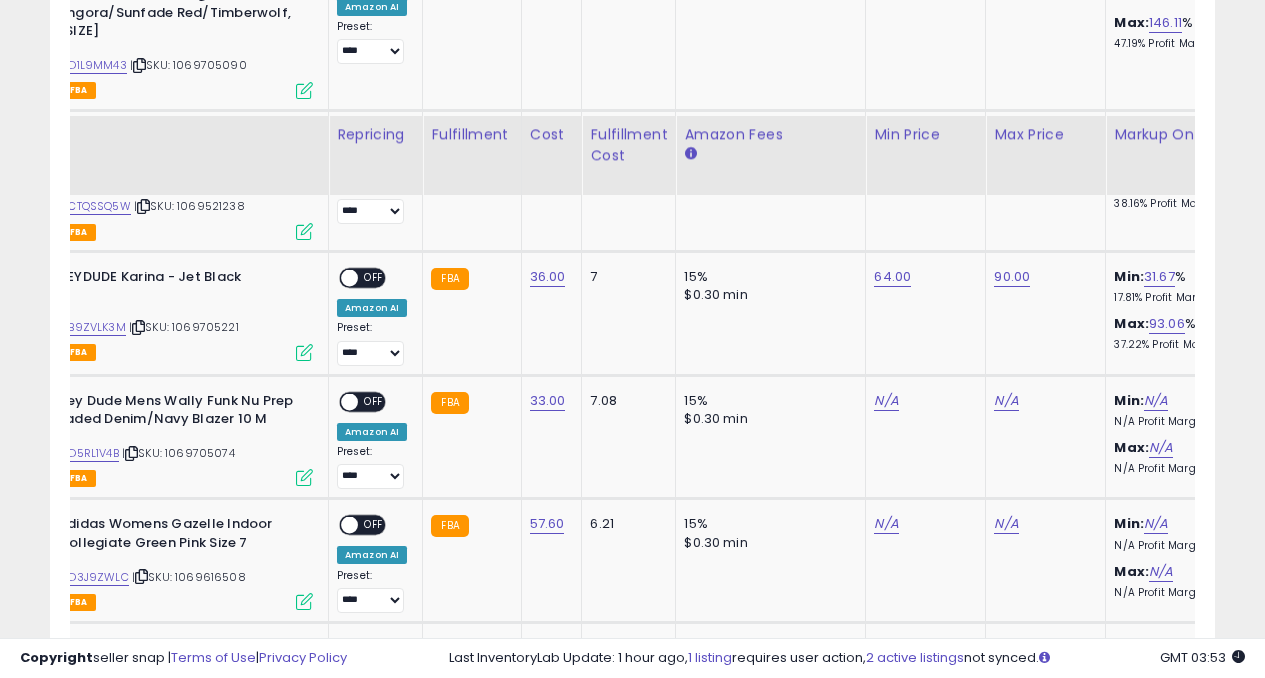 scroll, scrollTop: 2400, scrollLeft: 0, axis: vertical 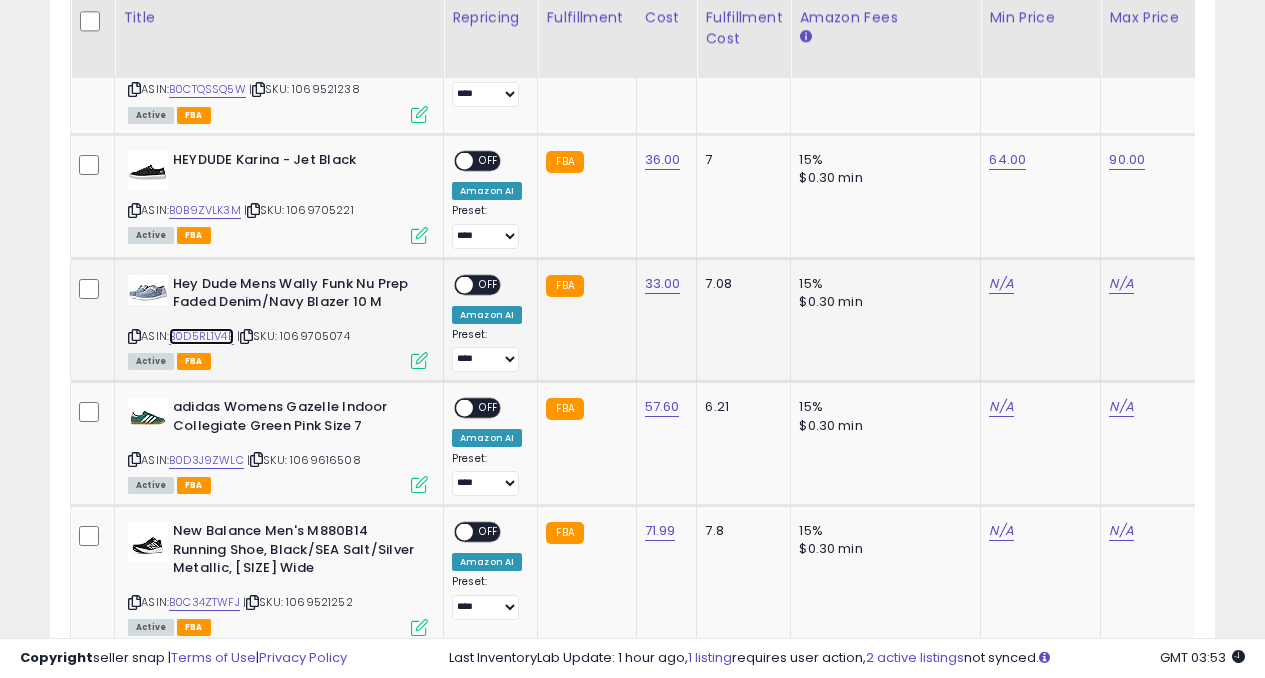 click on "B0D5RL1V4B" at bounding box center (201, 336) 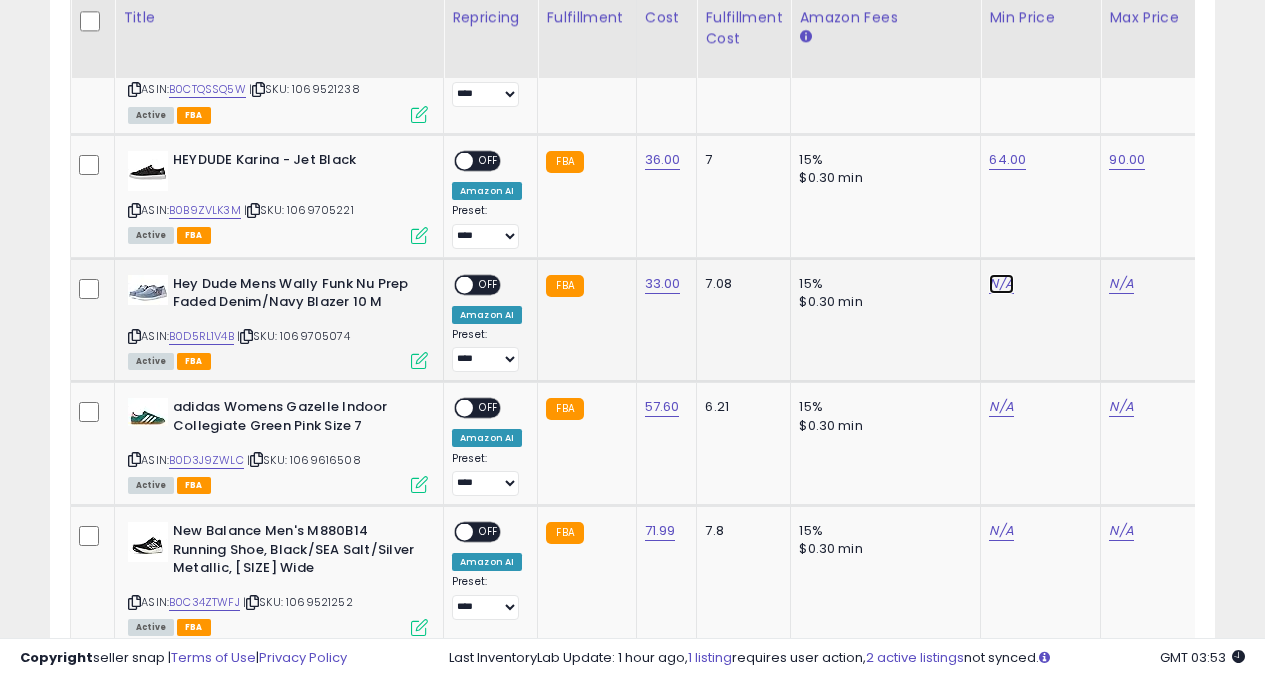 click on "N/A" at bounding box center [1001, 284] 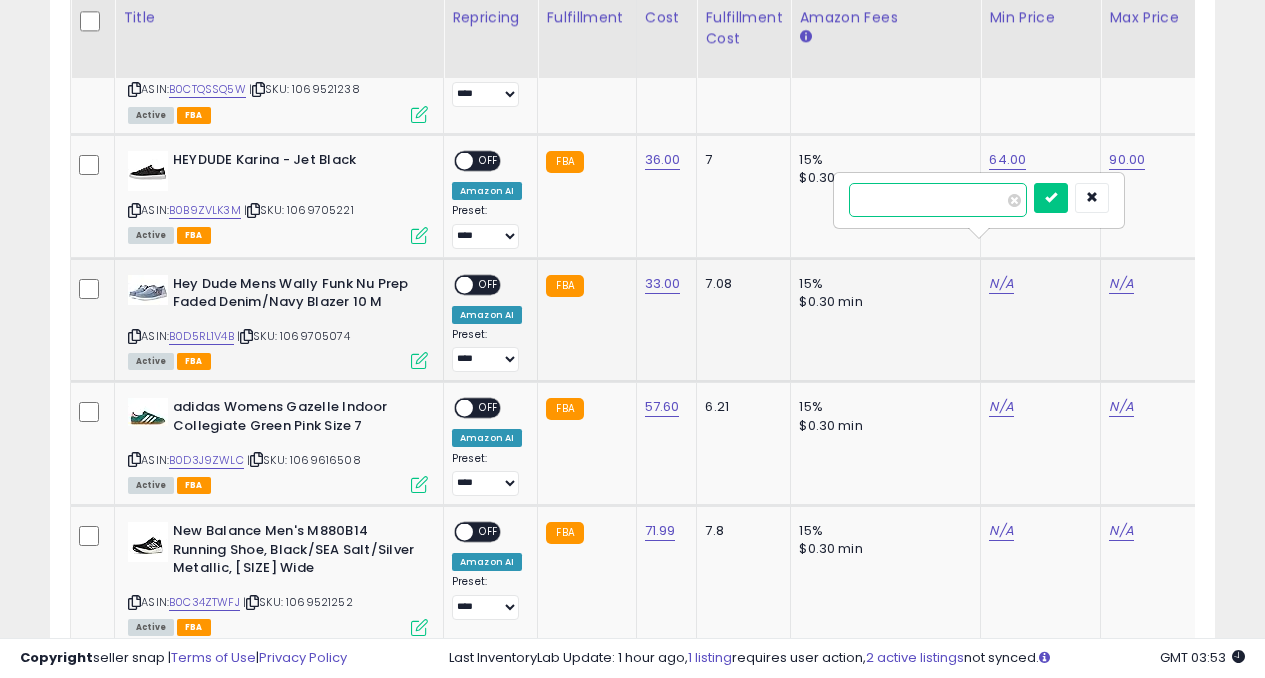 type on "**" 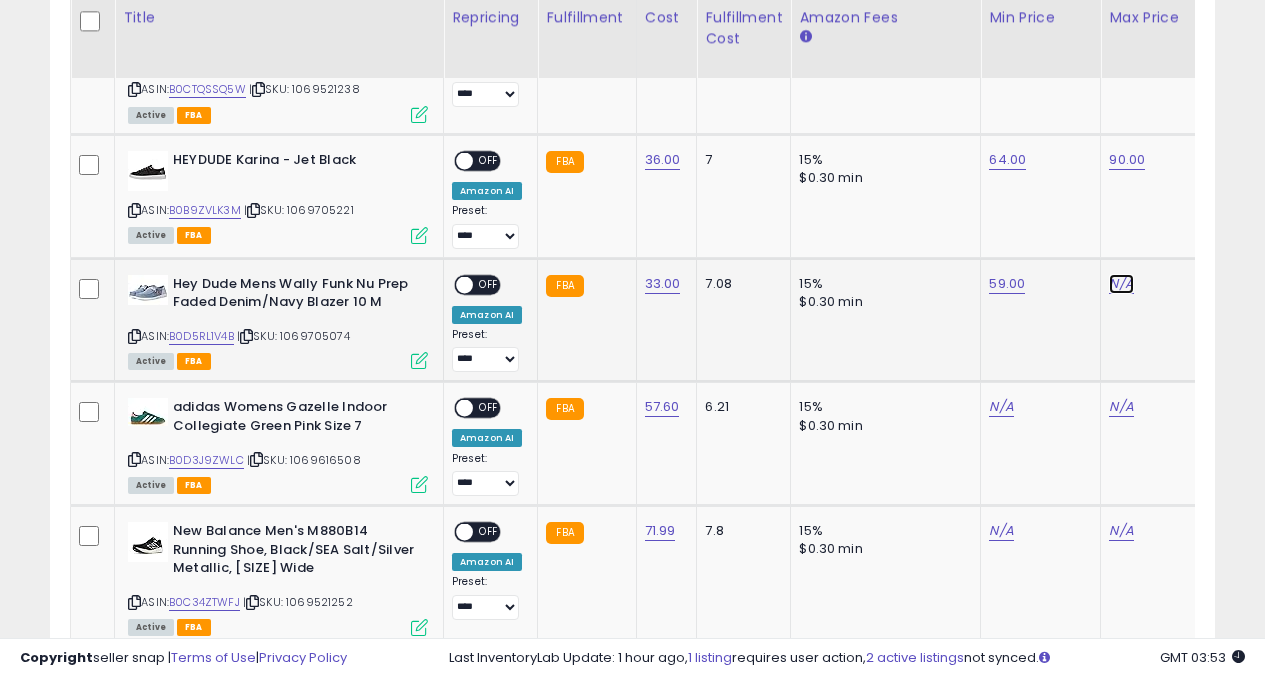 click on "N/A" at bounding box center (1121, 284) 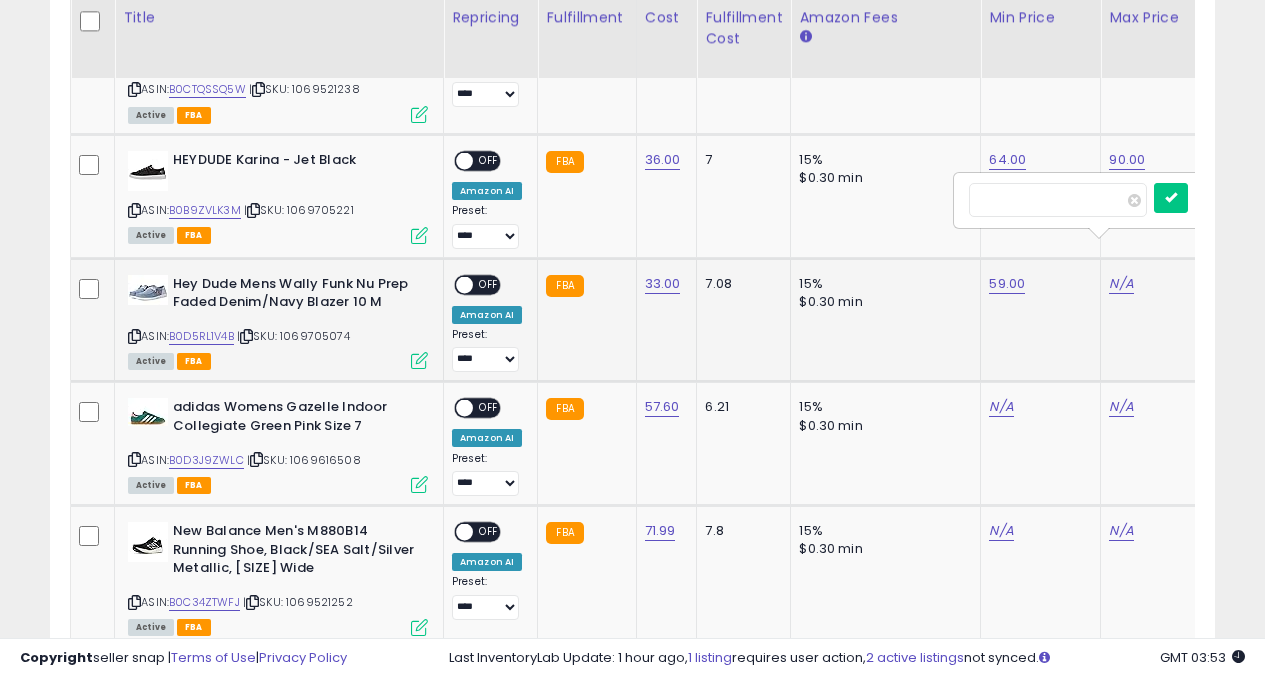 scroll, scrollTop: 0, scrollLeft: 115, axis: horizontal 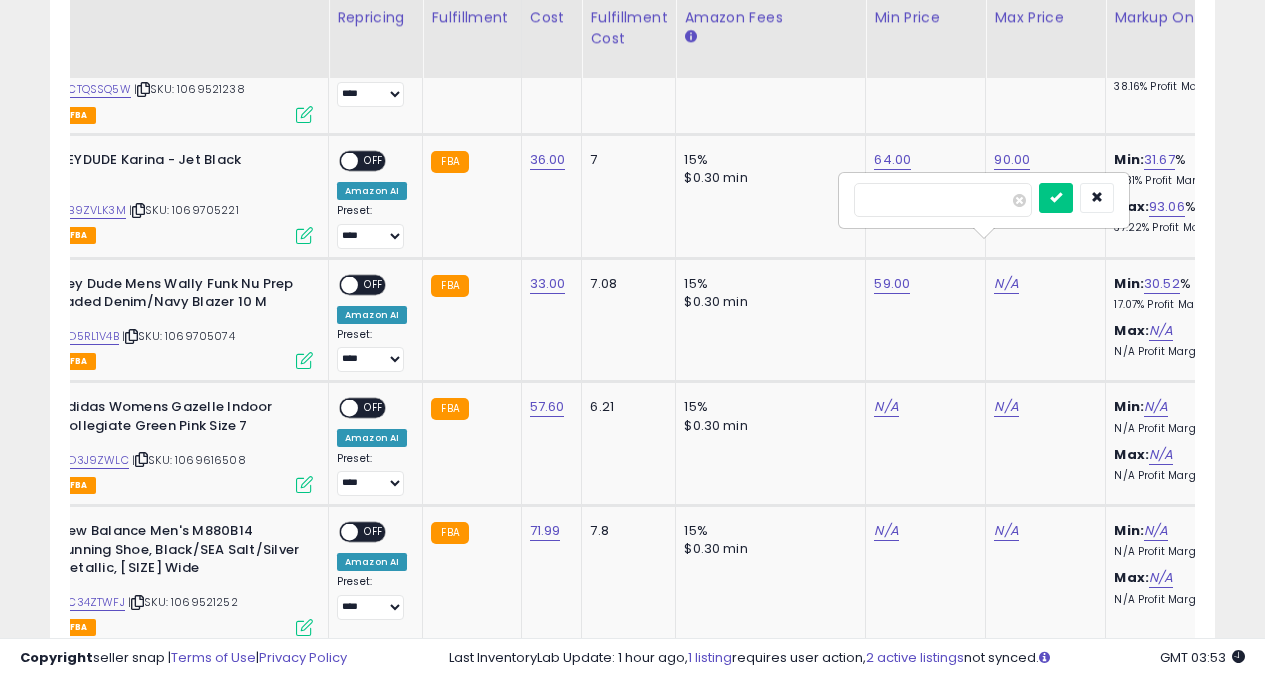 type on "**" 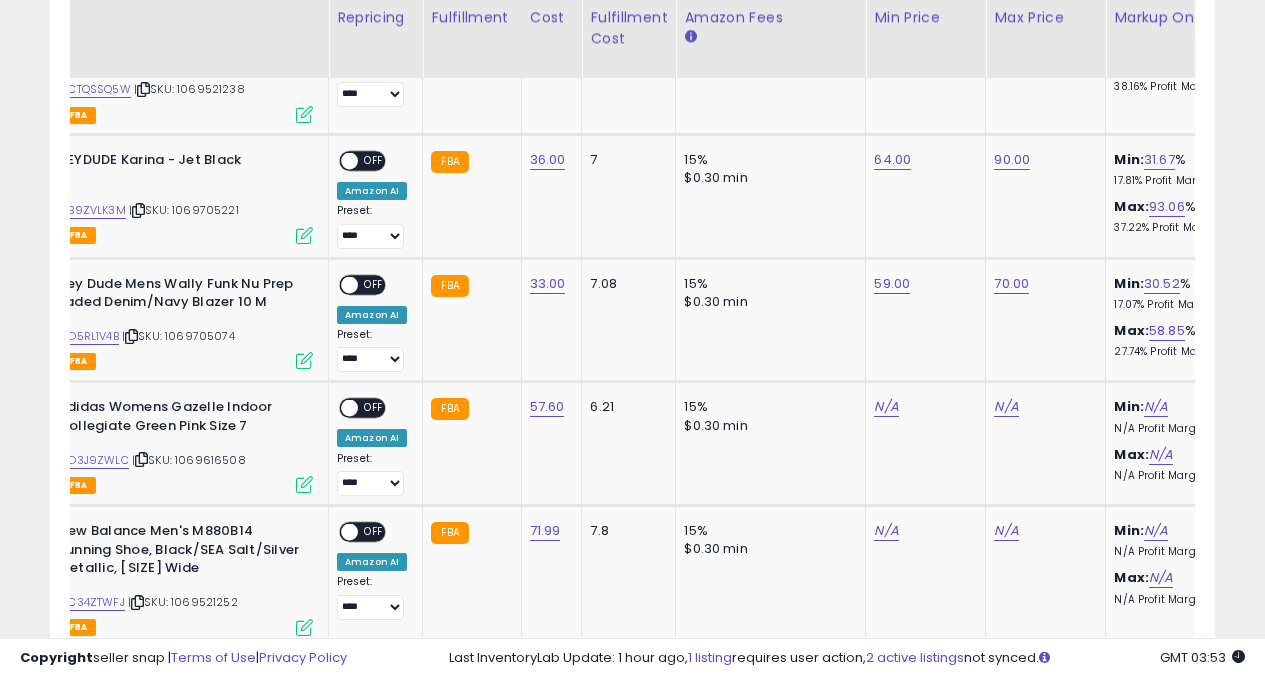 scroll, scrollTop: 0, scrollLeft: 130, axis: horizontal 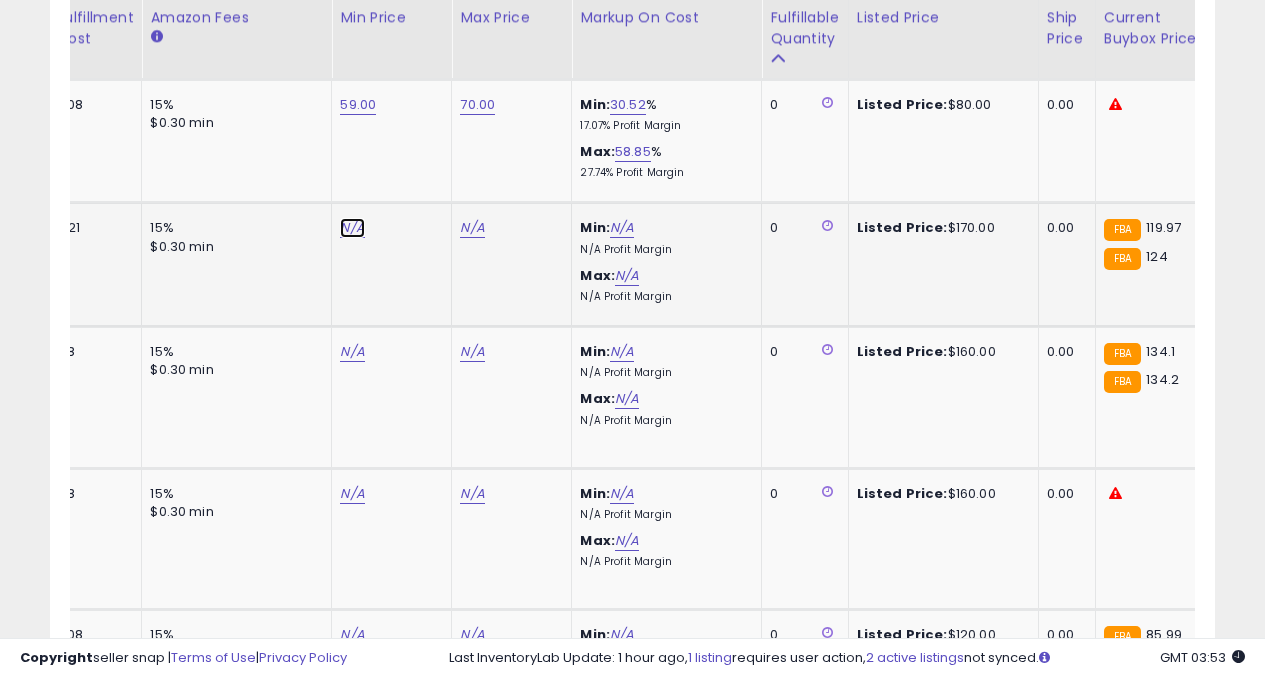 click on "N/A" at bounding box center (352, 228) 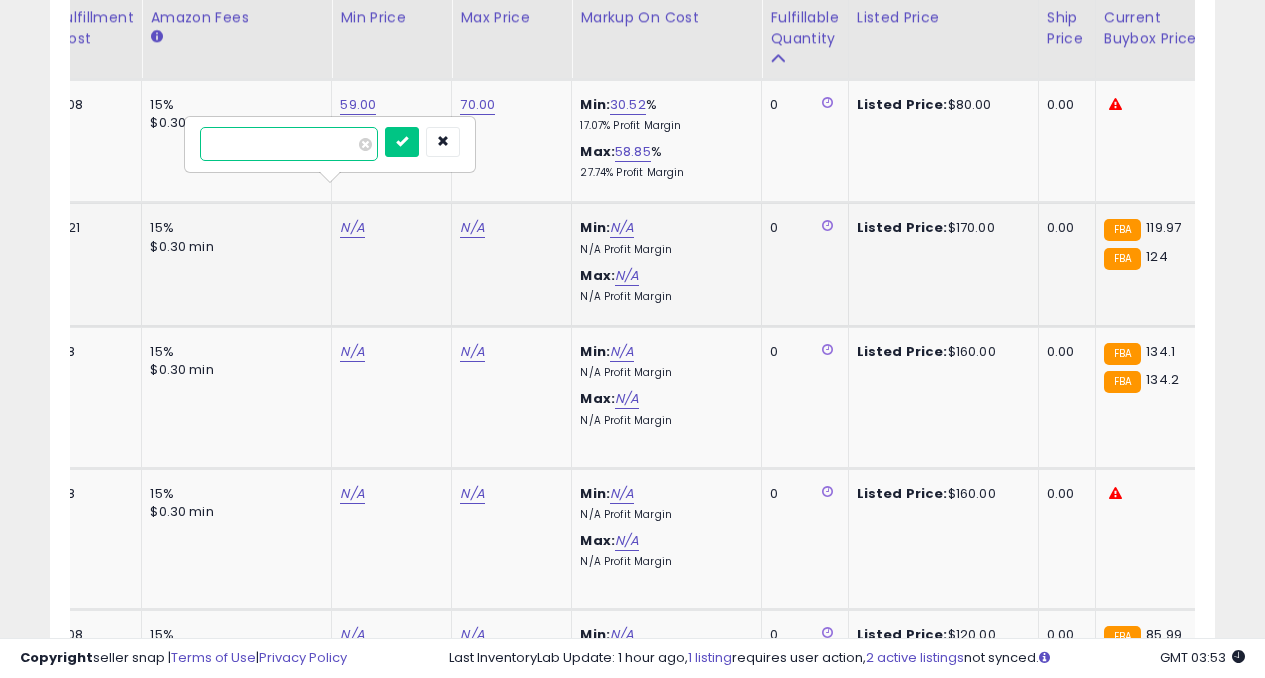 type on "***" 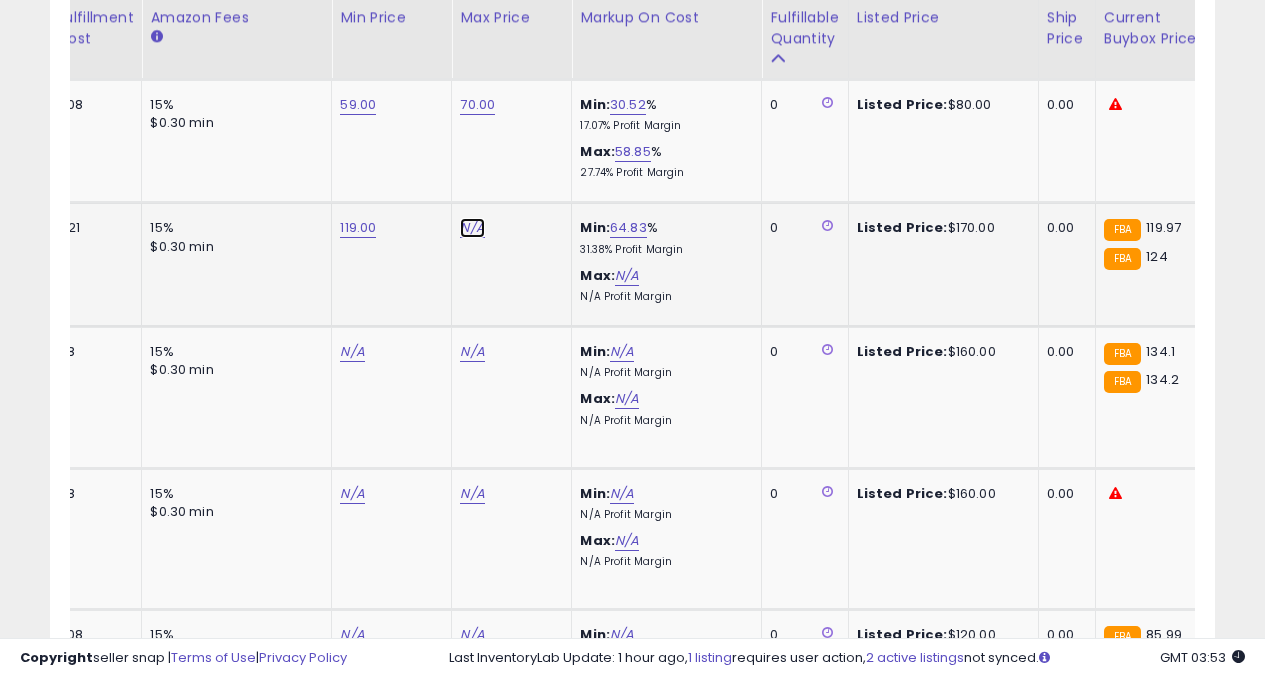 click on "N/A" at bounding box center (472, 228) 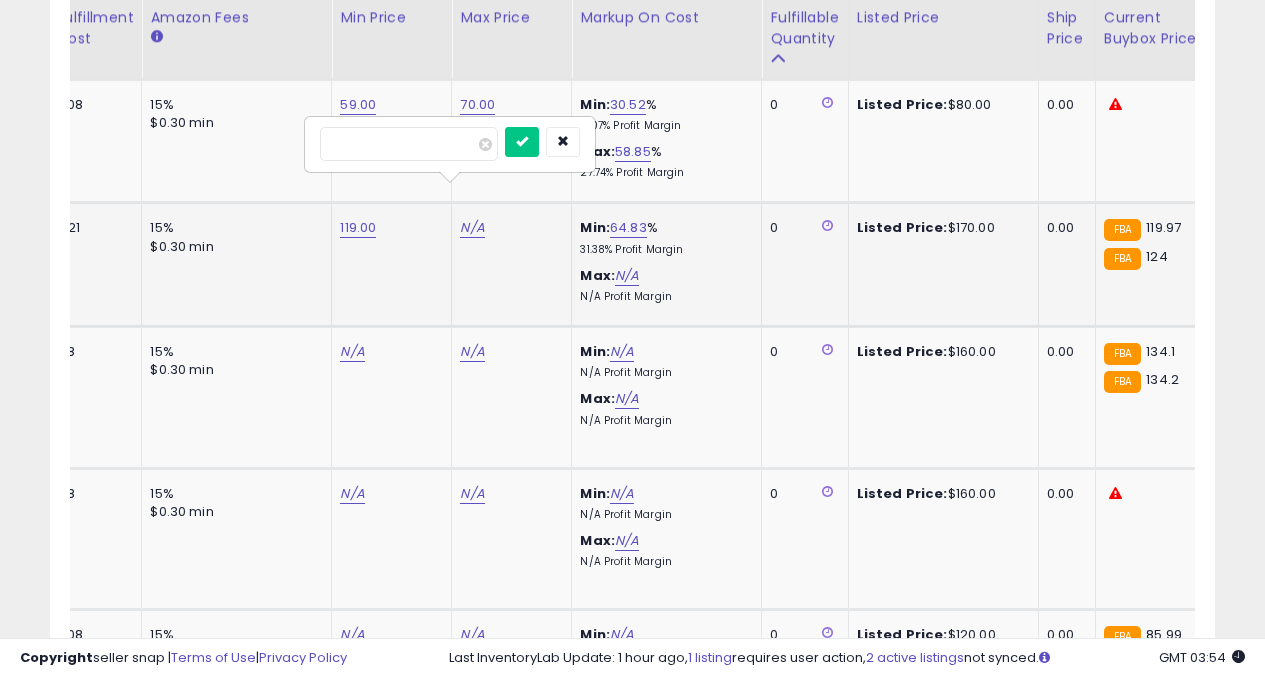 type on "***" 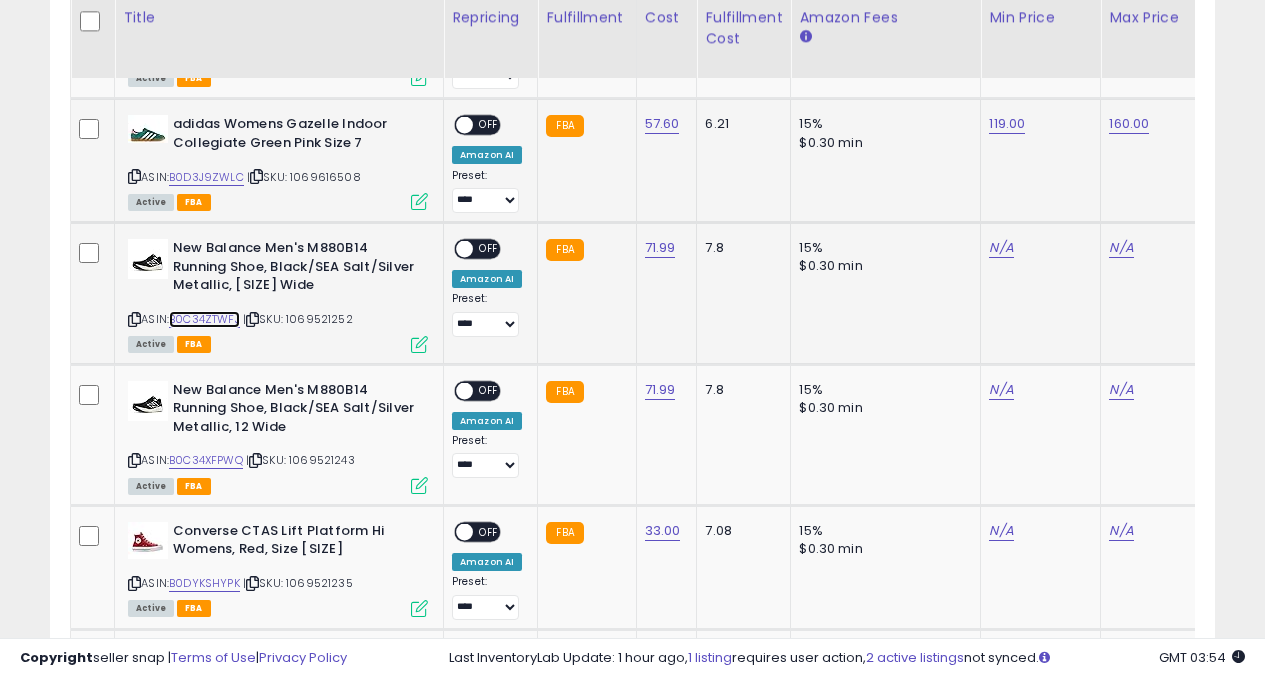 click on "B0C34ZTWFJ" at bounding box center (204, 319) 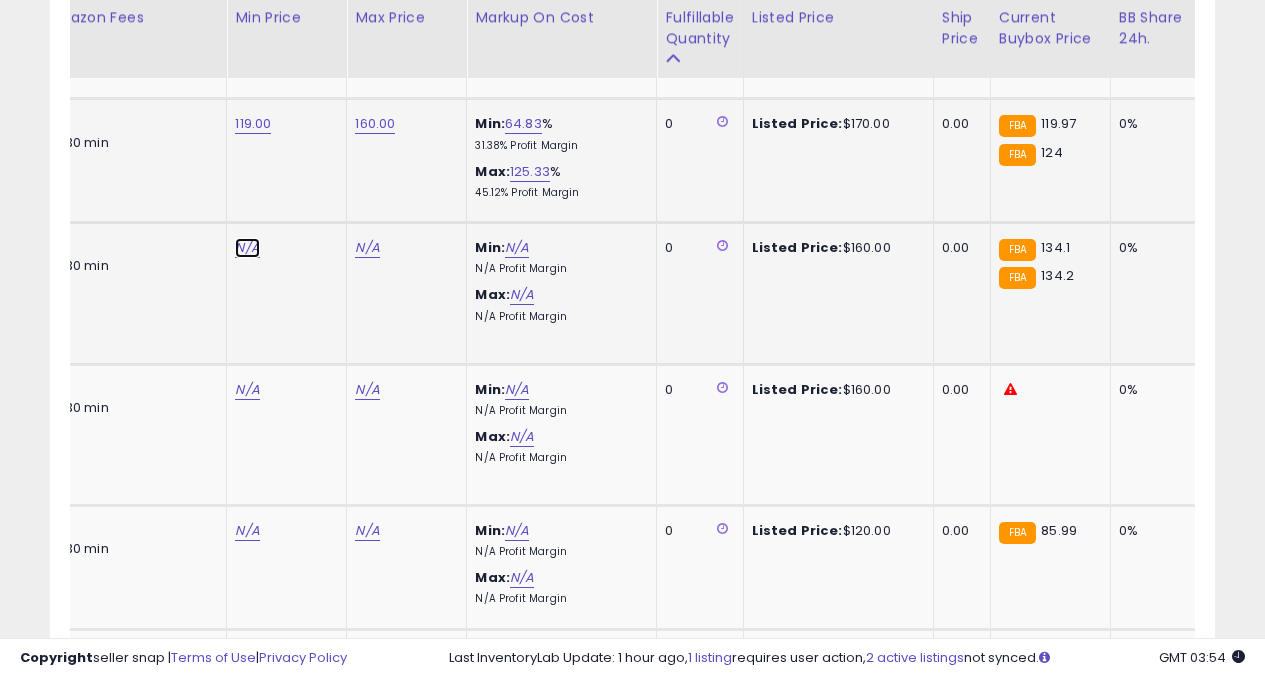 click on "N/A" at bounding box center [247, 248] 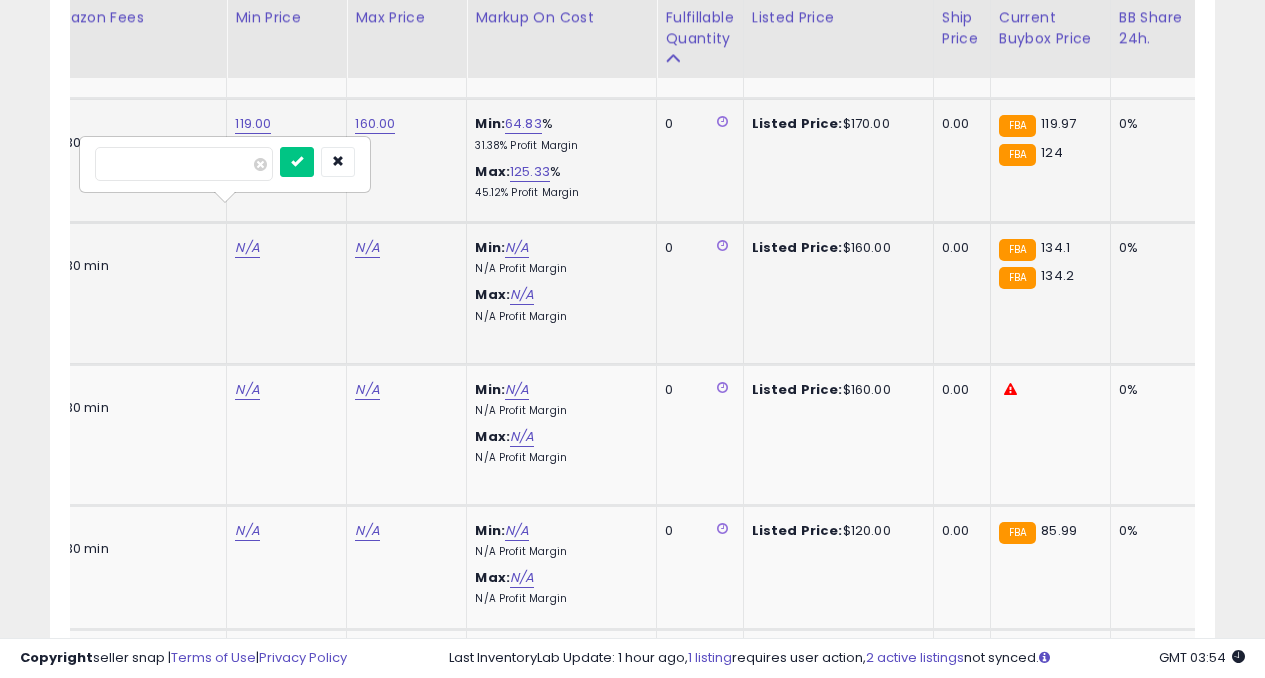 type on "***" 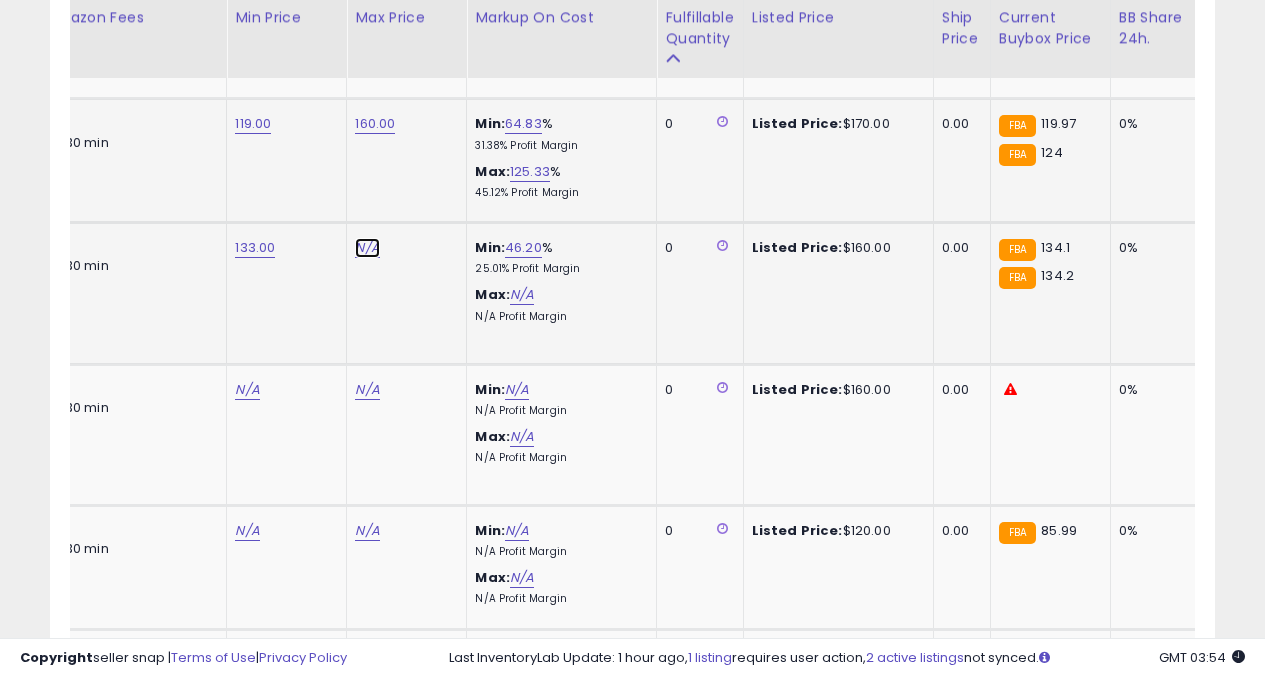 click on "N/A" at bounding box center [367, 248] 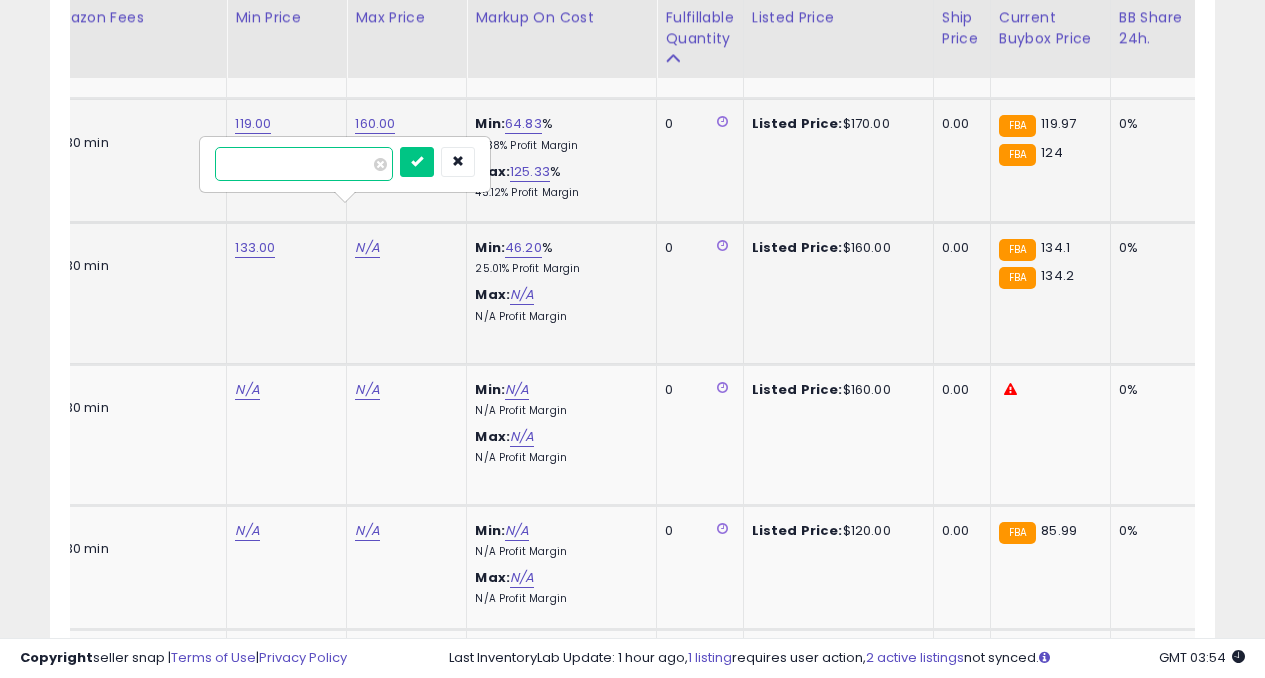 type on "***" 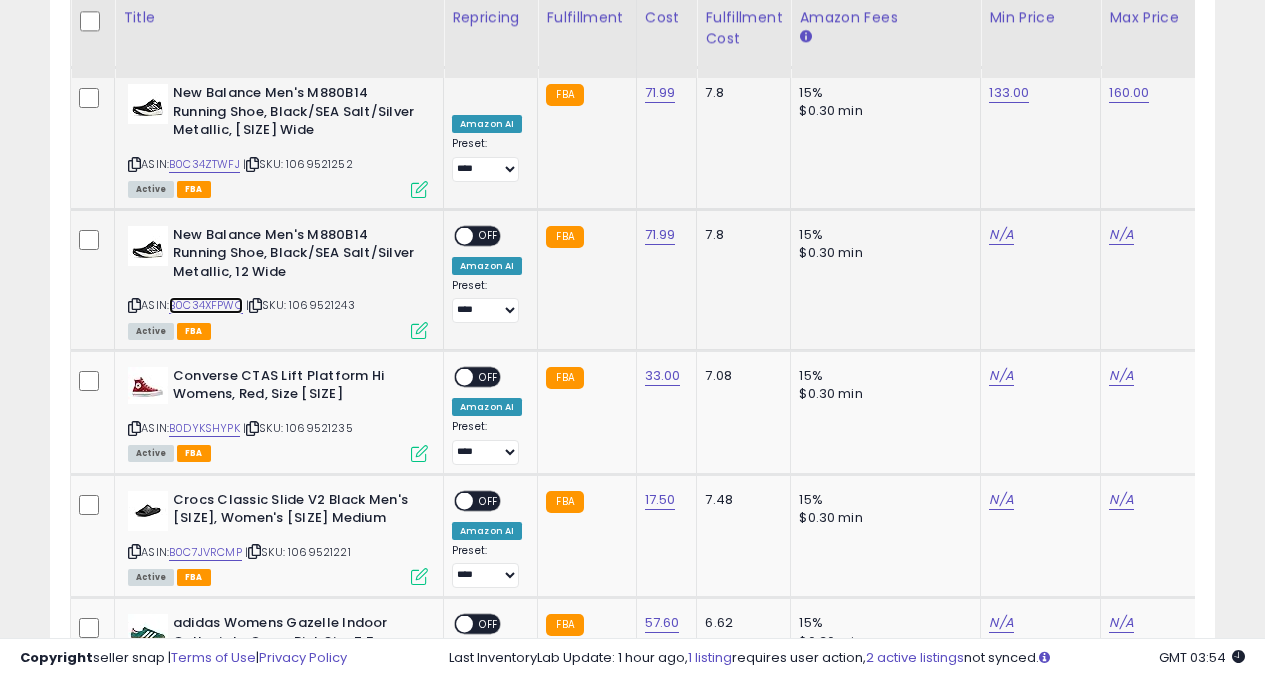 click on "B0C34XFPWQ" at bounding box center [206, 305] 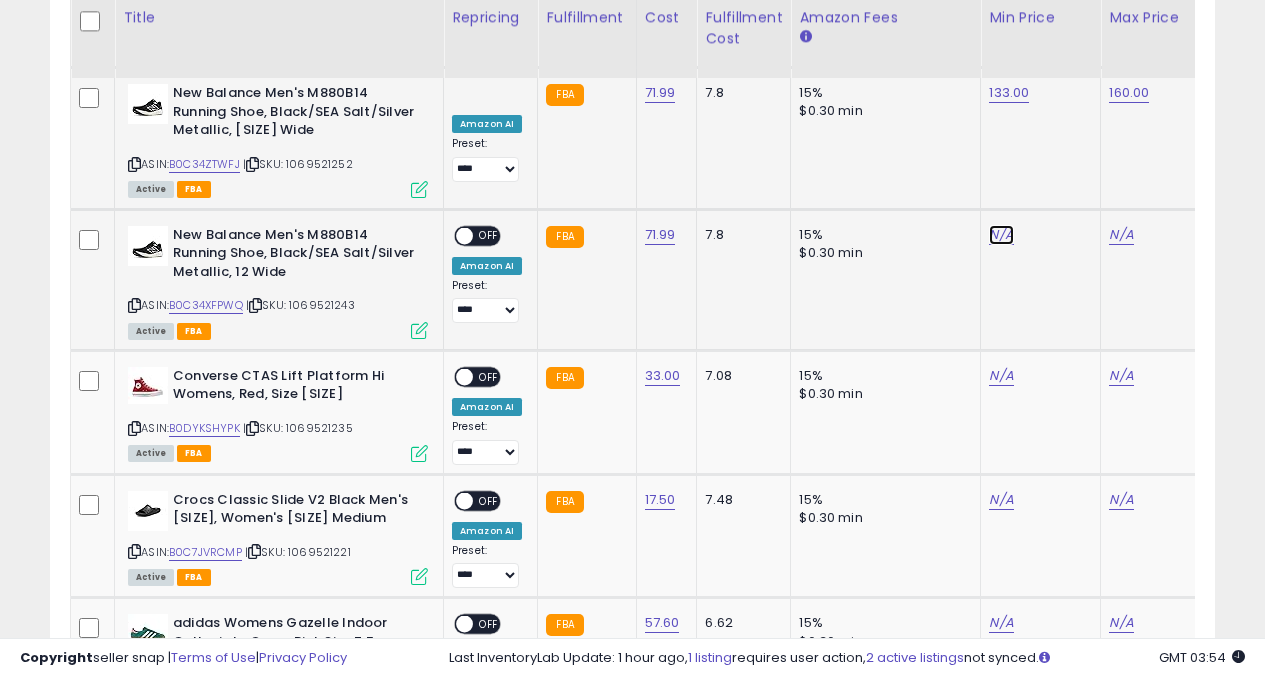 click on "N/A" at bounding box center (1001, 235) 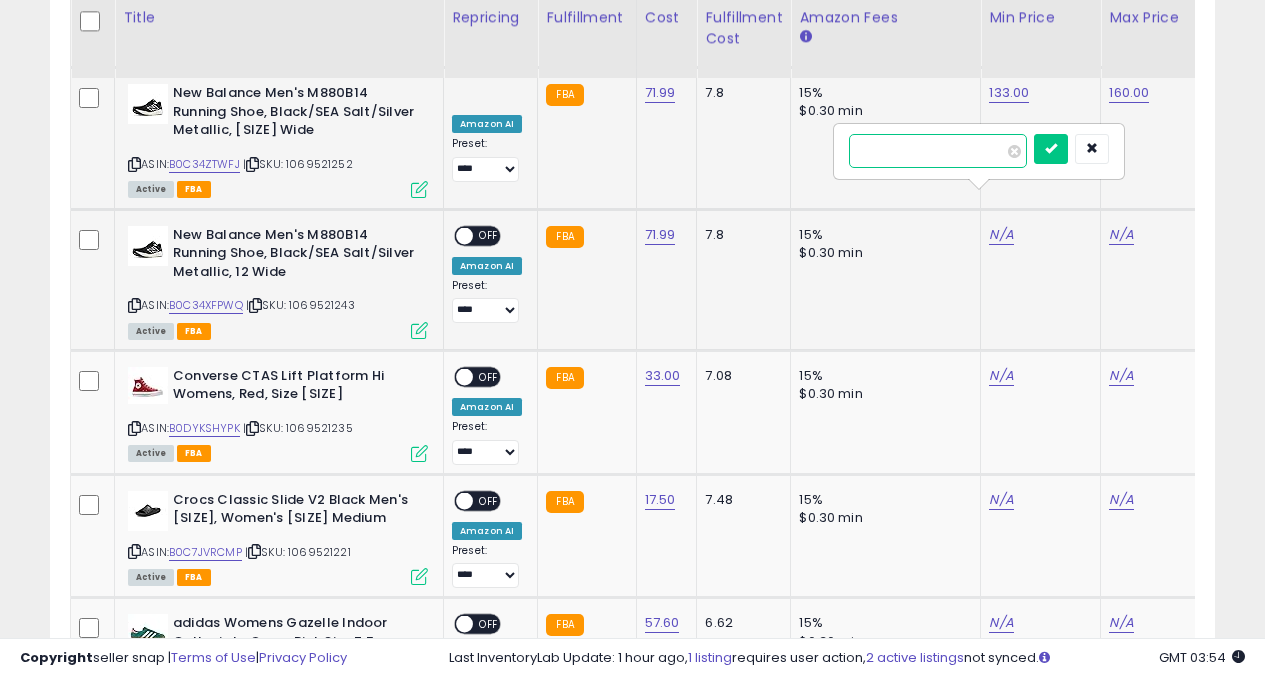 type on "***" 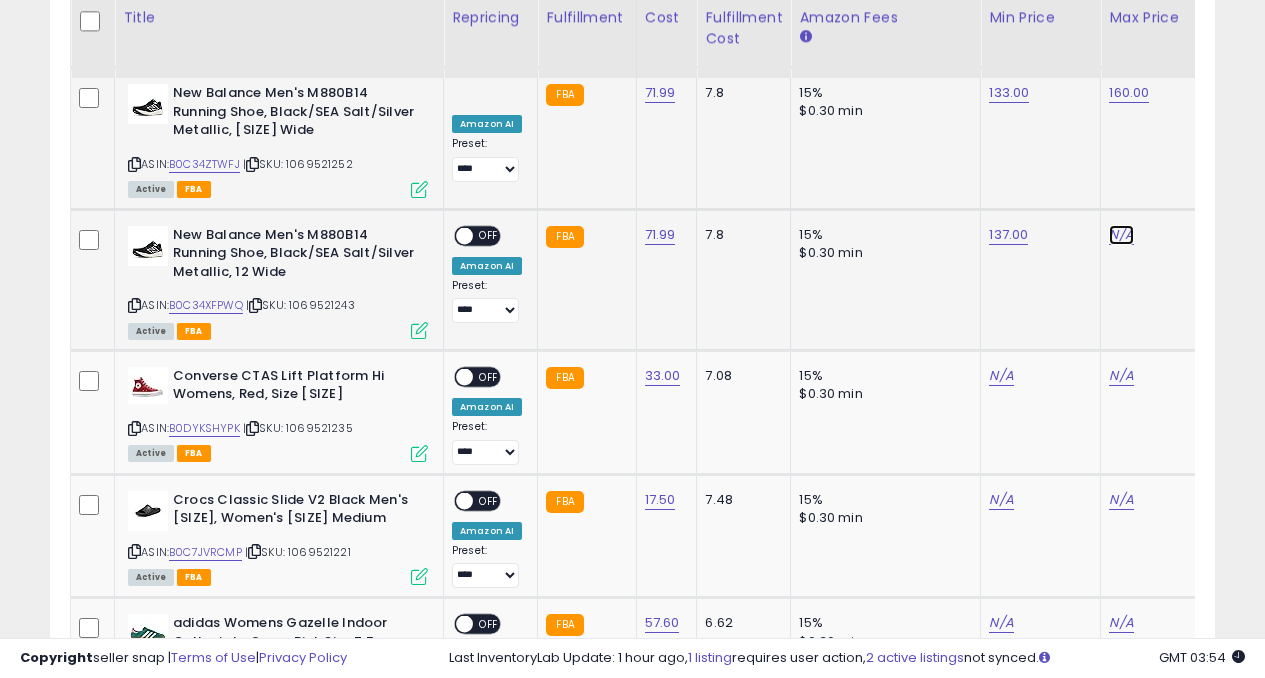 click on "N/A" at bounding box center [1121, 235] 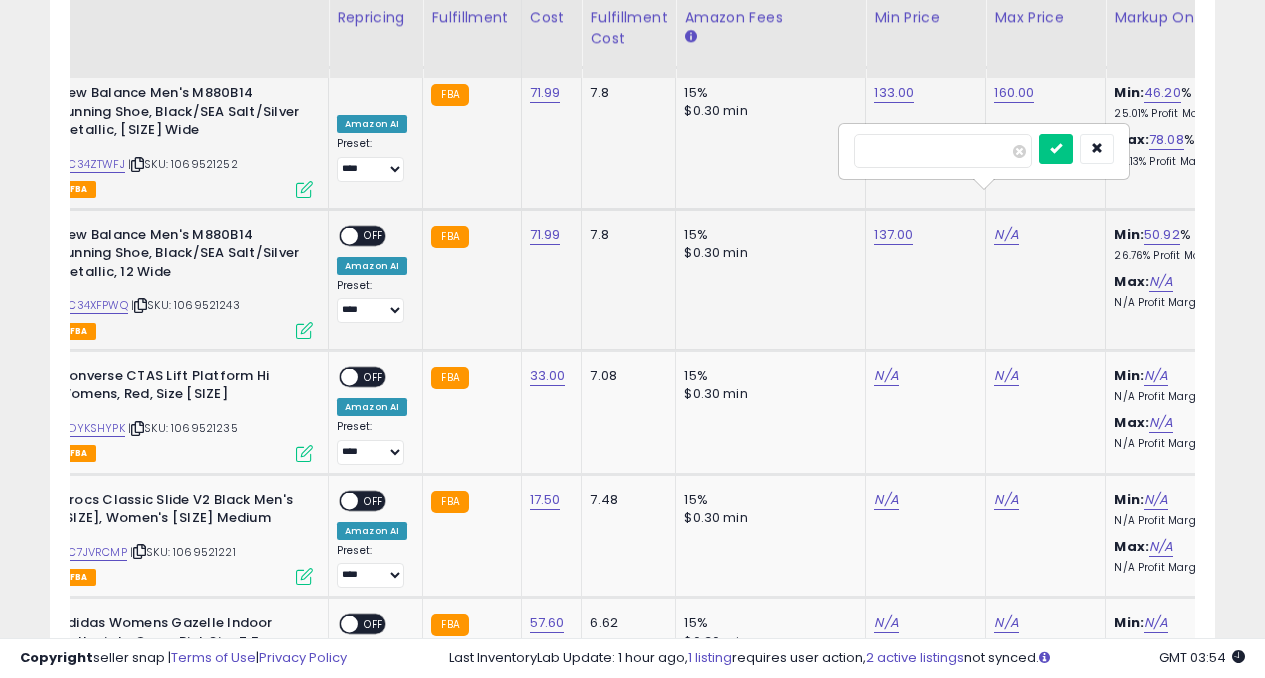 type on "***" 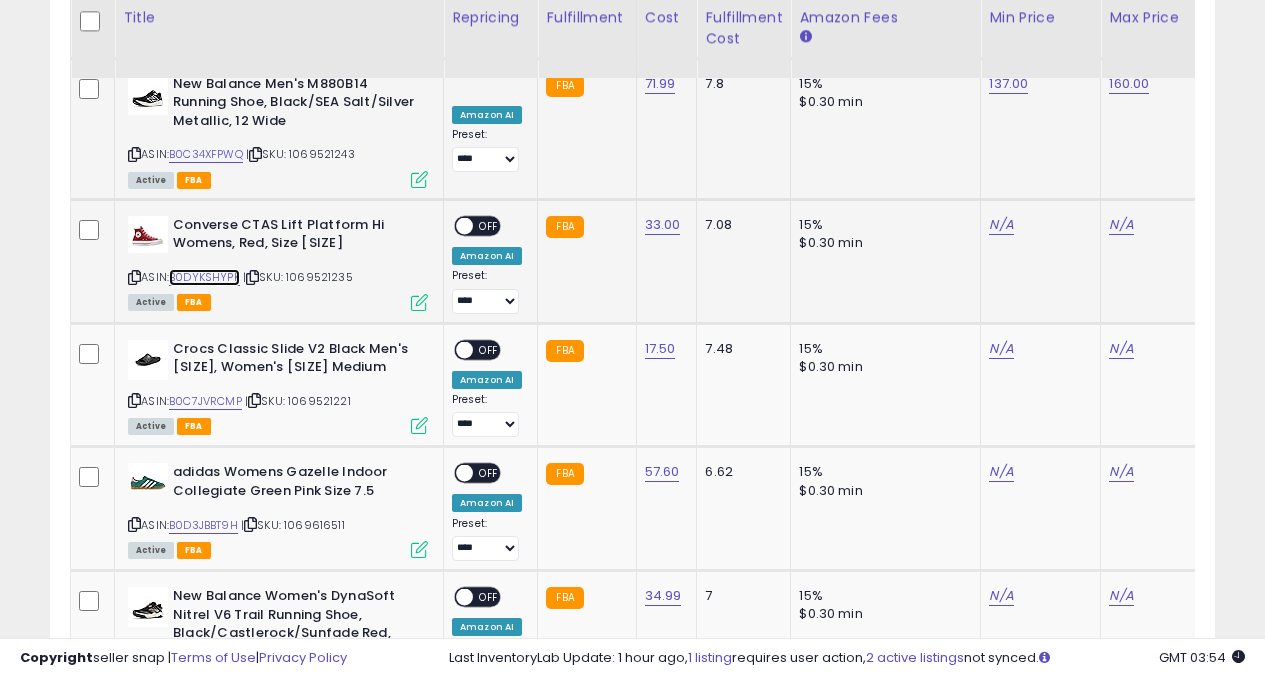 click on "B0DYKSHYPK" at bounding box center [204, 277] 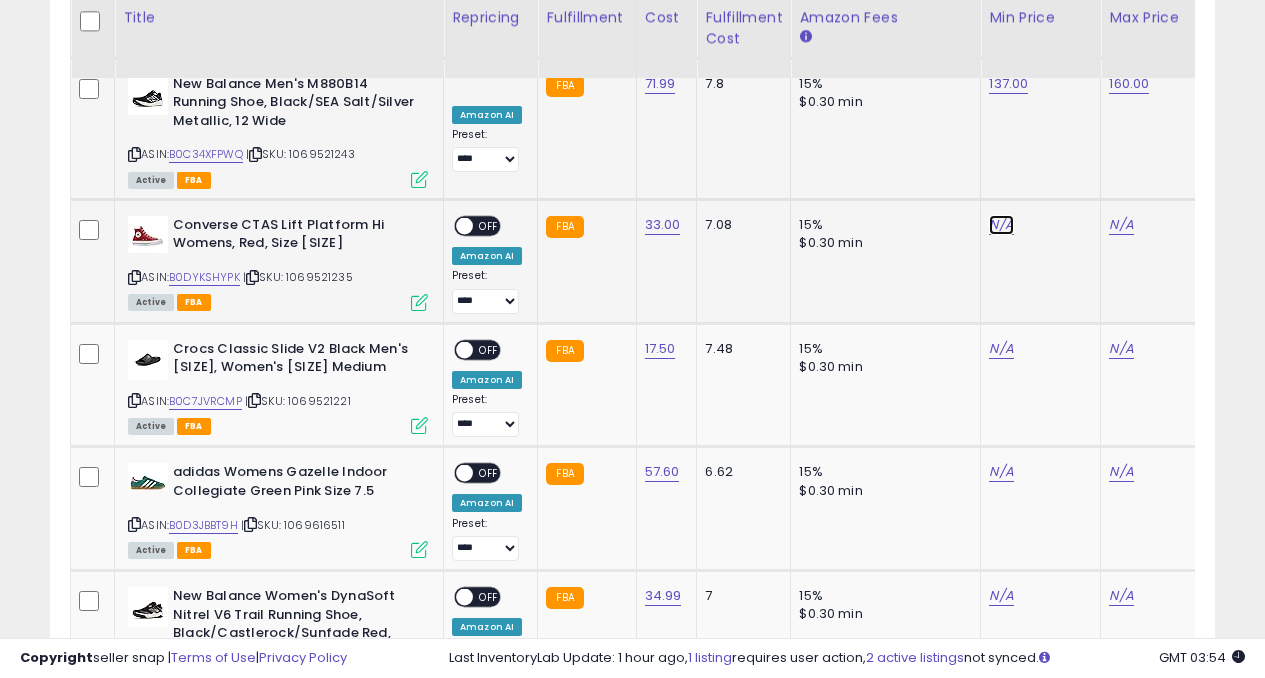 click on "N/A" at bounding box center [1001, 225] 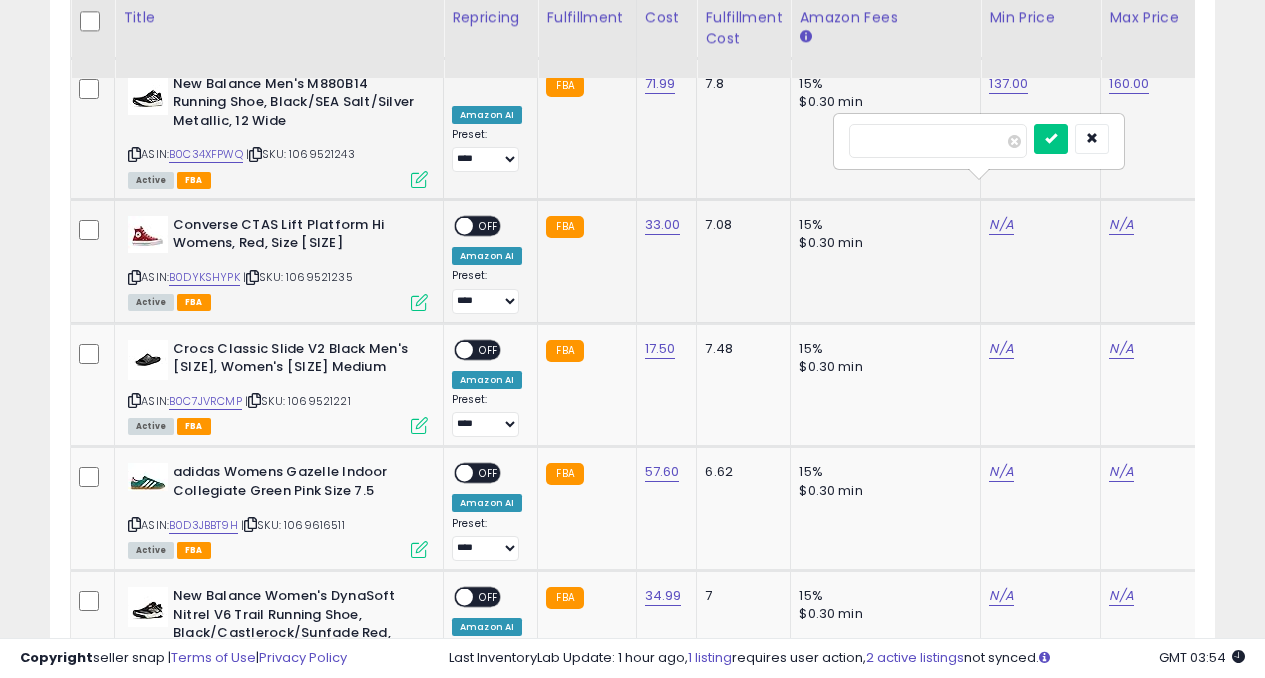 type on "**" 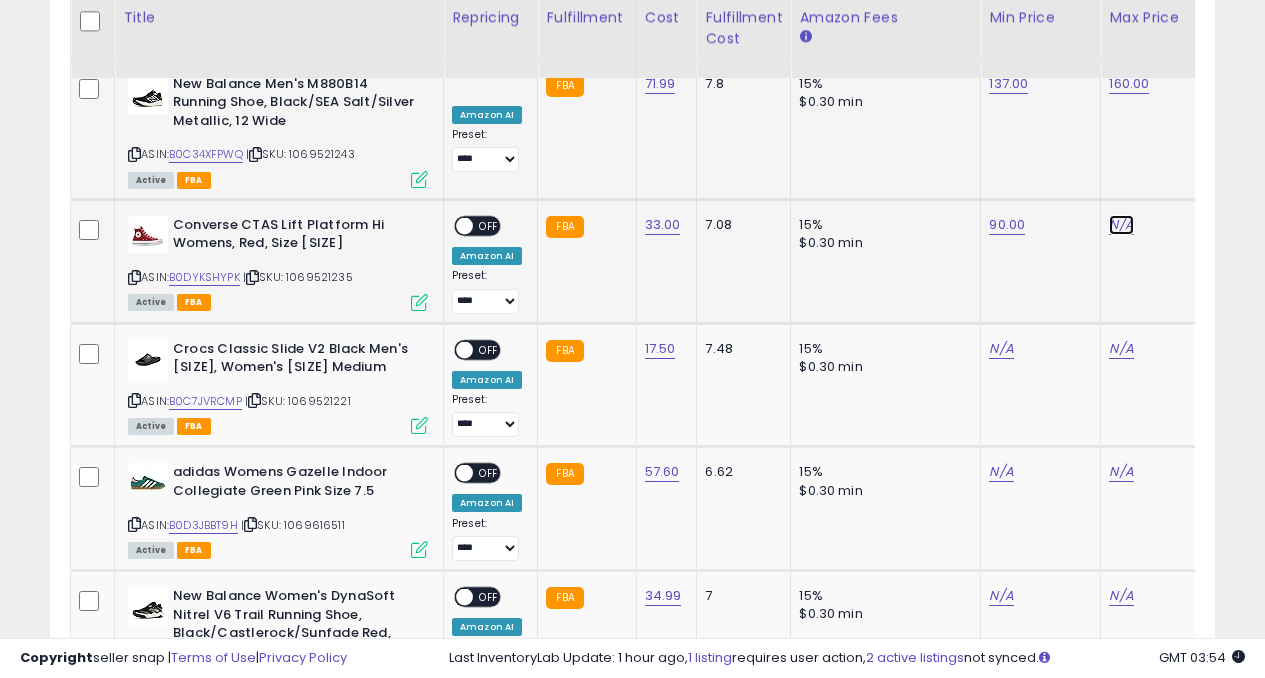 click on "N/A" at bounding box center (1121, 225) 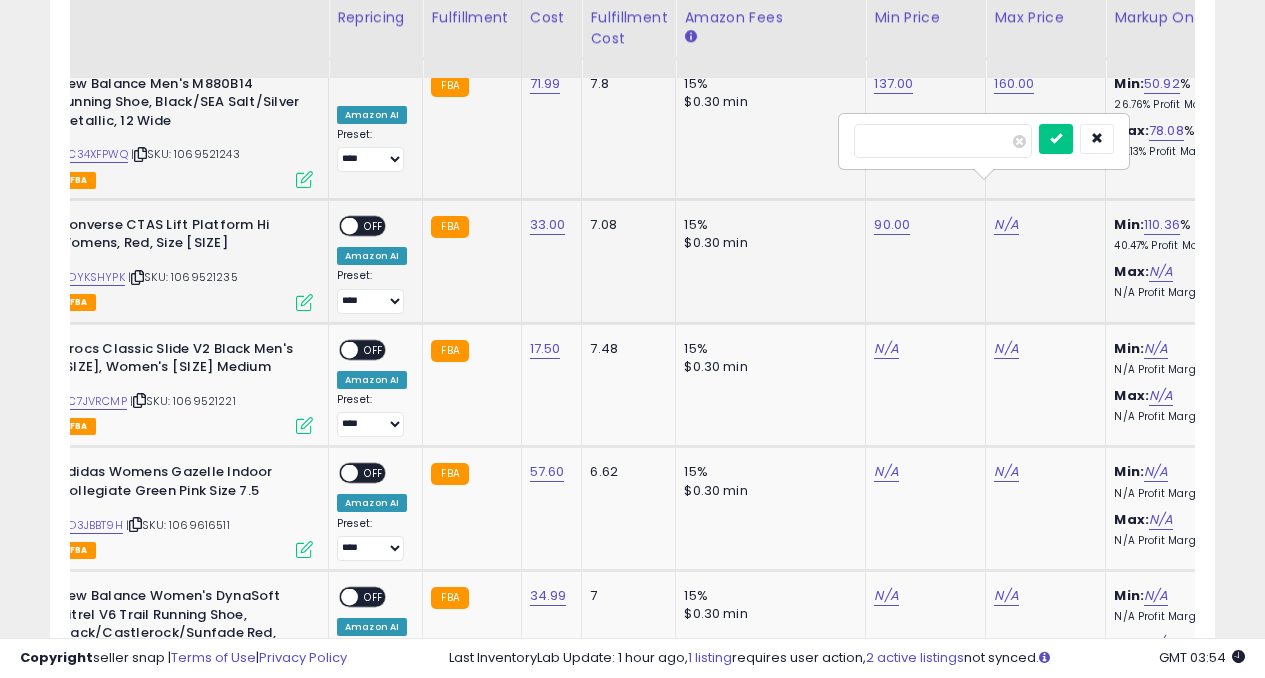 type on "***" 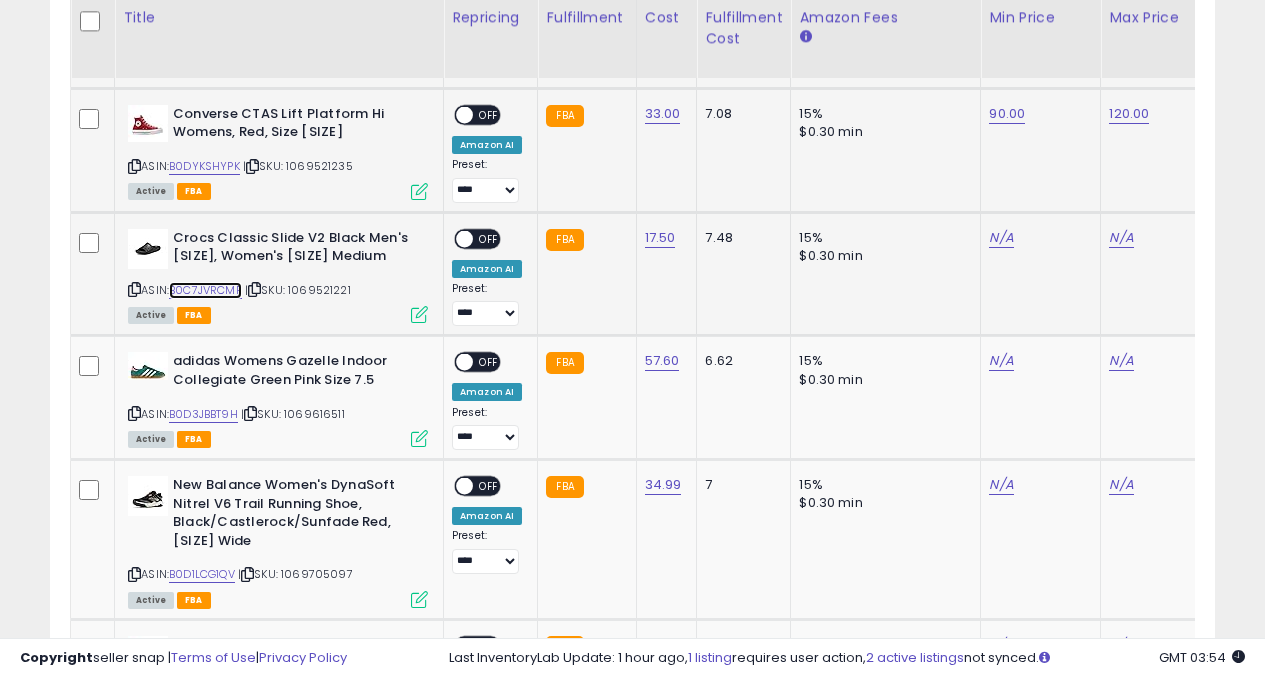 click on "B0C7JVRCMP" at bounding box center [205, 290] 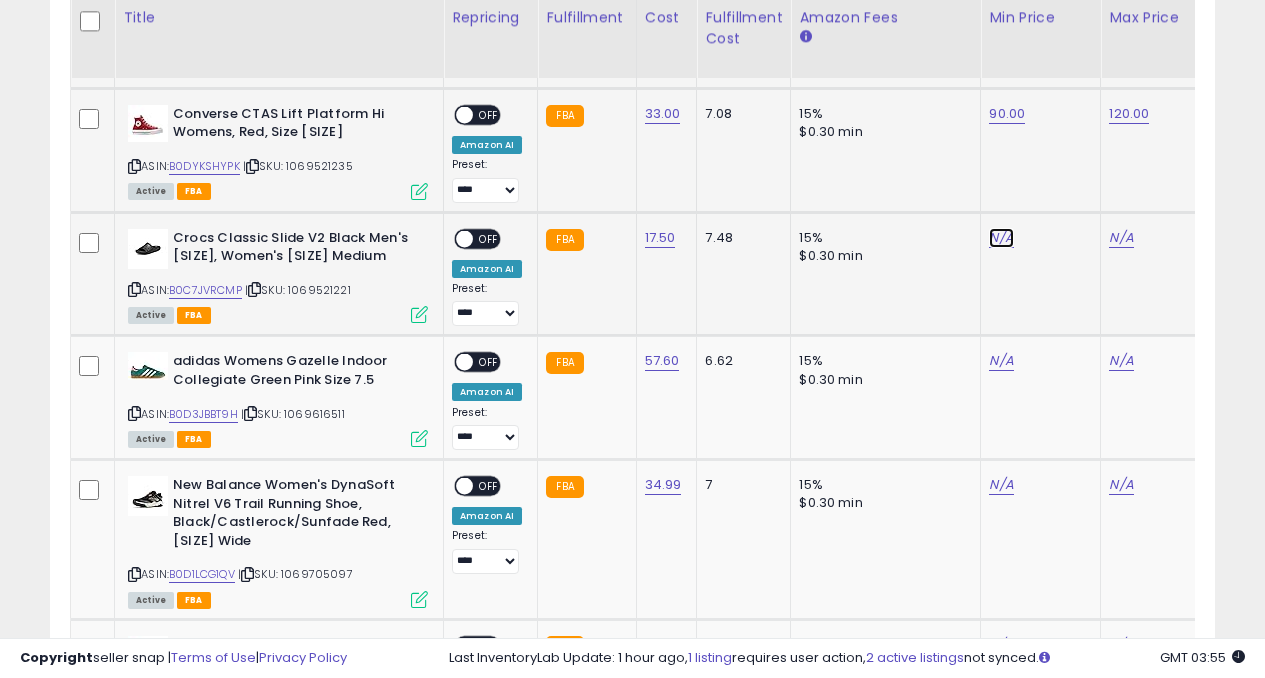 click on "N/A" at bounding box center [1001, 238] 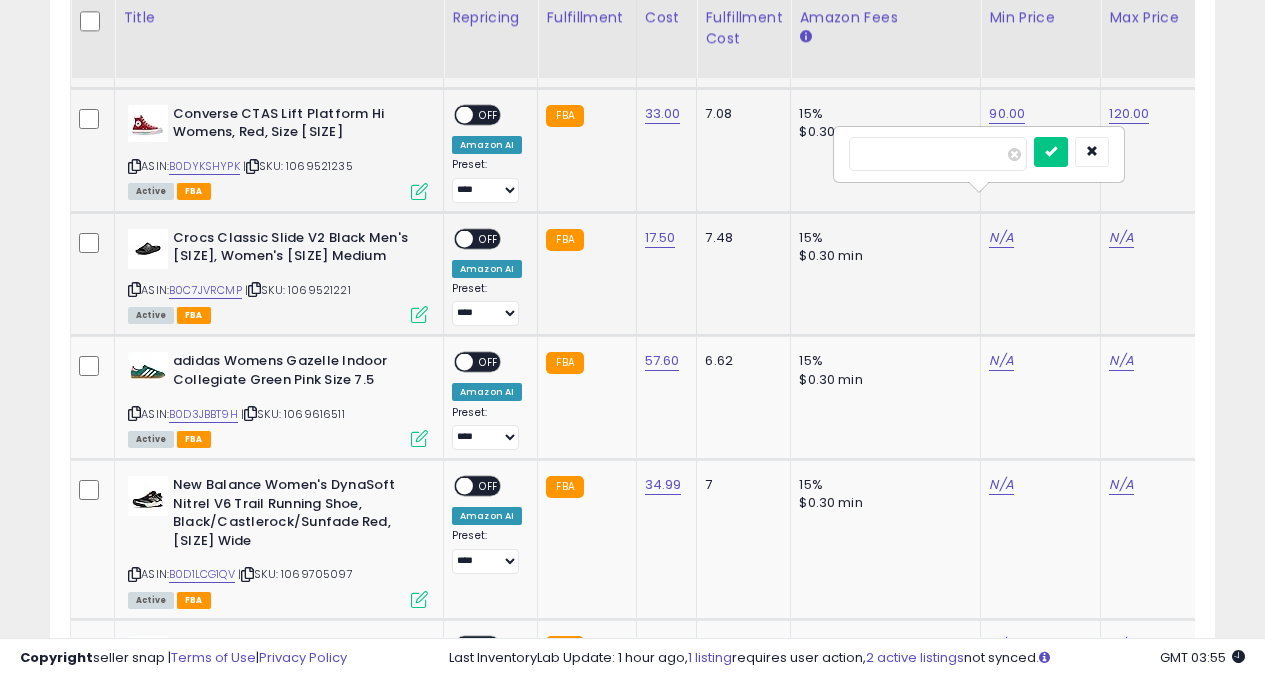 type on "**" 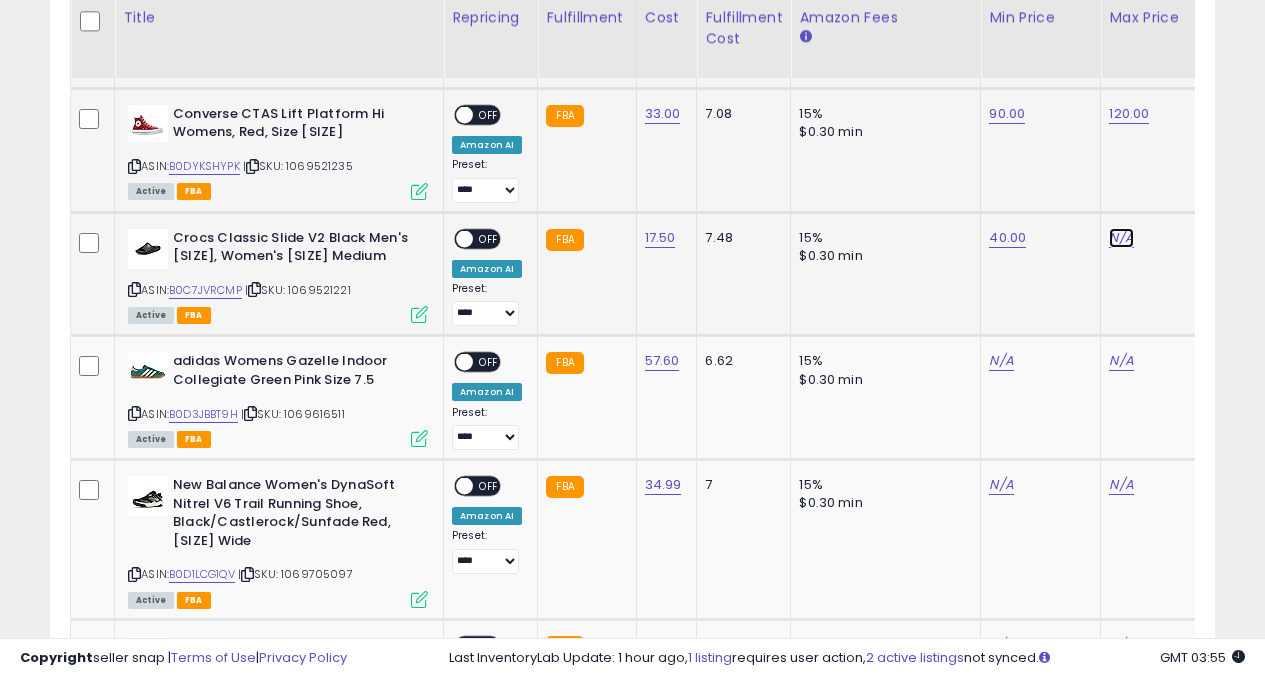 click on "N/A" at bounding box center [1121, 238] 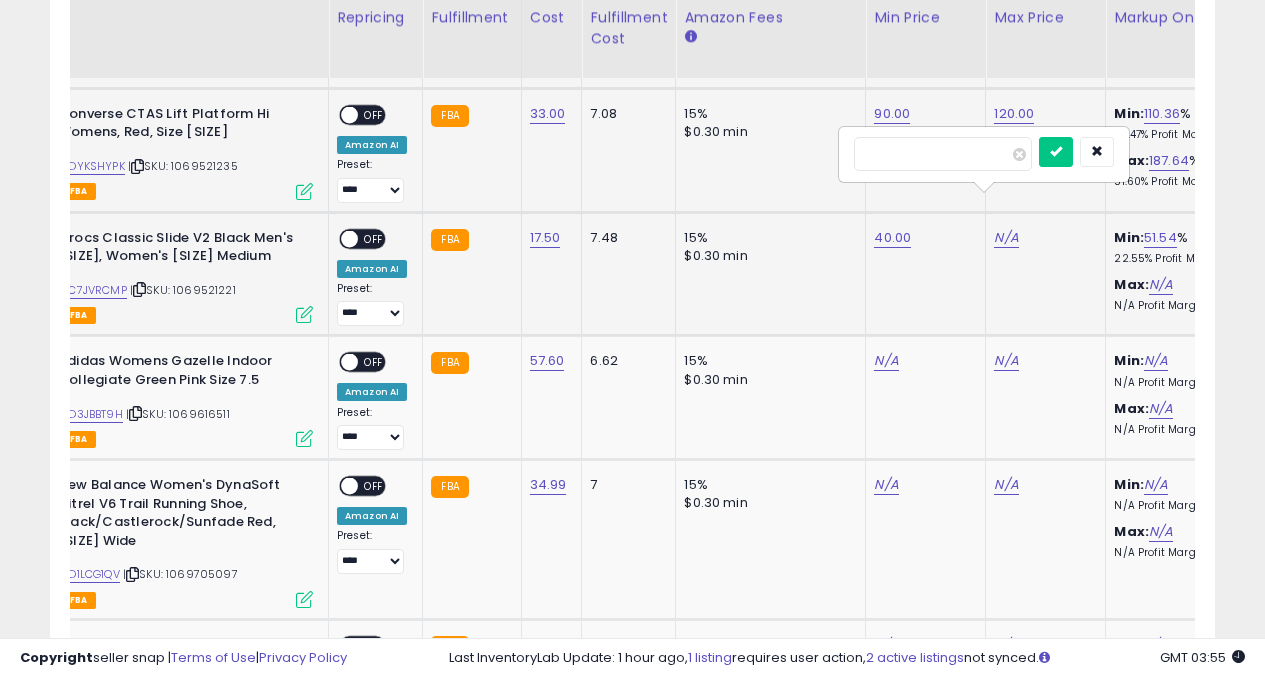 type on "**" 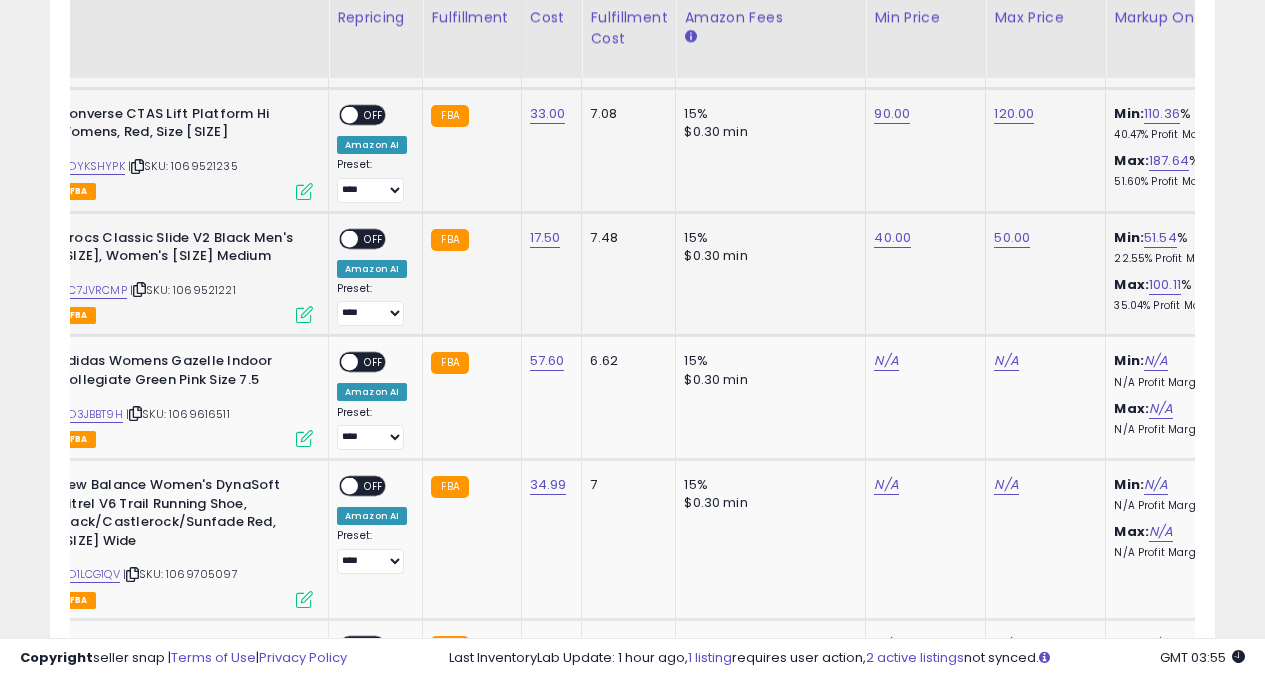 scroll, scrollTop: 0, scrollLeft: 0, axis: both 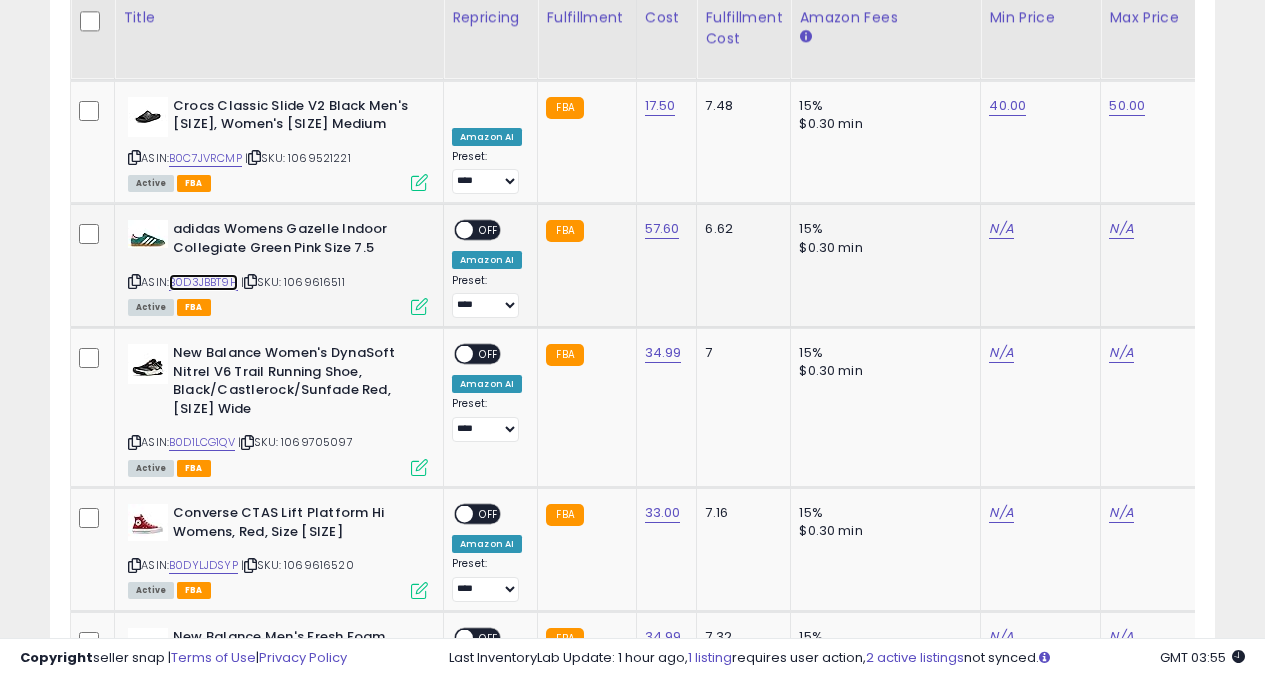 click on "B0D3JBBT9H" at bounding box center (203, 282) 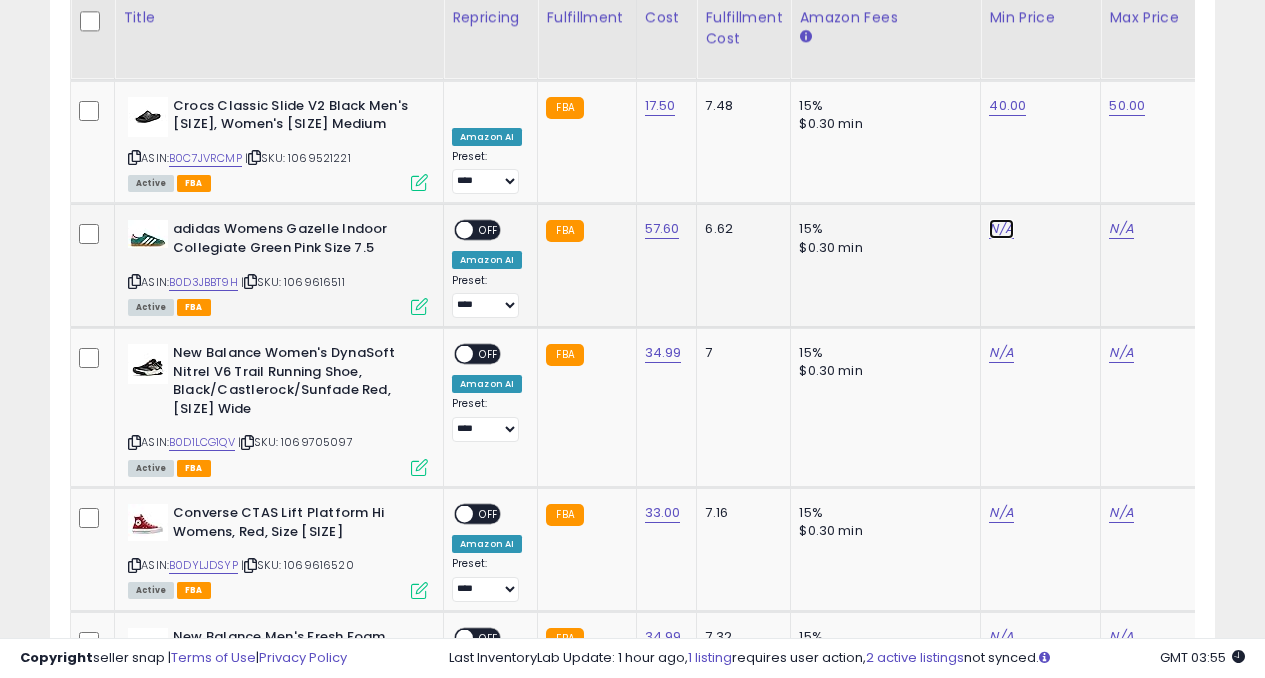 click on "N/A" at bounding box center [1001, 229] 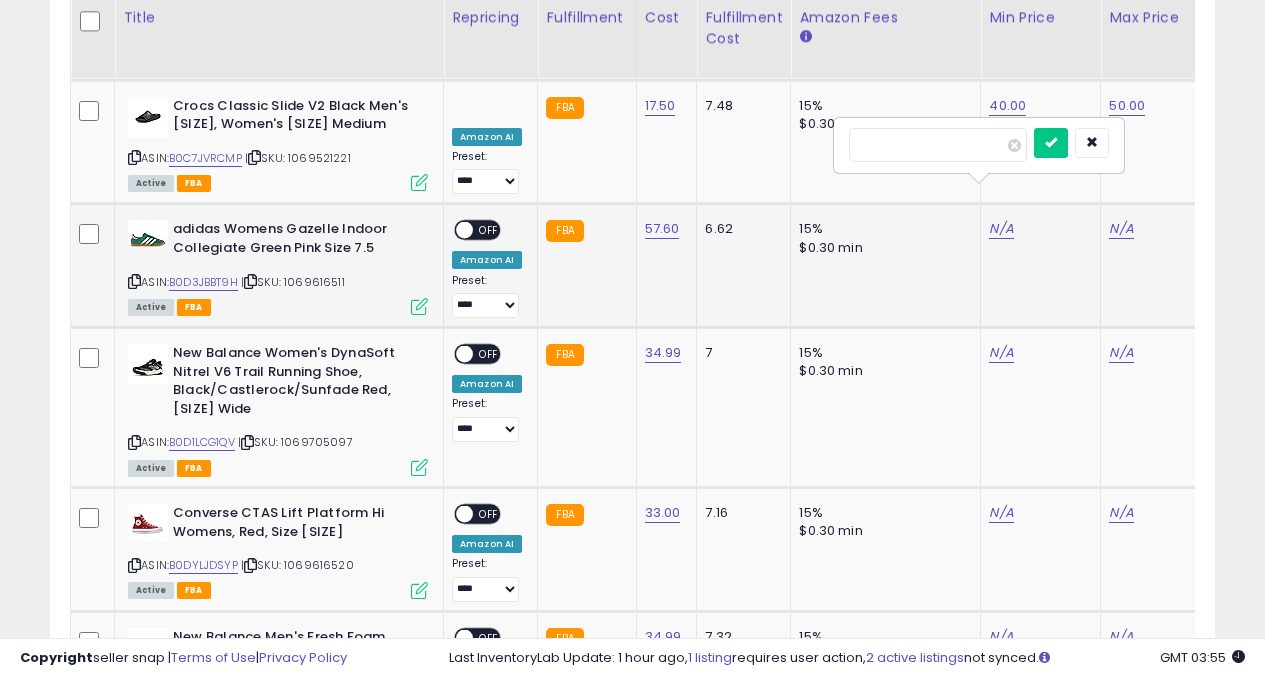 type on "**" 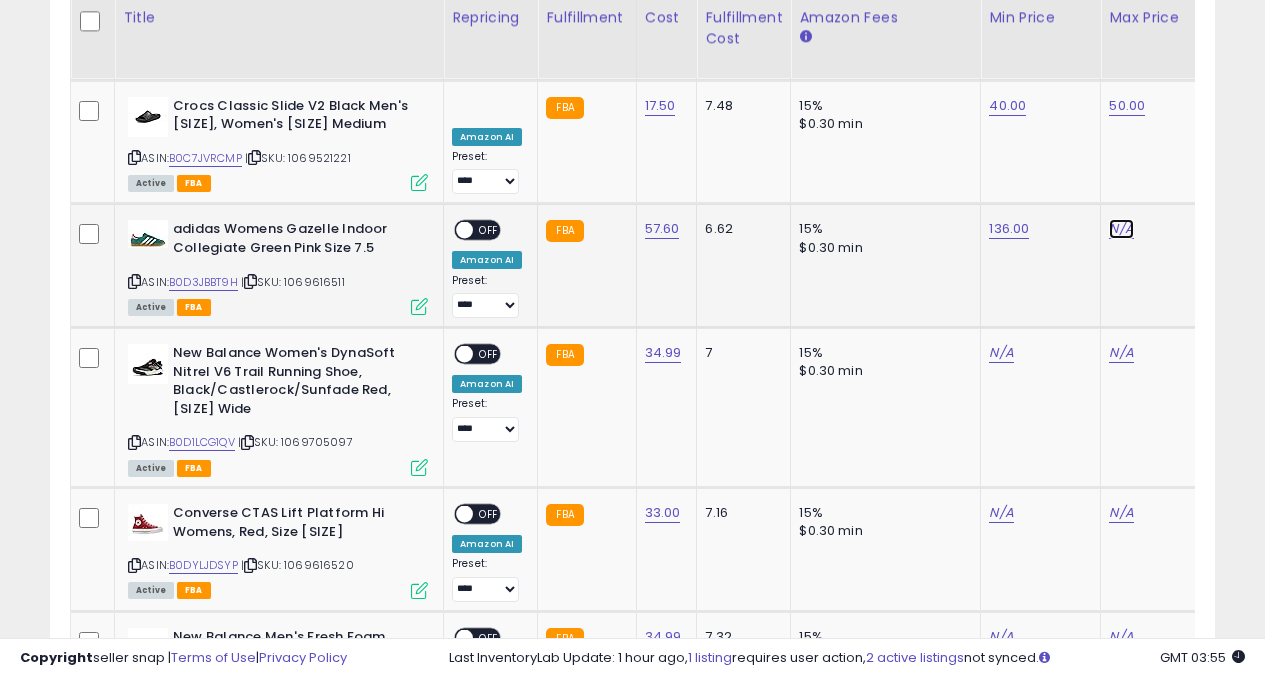 click on "N/A" at bounding box center (1121, 229) 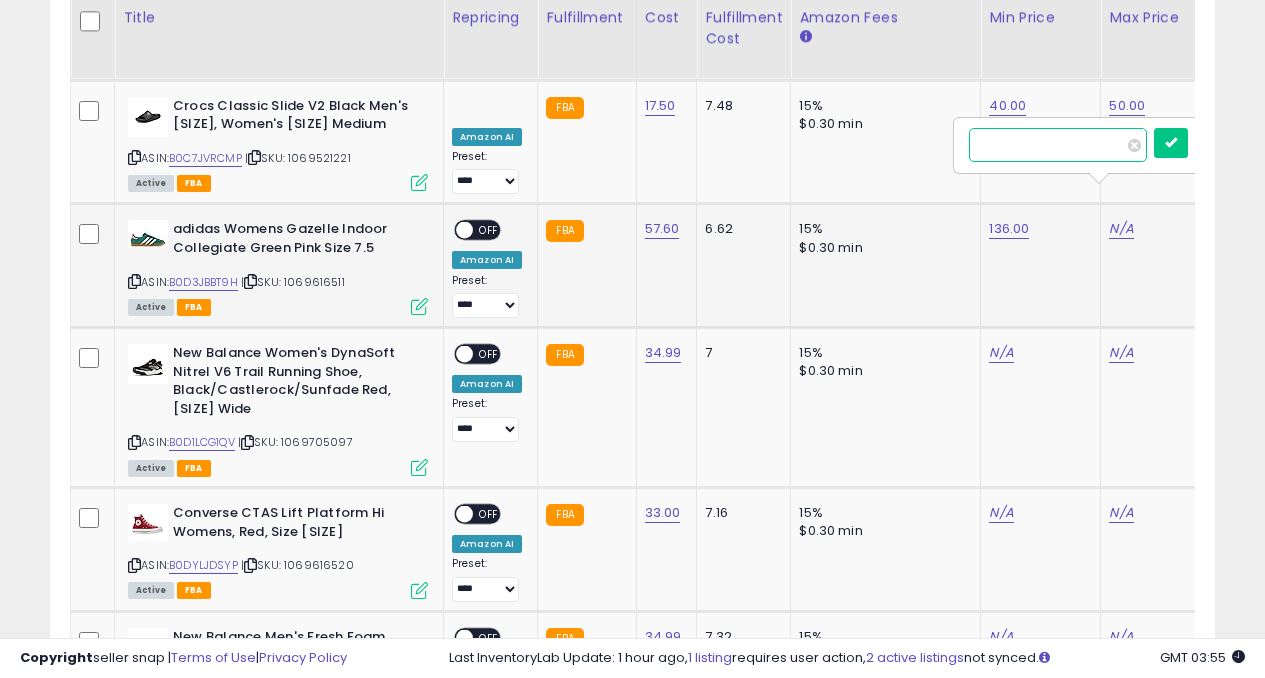scroll, scrollTop: 0, scrollLeft: 115, axis: horizontal 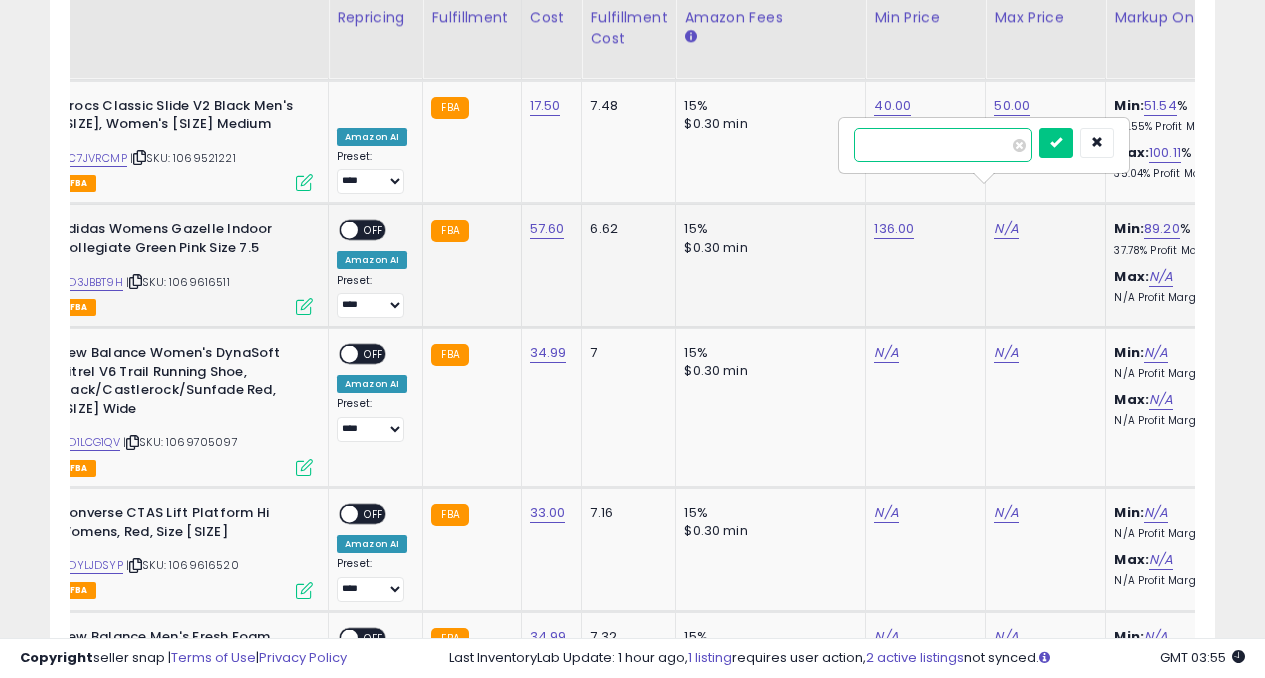 type on "***" 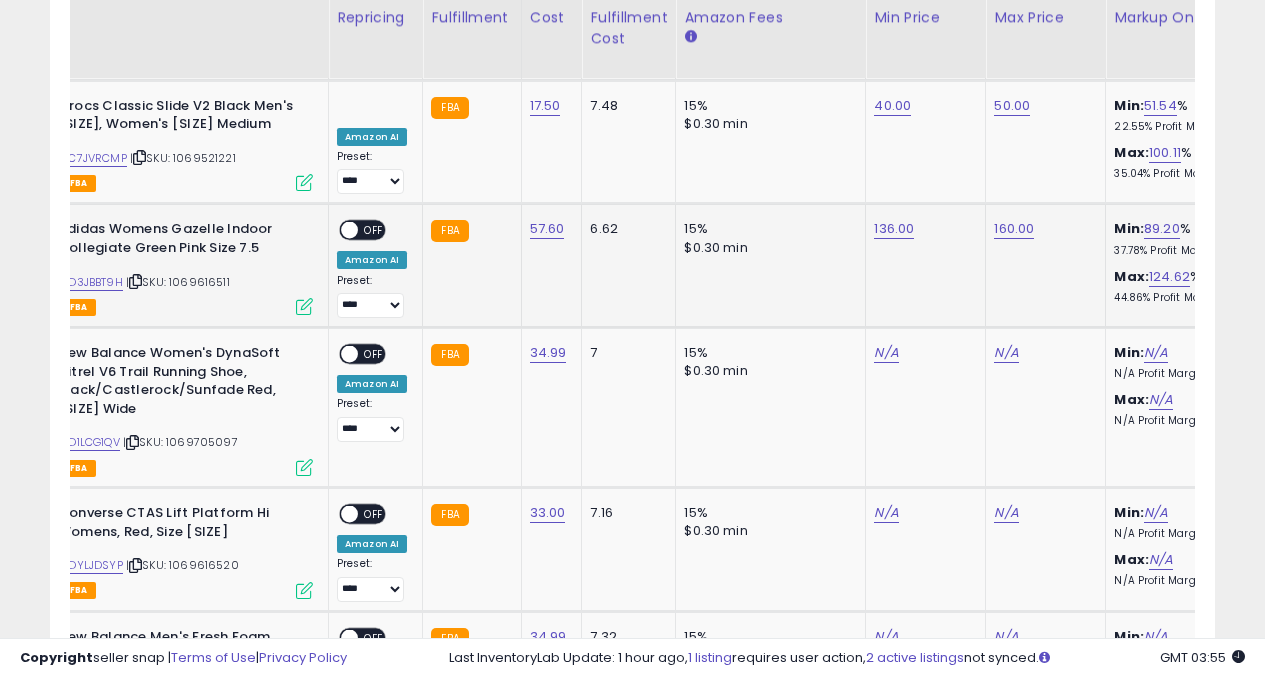 scroll, scrollTop: 0, scrollLeft: 0, axis: both 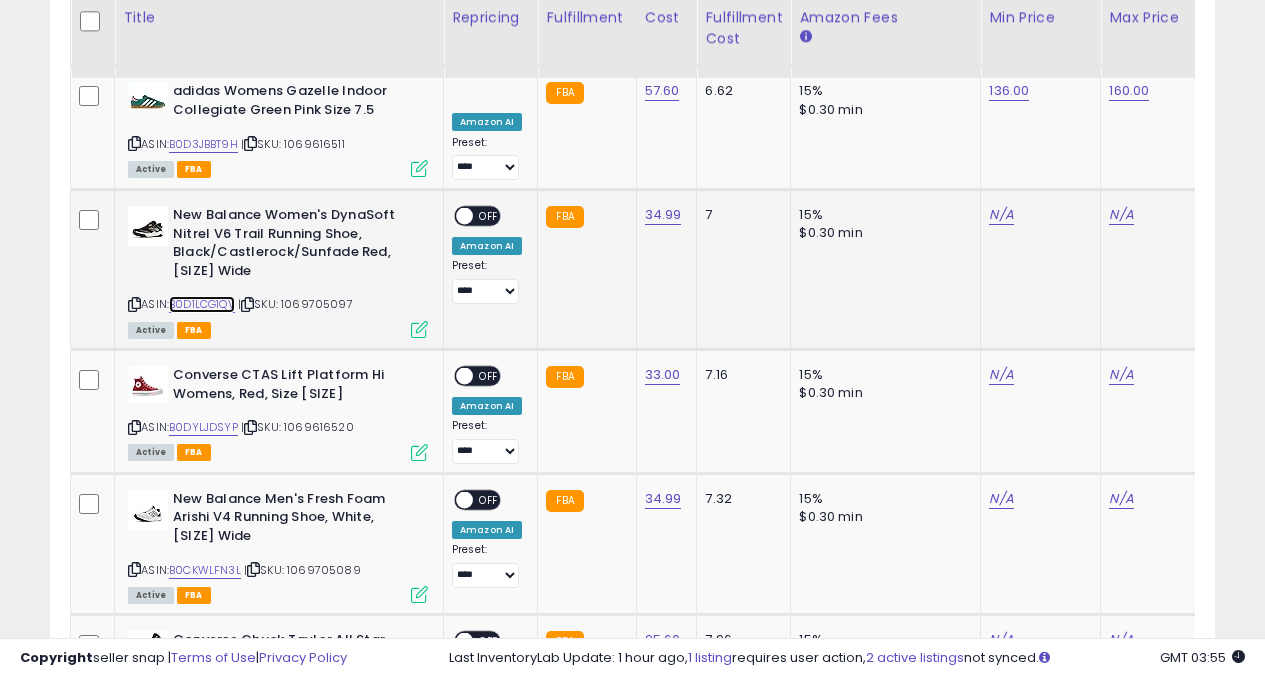 click on "B0D1LCG1QV" at bounding box center (202, 304) 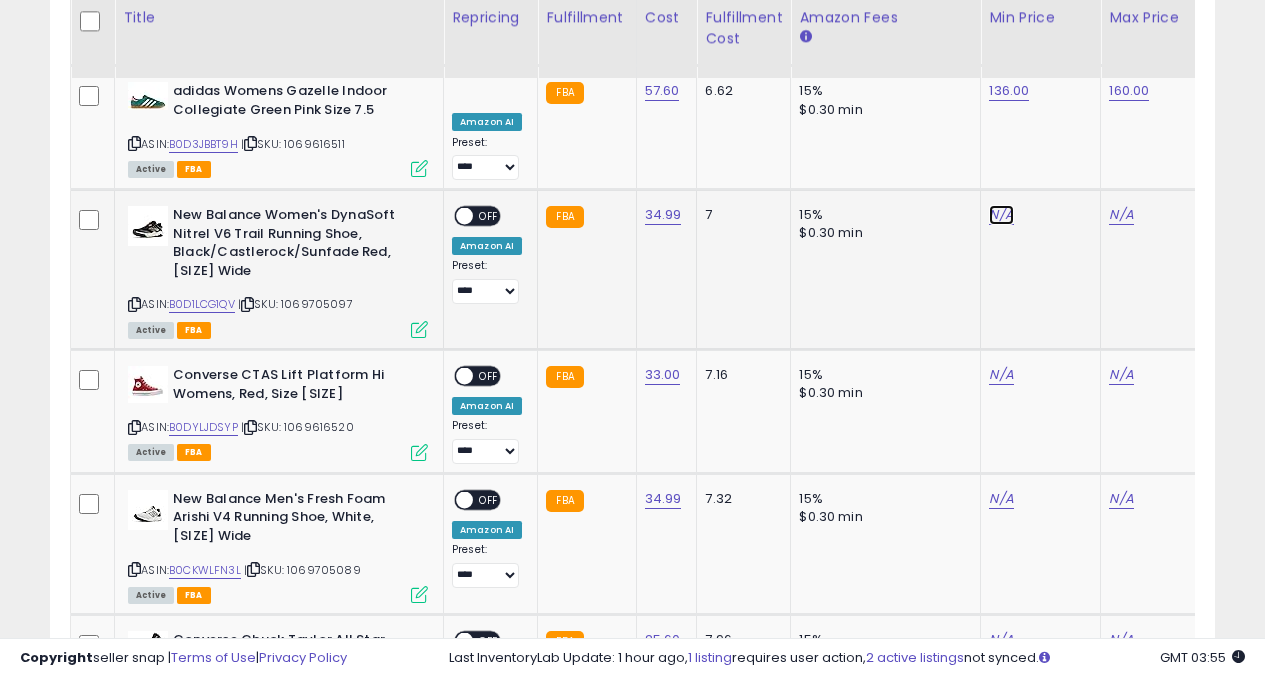 click on "N/A" at bounding box center (1001, 215) 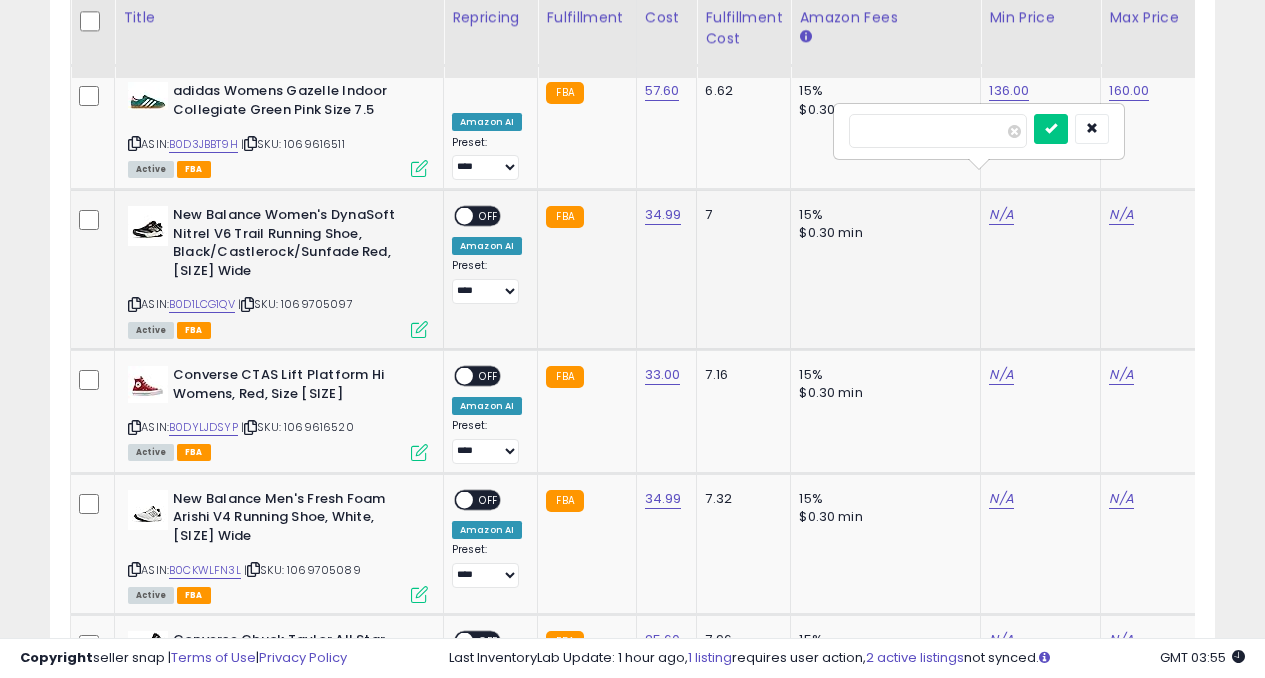 type on "*" 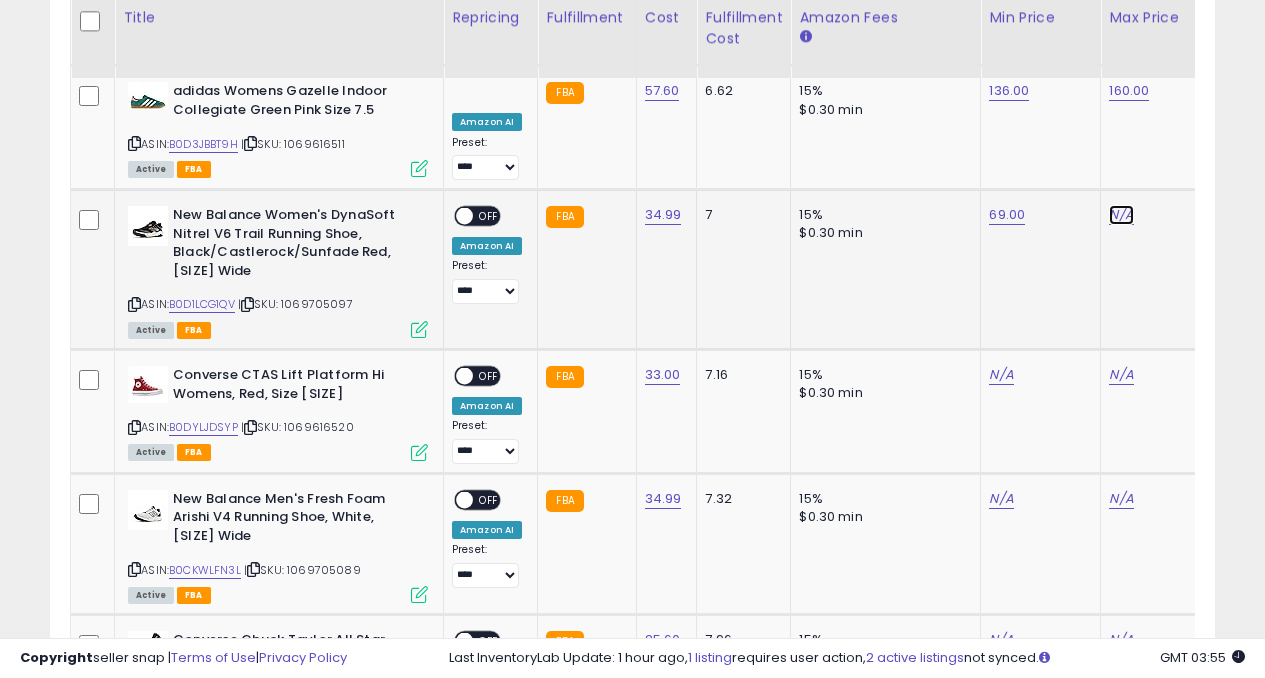 click on "N/A" at bounding box center [1121, 215] 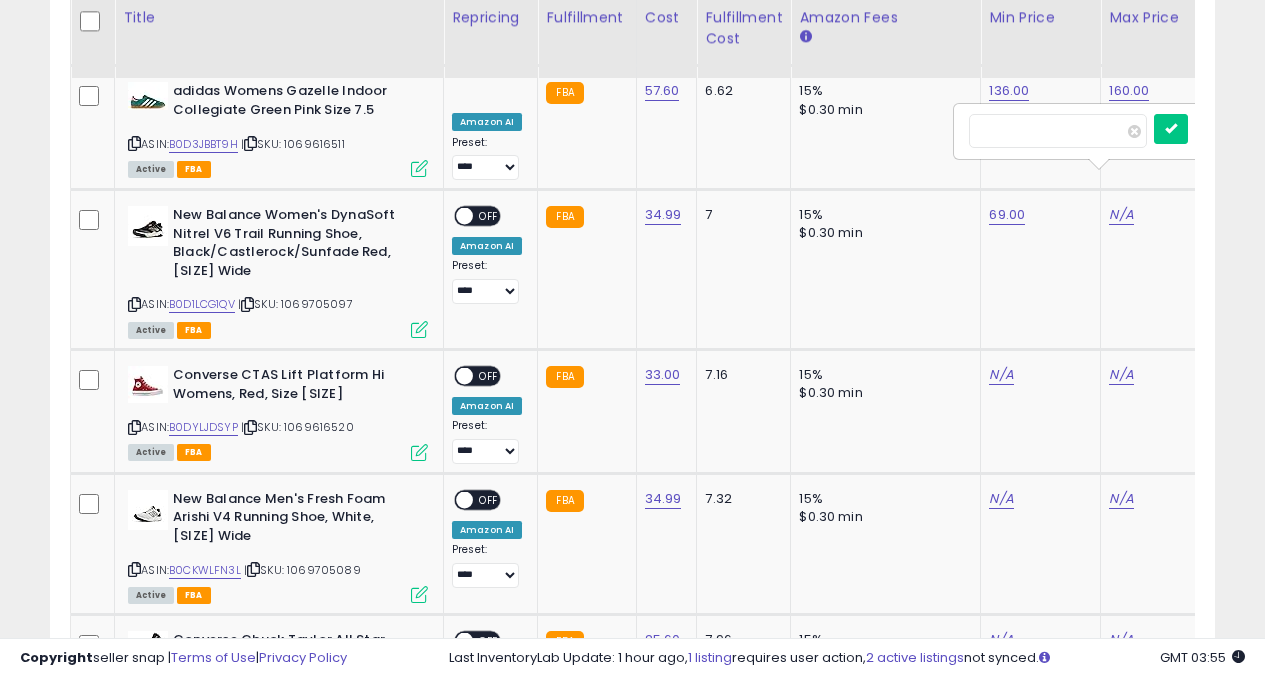 type on "**" 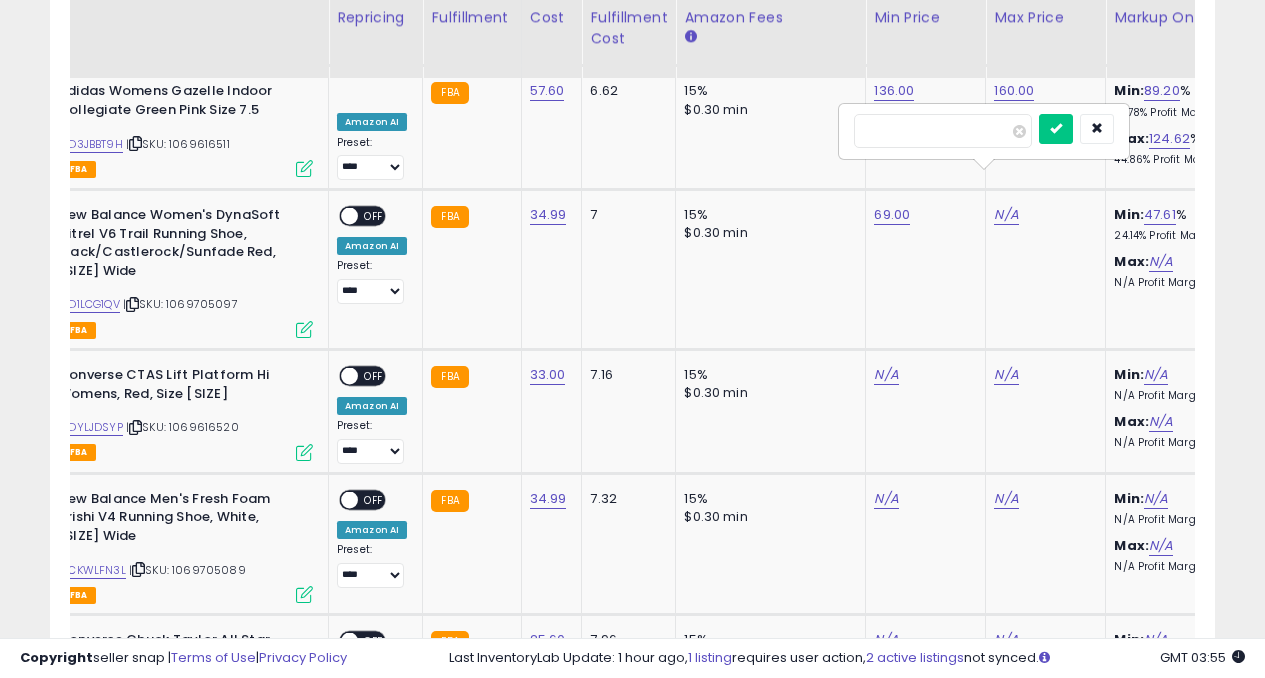 click at bounding box center [1056, 129] 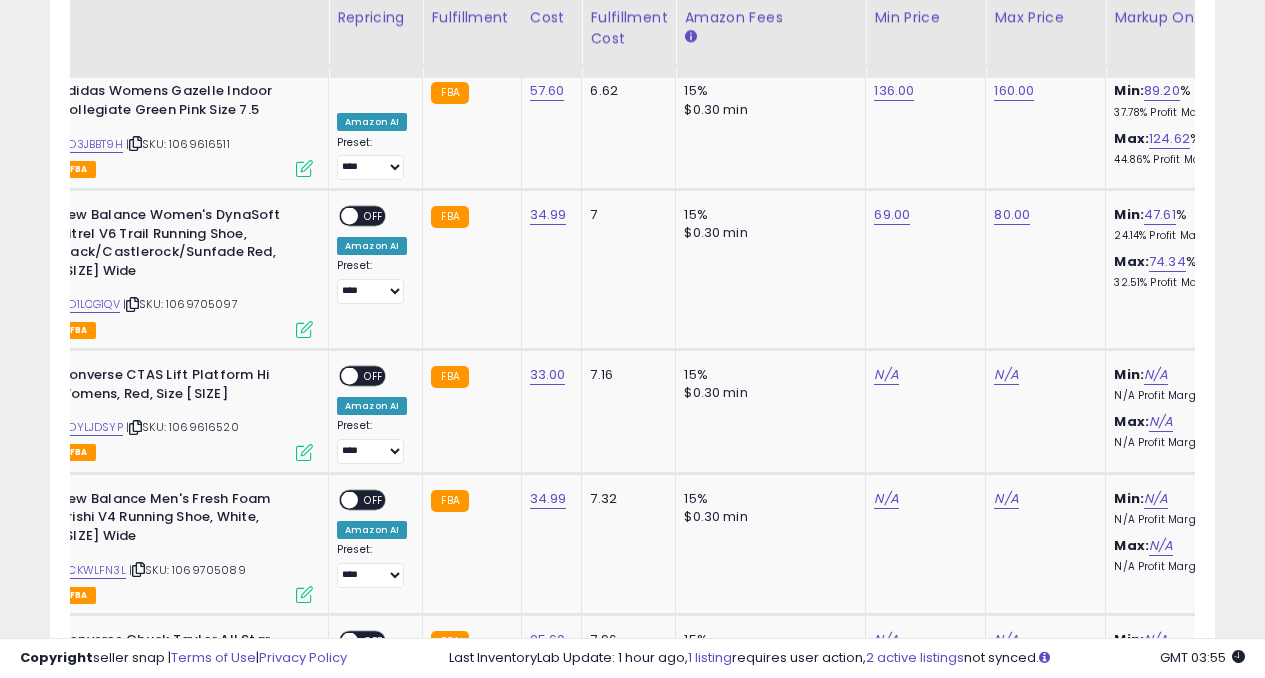 scroll, scrollTop: 0, scrollLeft: 0, axis: both 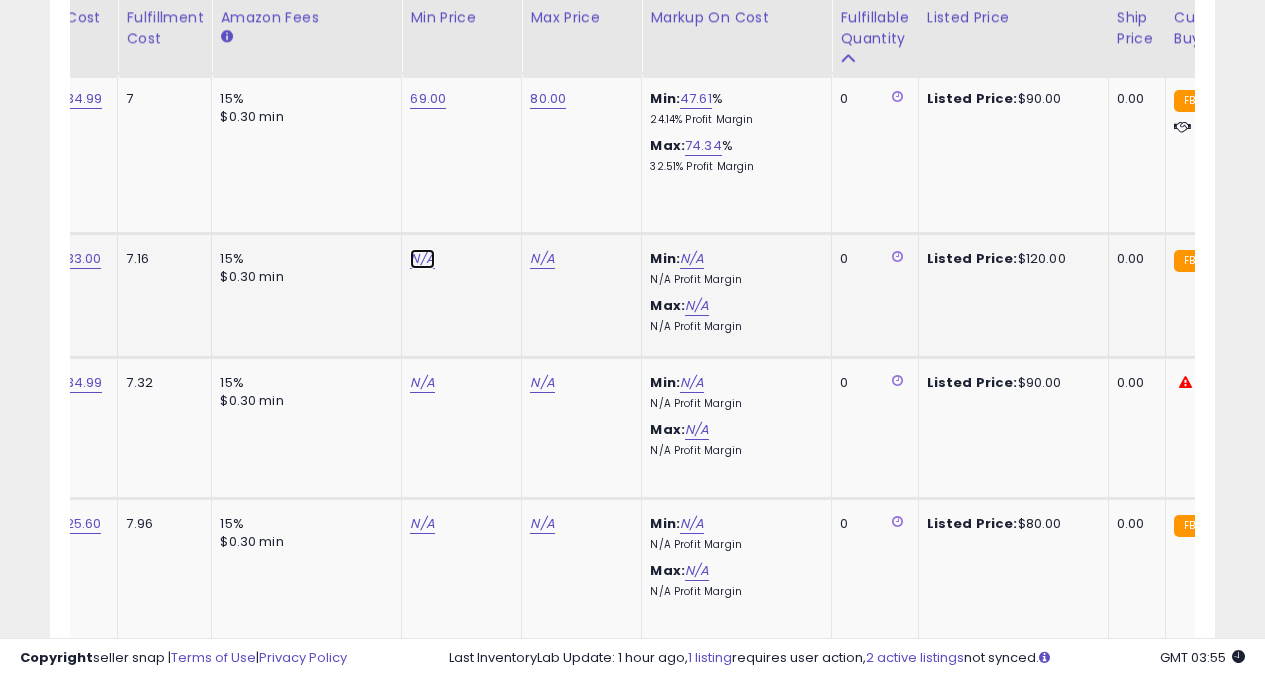 click on "N/A" at bounding box center [422, 259] 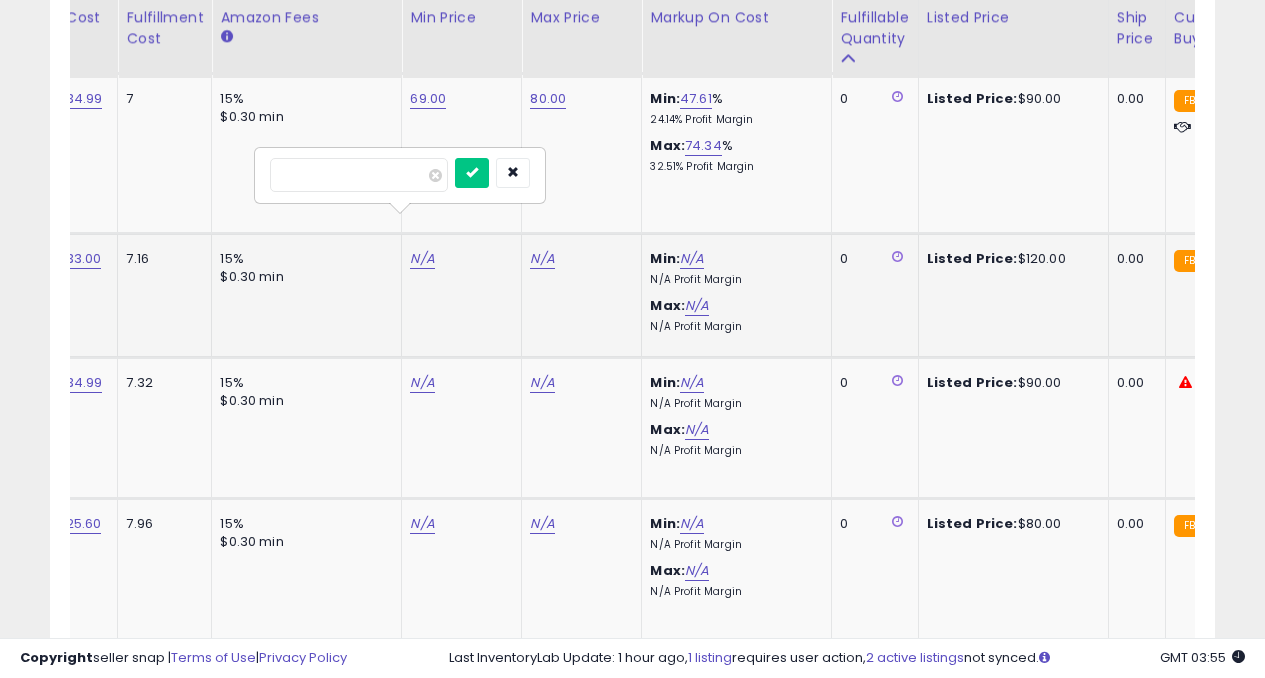 type on "***" 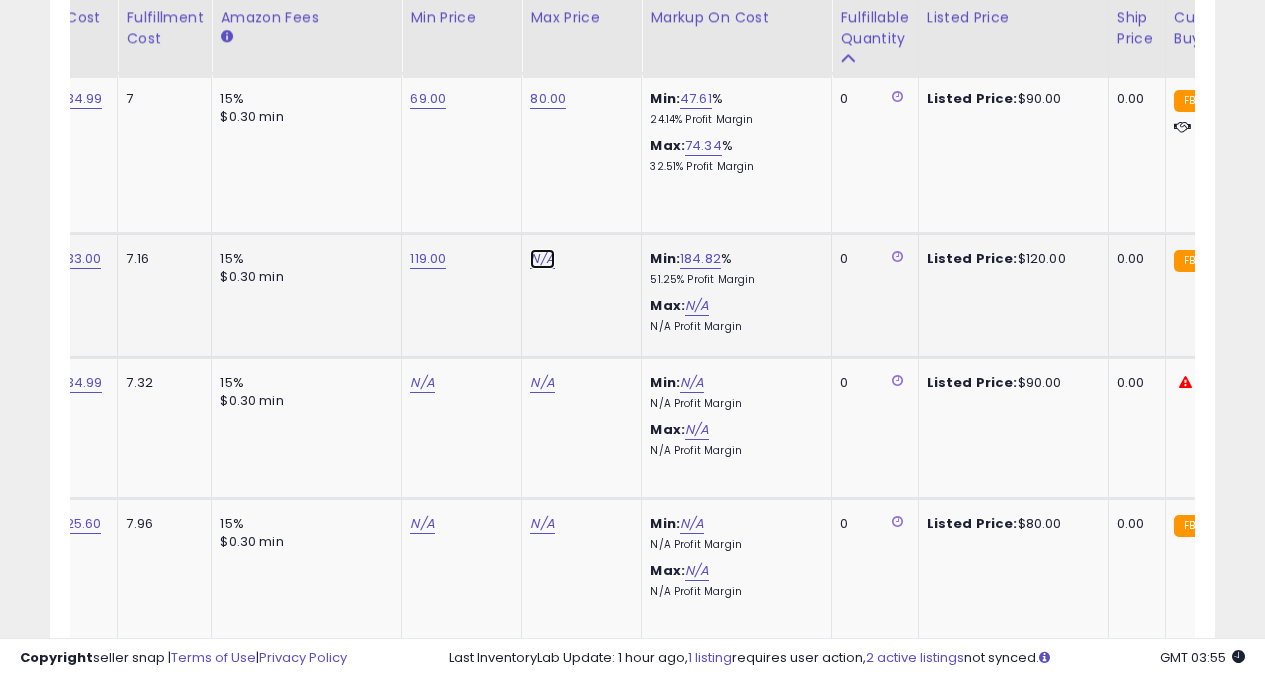 click on "N/A" at bounding box center (542, 259) 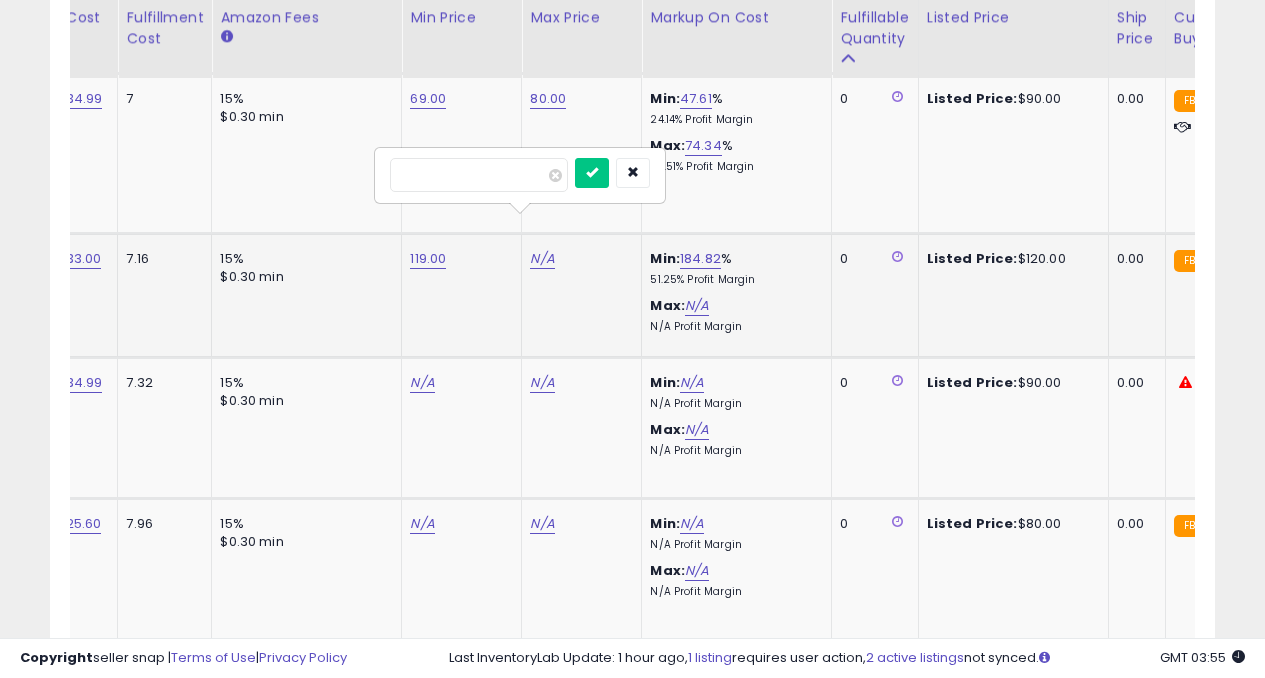 type on "**" 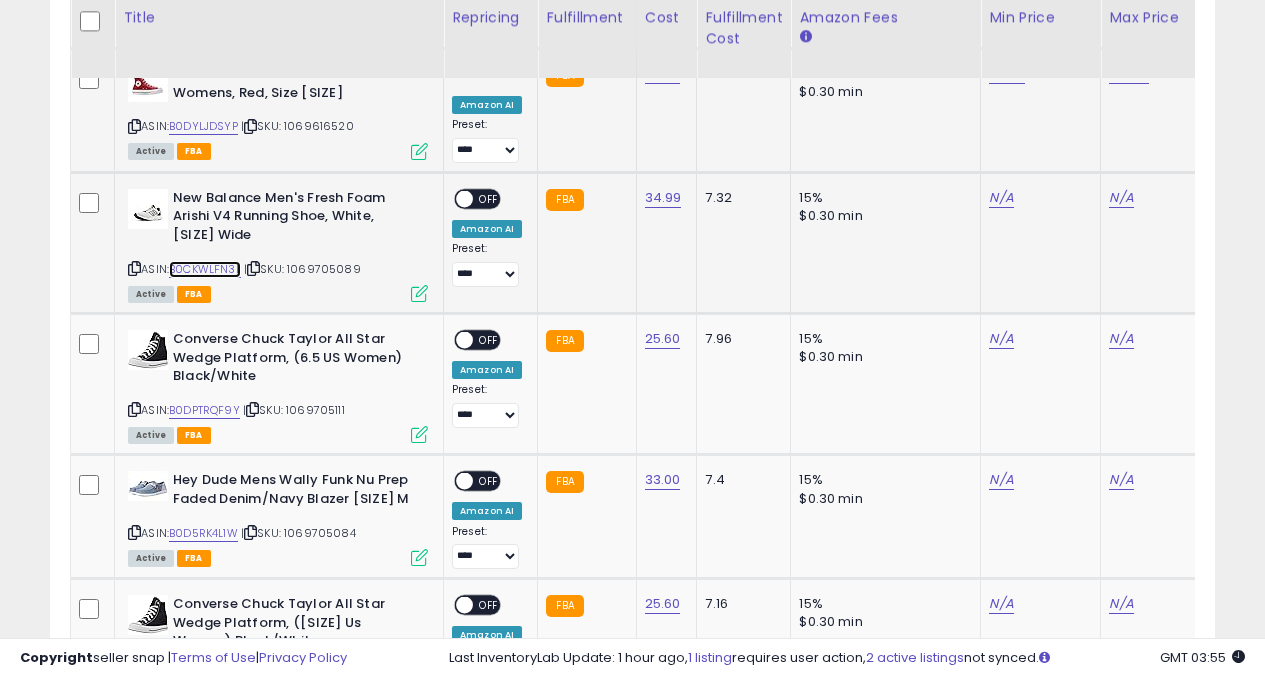 click on "B0CKWLFN3L" at bounding box center [205, 269] 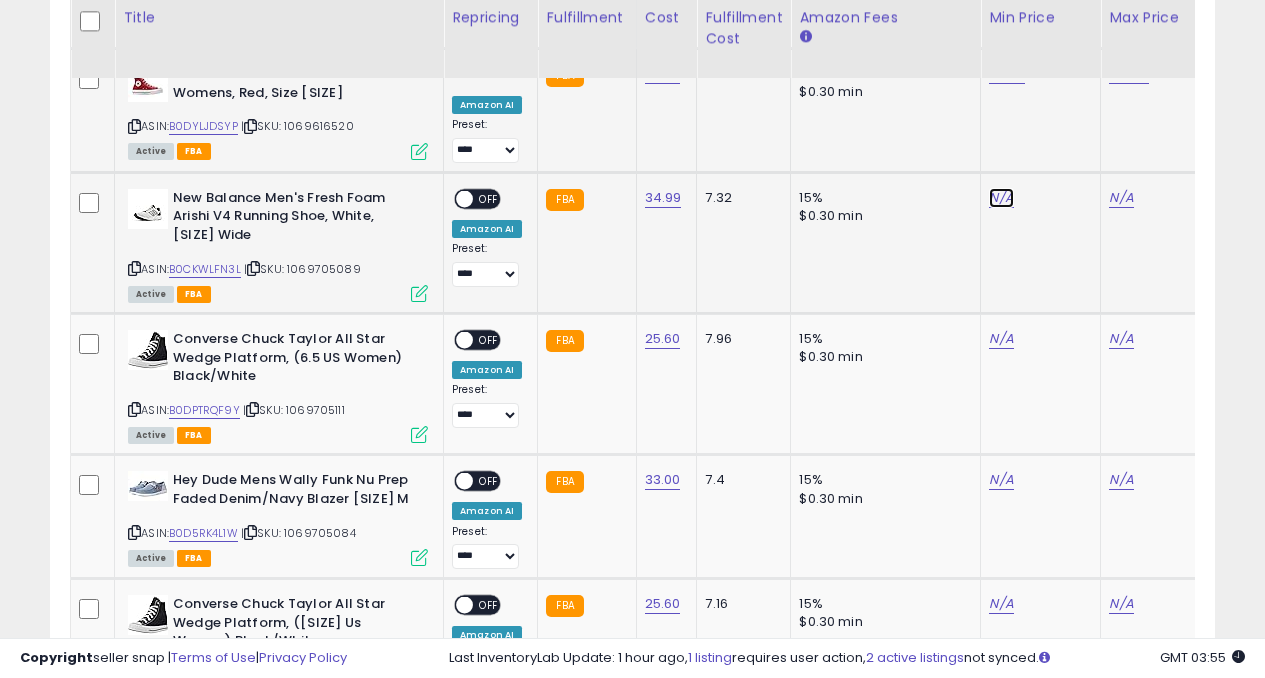 click on "N/A" at bounding box center [1001, 198] 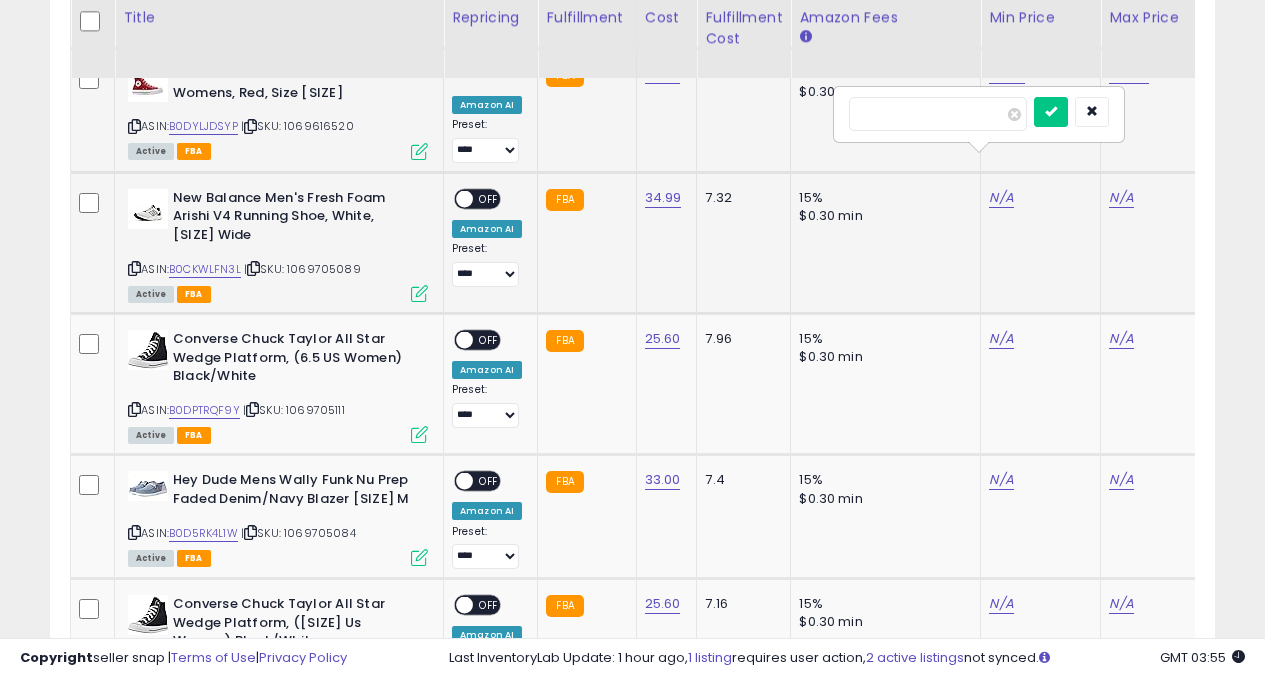 type on "**" 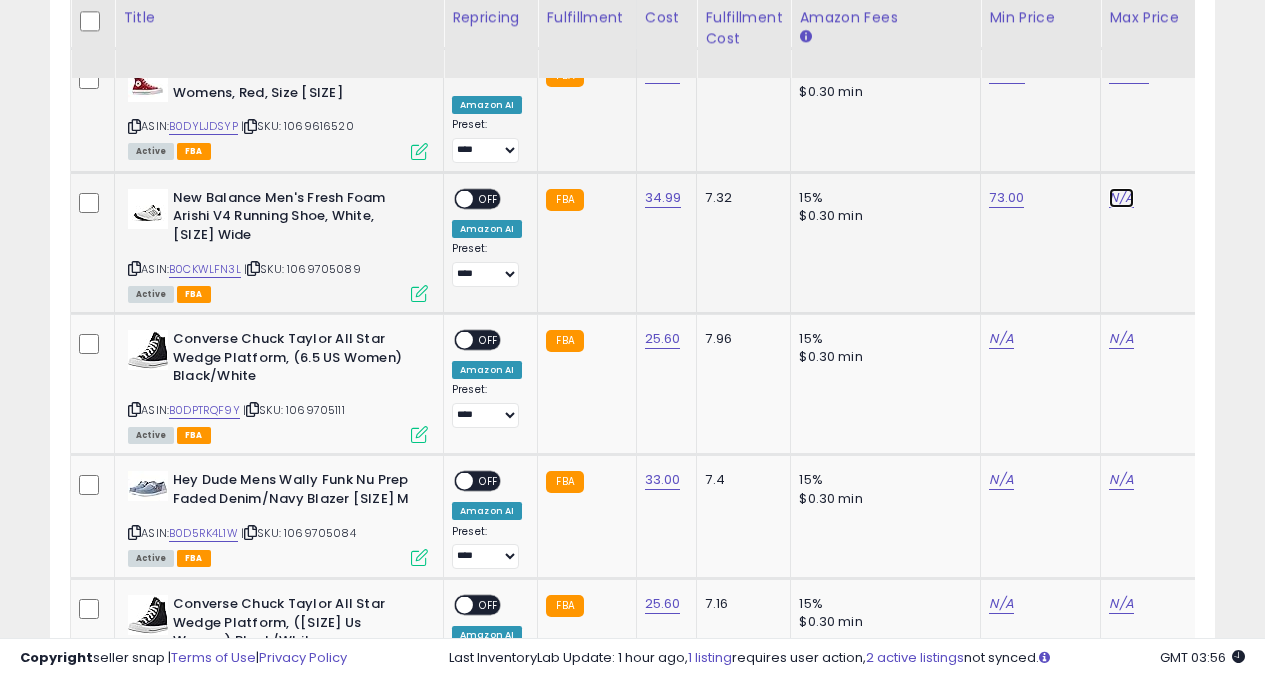click on "N/A" at bounding box center [1121, 198] 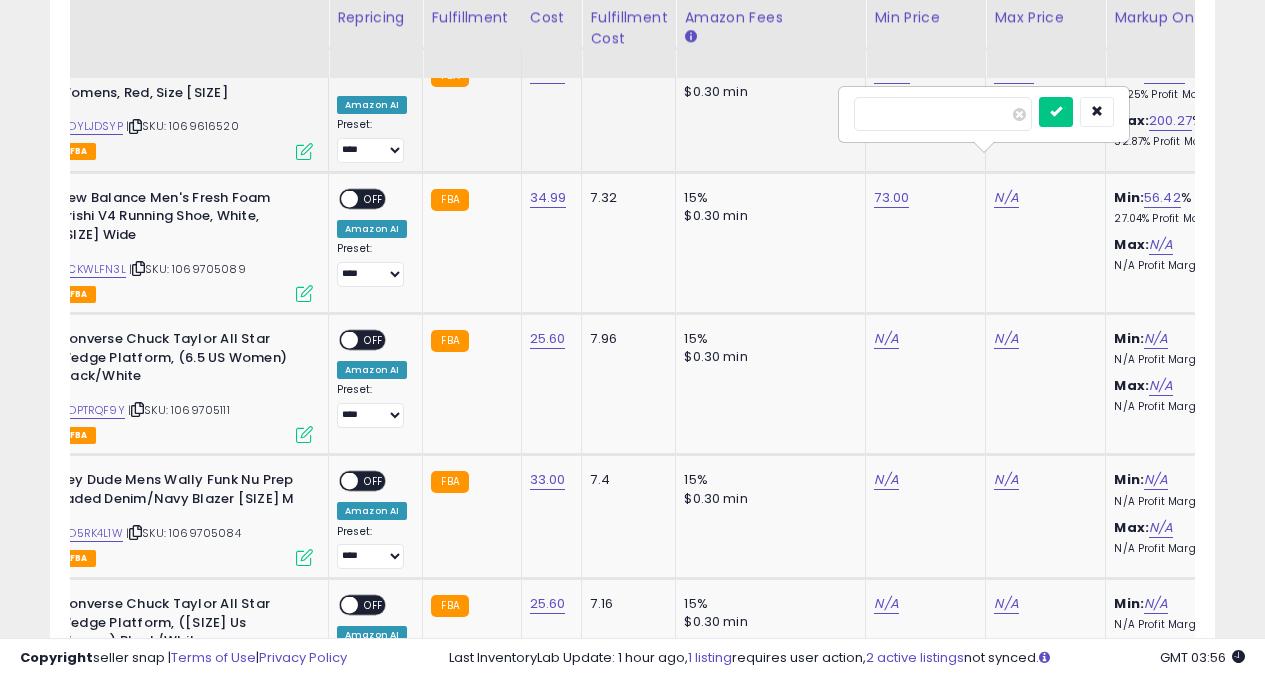 type on "**" 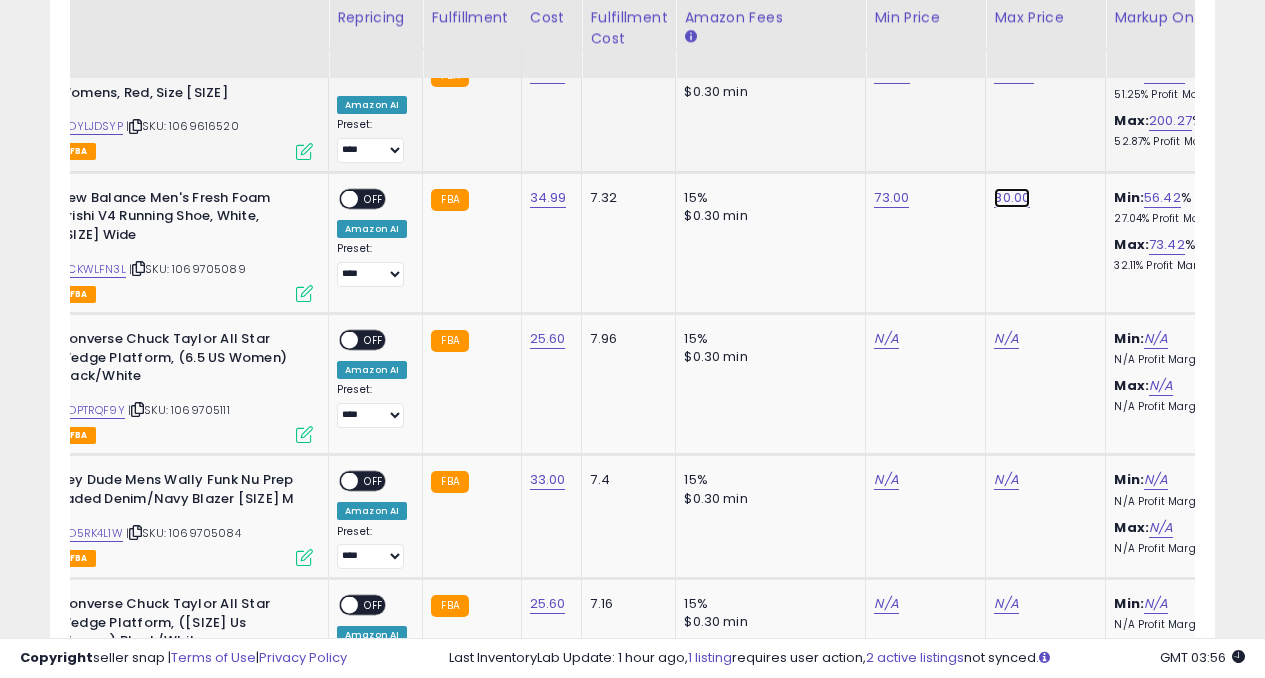 click on "80.00" at bounding box center (1012, -2547) 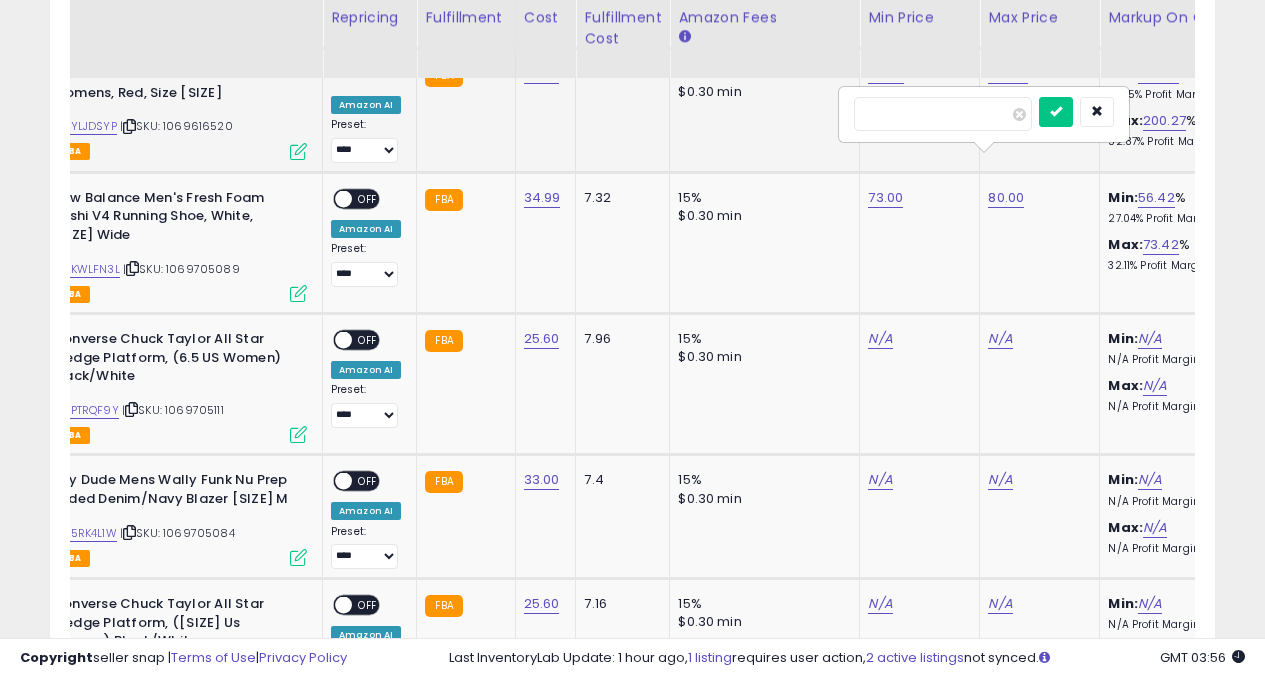 type on "*" 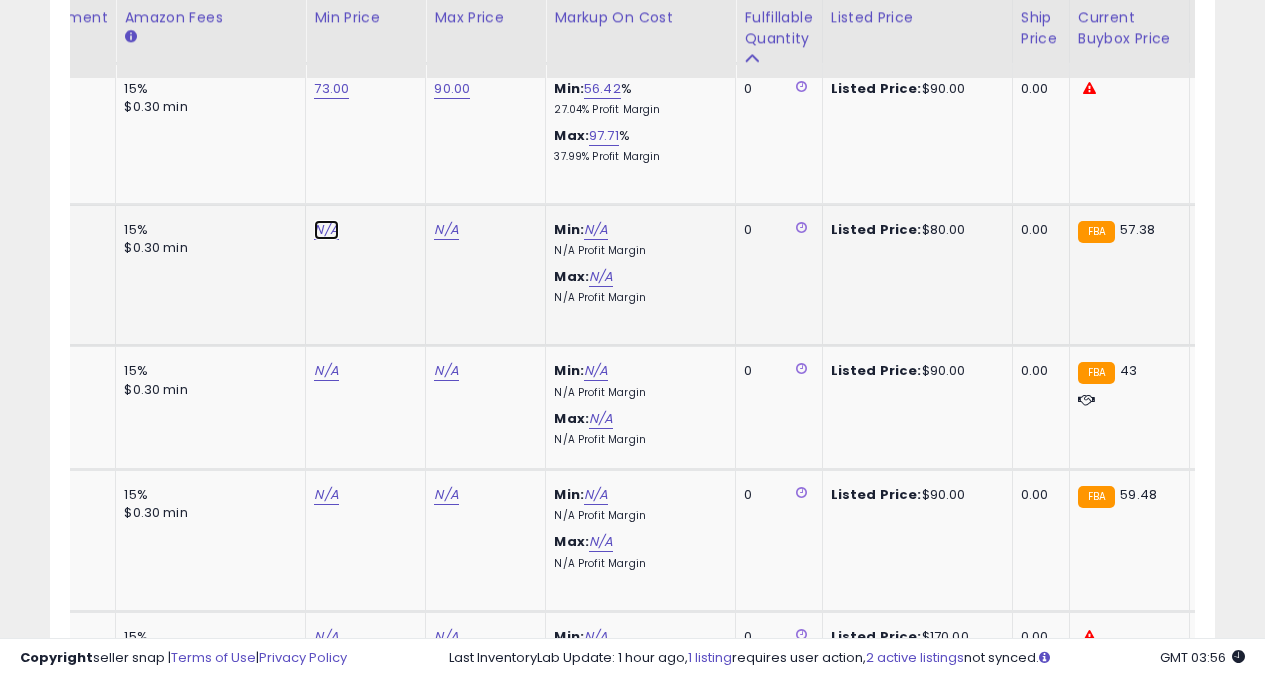 click on "N/A" at bounding box center (326, 230) 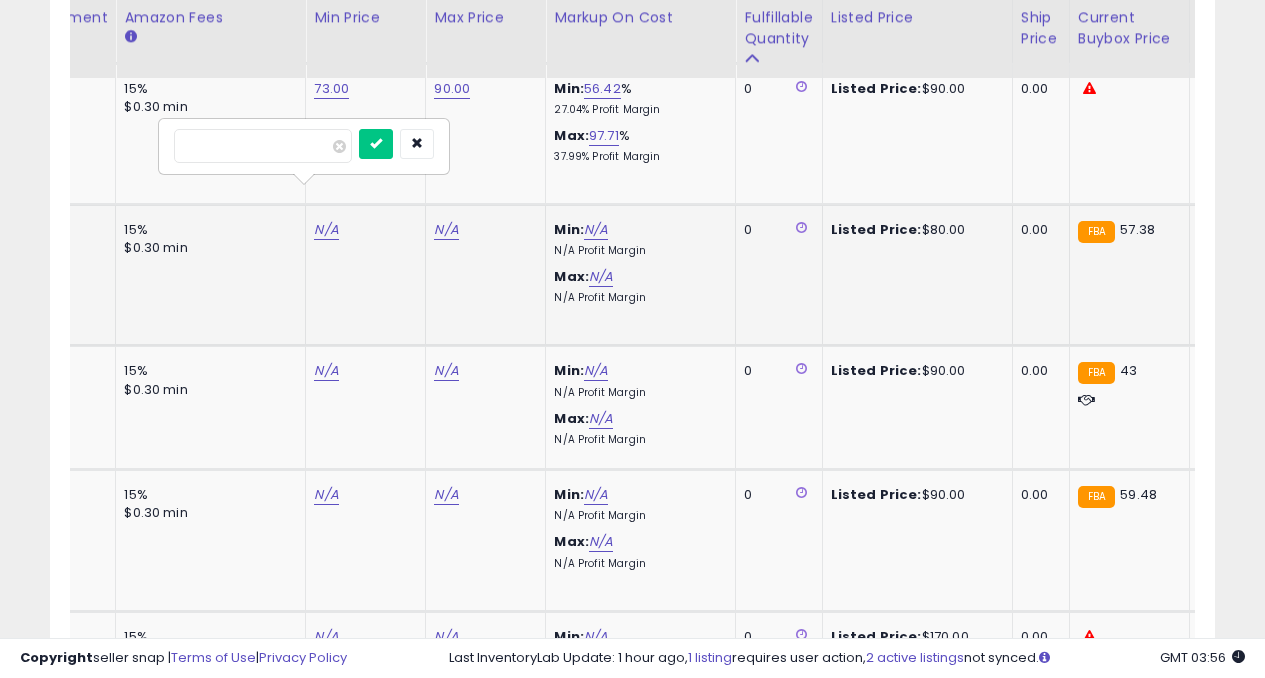 type on "**" 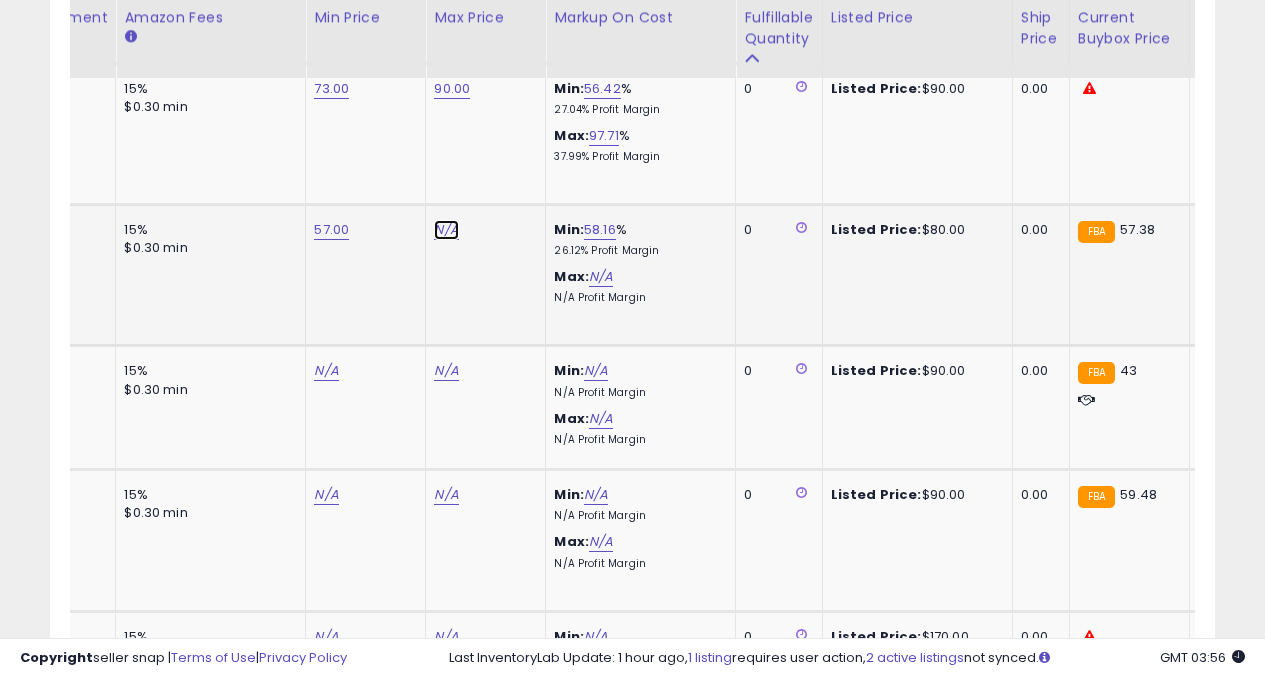 click on "N/A" at bounding box center (446, 230) 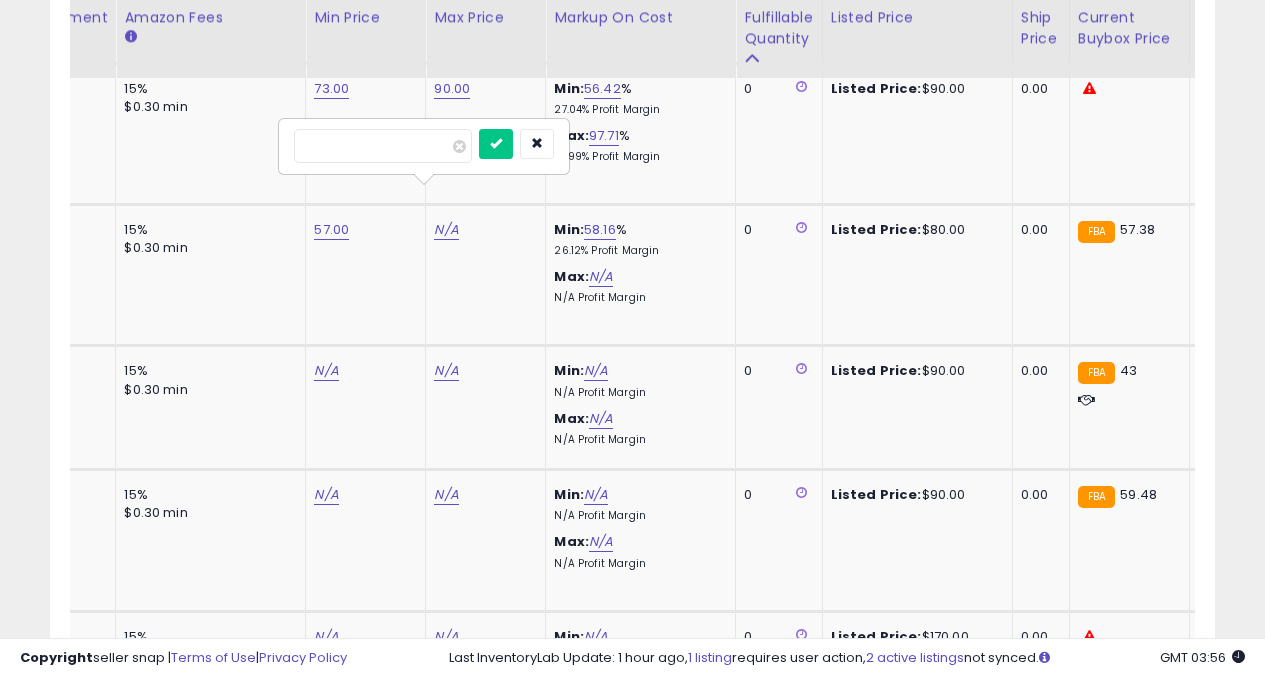 type on "**" 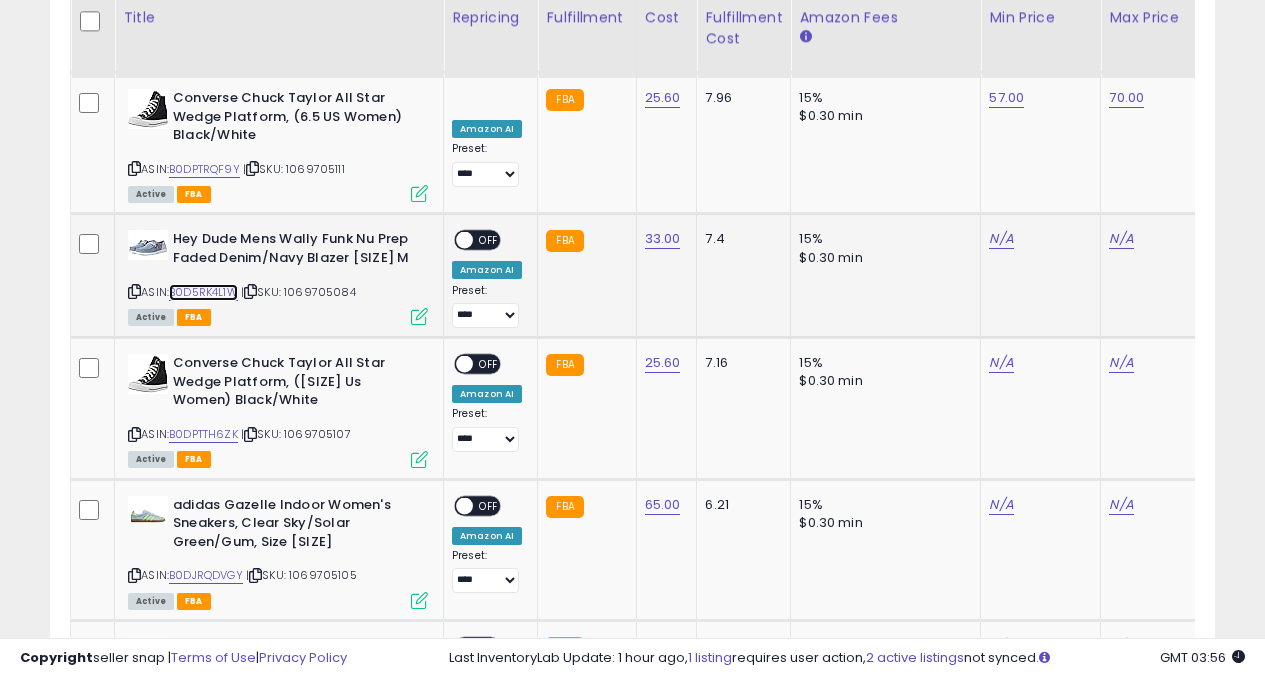 click on "B0D5RK4L1W" at bounding box center [203, 292] 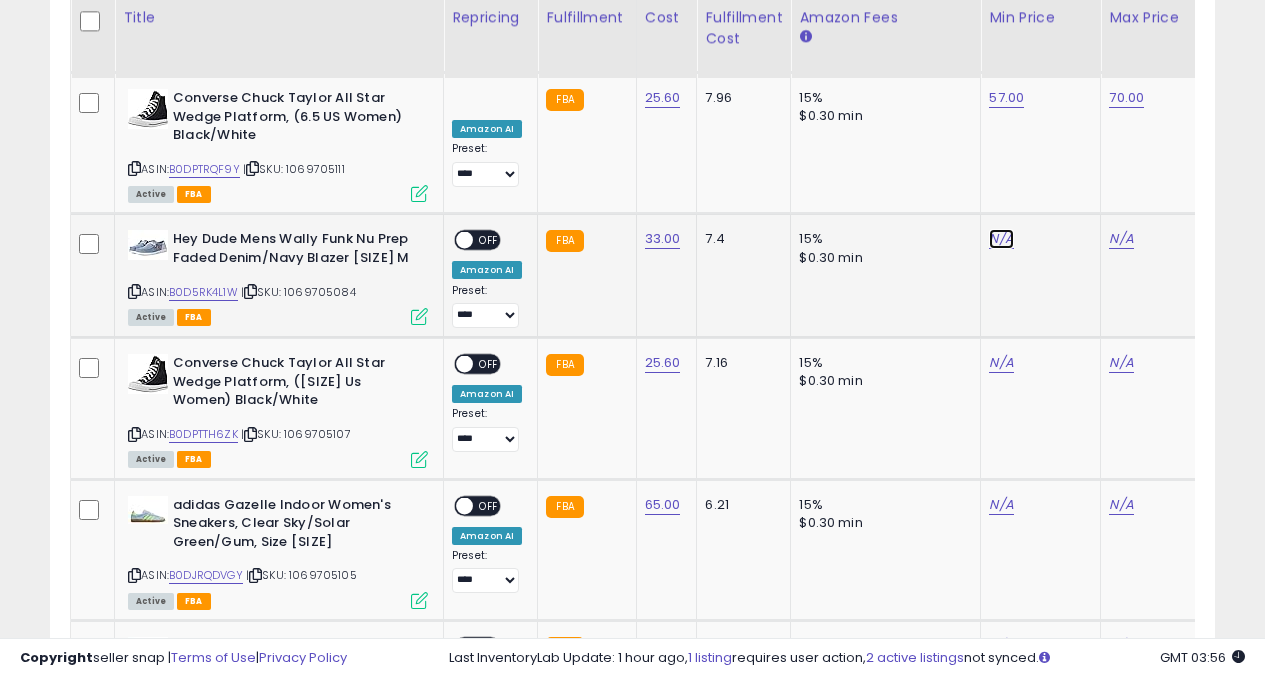 click on "N/A" at bounding box center (1001, 239) 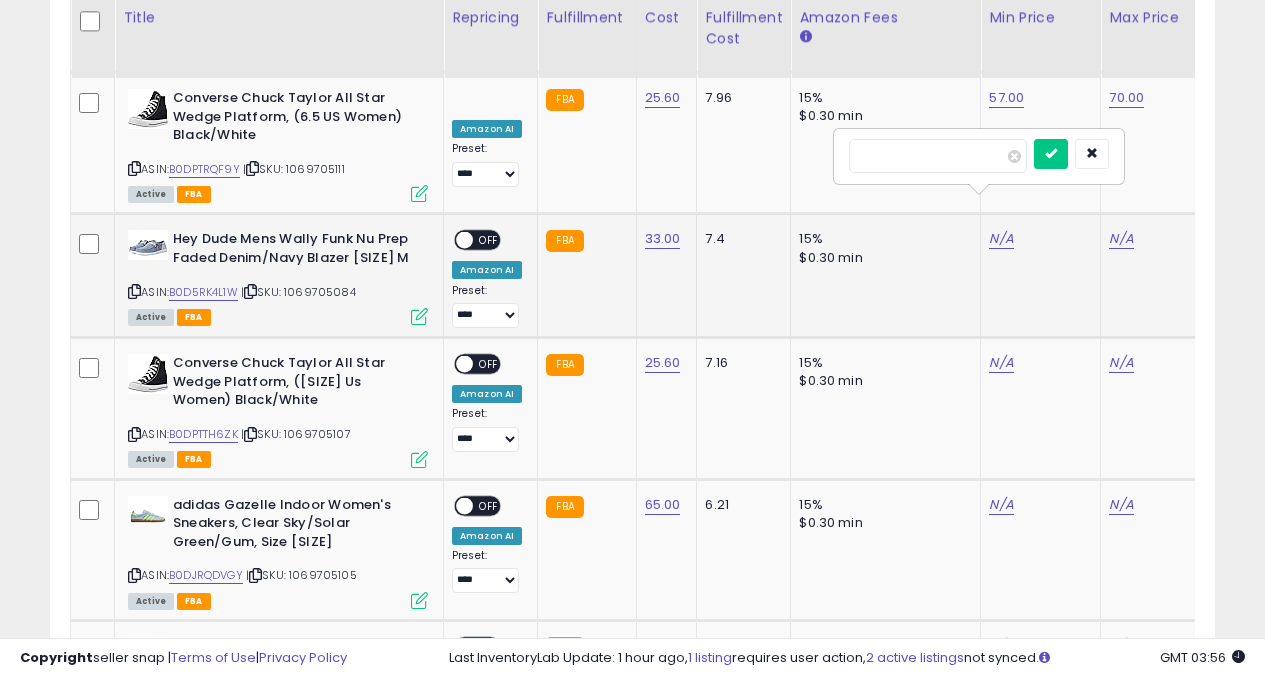 type on "**" 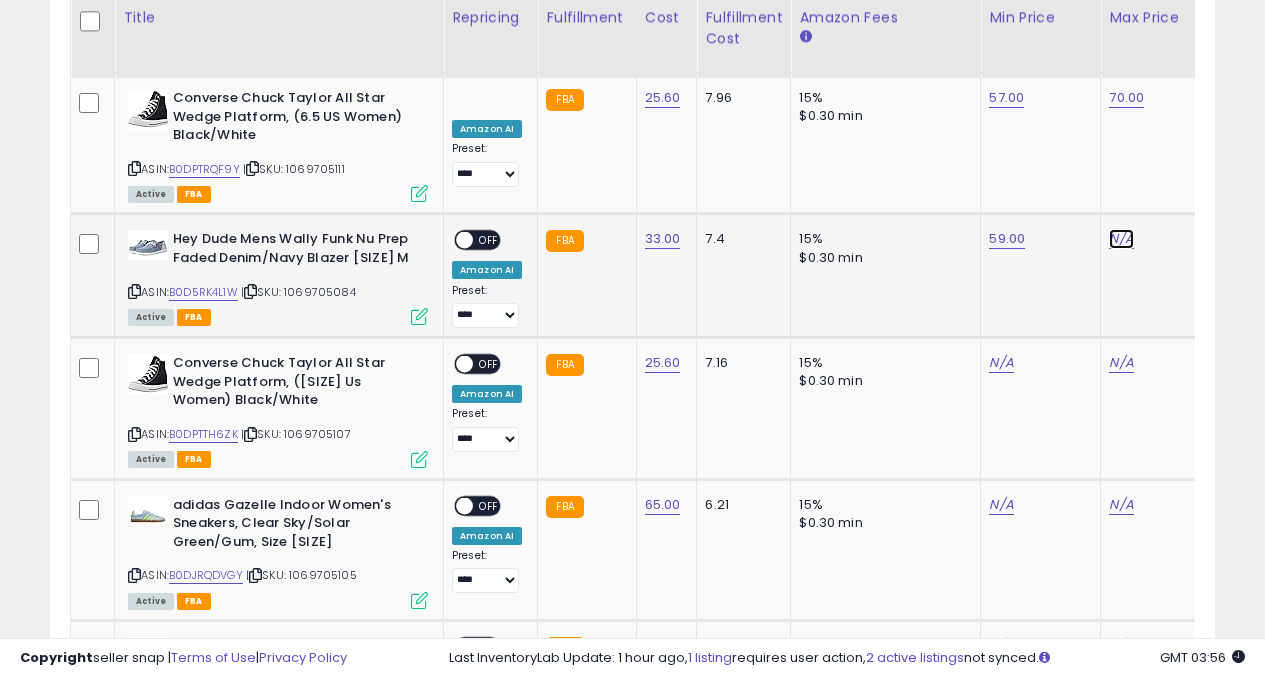 click on "N/A" at bounding box center (1121, 239) 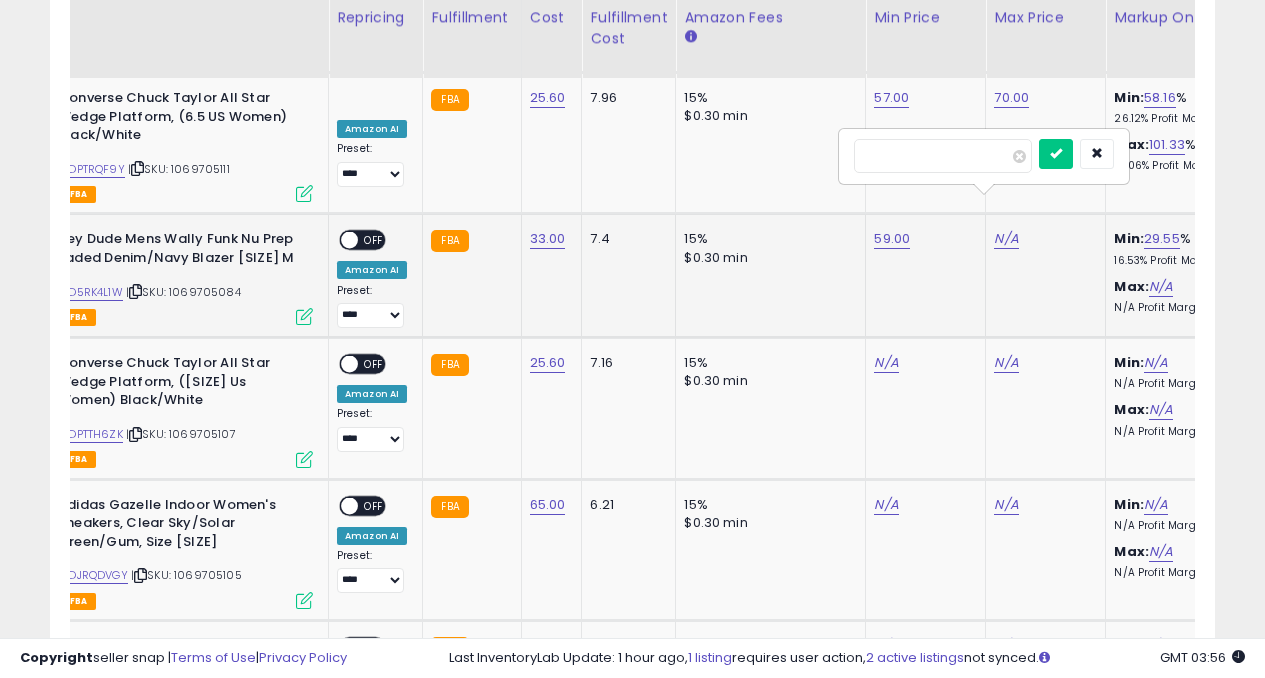 type on "**" 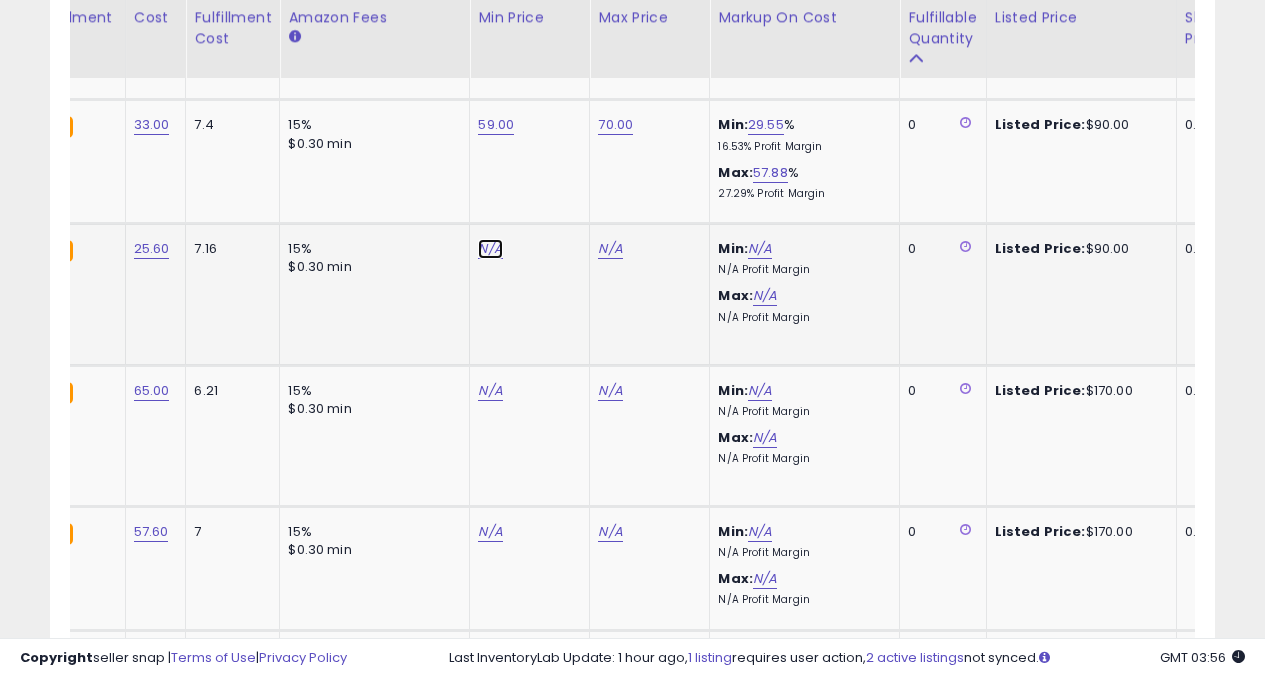 click on "N/A" at bounding box center (490, 249) 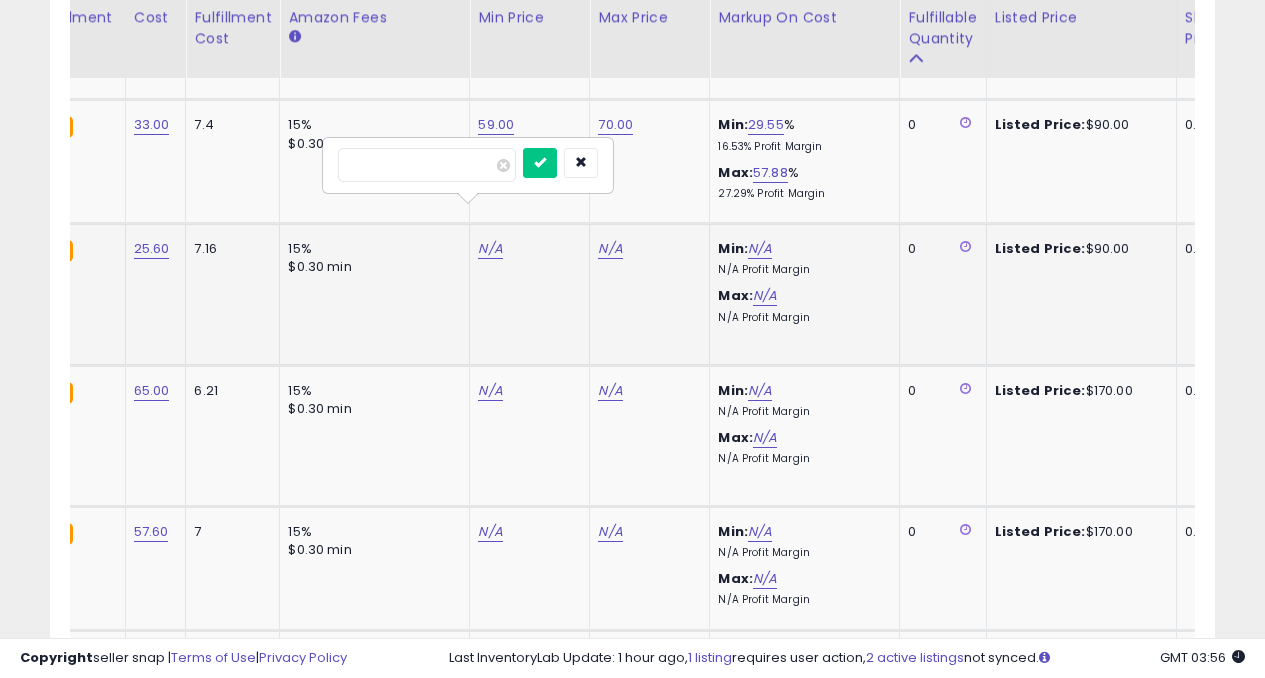 type on "**" 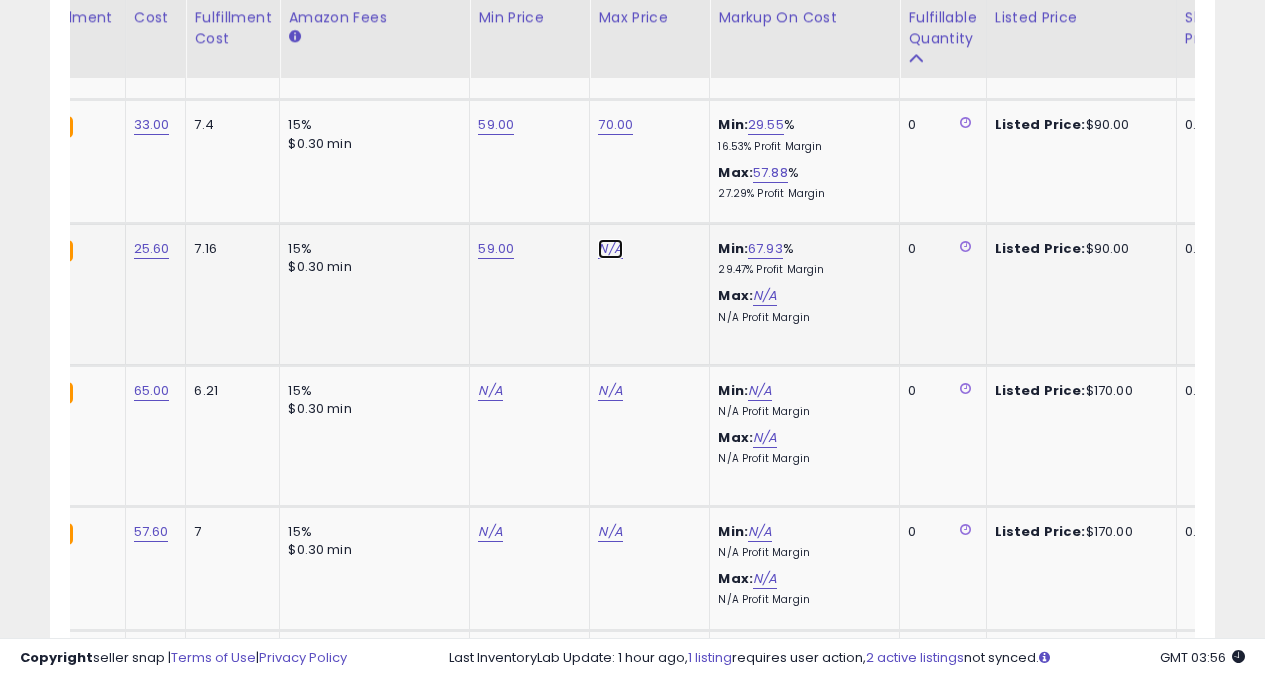 click on "N/A" at bounding box center (610, 249) 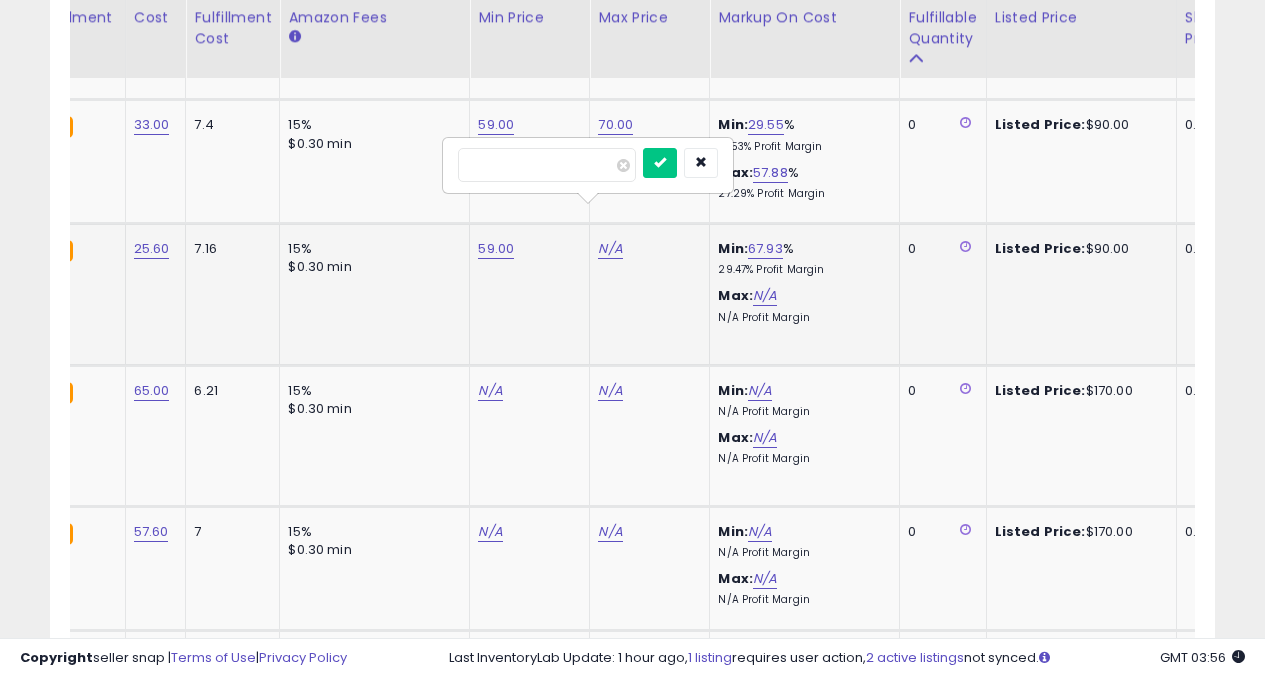 type on "**" 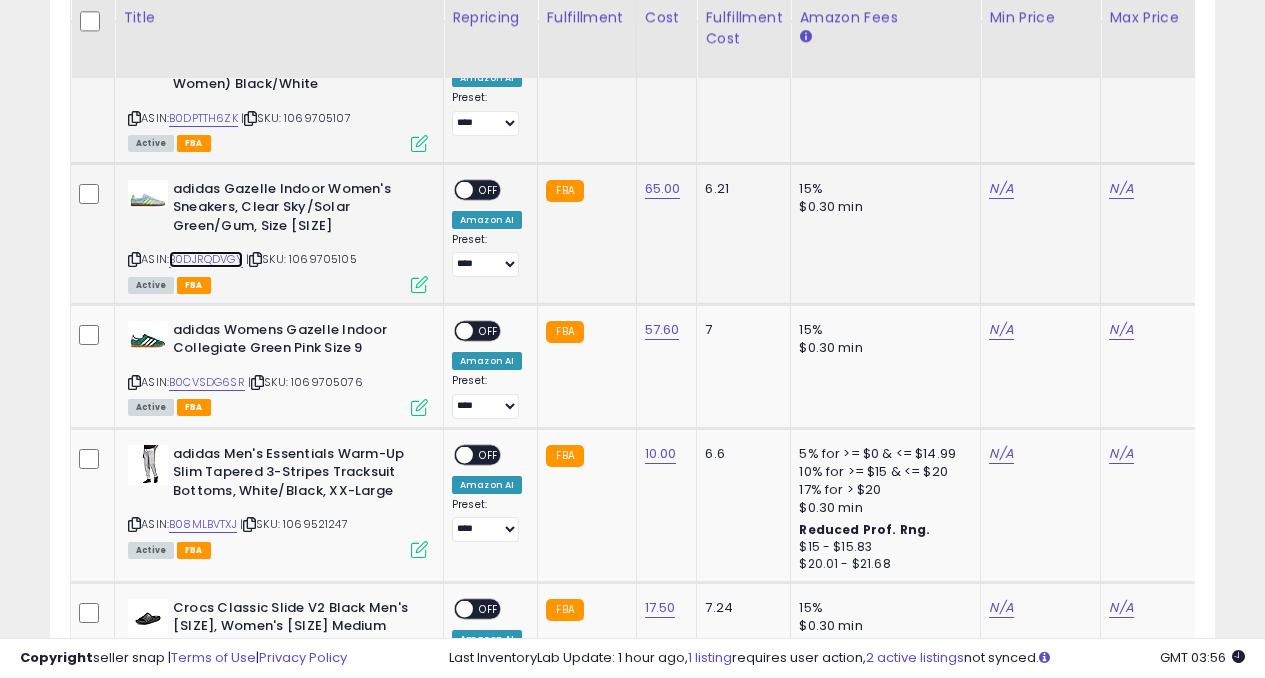 click on "B0DJRQDVGY" at bounding box center [206, 259] 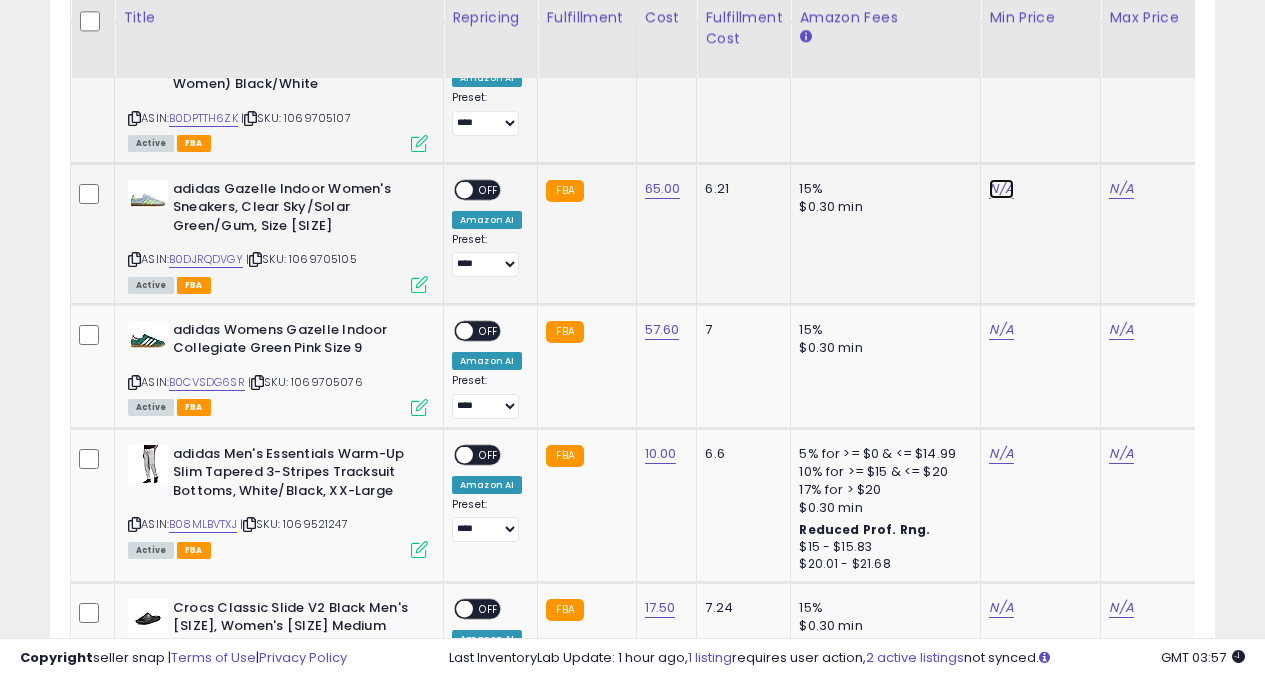 click on "N/A" at bounding box center [1001, 189] 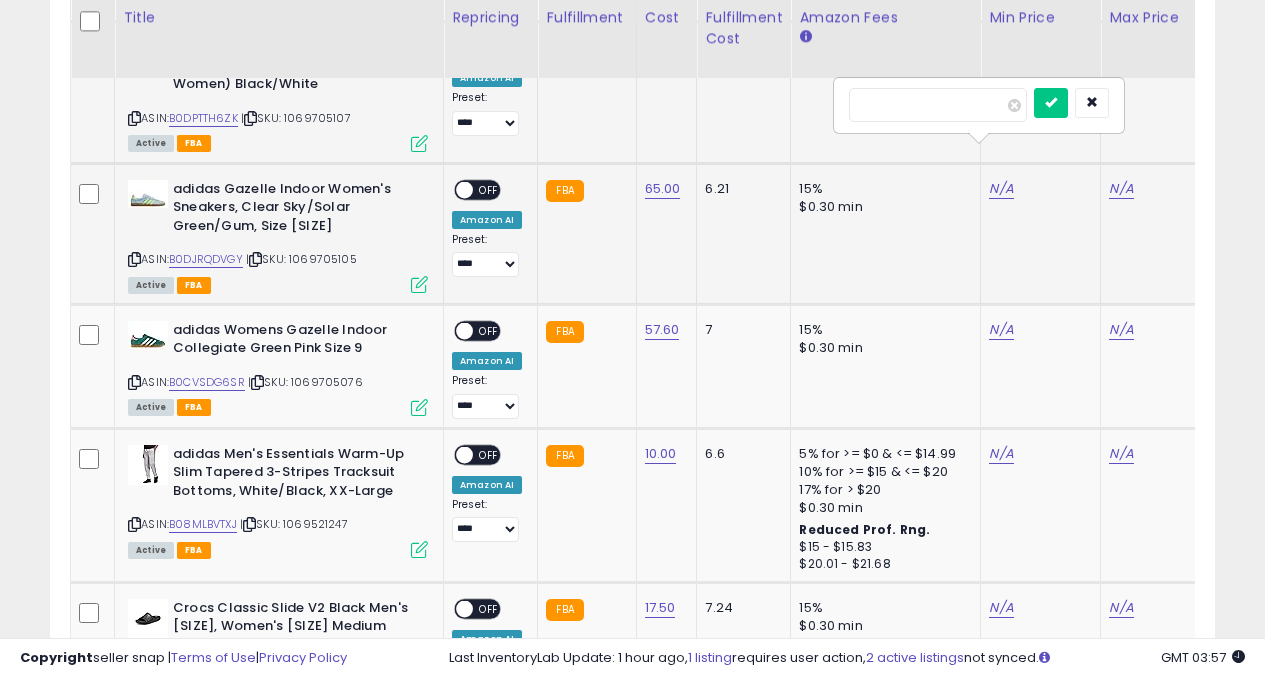 type on "***" 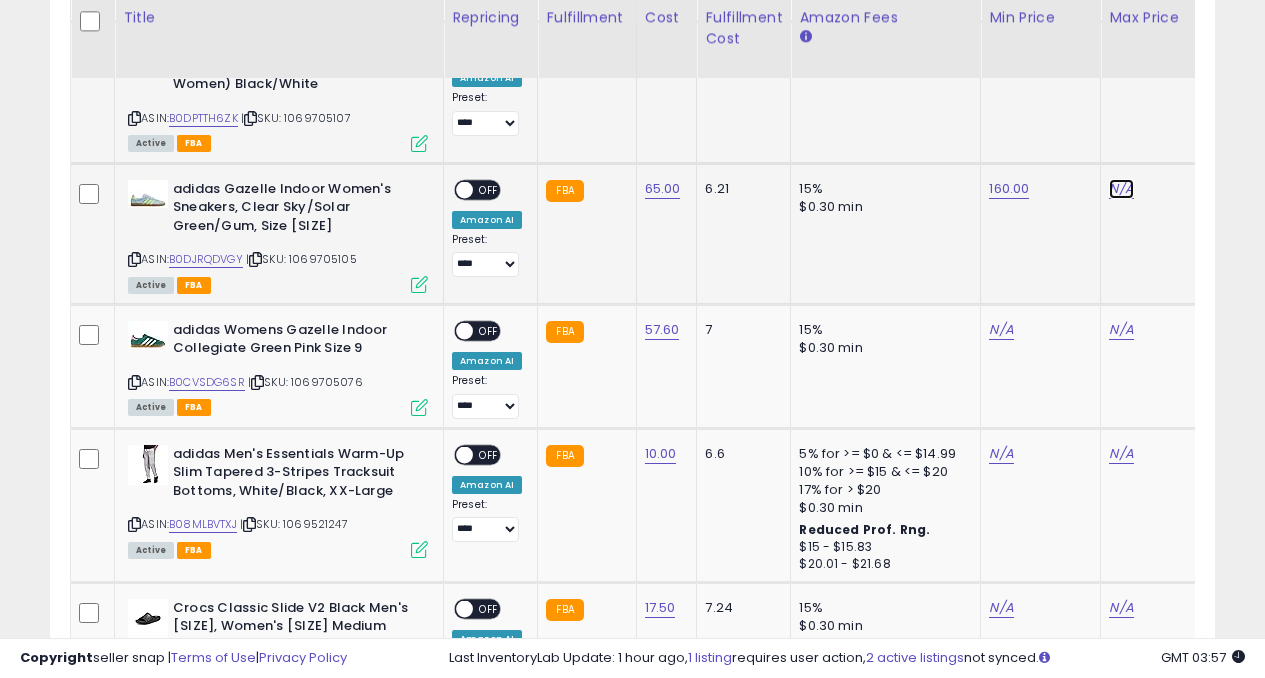 click on "N/A" at bounding box center (1121, 189) 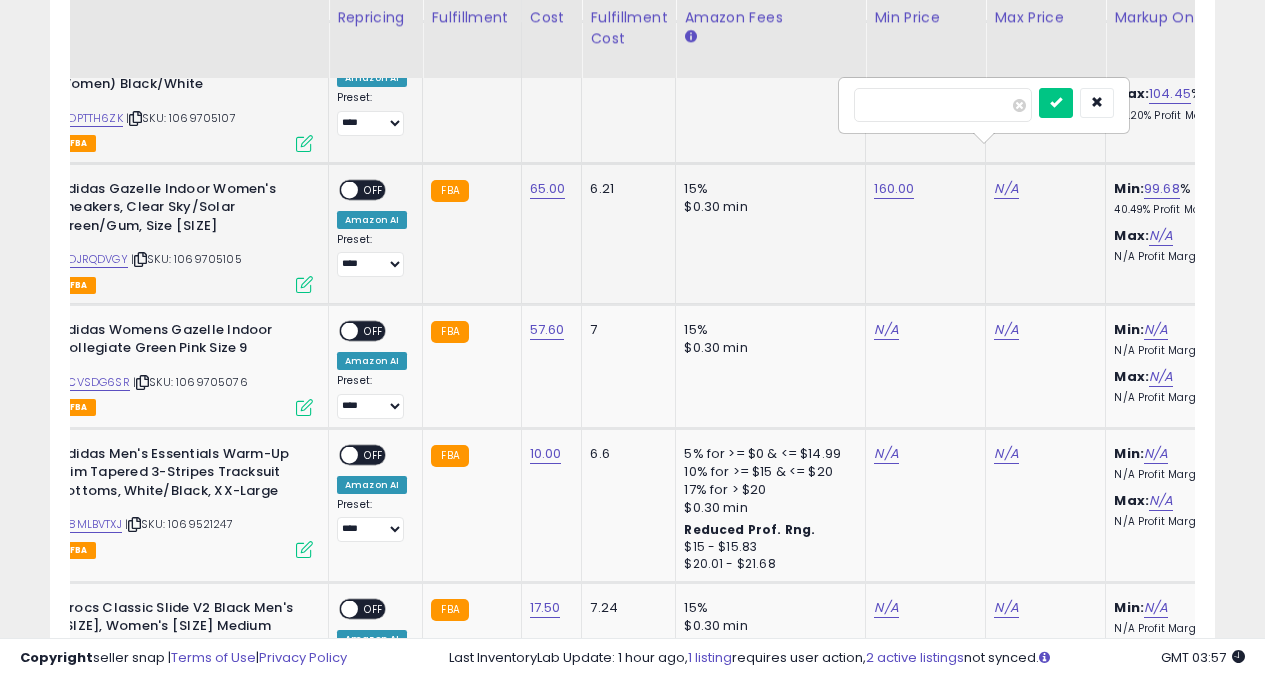 type on "***" 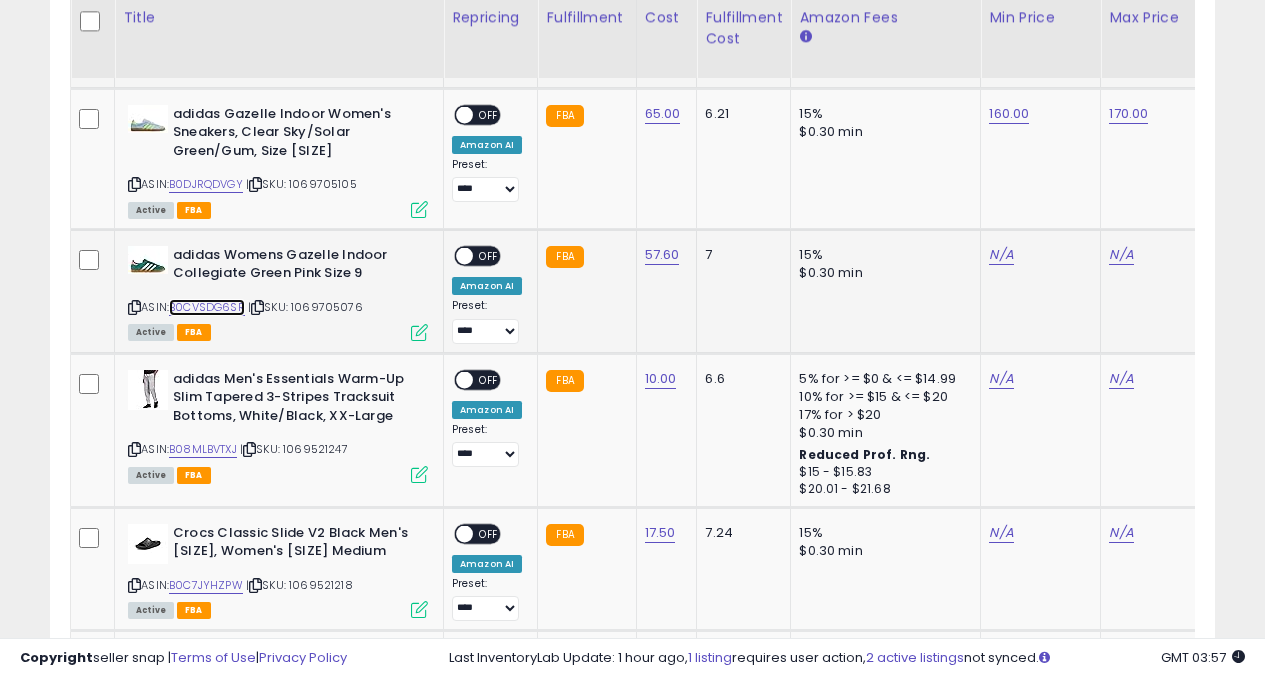 click on "B0CVSDG6SR" at bounding box center (207, 307) 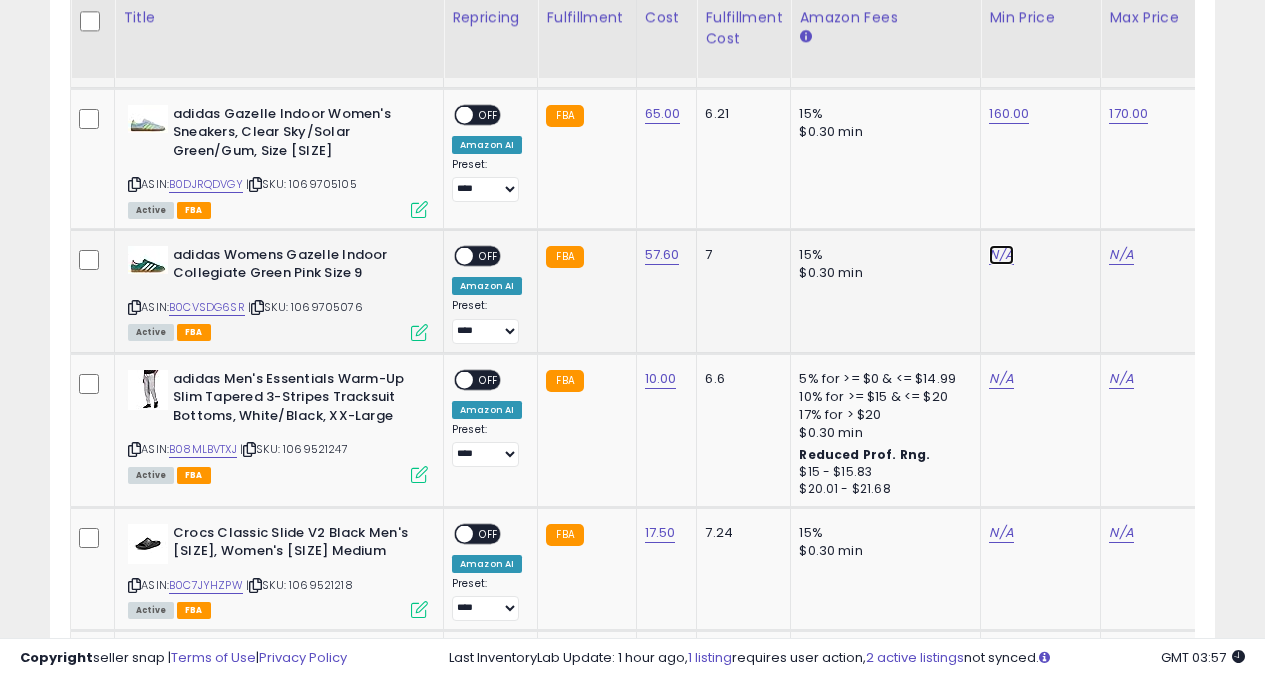 click on "N/A" at bounding box center (1001, 255) 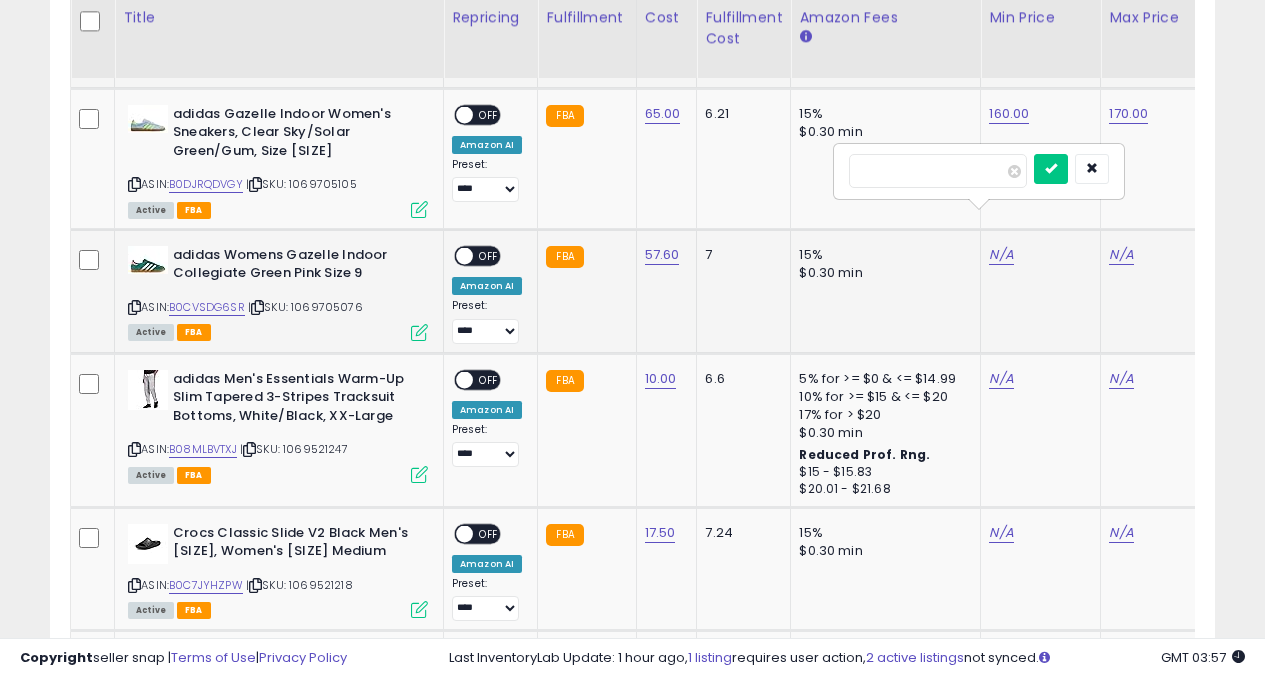 type on "***" 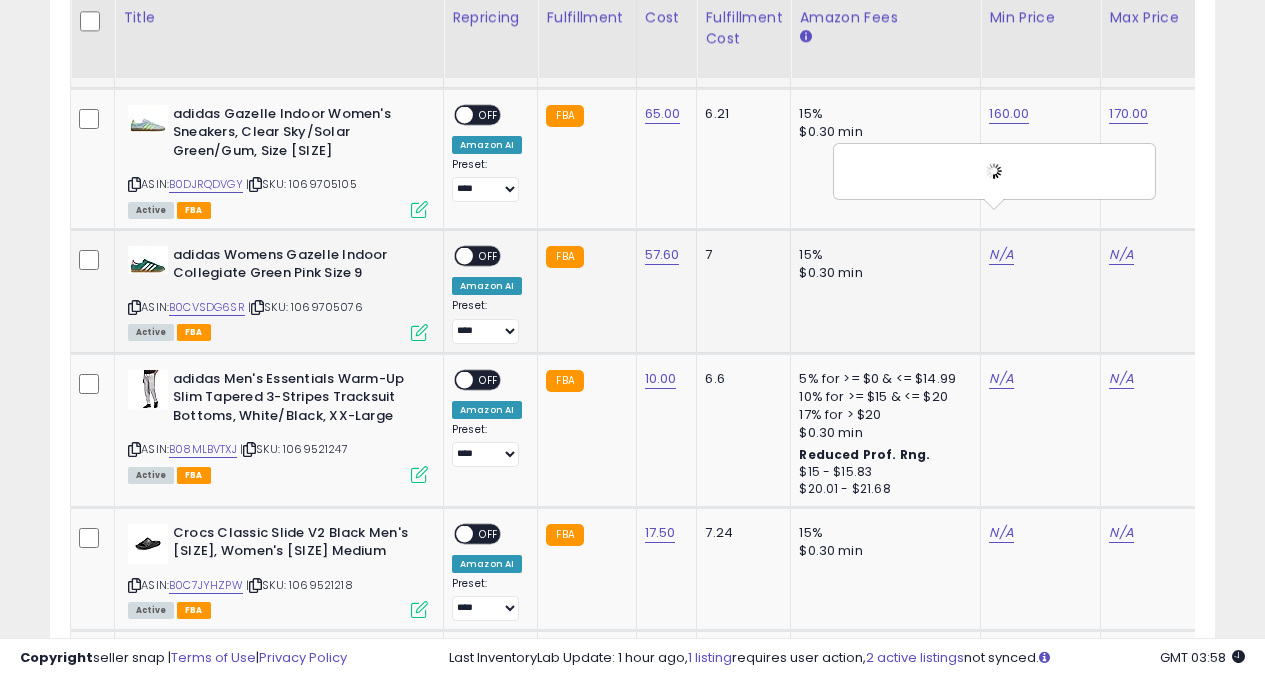 scroll, scrollTop: 0, scrollLeft: 226, axis: horizontal 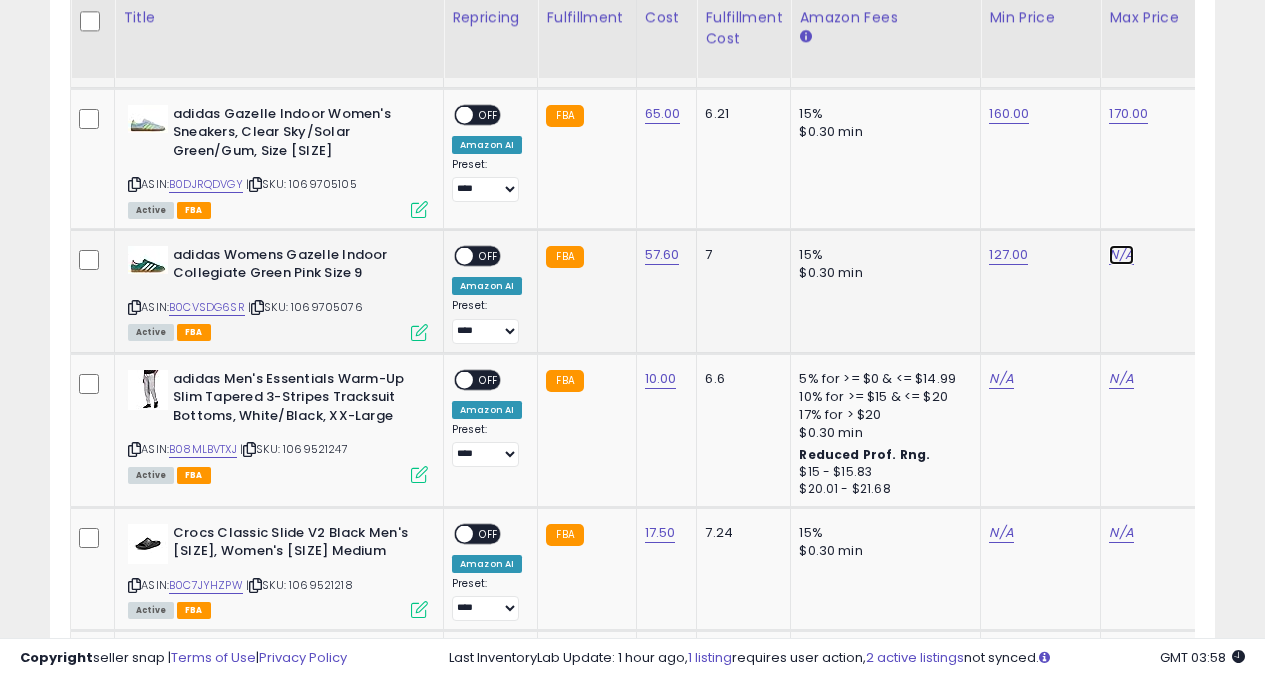 click on "N/A" at bounding box center (1121, 255) 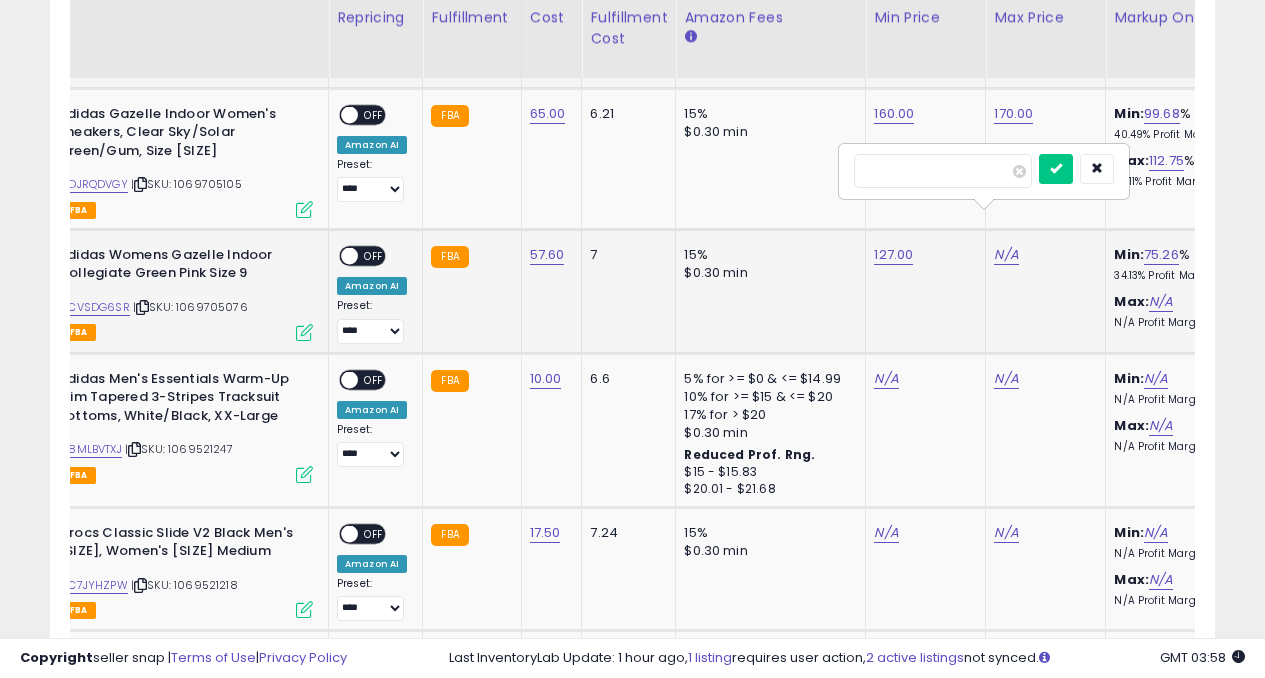 type on "***" 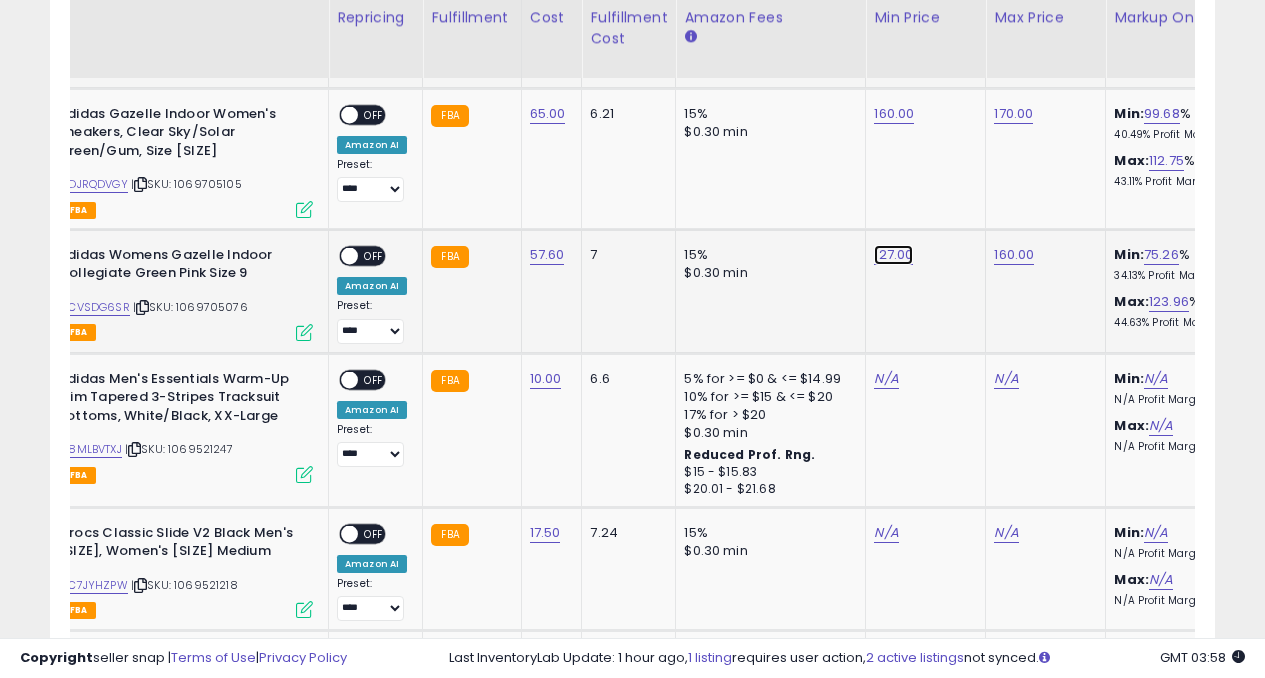 click on "127.00" at bounding box center (892, -3179) 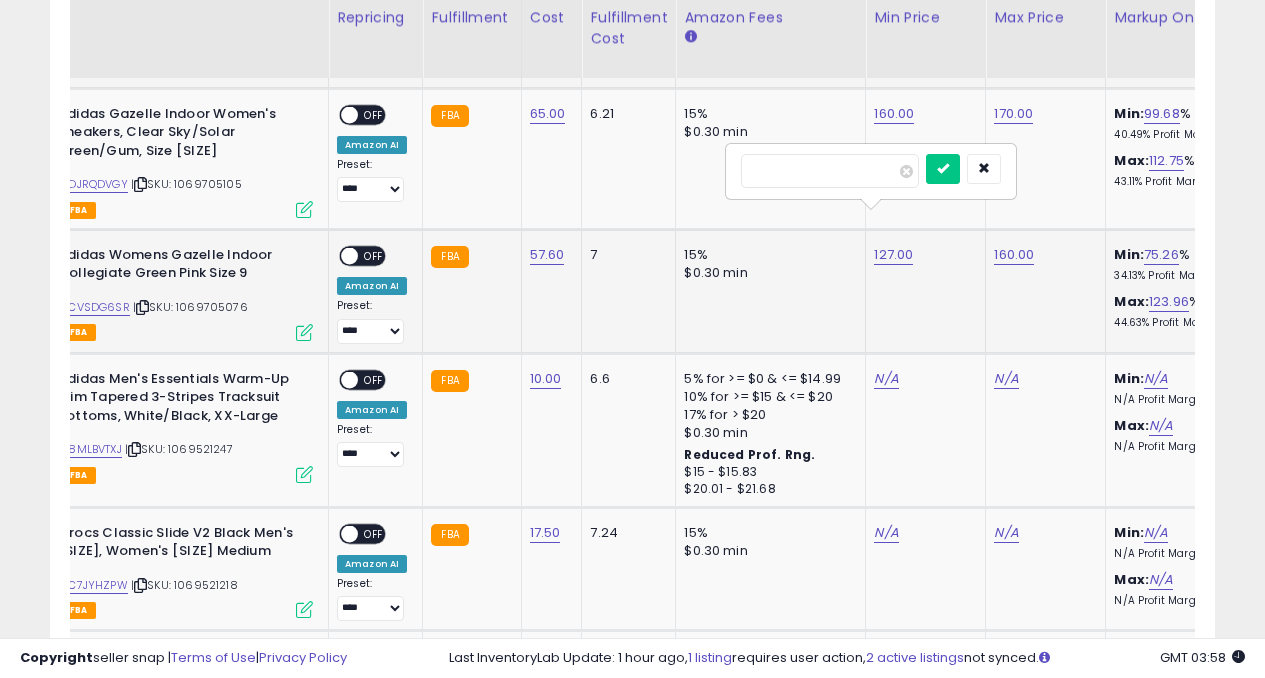 type on "*" 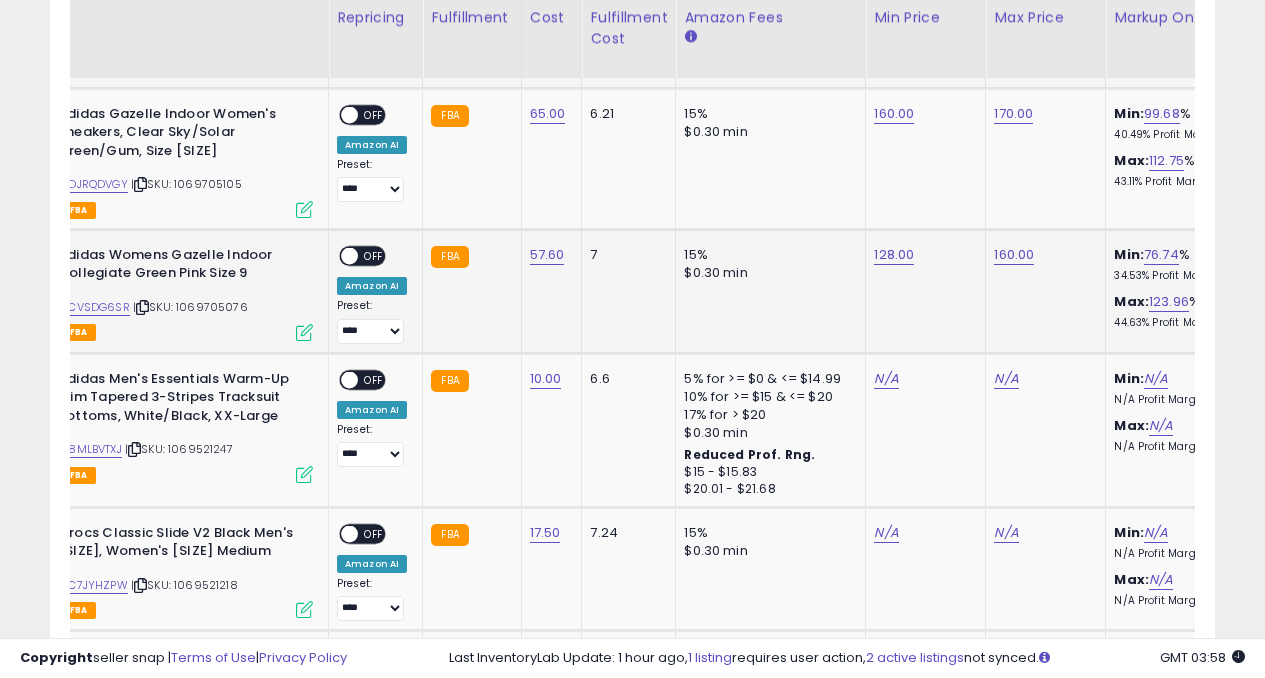 scroll, scrollTop: 0, scrollLeft: 0, axis: both 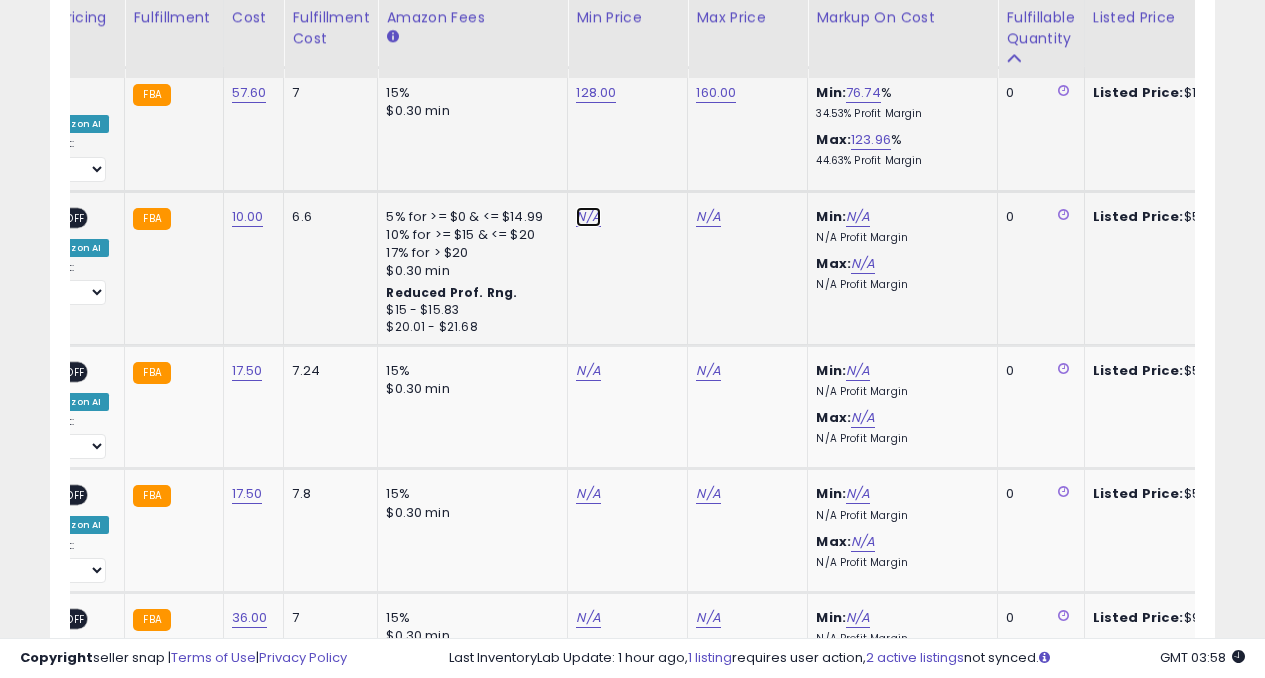 click on "N/A" at bounding box center (588, 217) 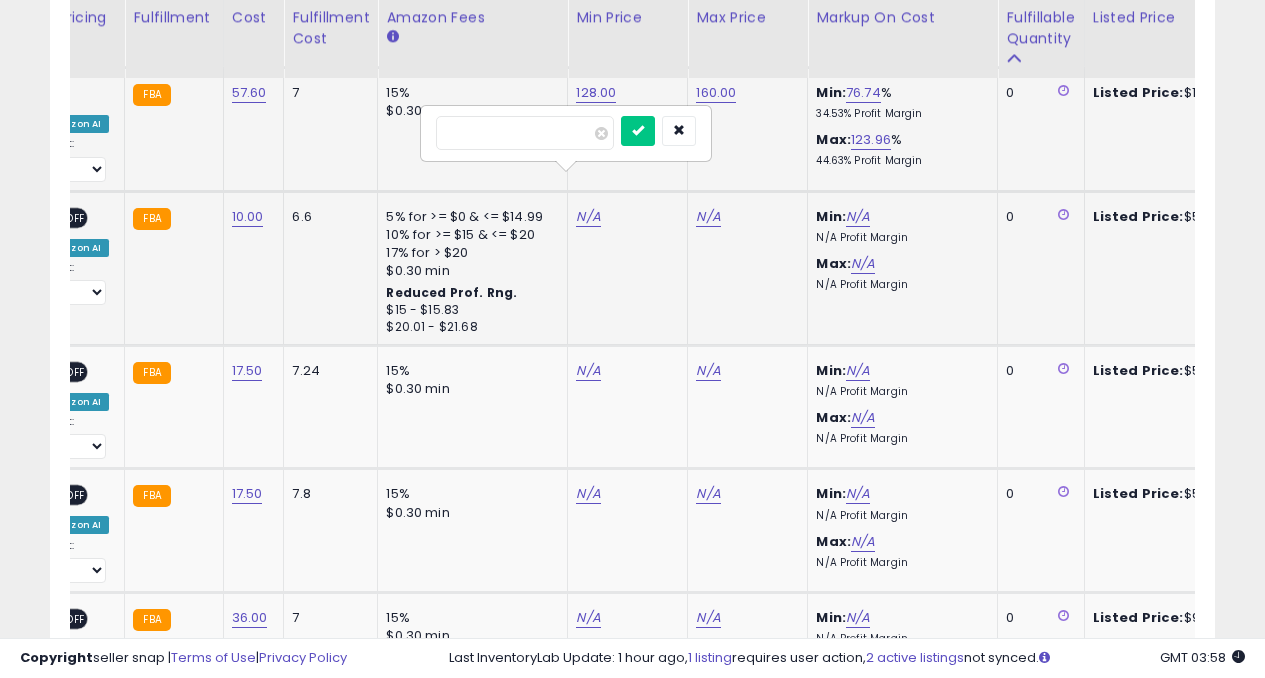 type on "*" 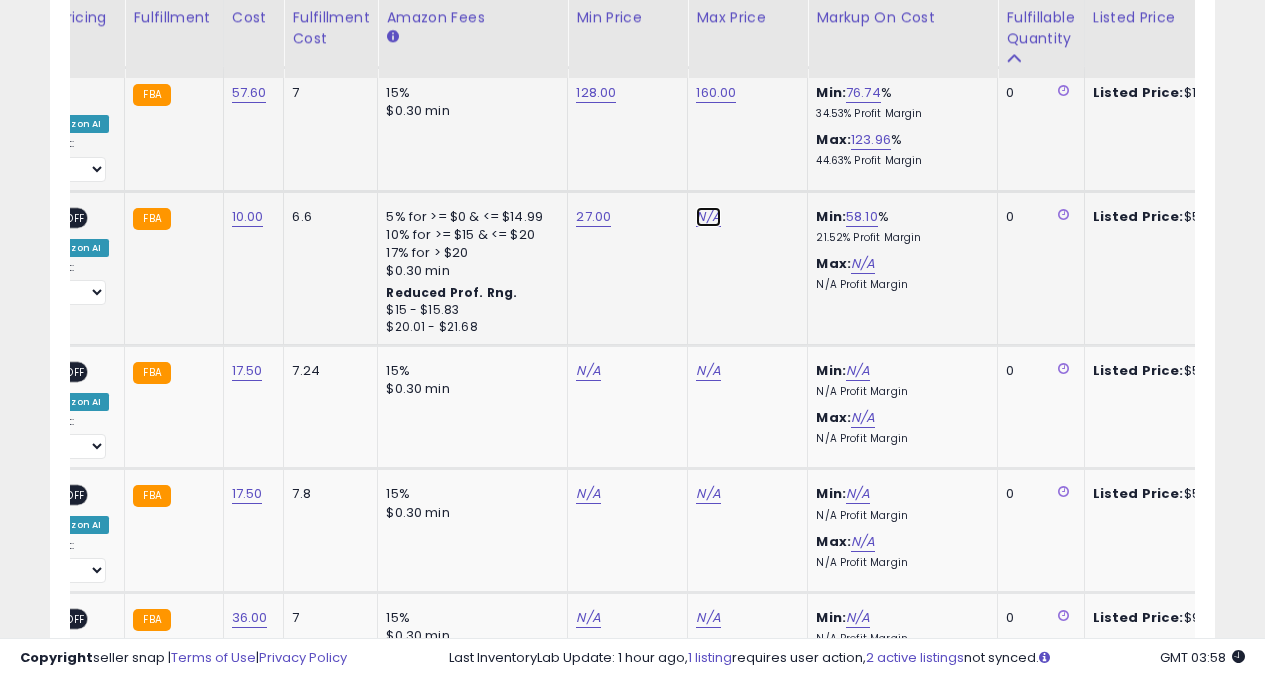 click on "N/A" at bounding box center (708, 217) 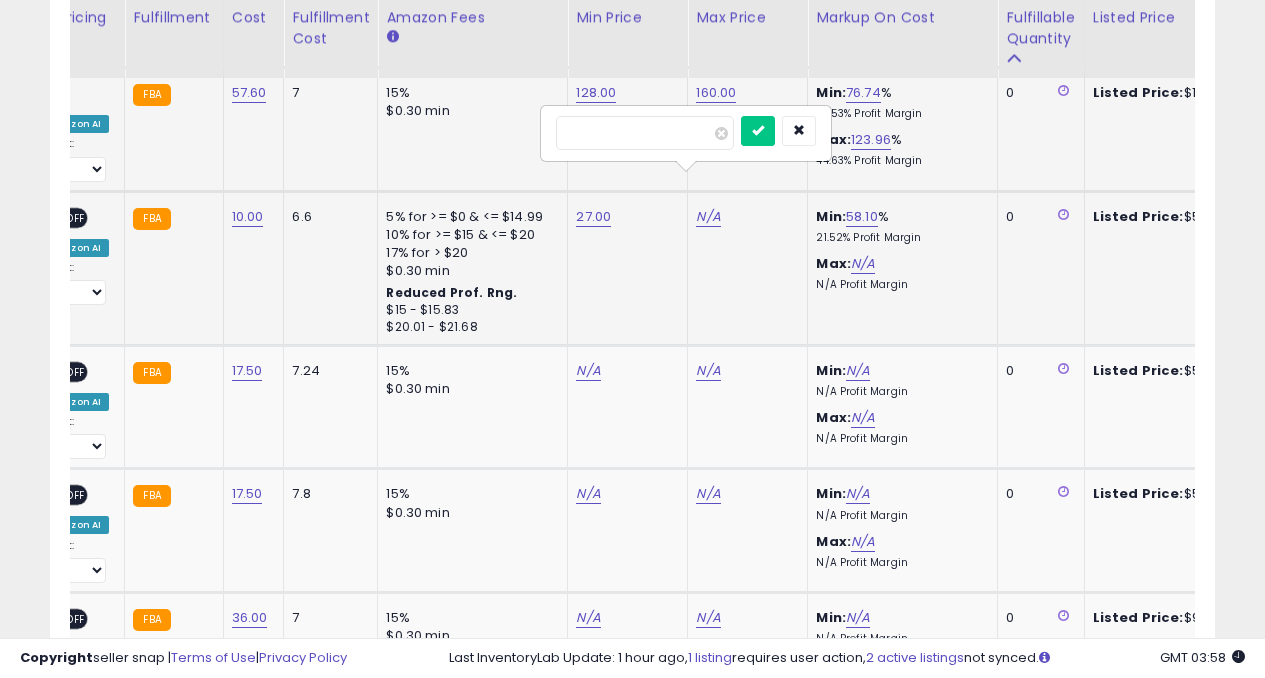type on "**" 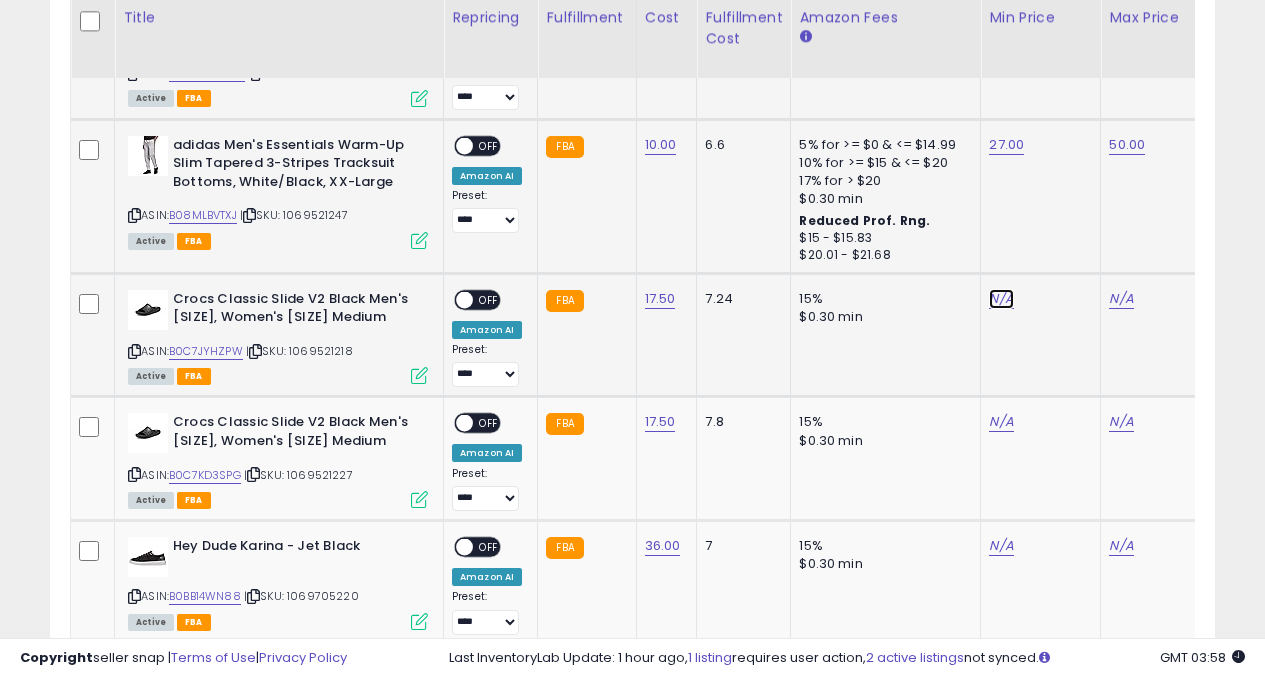 click on "N/A" at bounding box center (1001, 299) 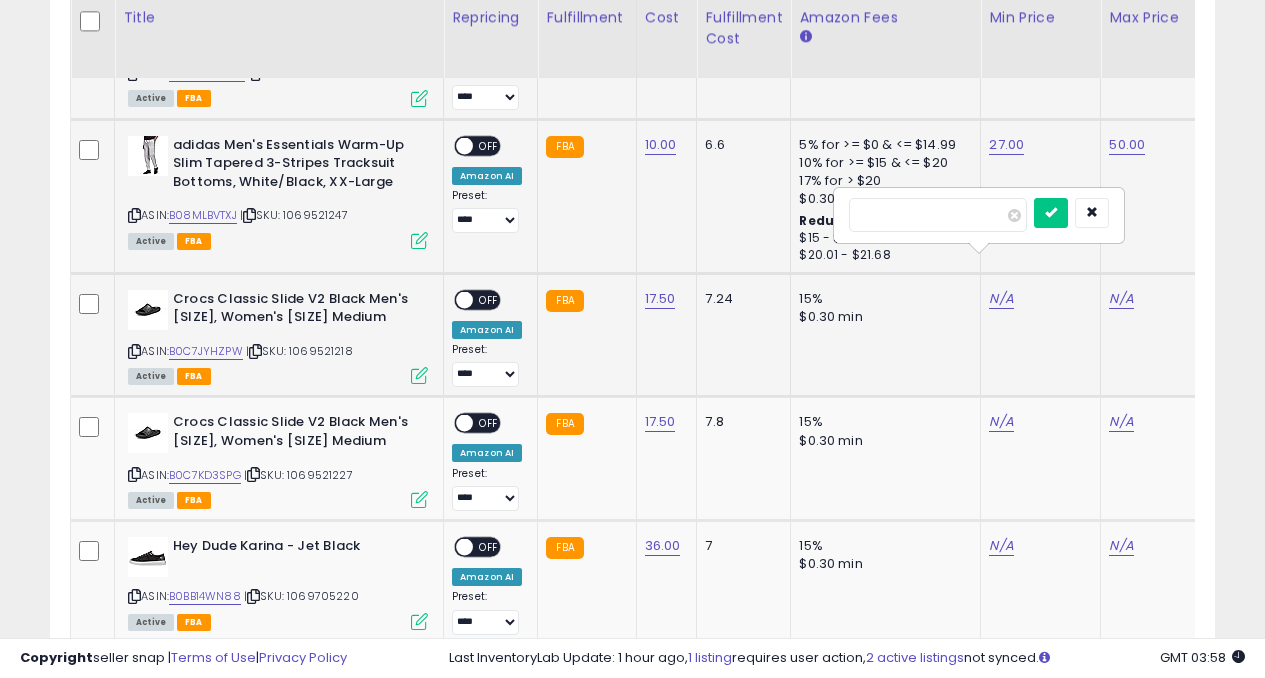type on "**" 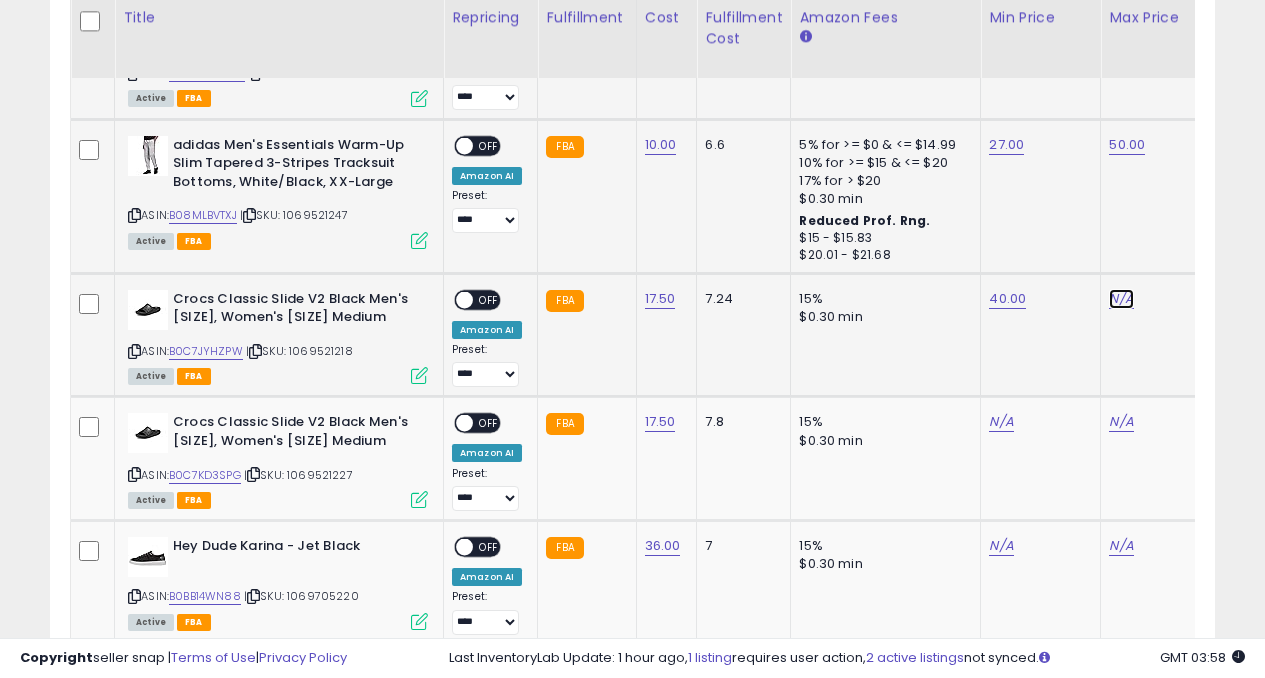 click on "N/A" at bounding box center (1121, 299) 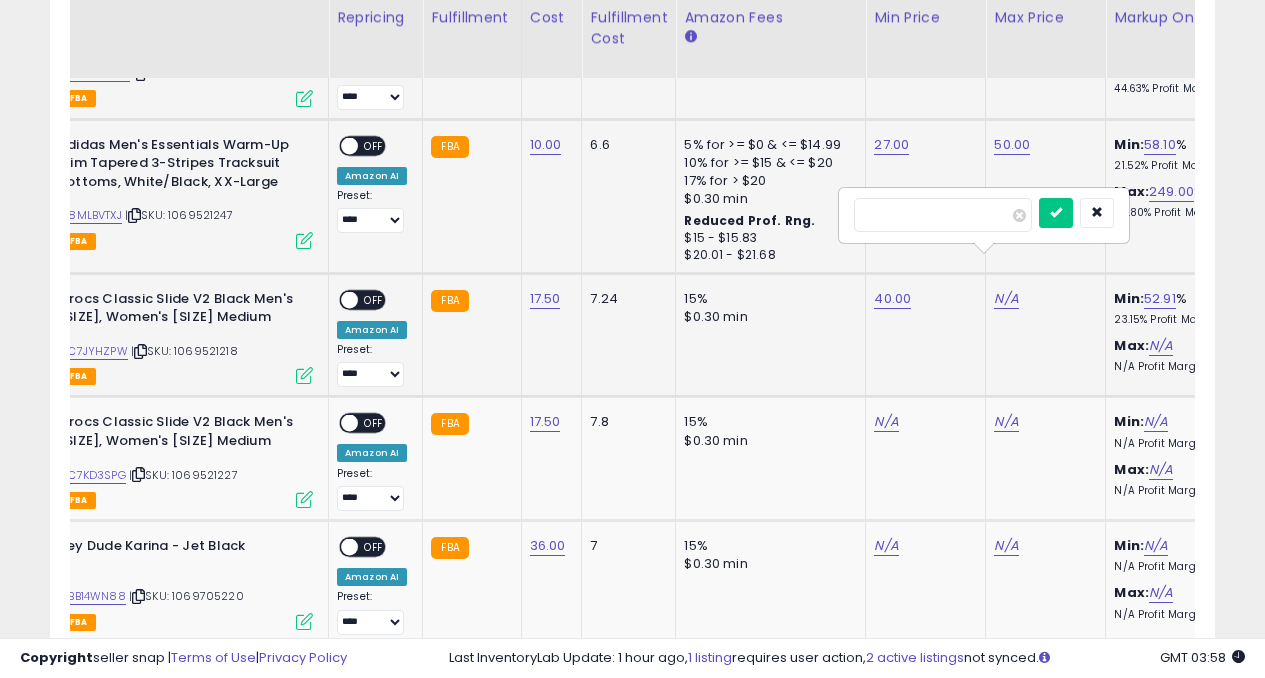 type on "**" 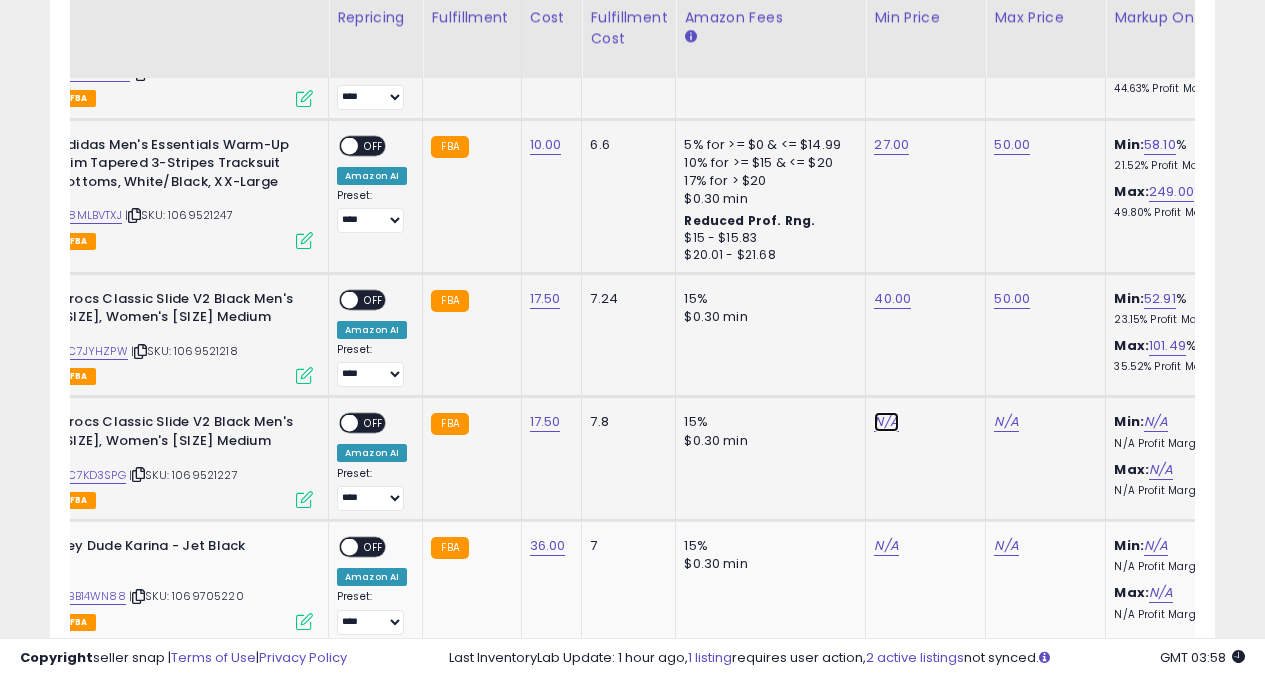 click on "N/A" at bounding box center [886, 422] 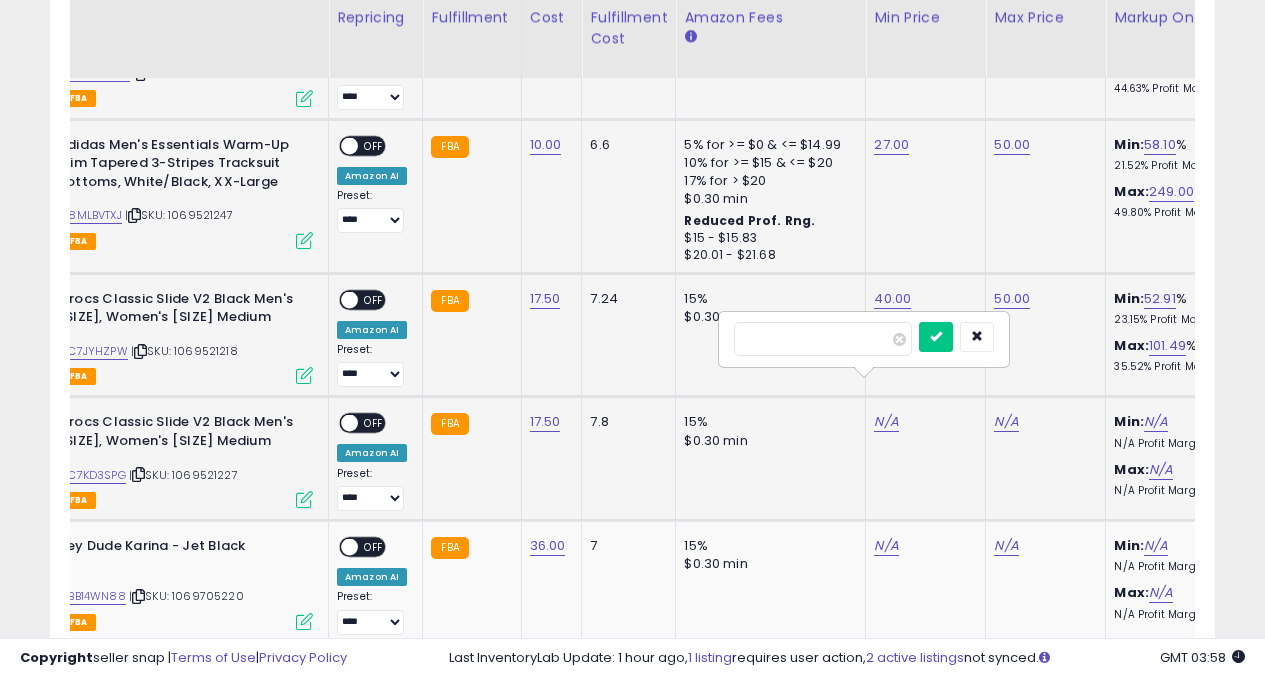 click at bounding box center (936, 337) 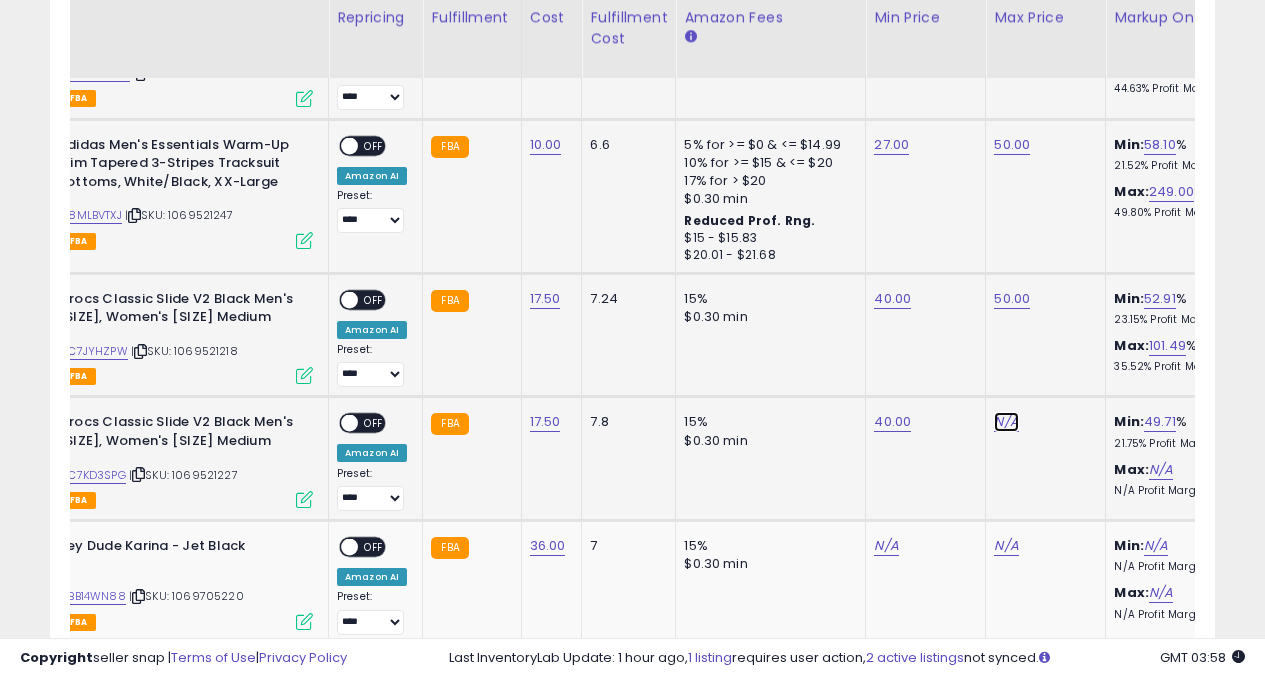 click on "N/A" at bounding box center [1006, 422] 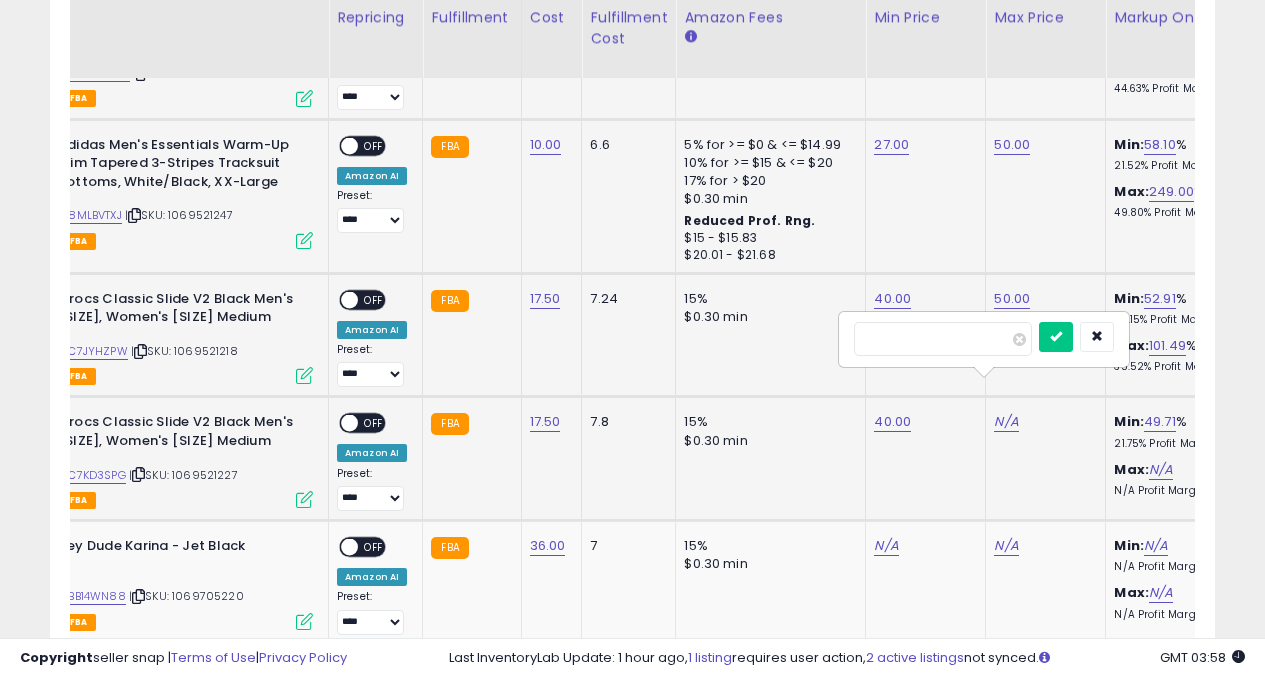 click at bounding box center [1056, 337] 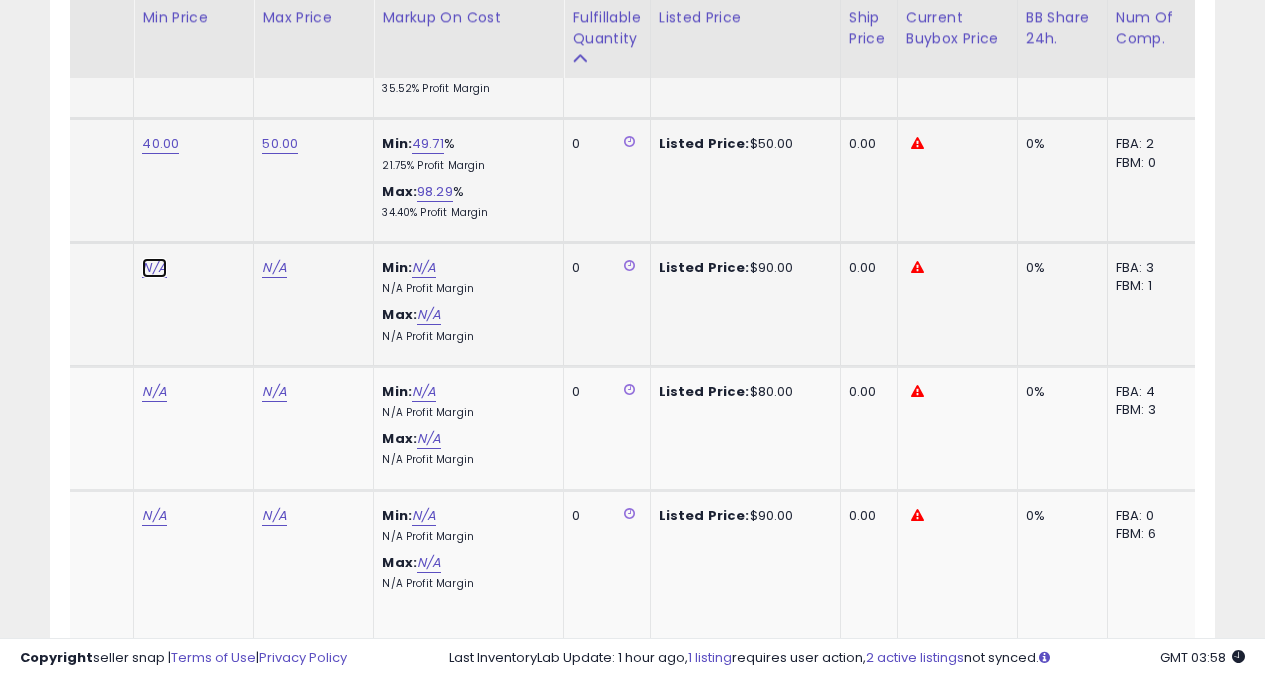 click on "N/A" at bounding box center (154, 268) 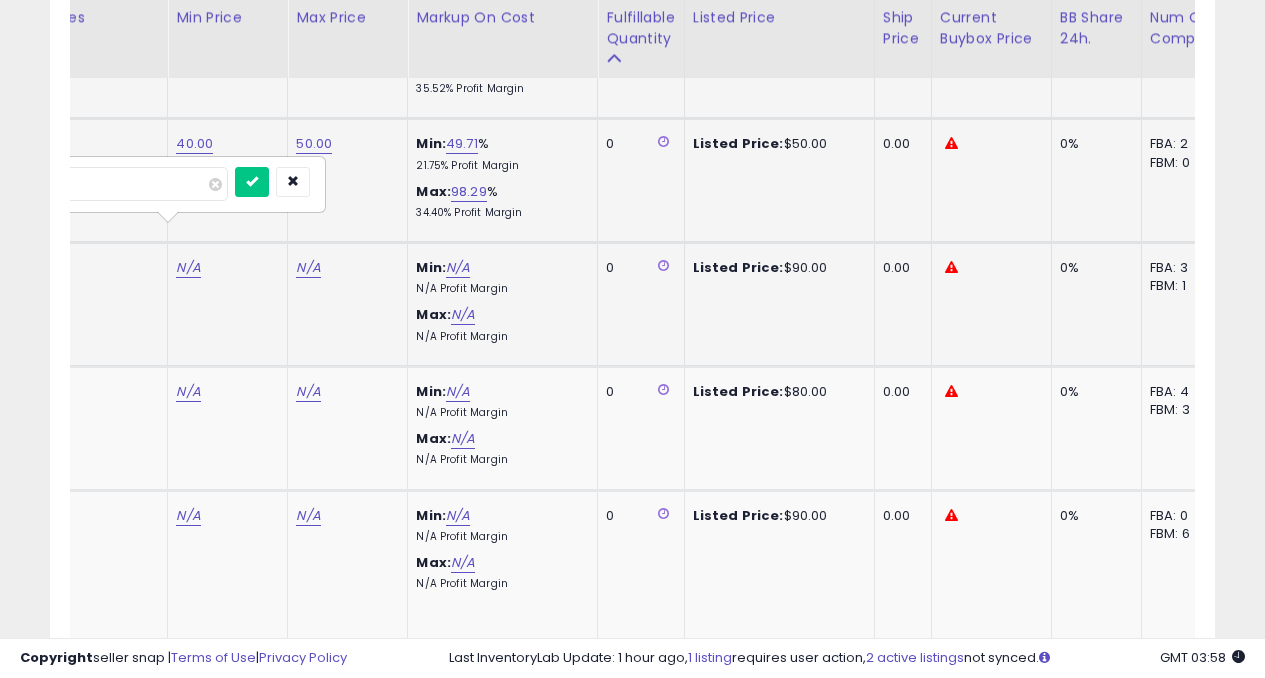 type on "**" 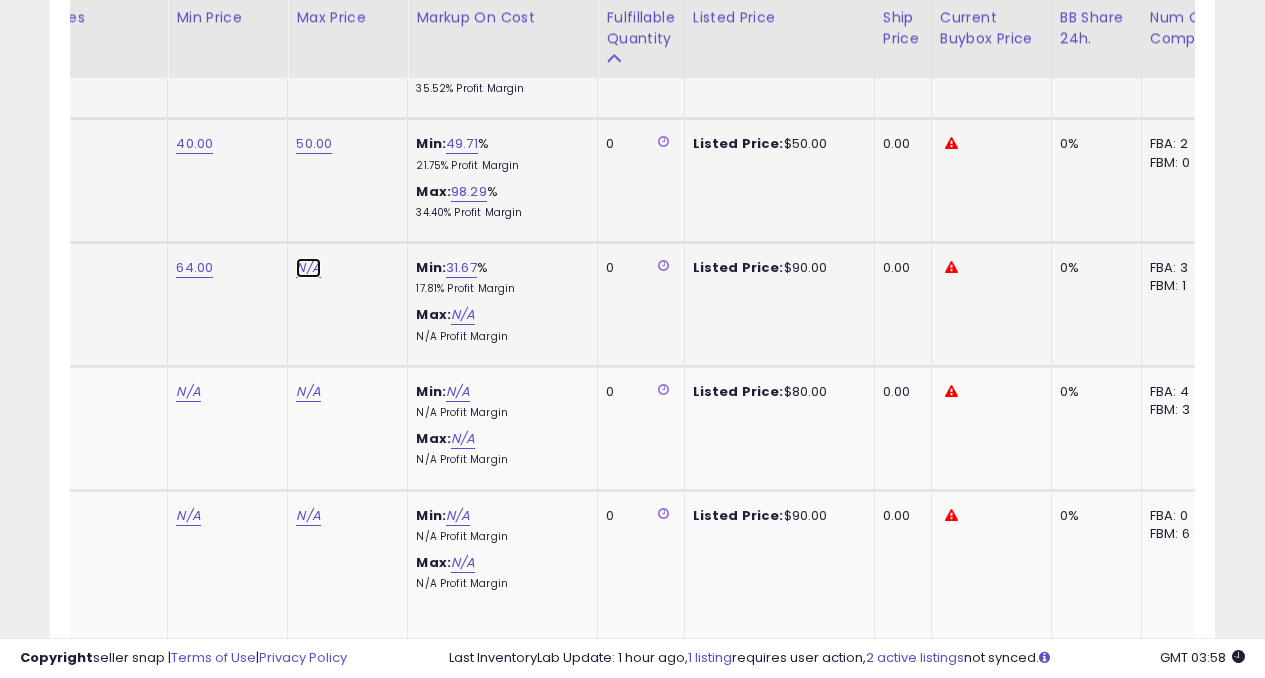click on "N/A" at bounding box center [308, 268] 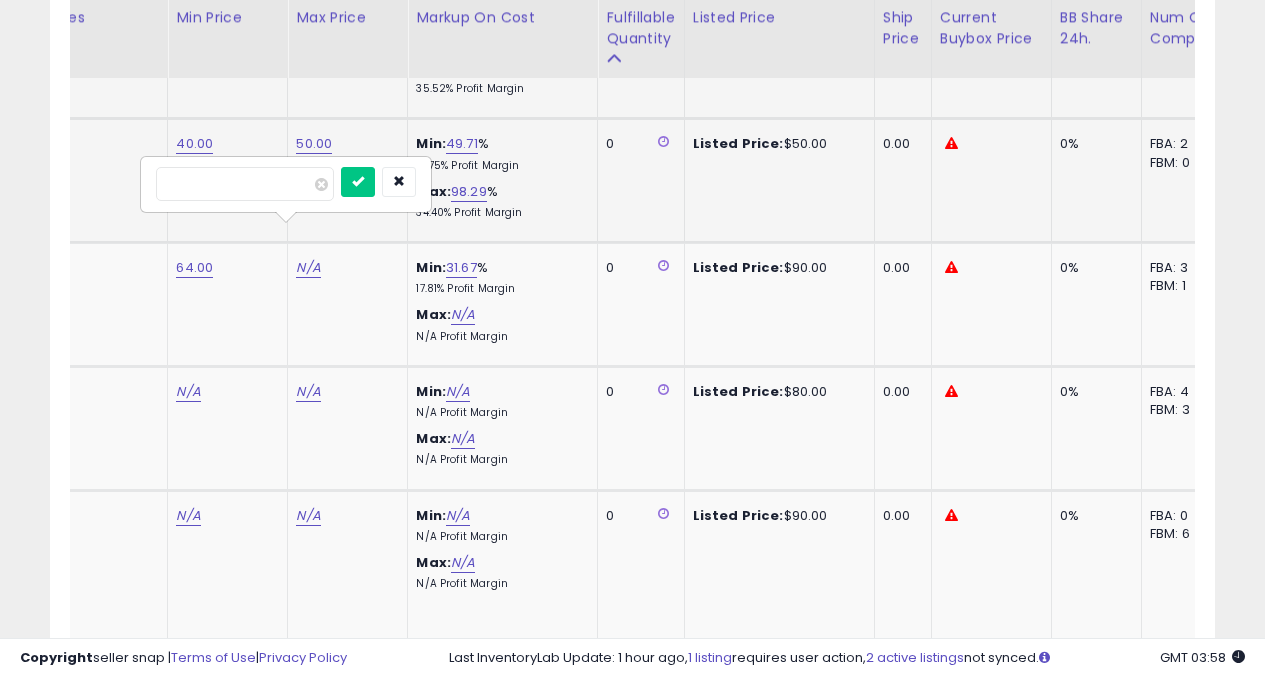 type on "*" 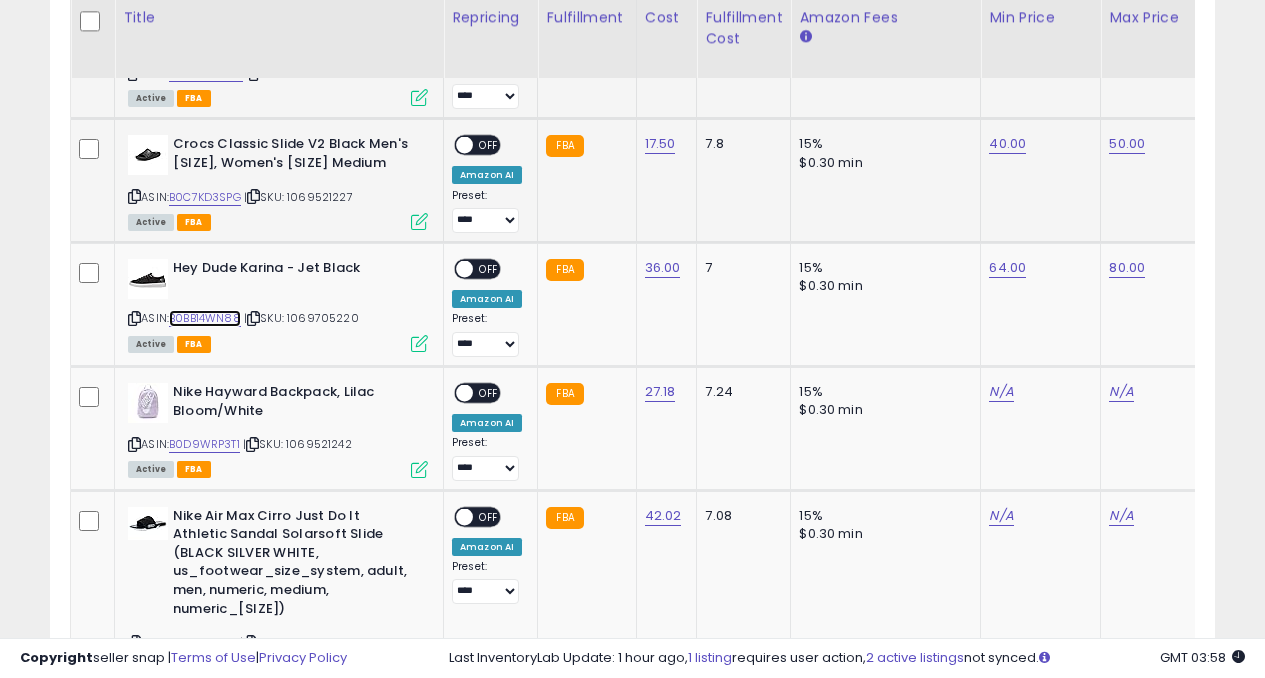 click on "B0BB14WN88" at bounding box center (205, 318) 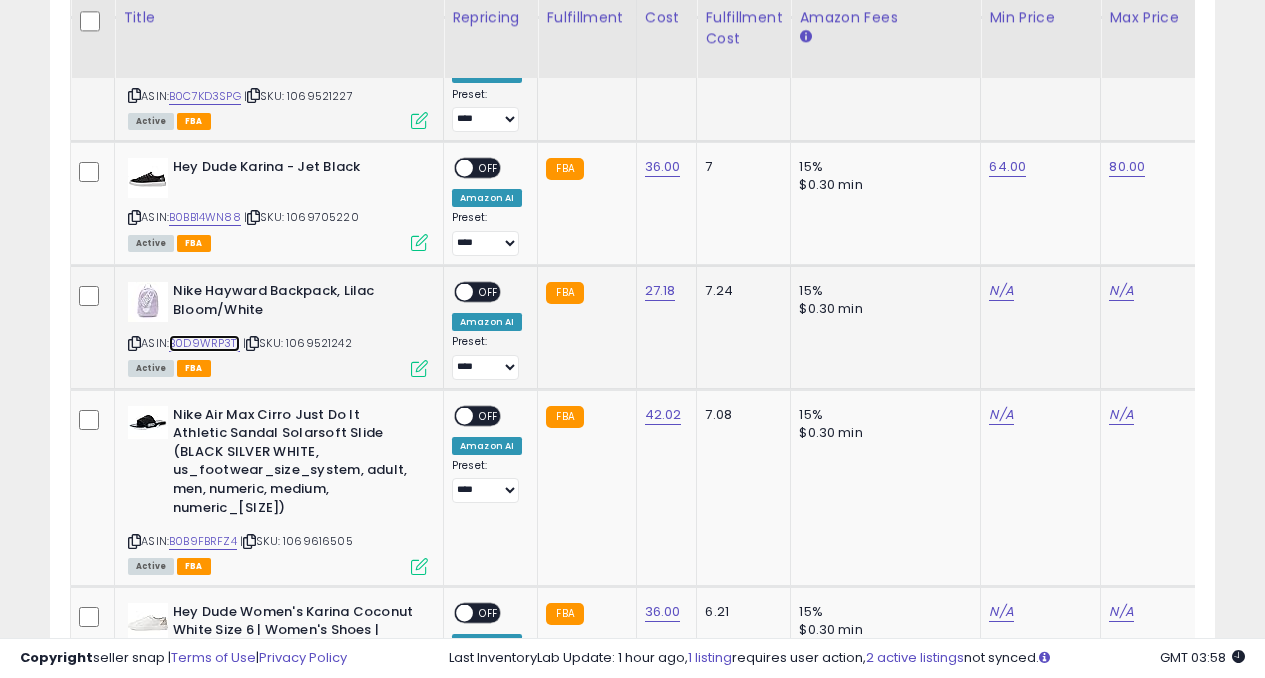 click on "B0D9WRP3T1" at bounding box center [204, 343] 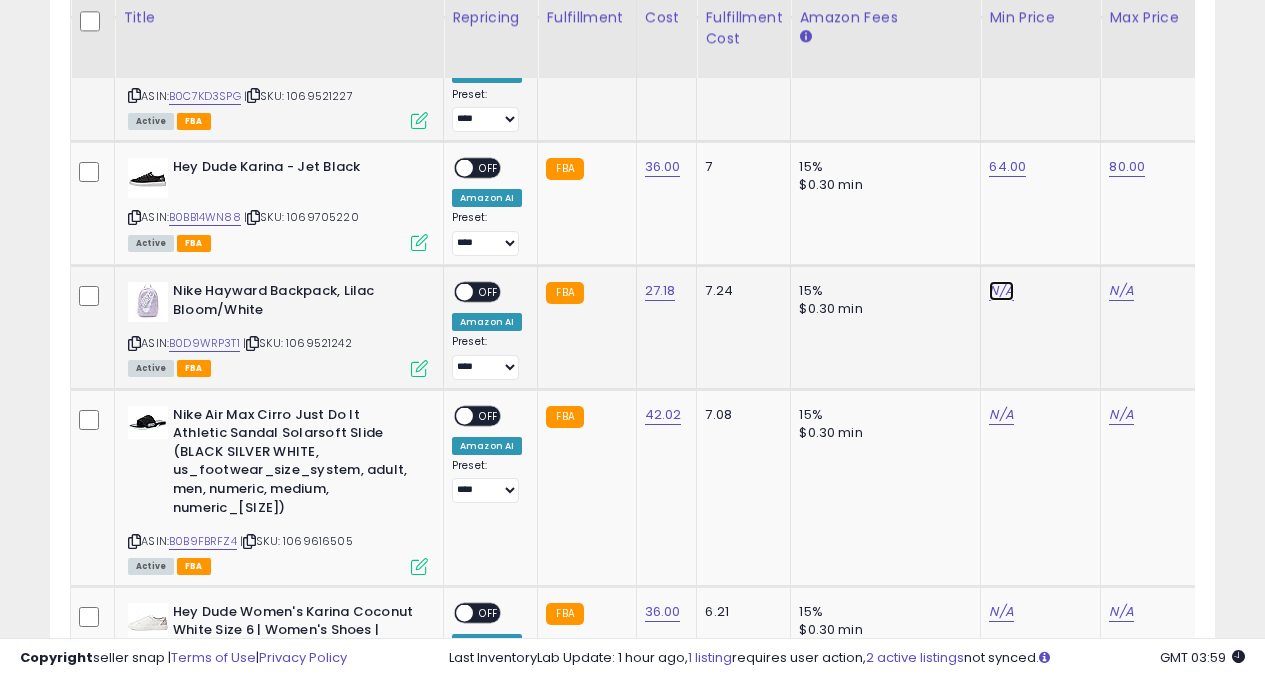 click on "N/A" at bounding box center [1001, 291] 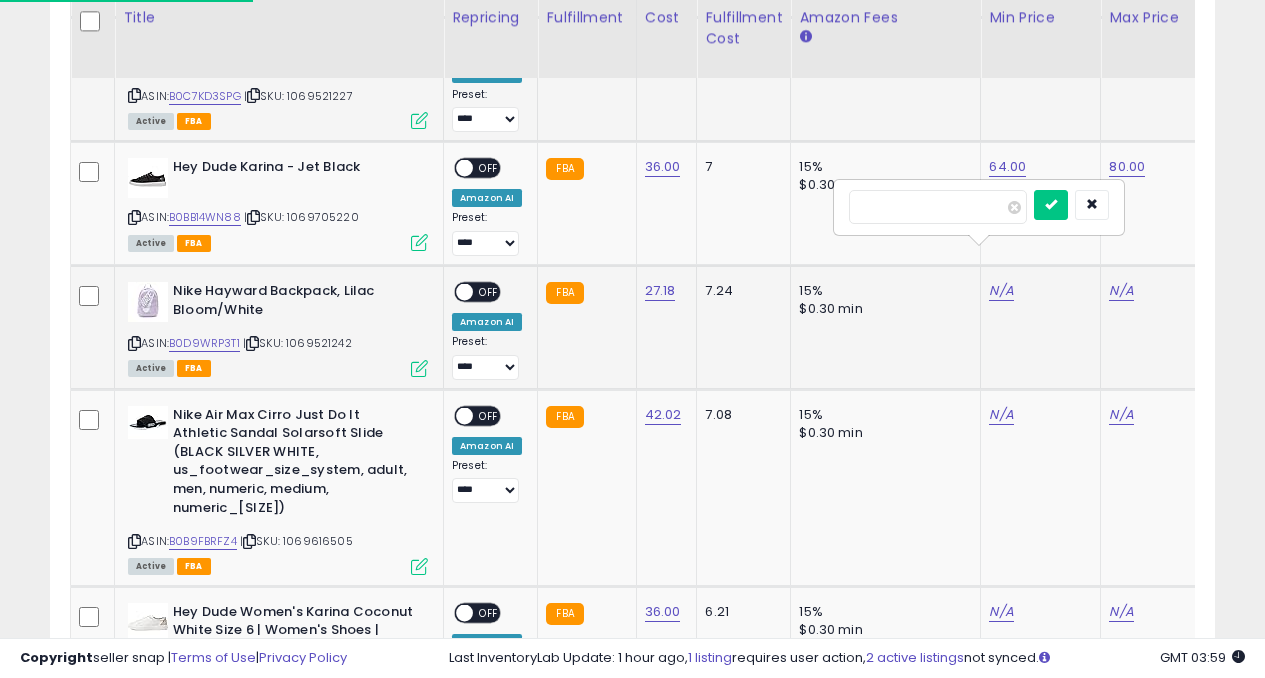 type on "**" 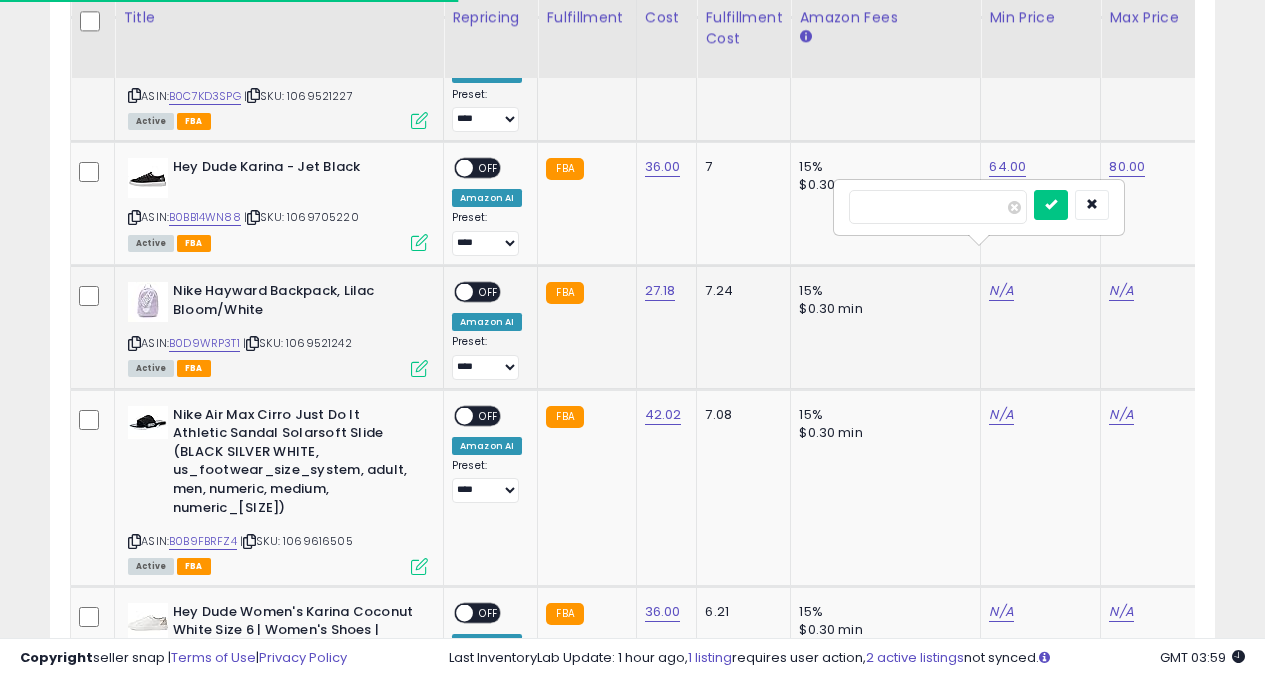 click at bounding box center [1051, 205] 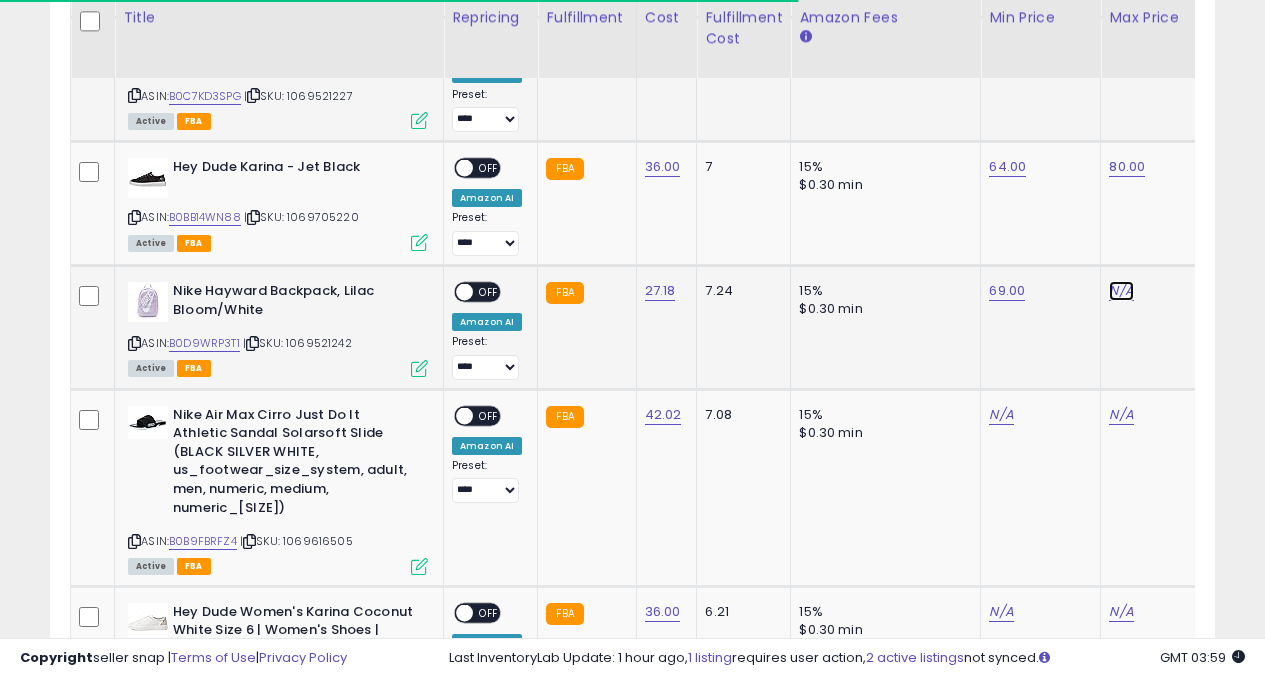 click on "N/A" at bounding box center [1121, 291] 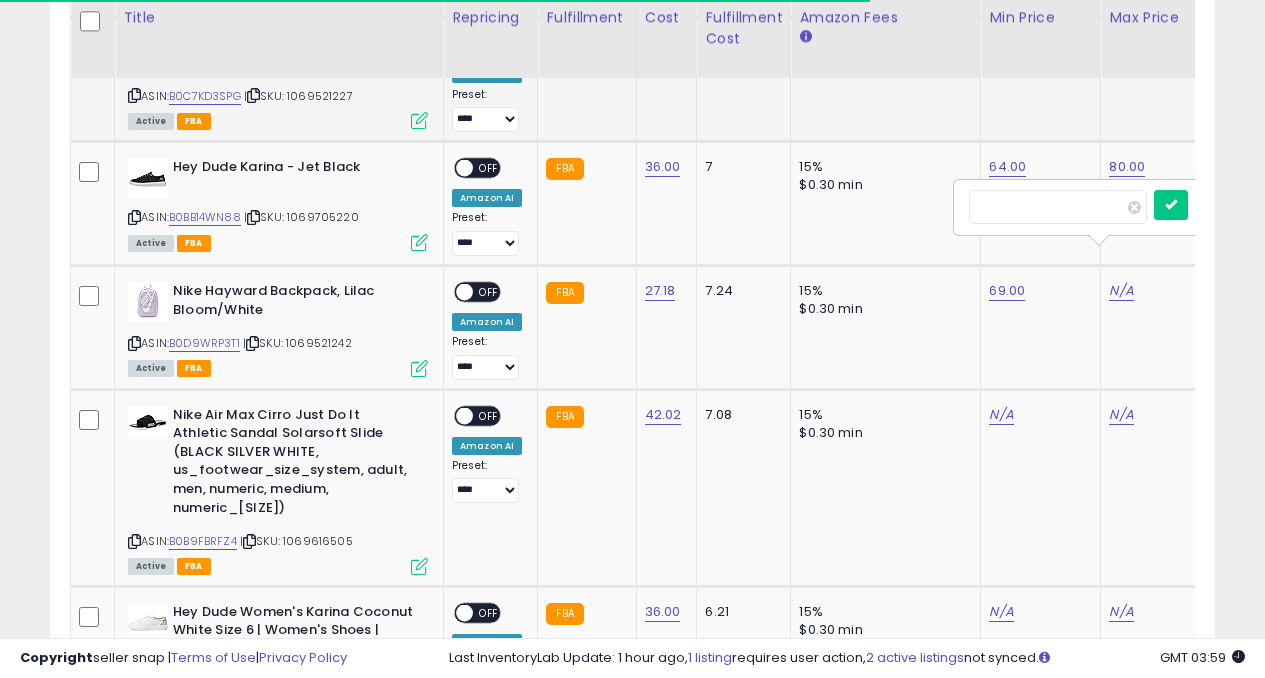 type on "**" 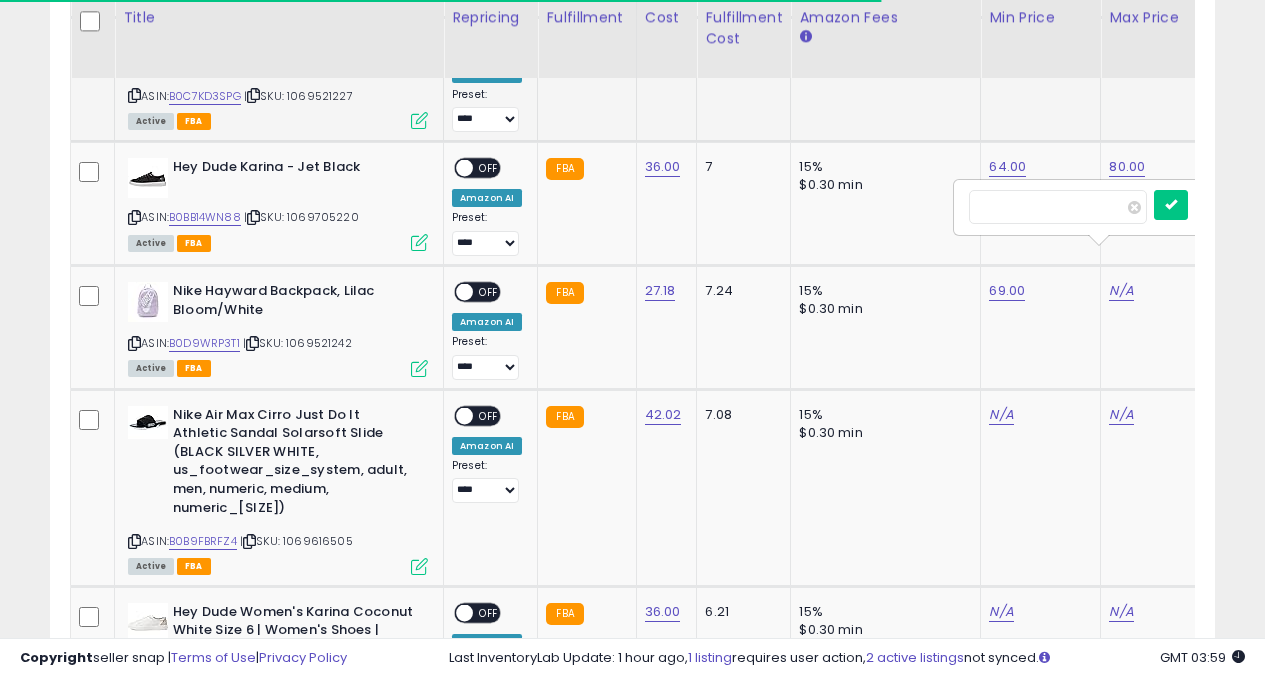 scroll, scrollTop: 0, scrollLeft: 115, axis: horizontal 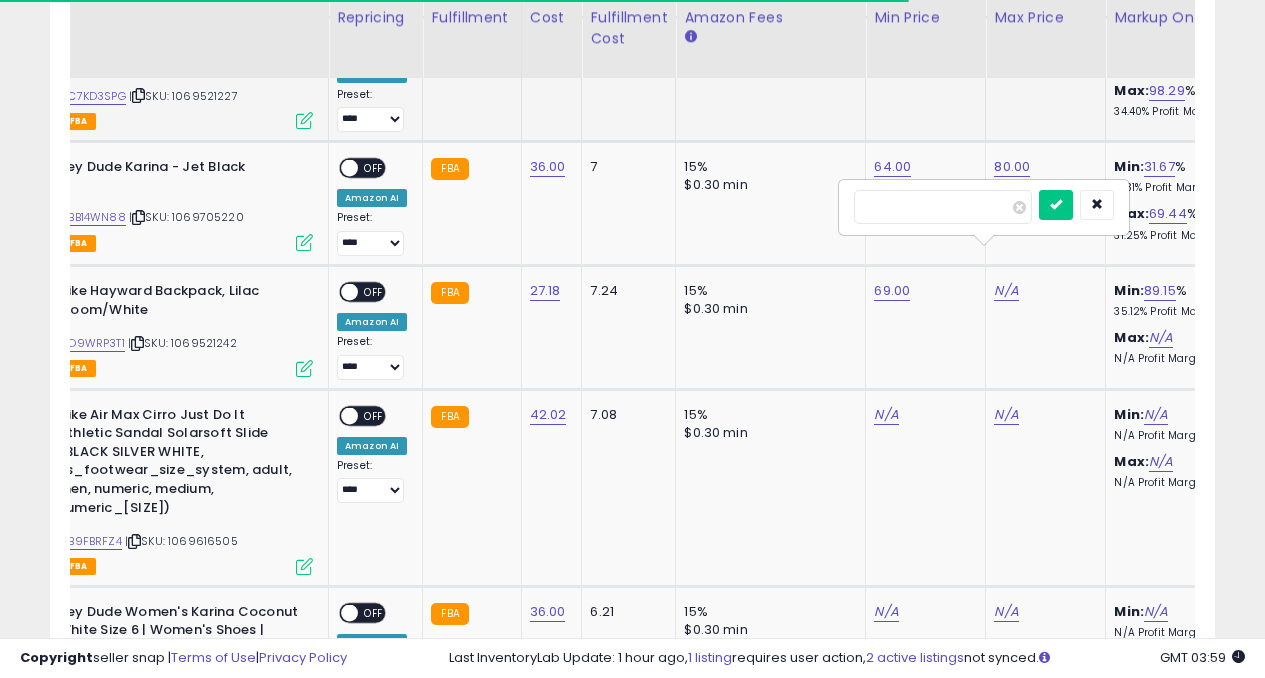 click at bounding box center [1056, 205] 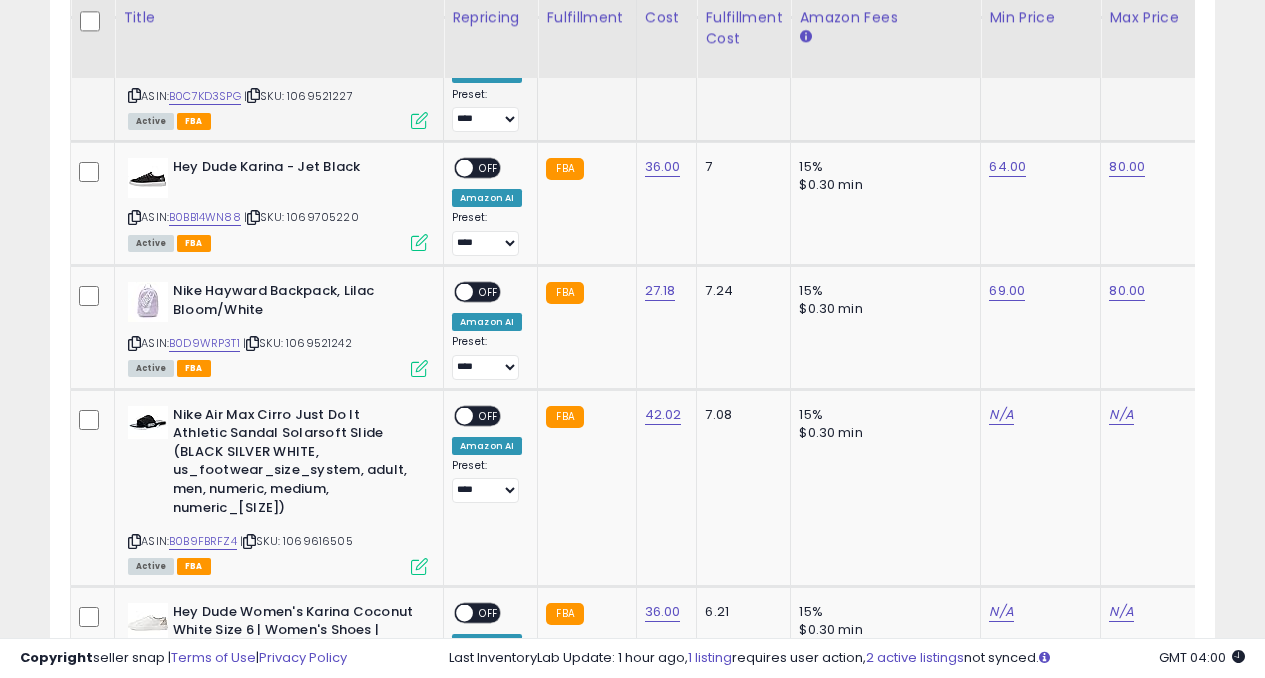 scroll, scrollTop: 0, scrollLeft: 250, axis: horizontal 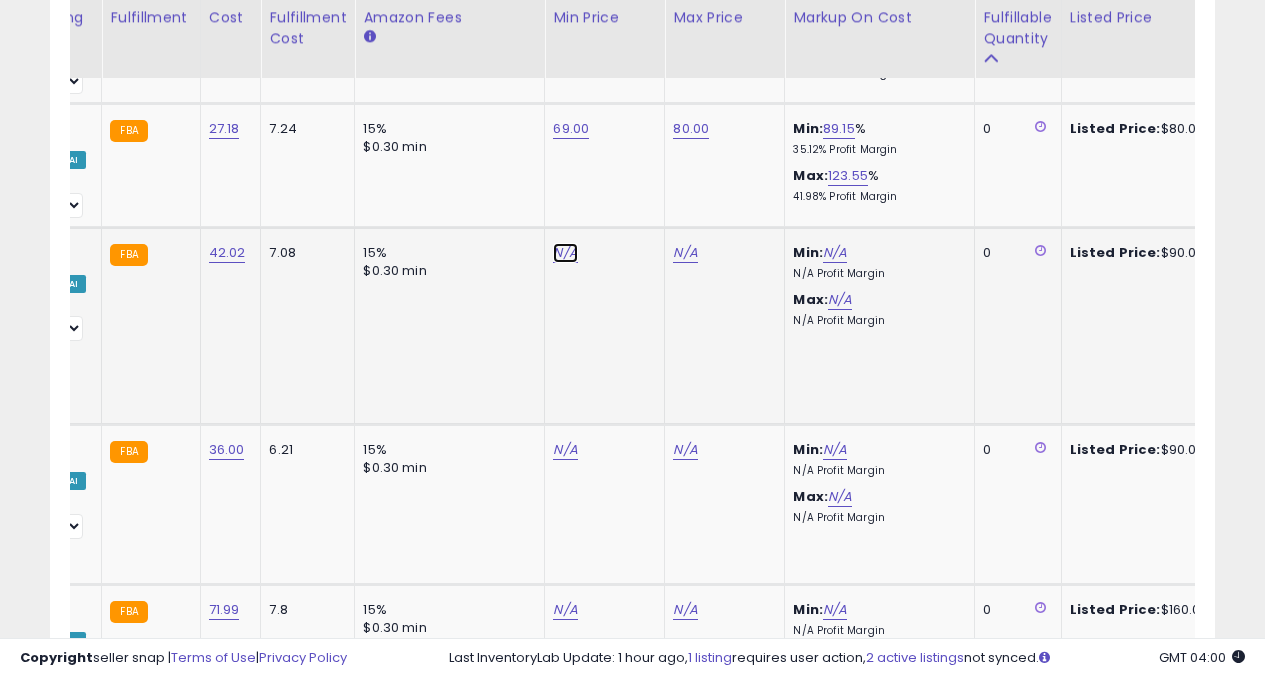 click on "N/A" at bounding box center [565, 253] 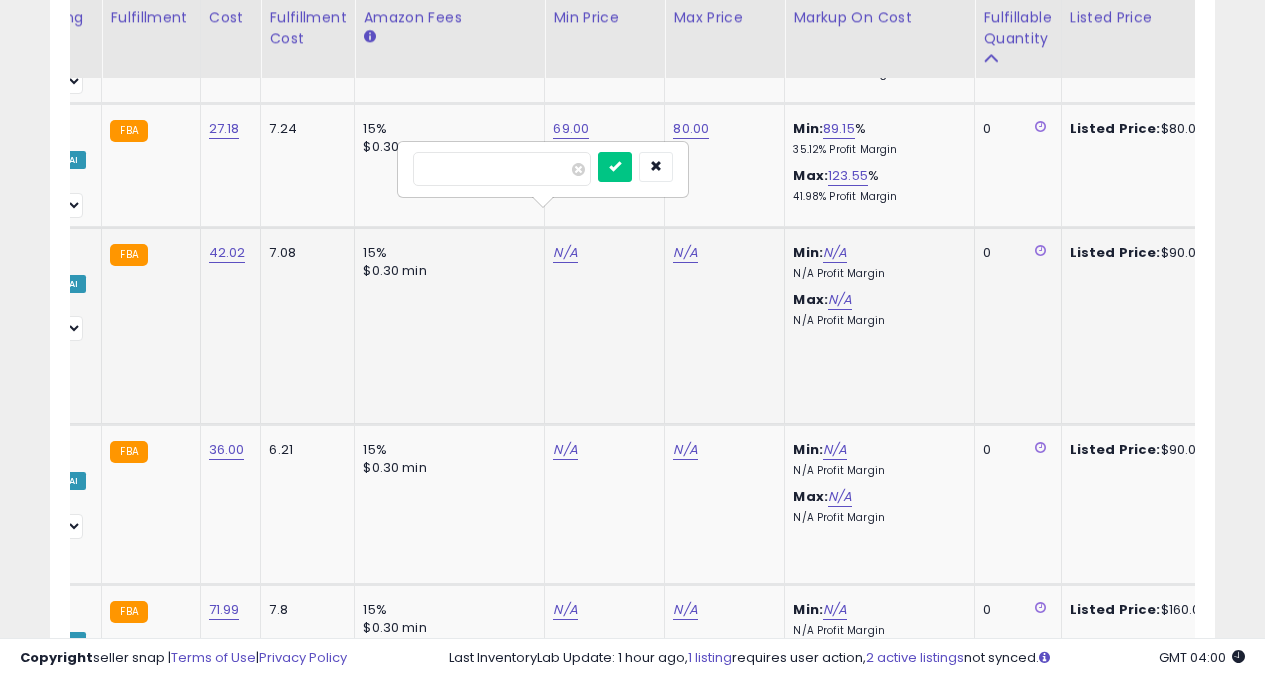type on "**" 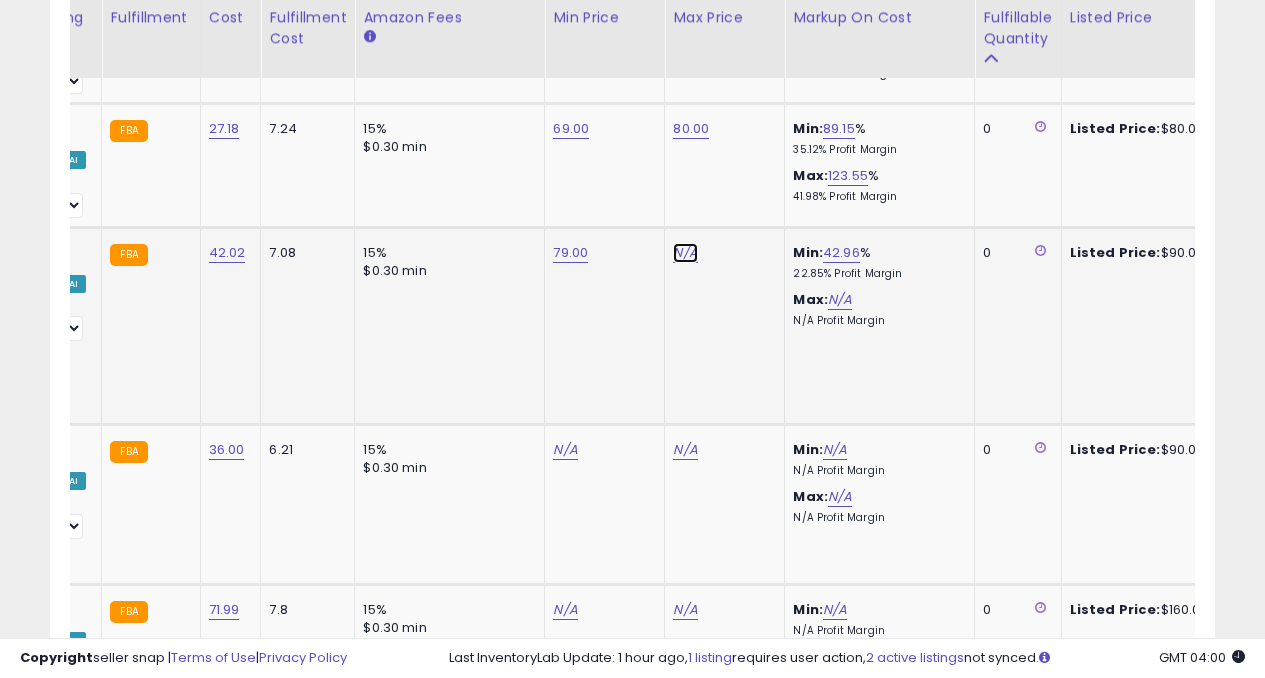 click on "N/A" at bounding box center (685, 253) 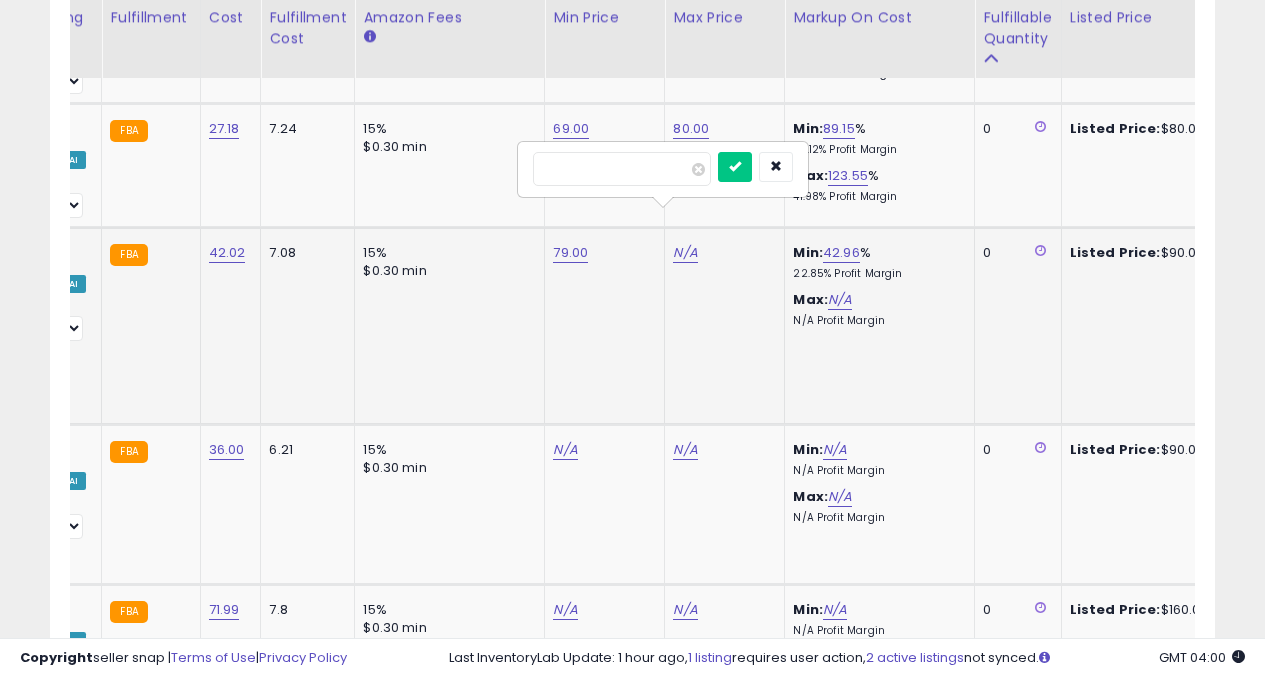 type on "**" 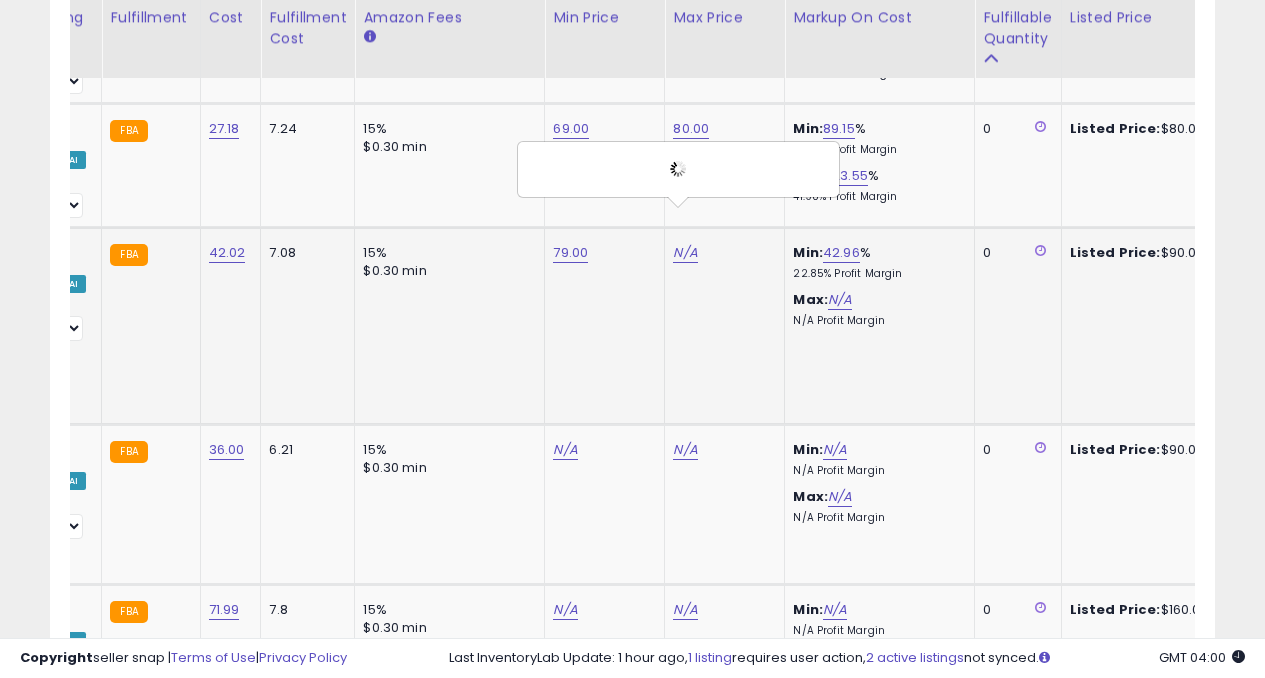scroll, scrollTop: 0, scrollLeft: 489, axis: horizontal 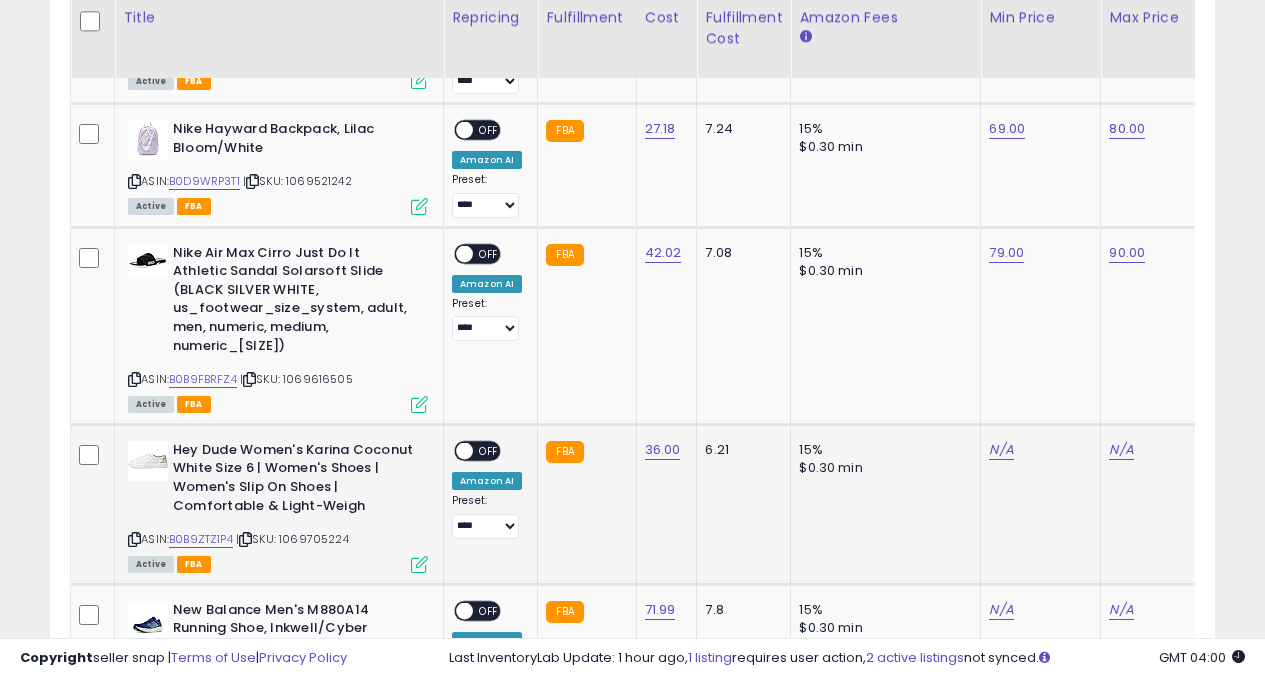 click on "ASIN:  B0B9ZTZ1P4    |   SKU: 1069705224 Active FBA" at bounding box center (278, 506) 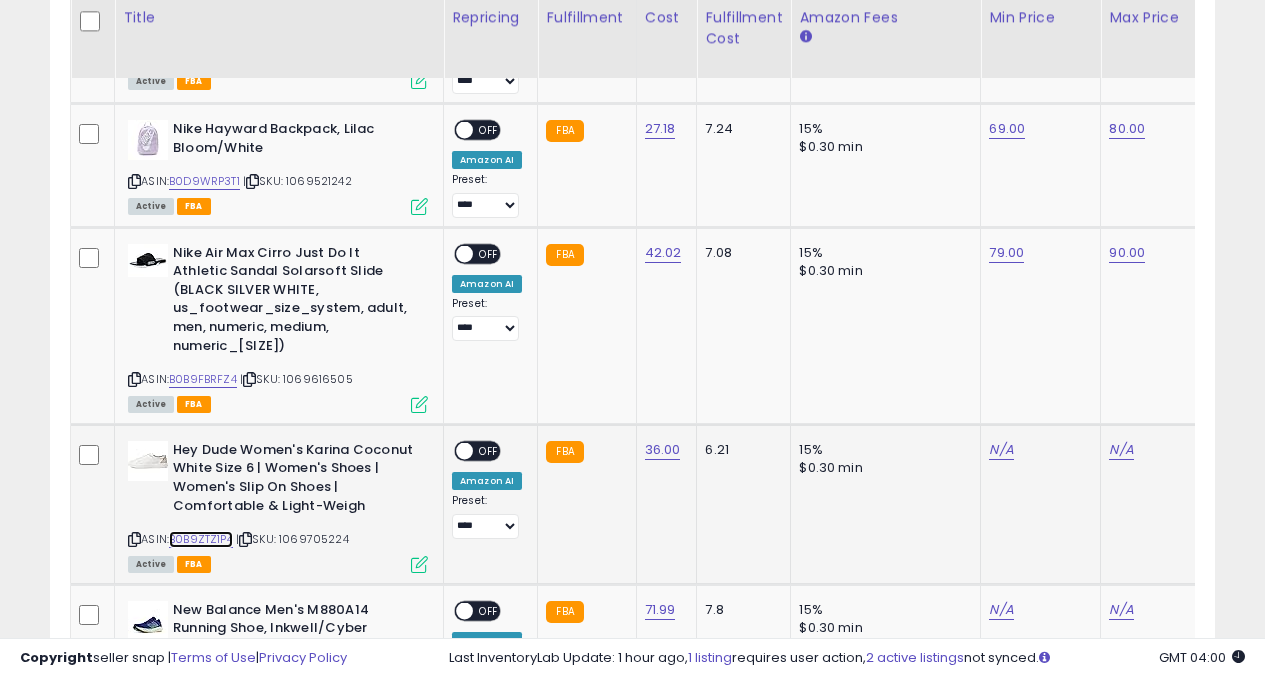 click on "B0B9ZTZ1P4" at bounding box center (201, 539) 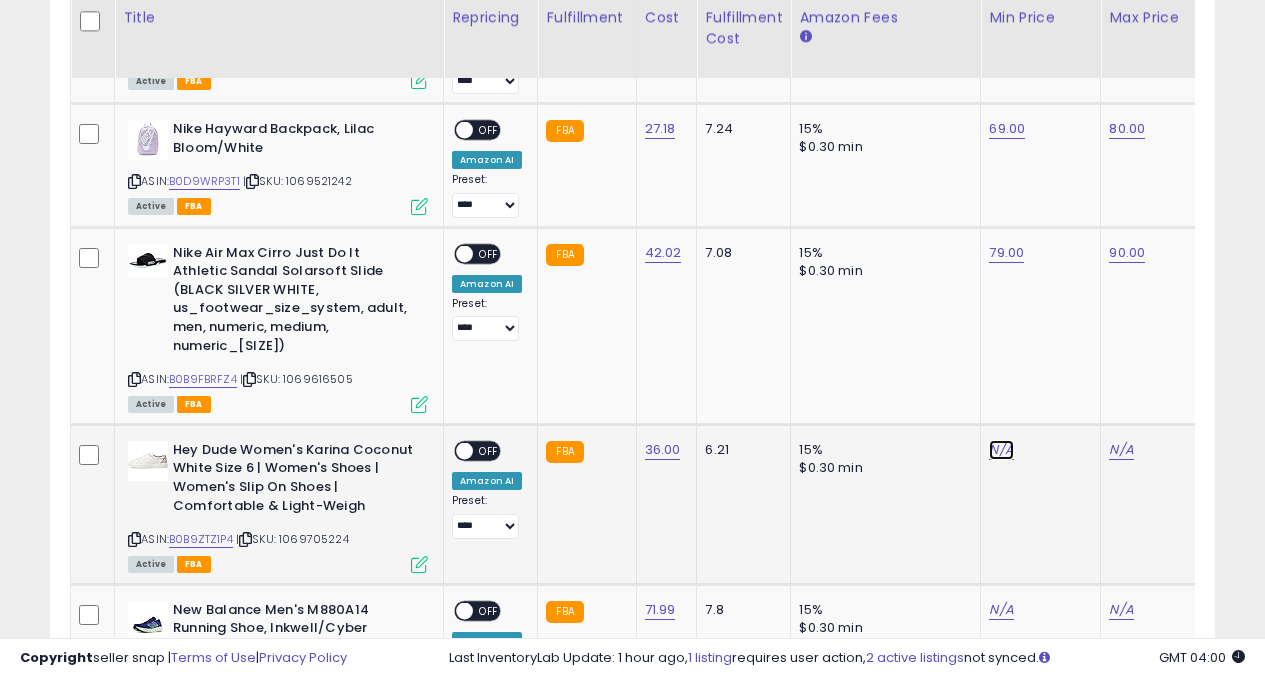 click on "N/A" at bounding box center [1001, 450] 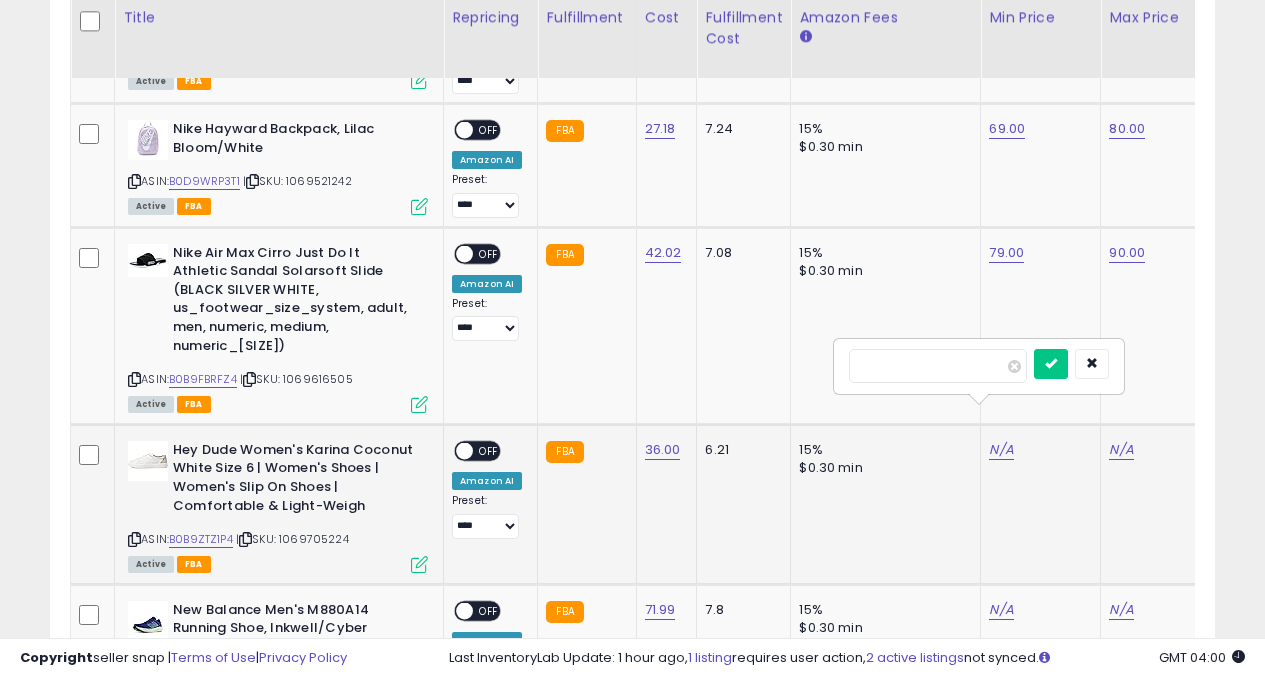 type on "**" 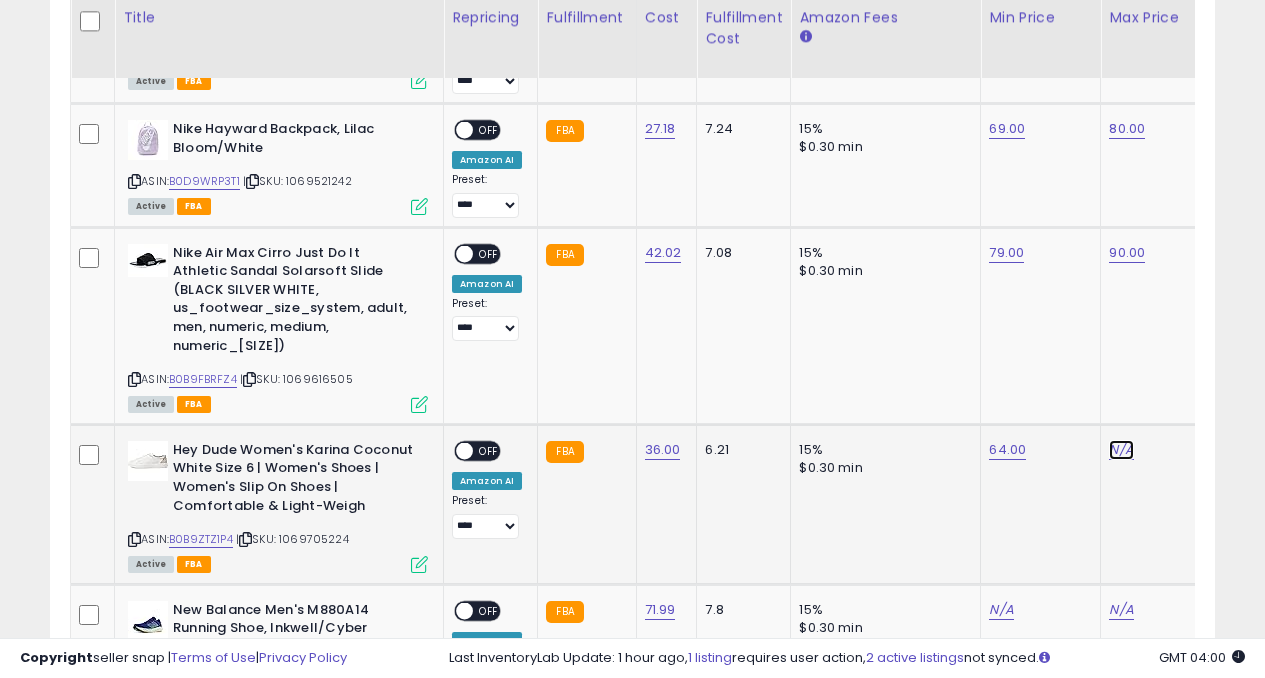 click on "N/A" at bounding box center [1121, 450] 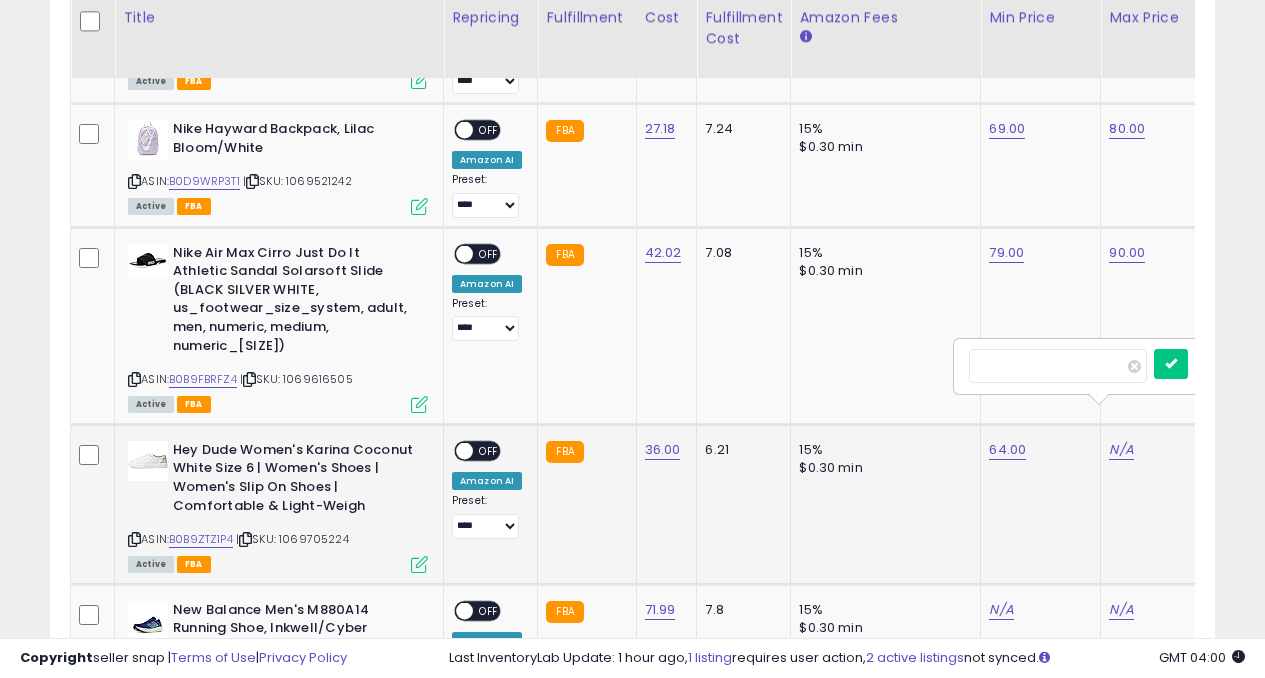 type on "**" 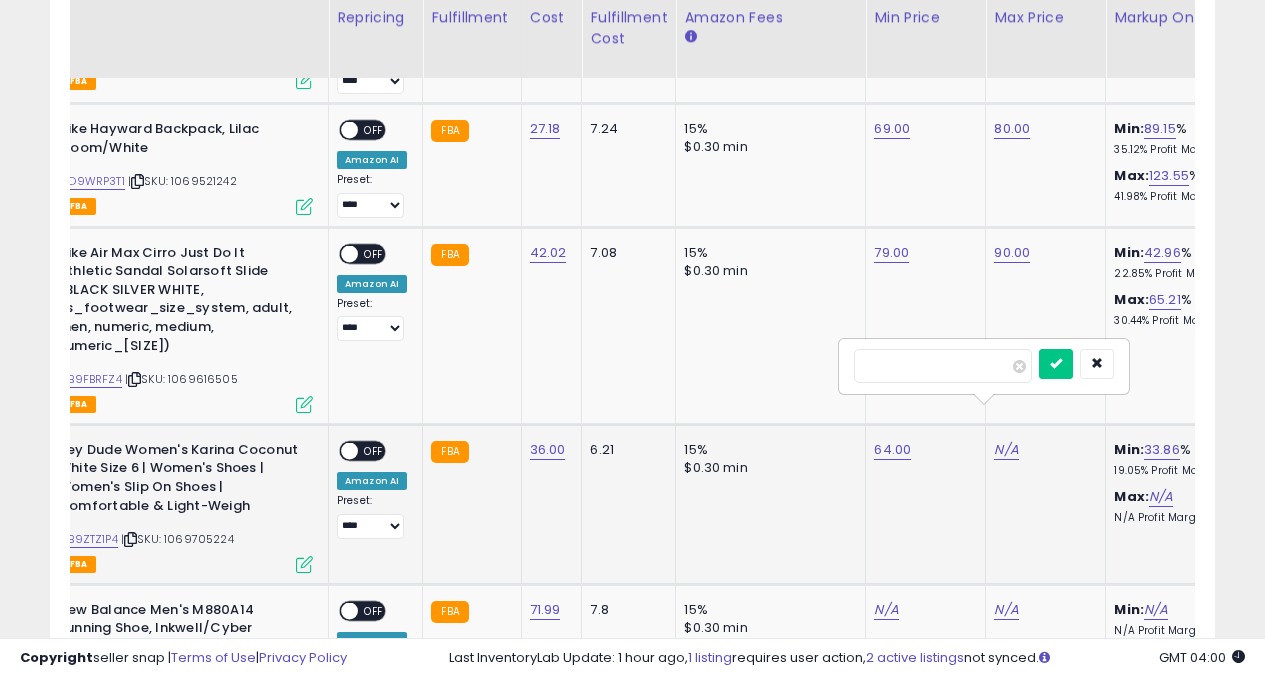click at bounding box center (1056, 364) 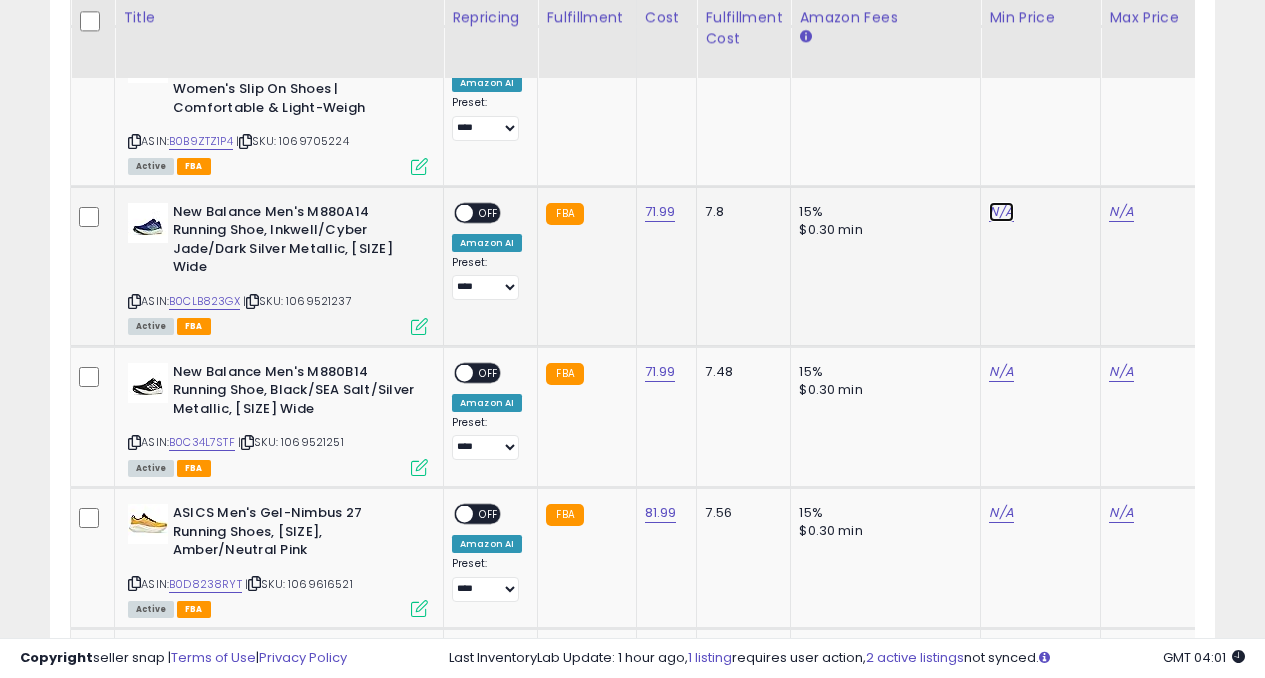 click on "N/A" at bounding box center [1001, 212] 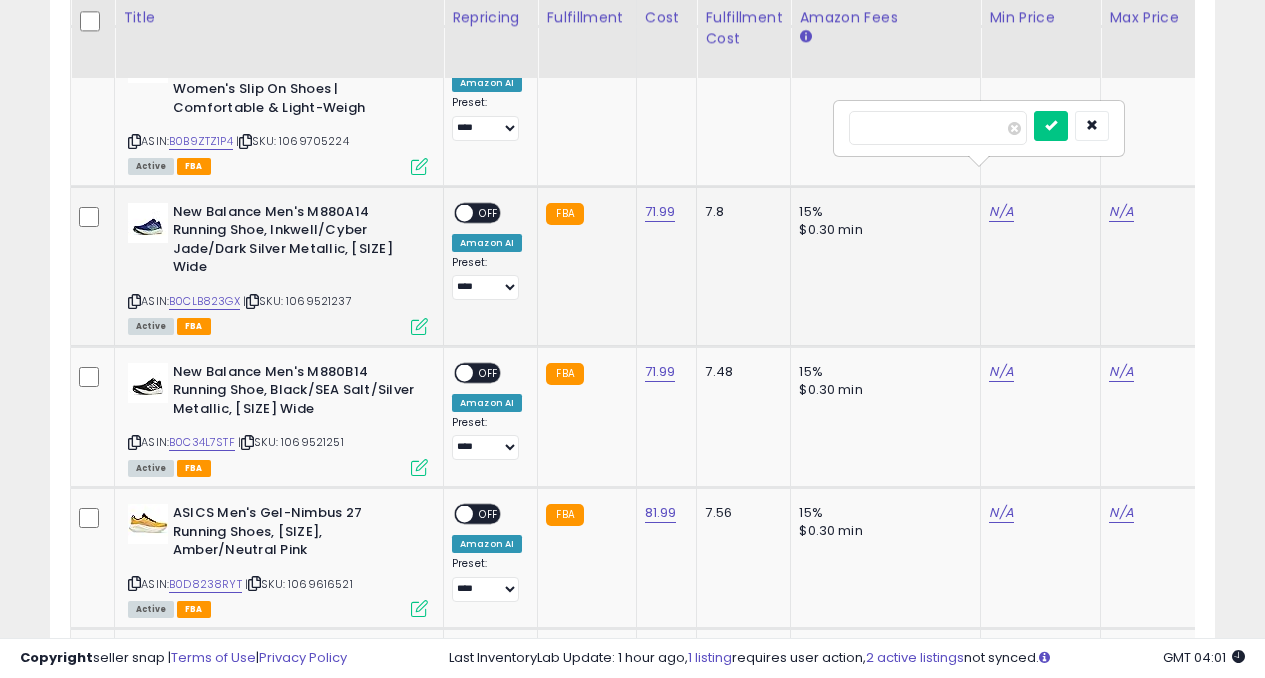 type on "***" 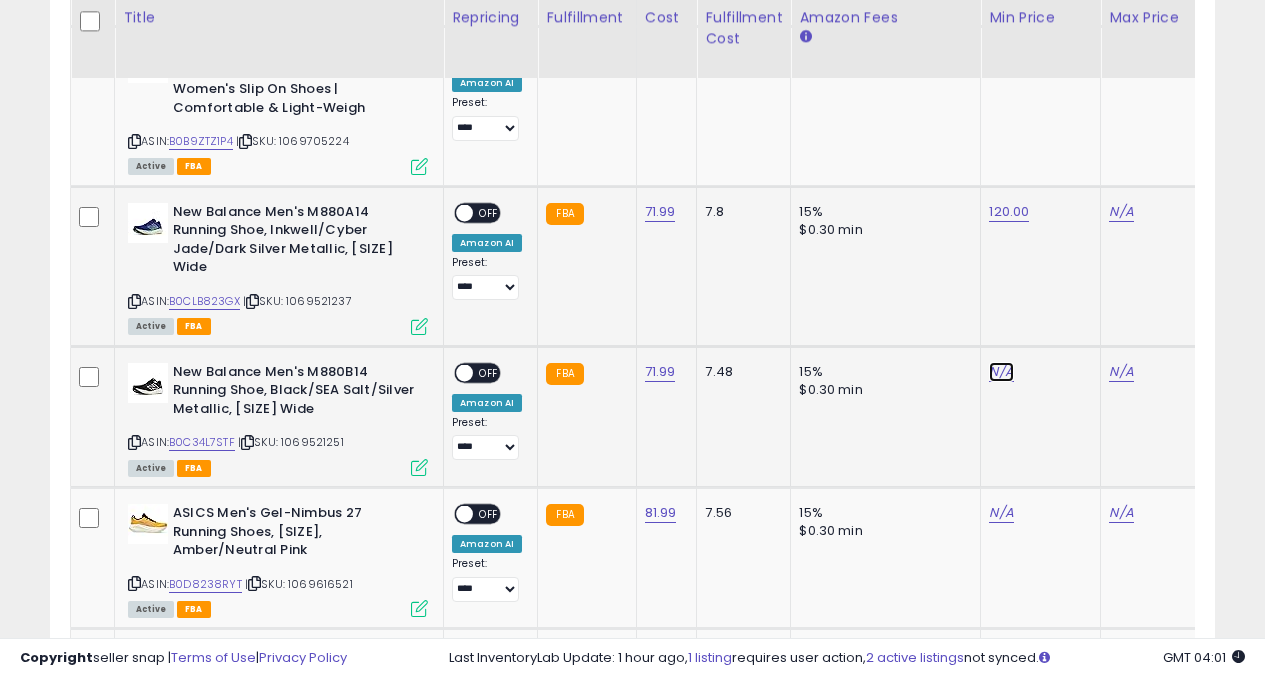 click on "N/A" at bounding box center [1001, 372] 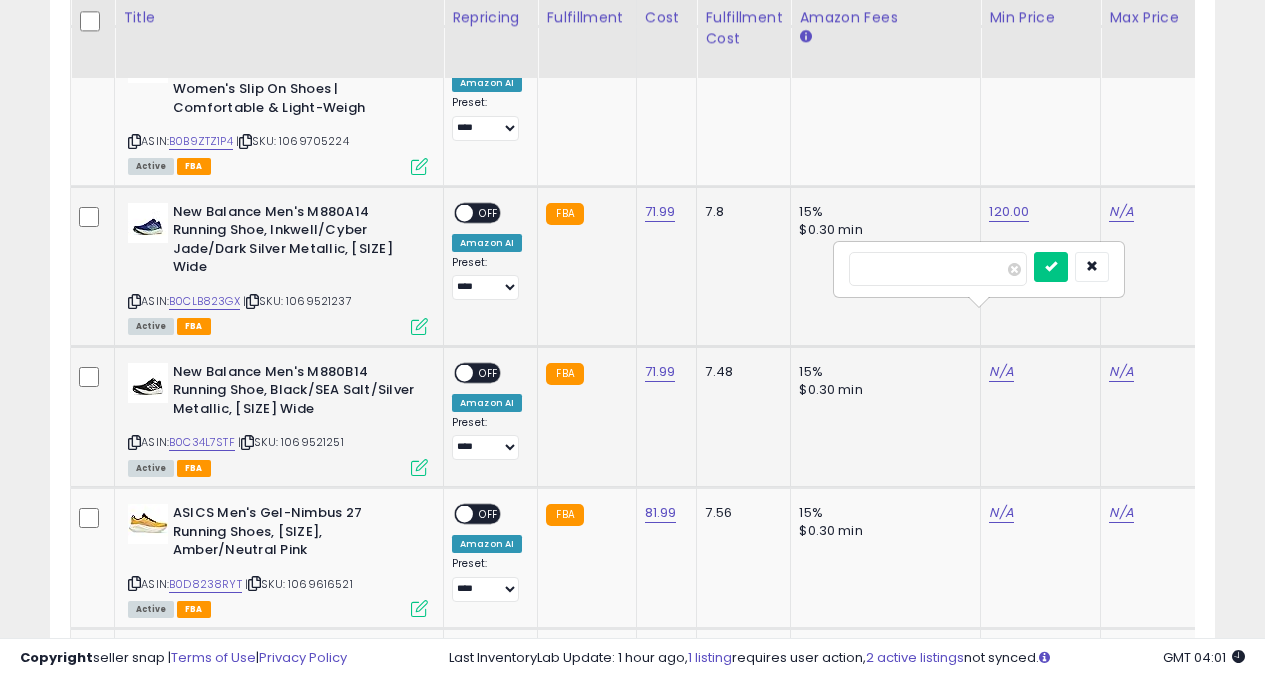 type on "***" 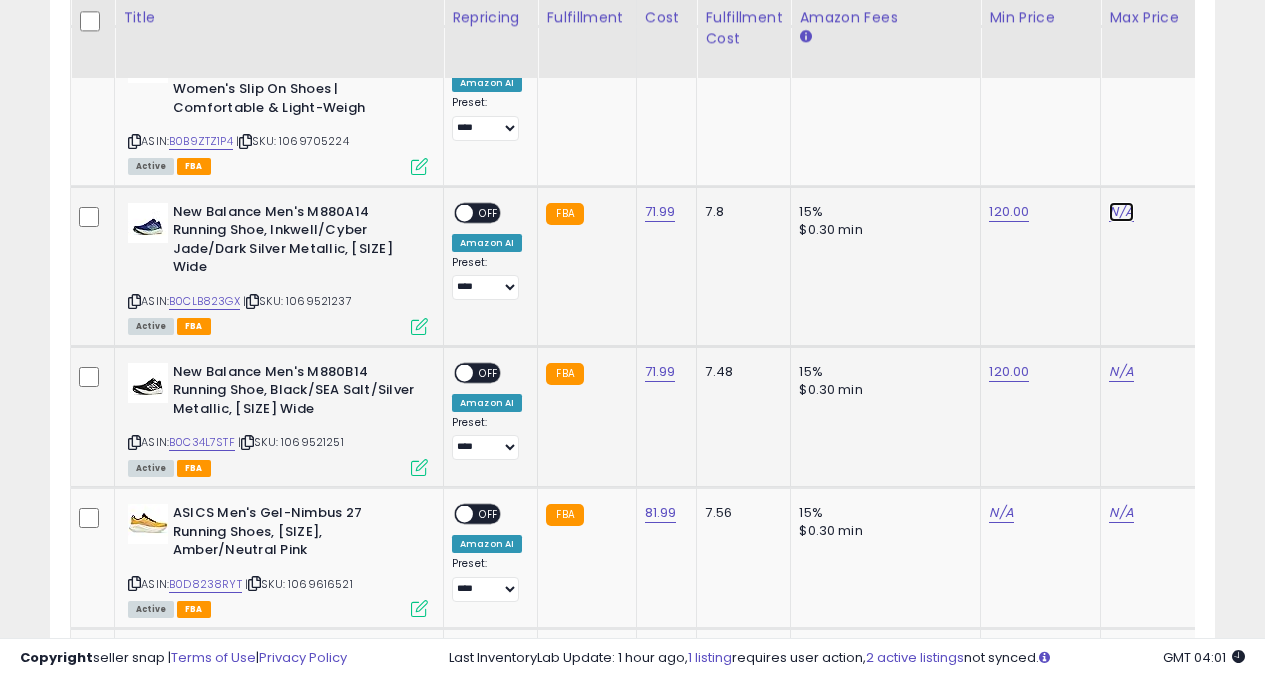 click on "N/A" at bounding box center [1121, 212] 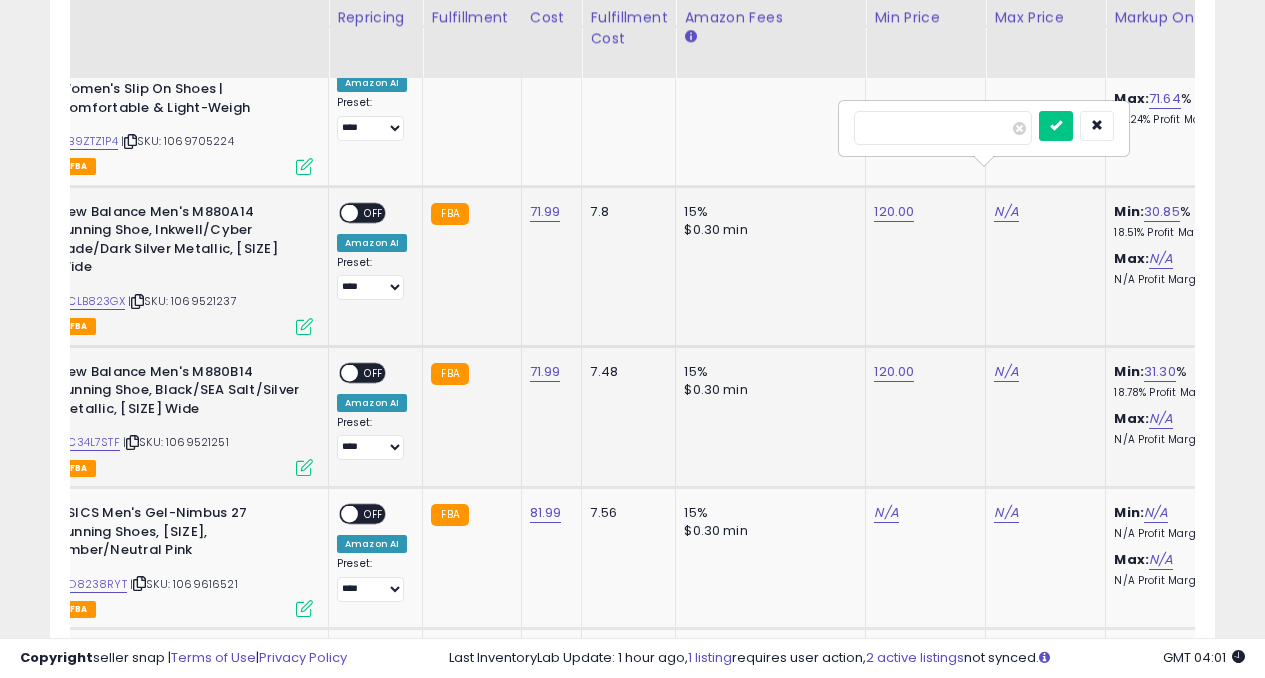 type on "***" 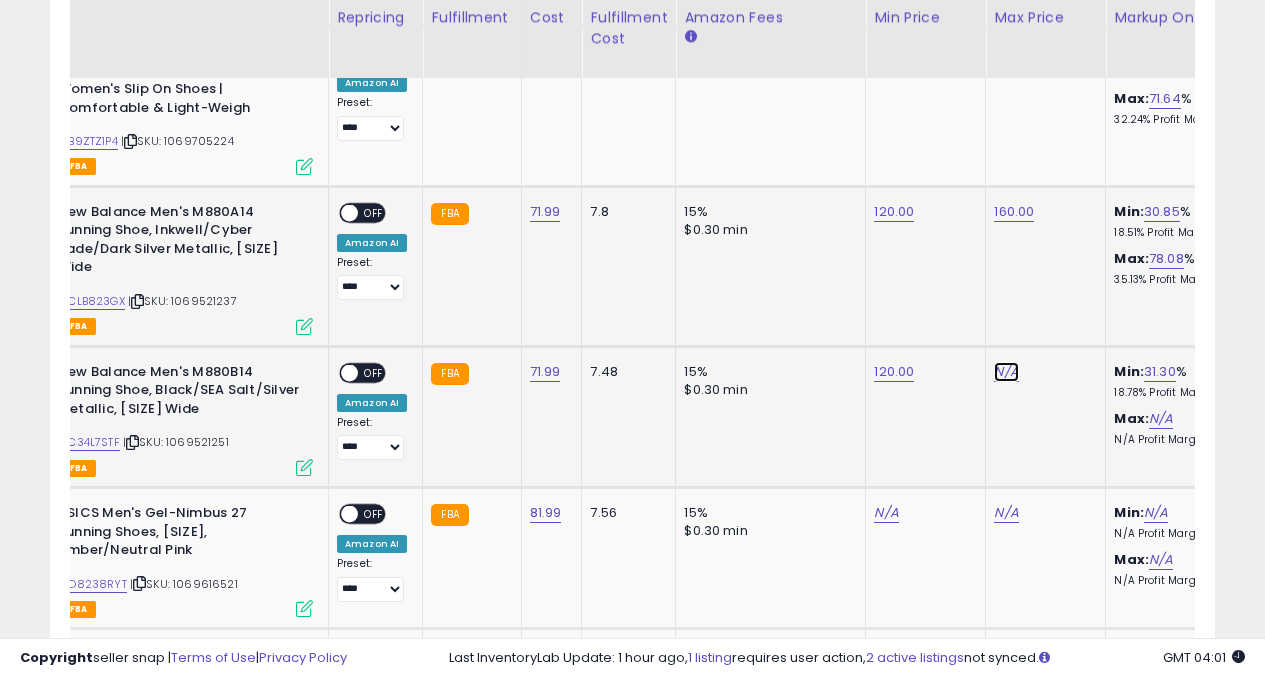 click on "N/A" at bounding box center [1006, 372] 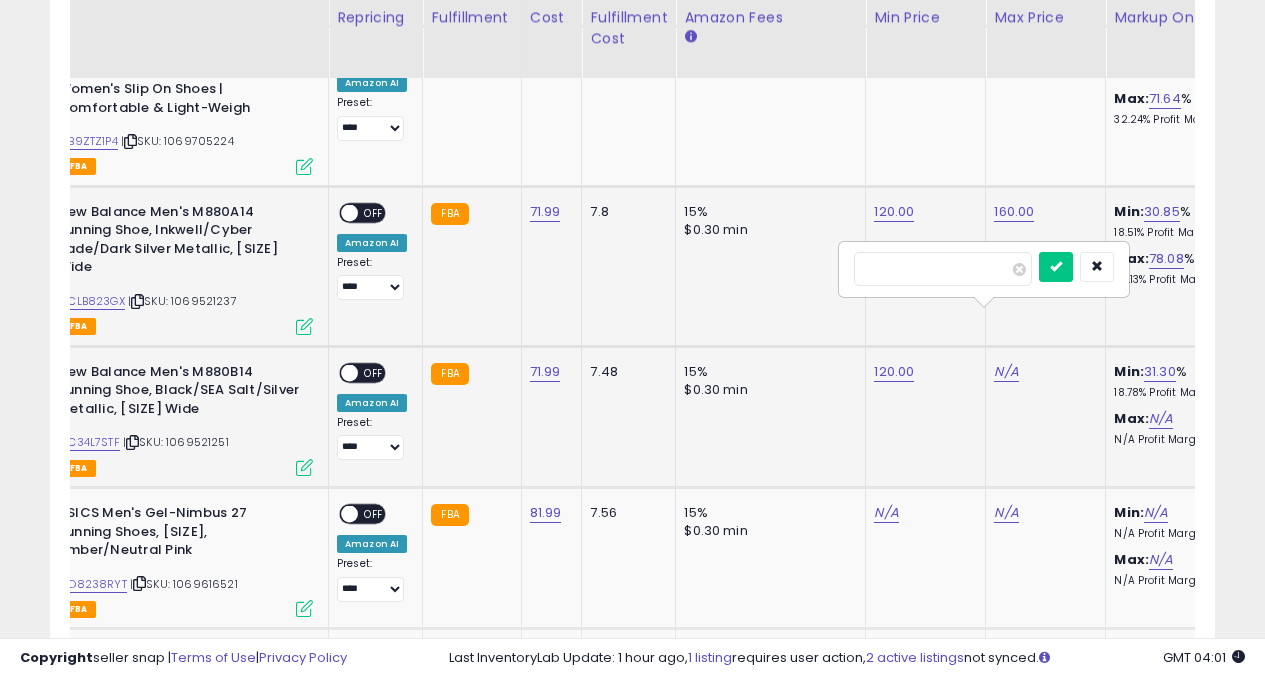type on "***" 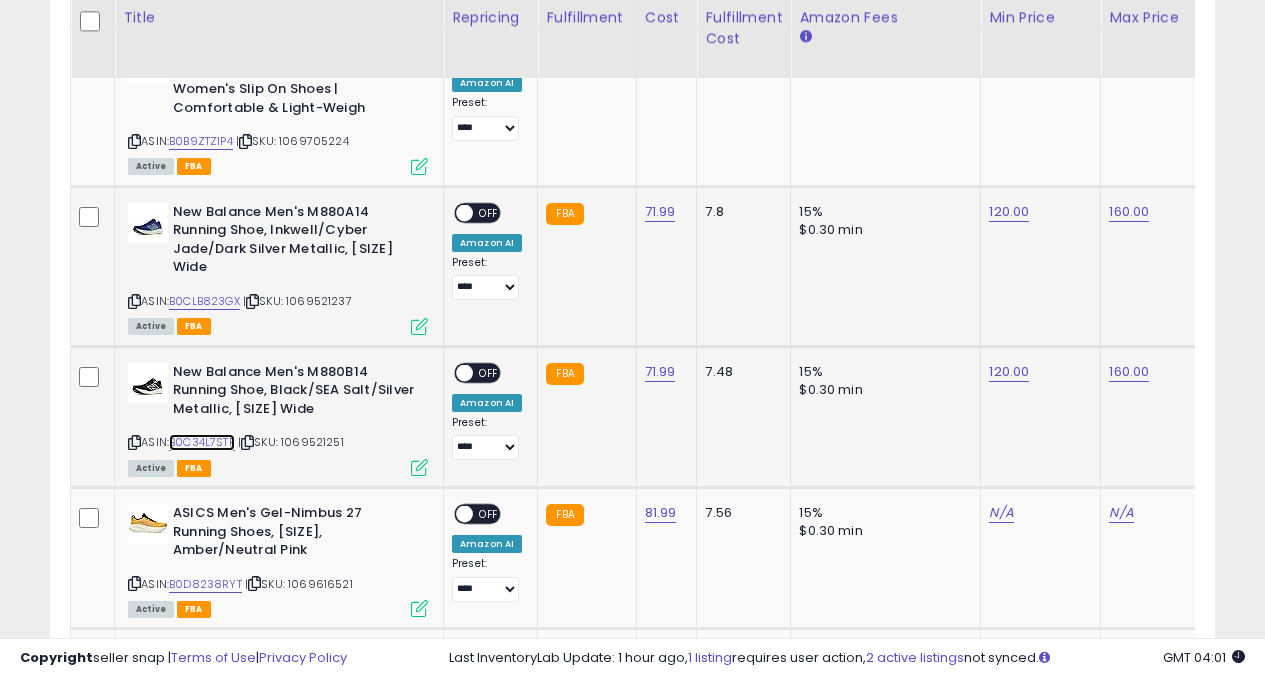 click on "B0C34L7STF" at bounding box center [202, 442] 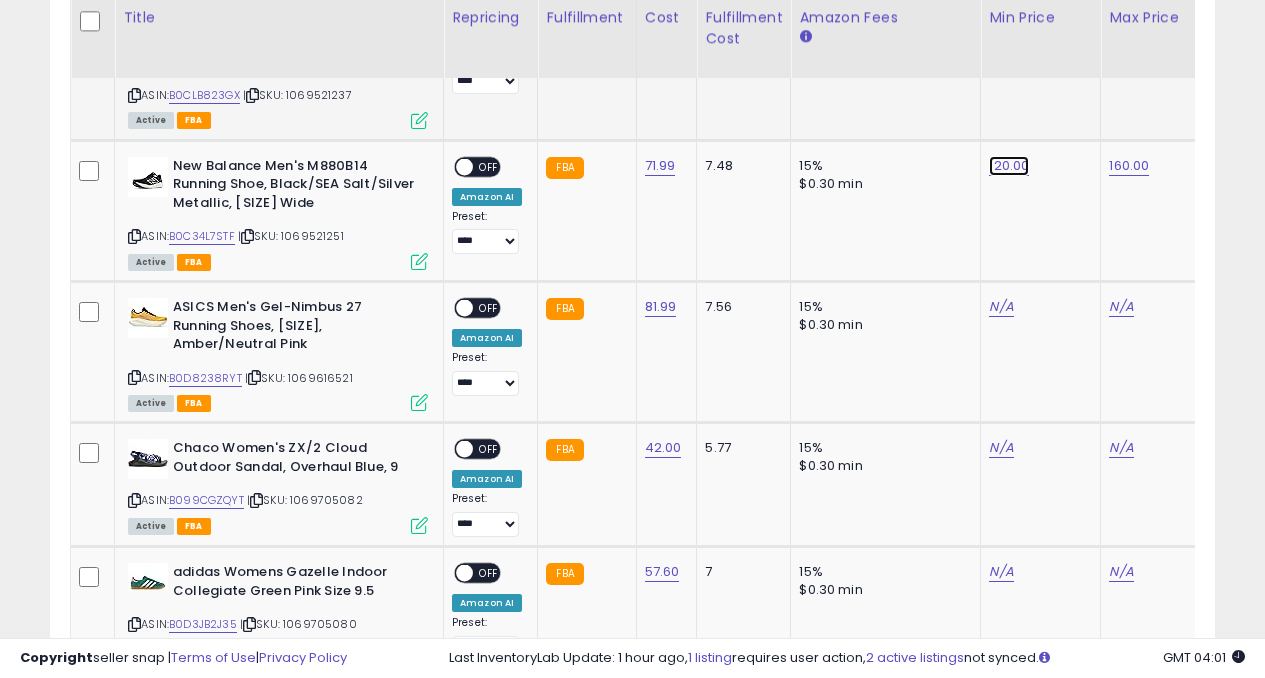 click on "120.00" at bounding box center (1007, -4558) 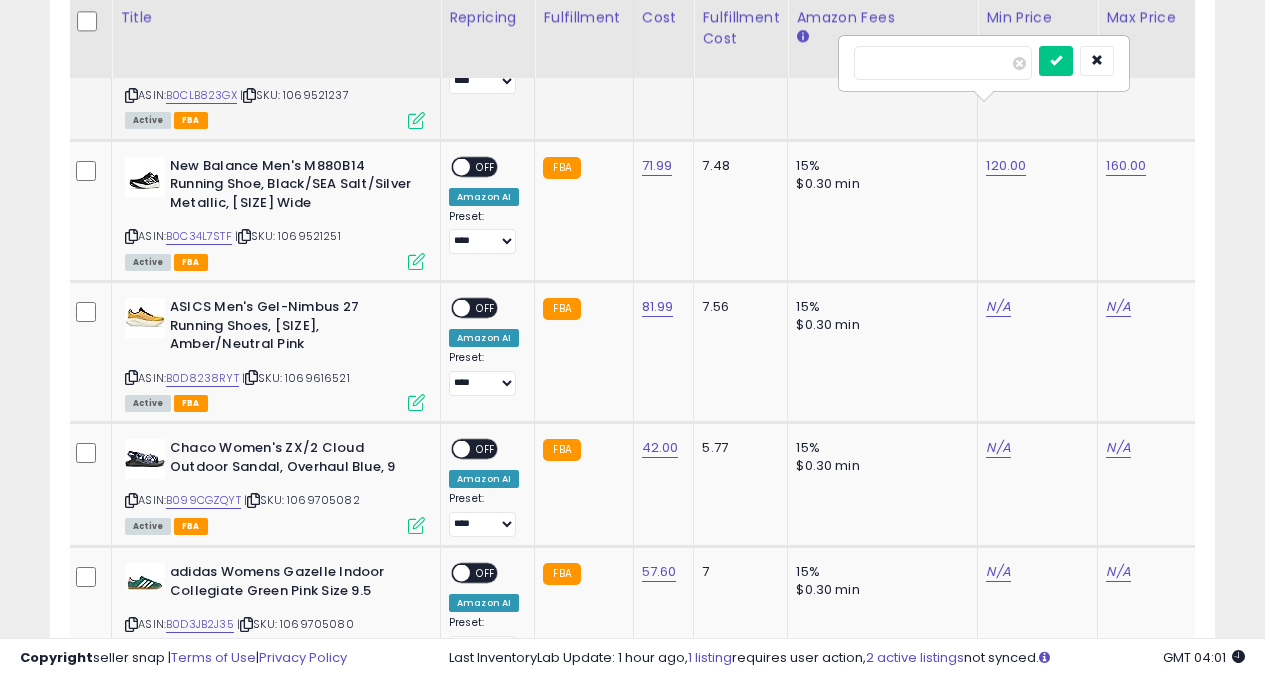 type on "*" 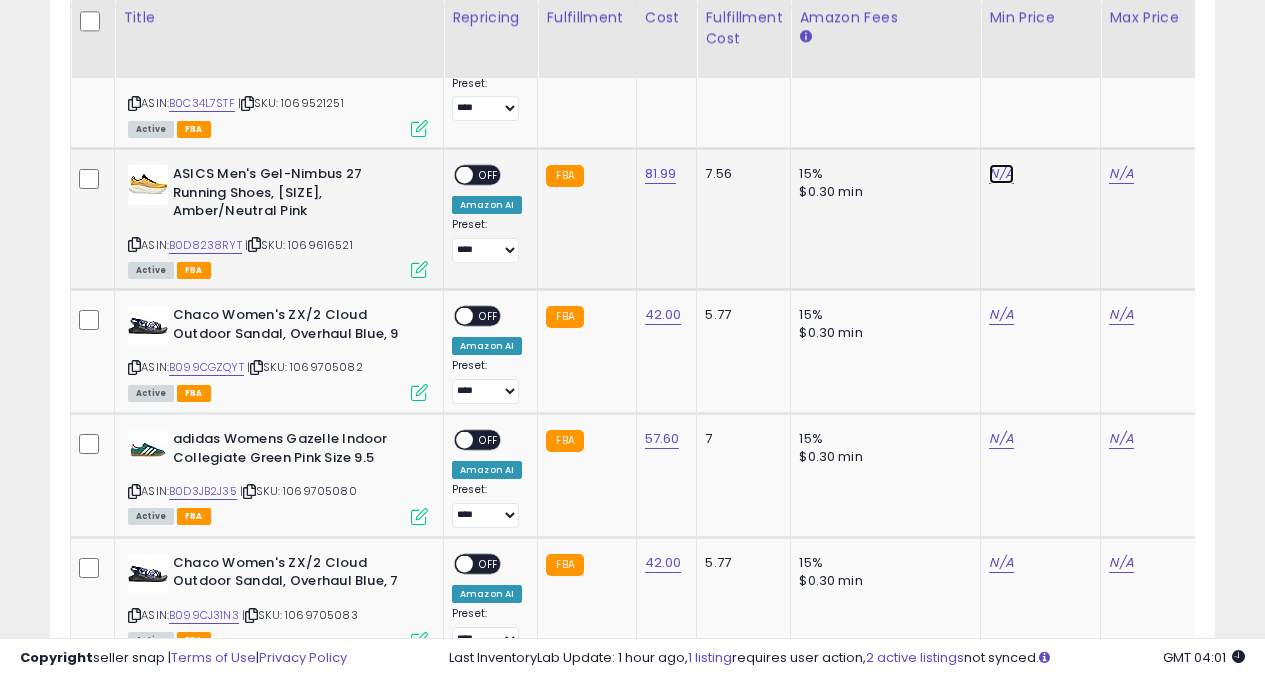 click on "N/A" at bounding box center (1001, 174) 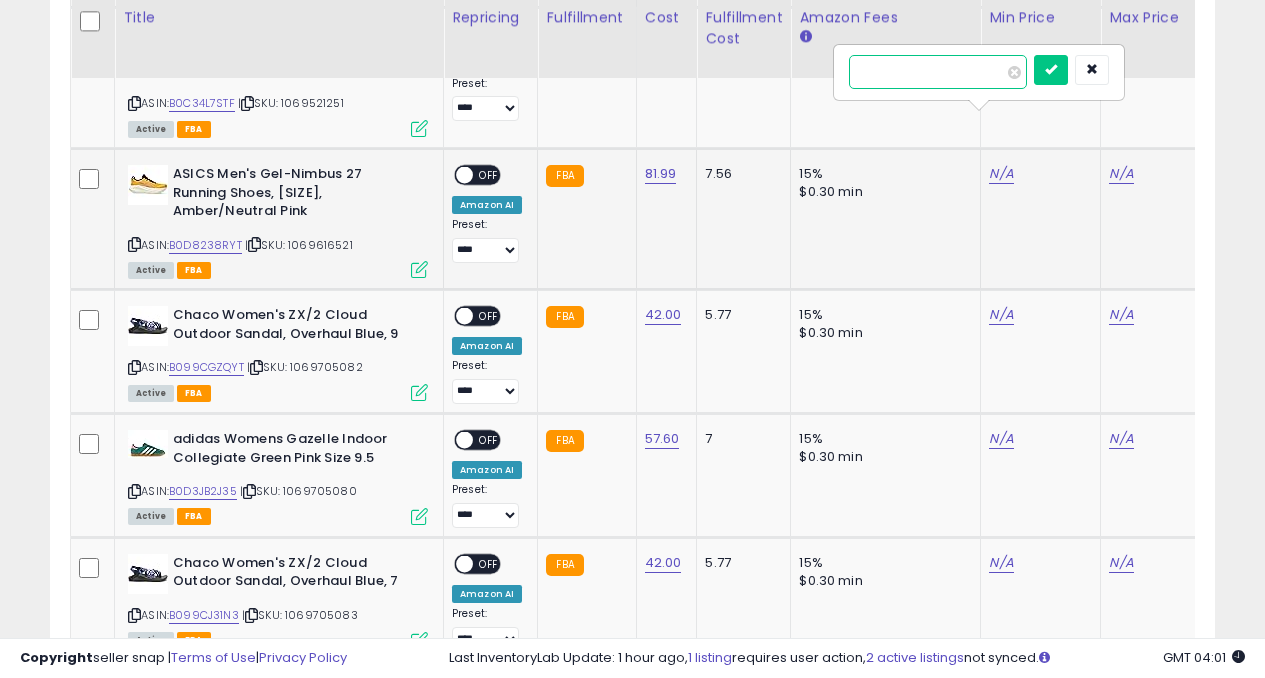 type on "***" 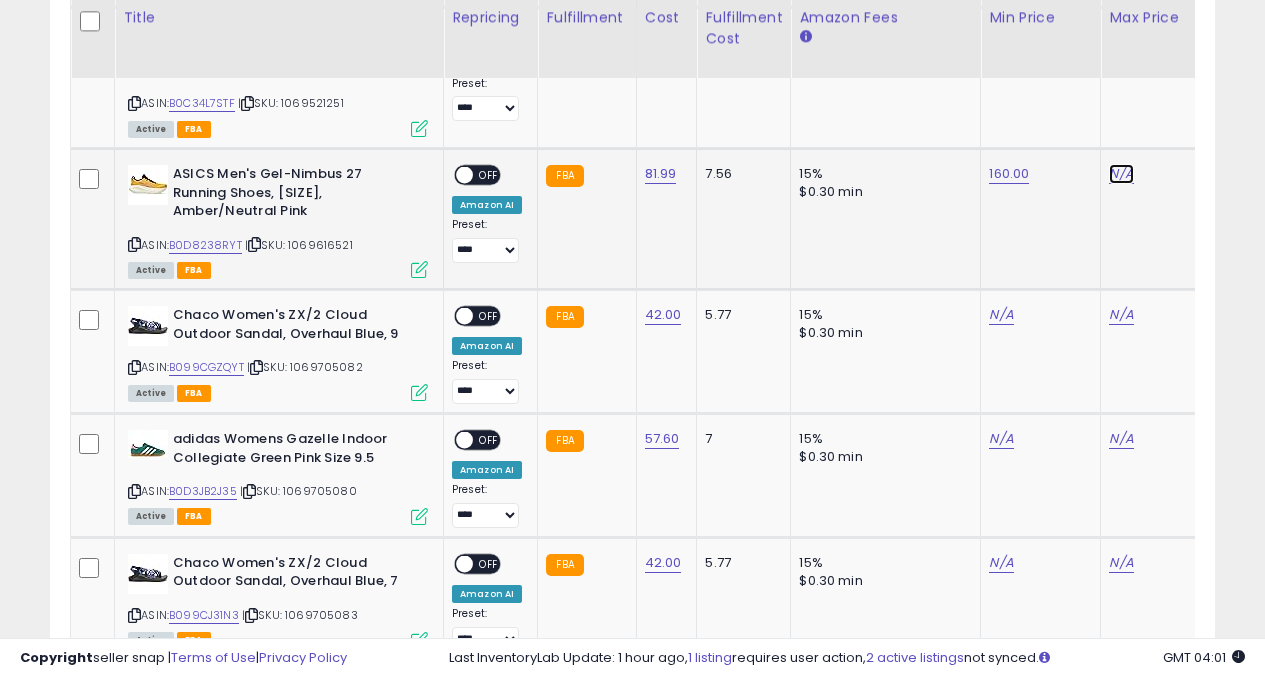 click on "N/A" at bounding box center [1121, 174] 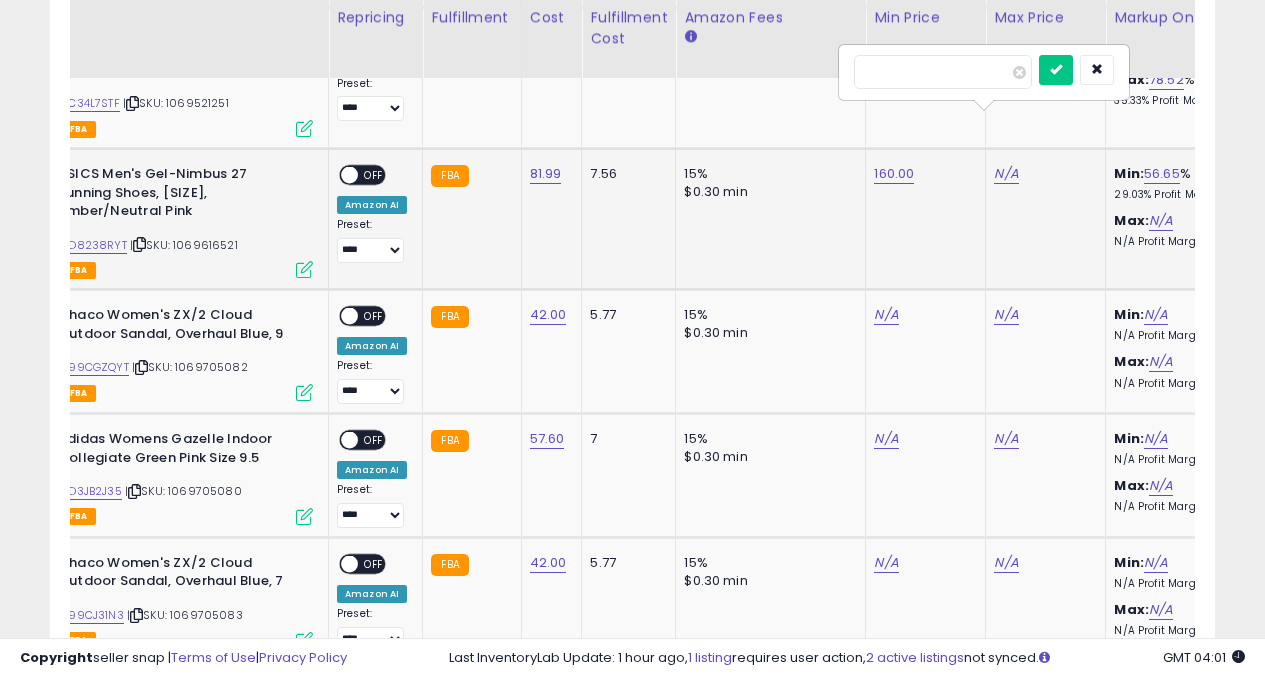 type on "***" 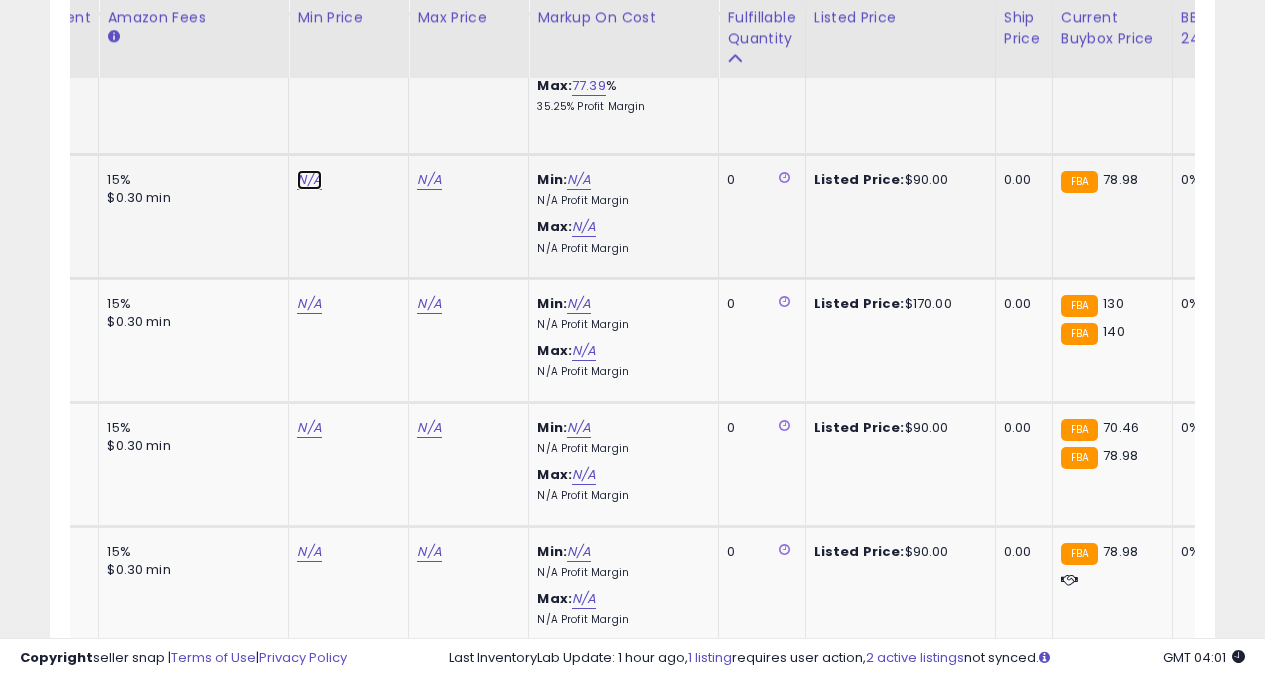 click on "N/A" at bounding box center [309, 180] 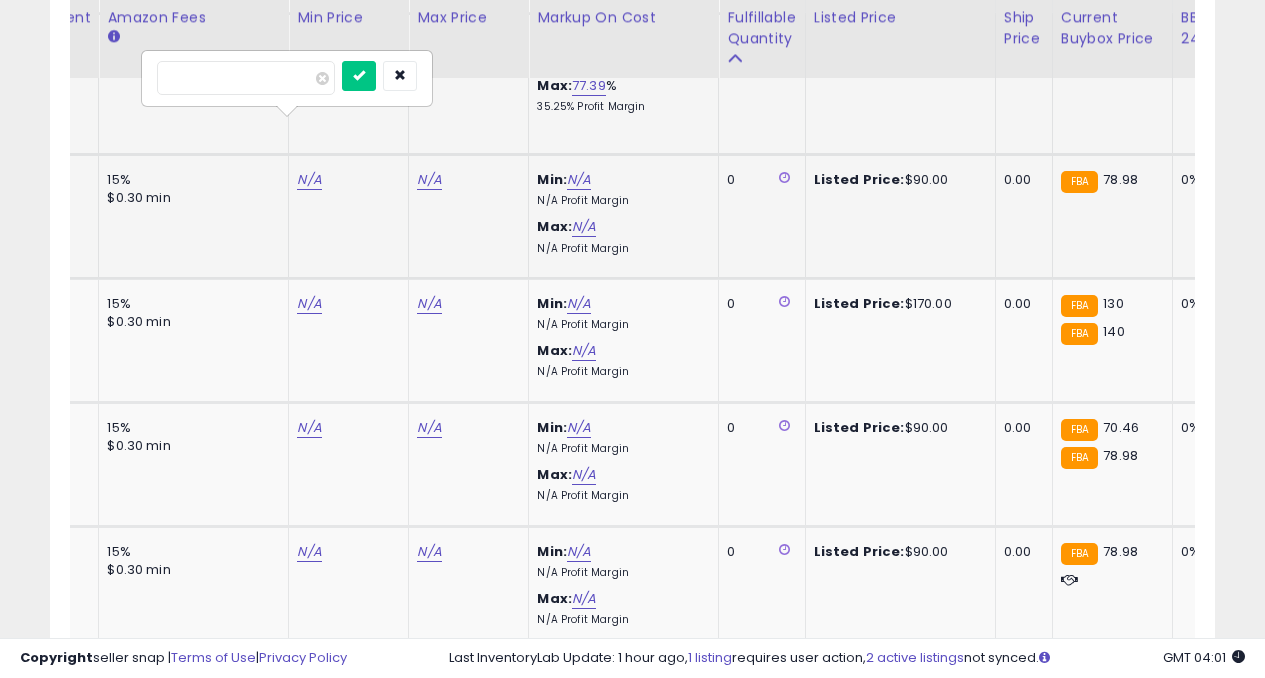 type on "****" 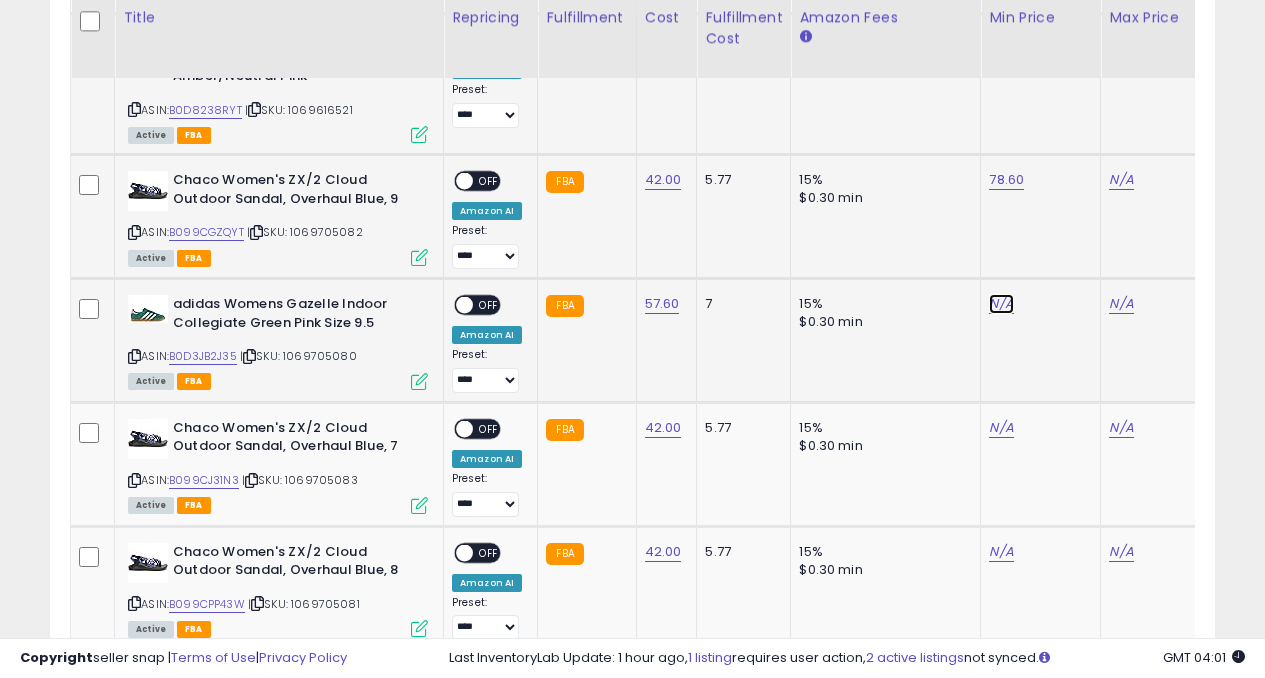 click on "N/A" at bounding box center (1001, 304) 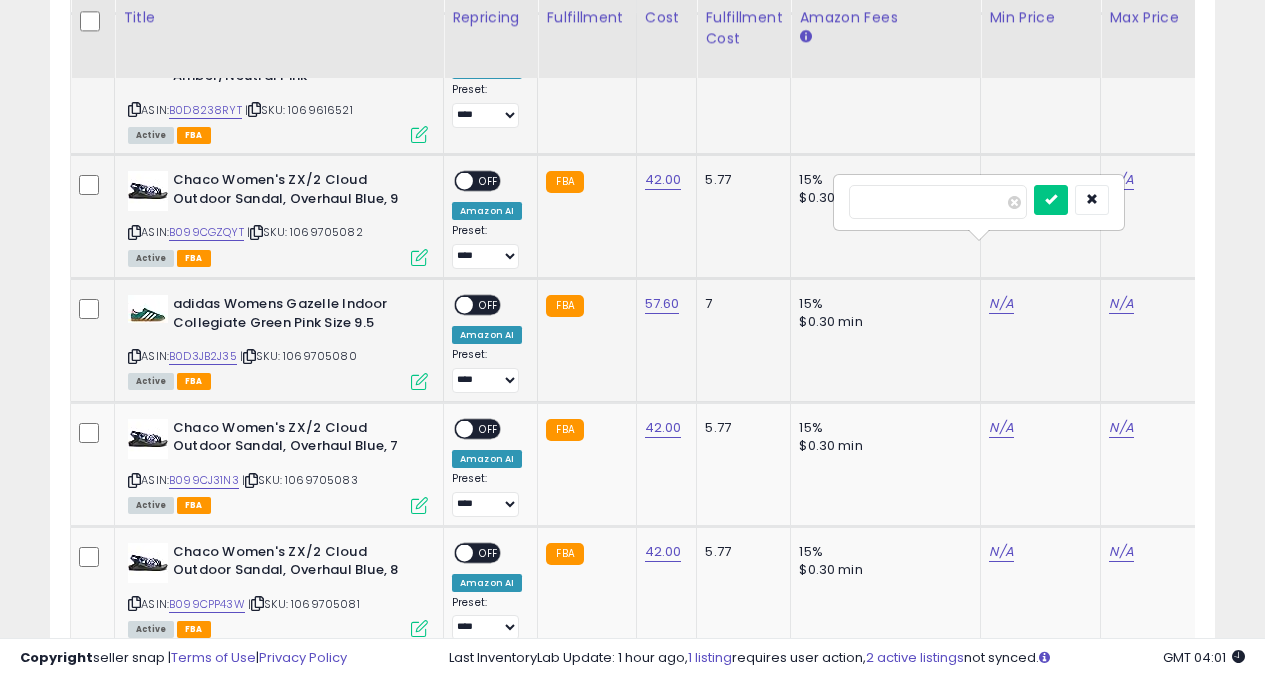 type on "***" 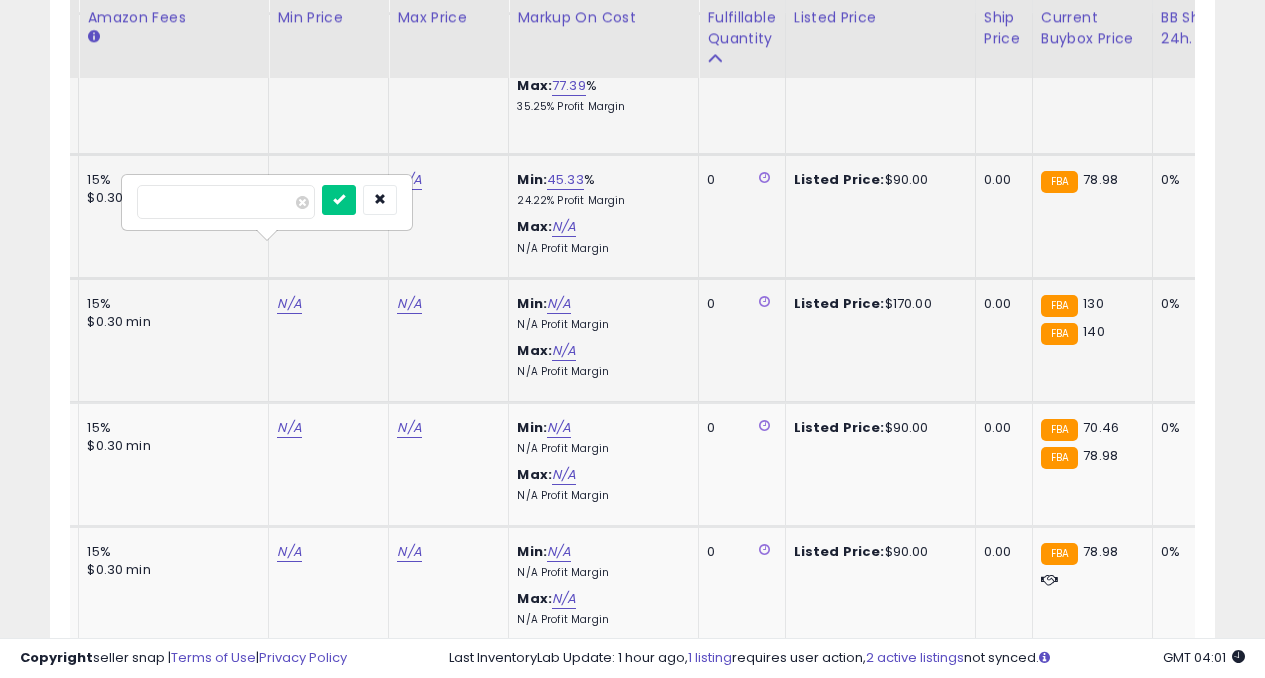 click at bounding box center (339, 200) 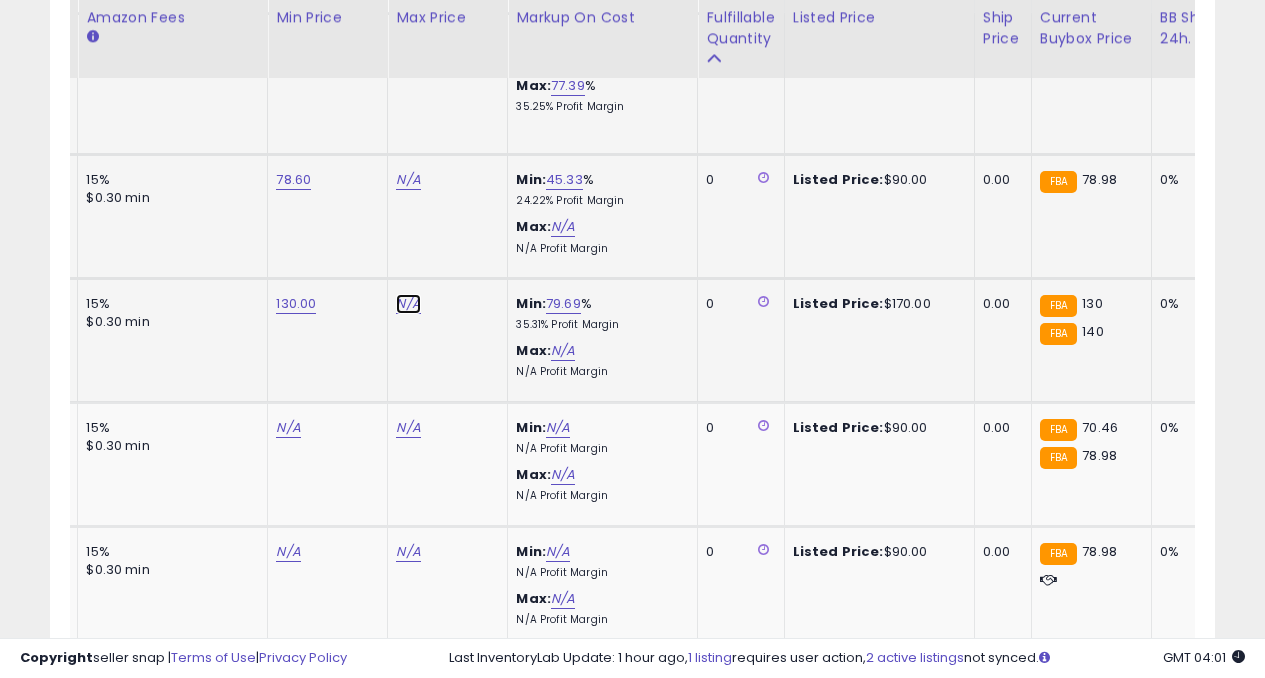click on "N/A" at bounding box center (408, 180) 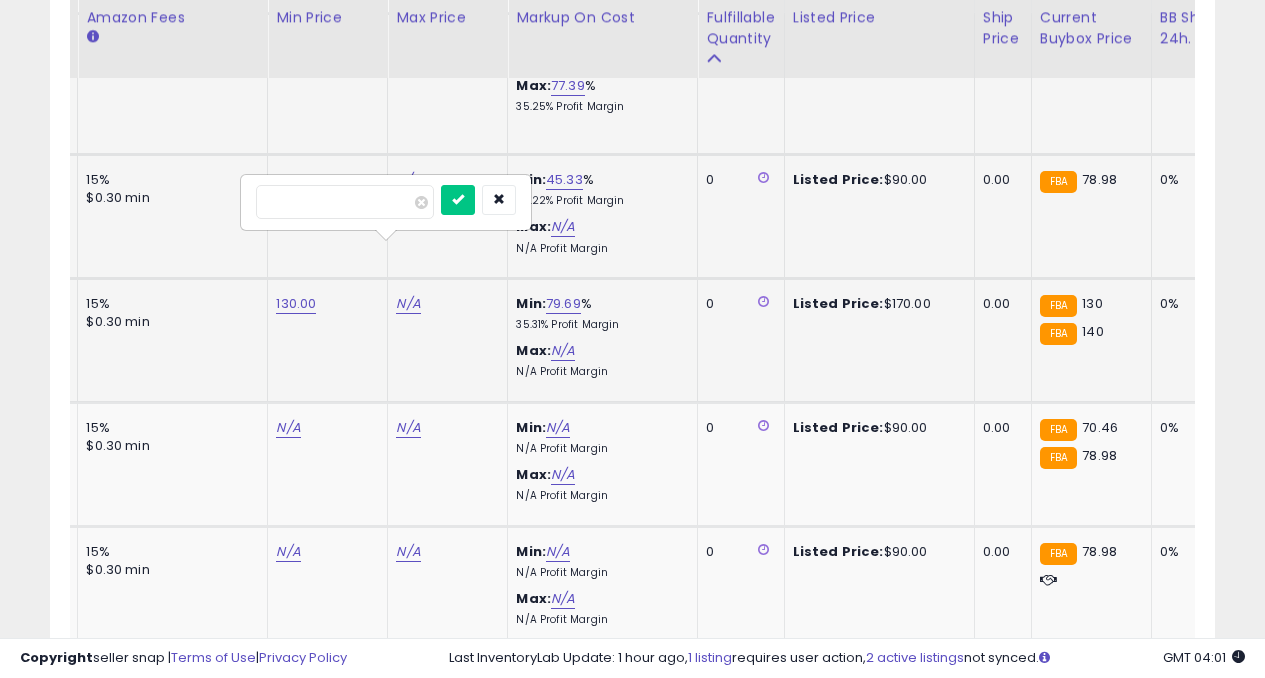 type on "***" 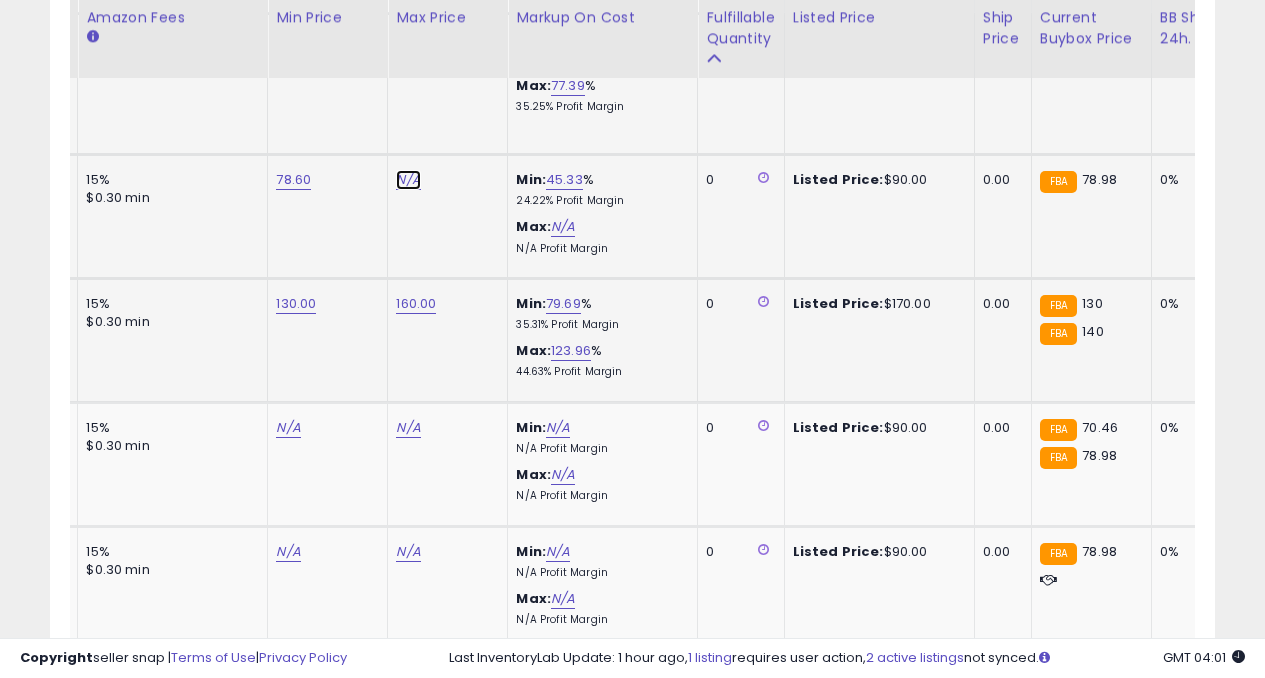 click on "N/A" at bounding box center [408, 180] 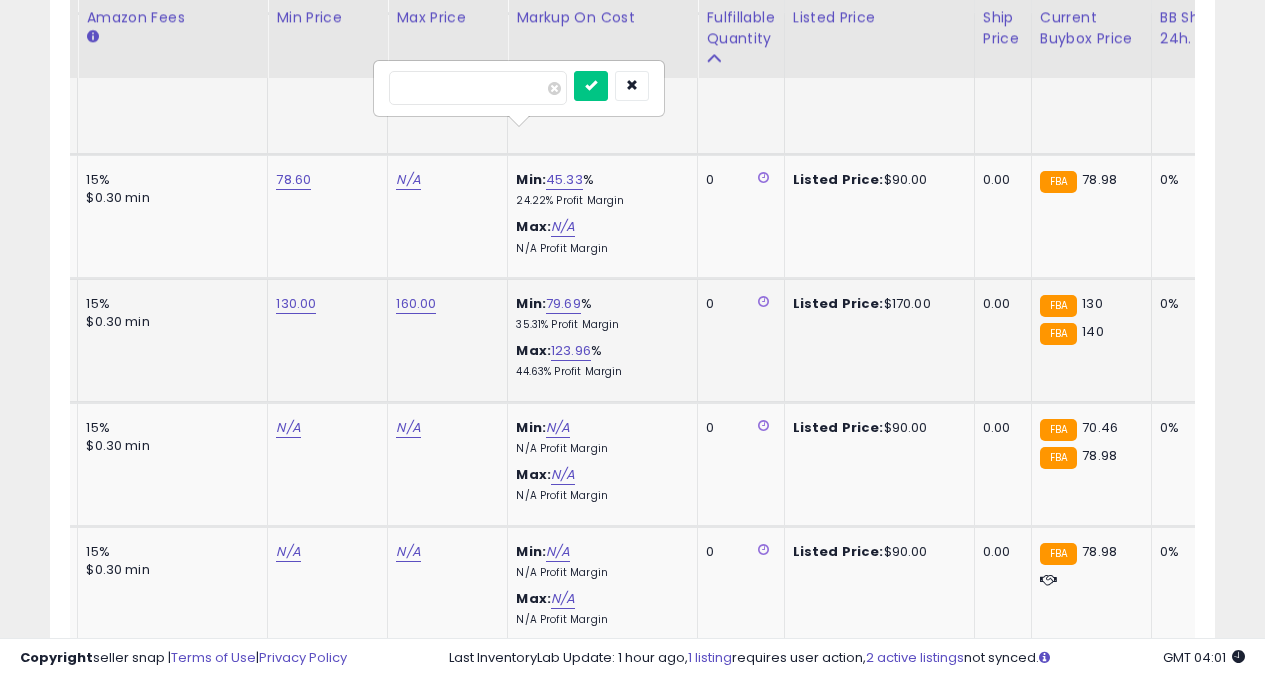 type on "**" 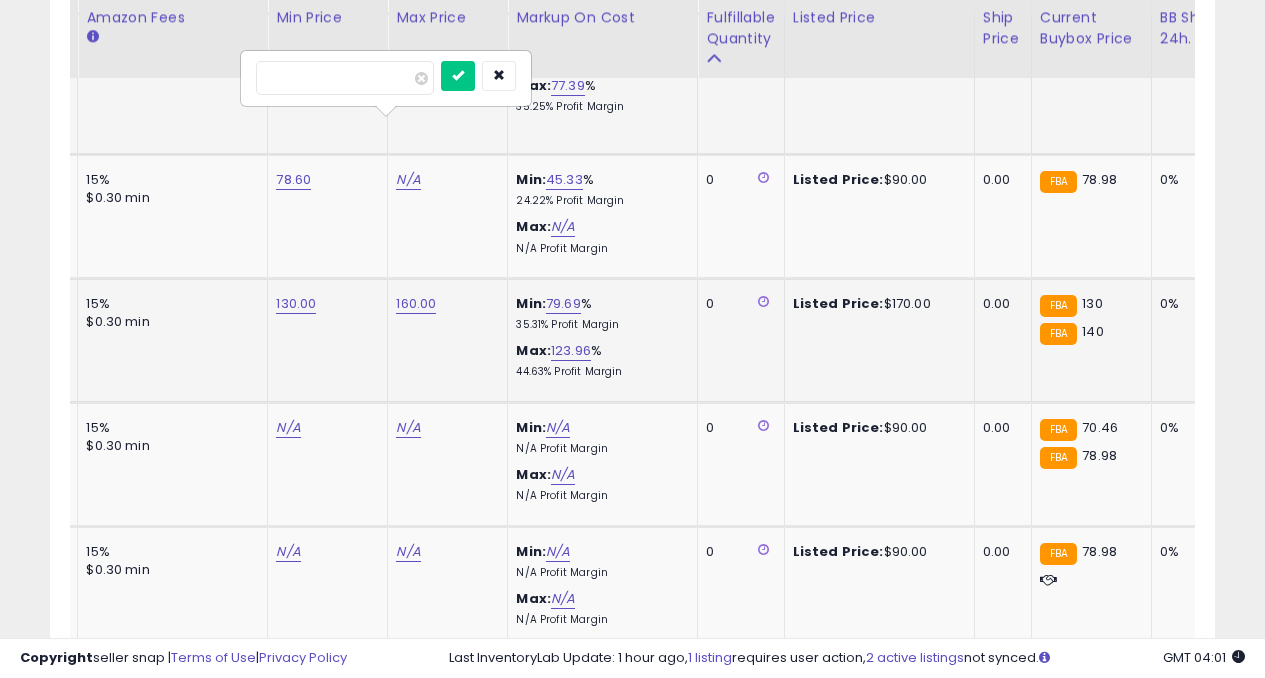 click at bounding box center [458, 76] 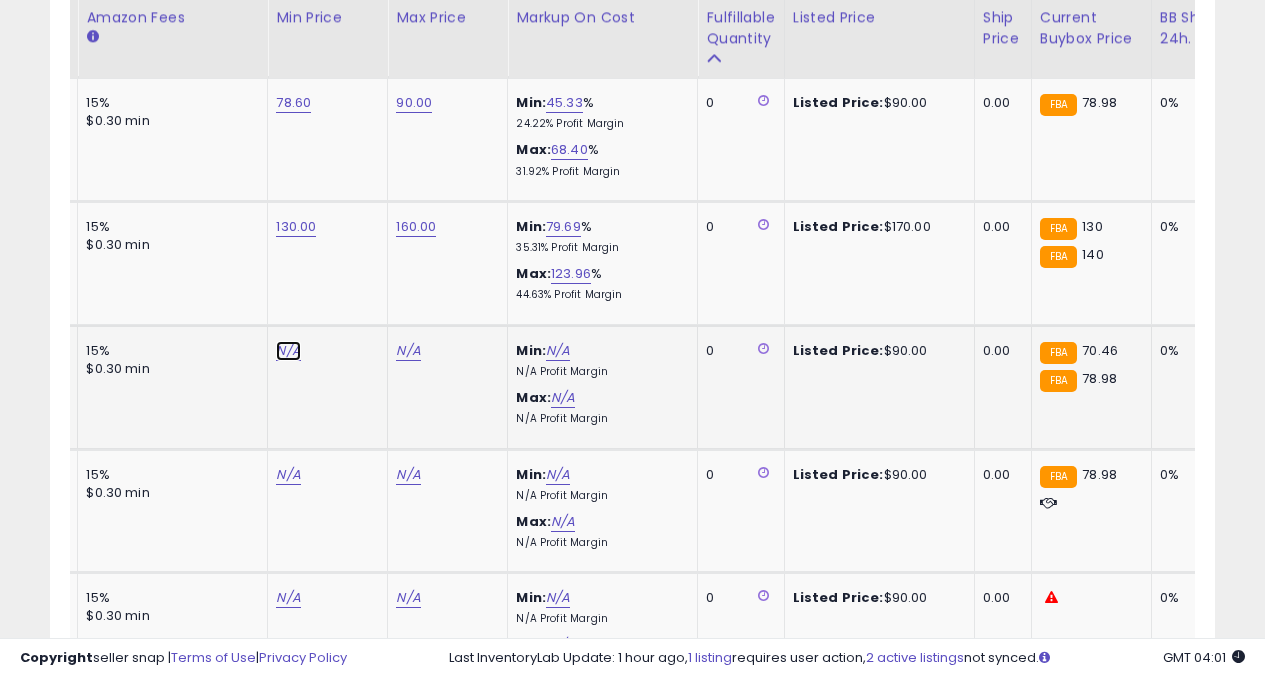 click on "N/A" at bounding box center (288, 351) 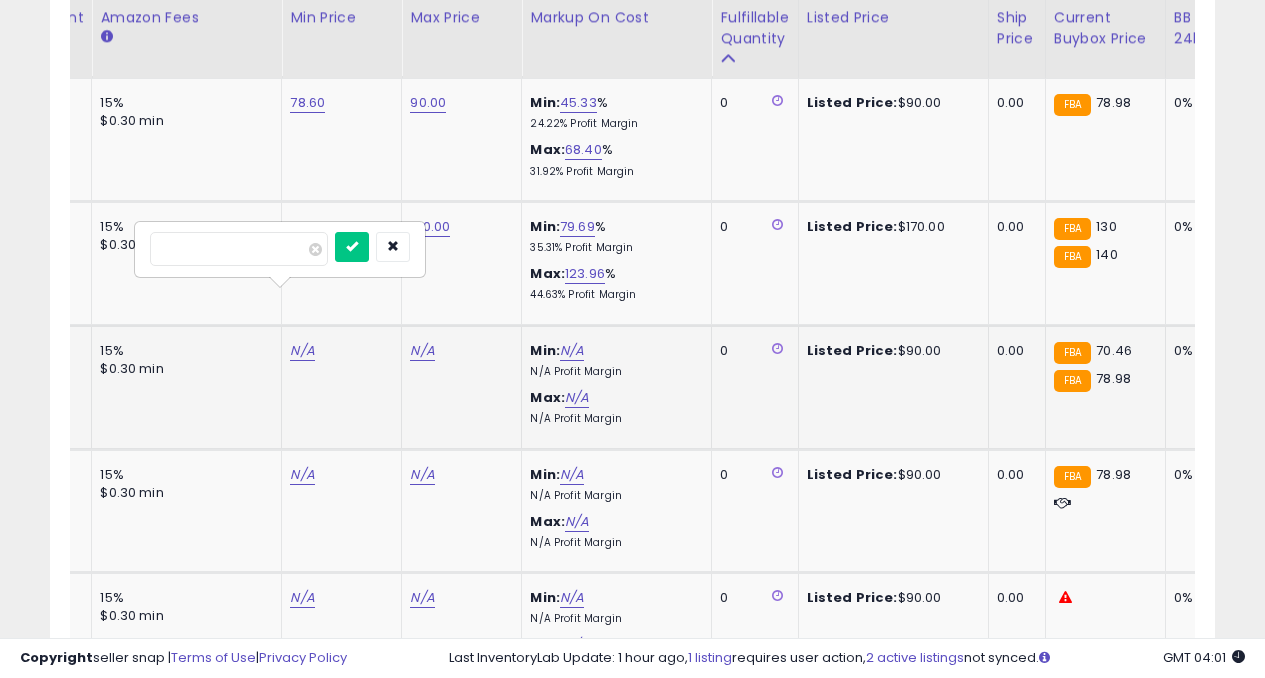 type on "****" 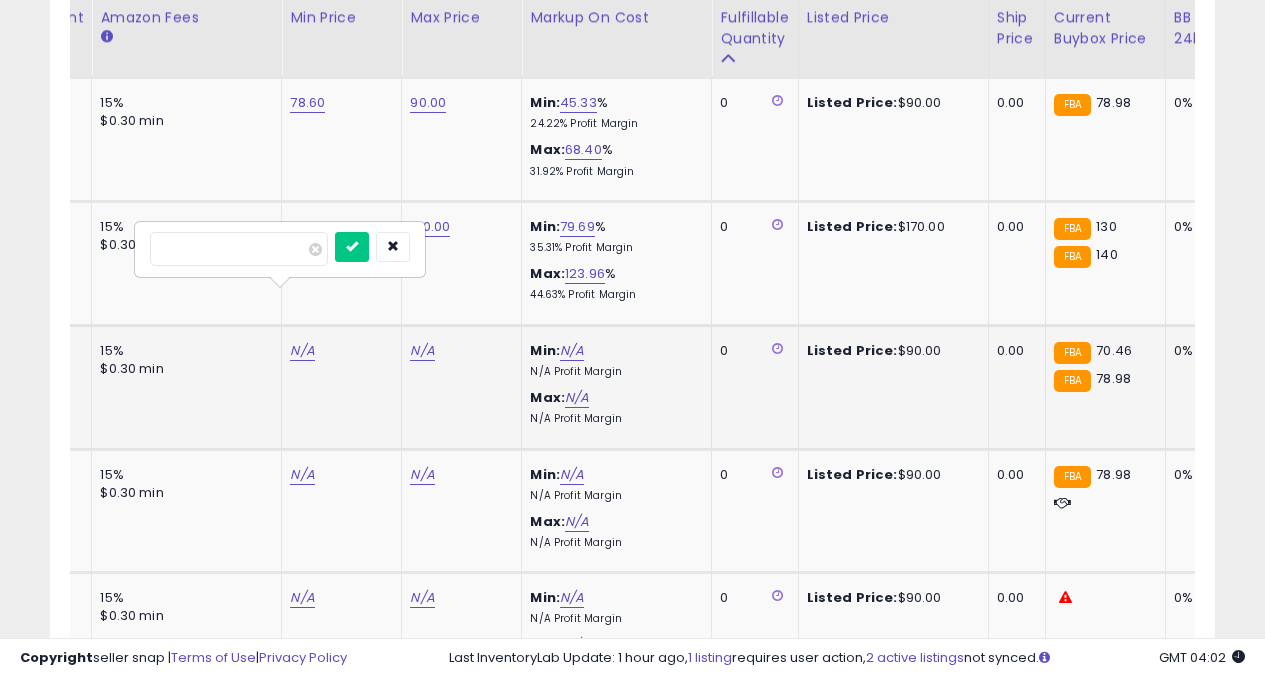 click at bounding box center [352, 247] 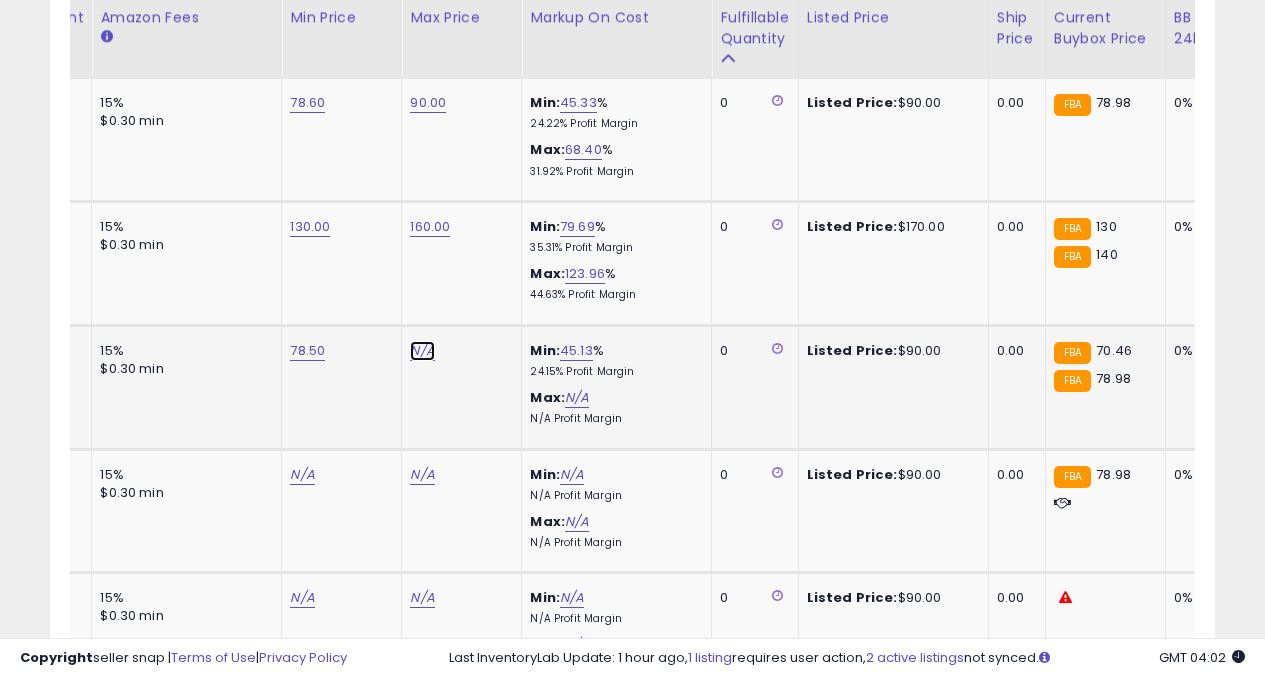 click on "N/A" at bounding box center [422, 351] 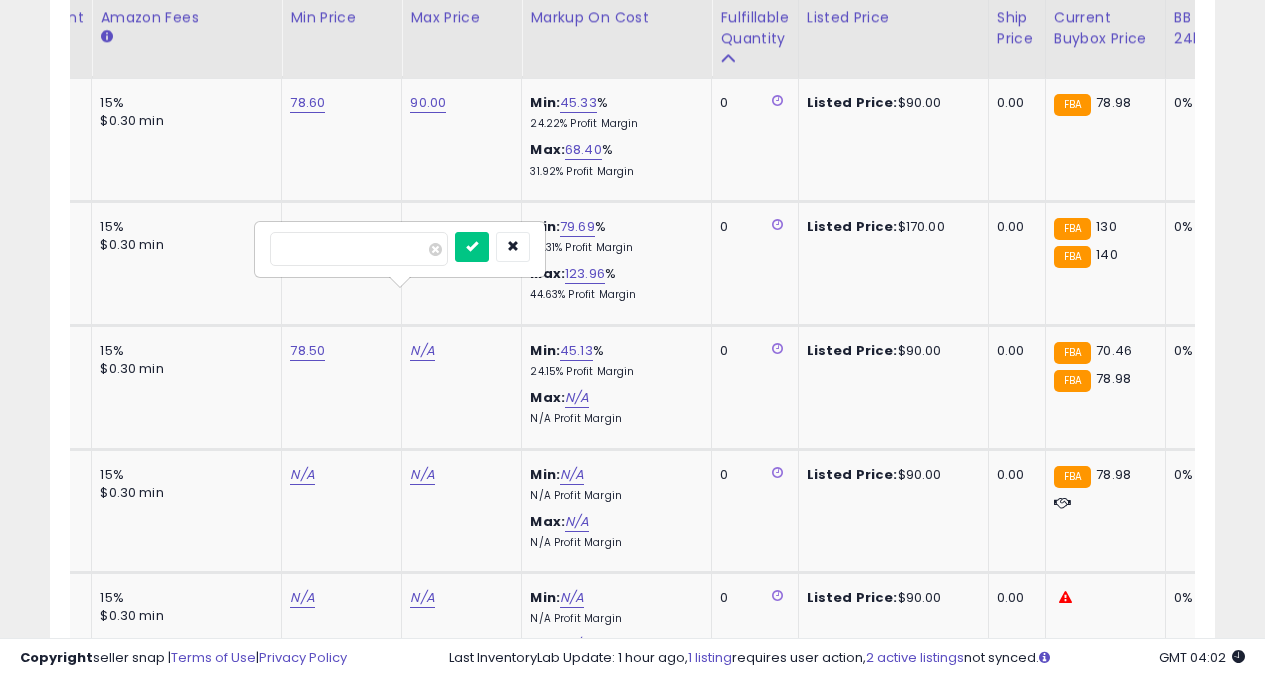 type on "**" 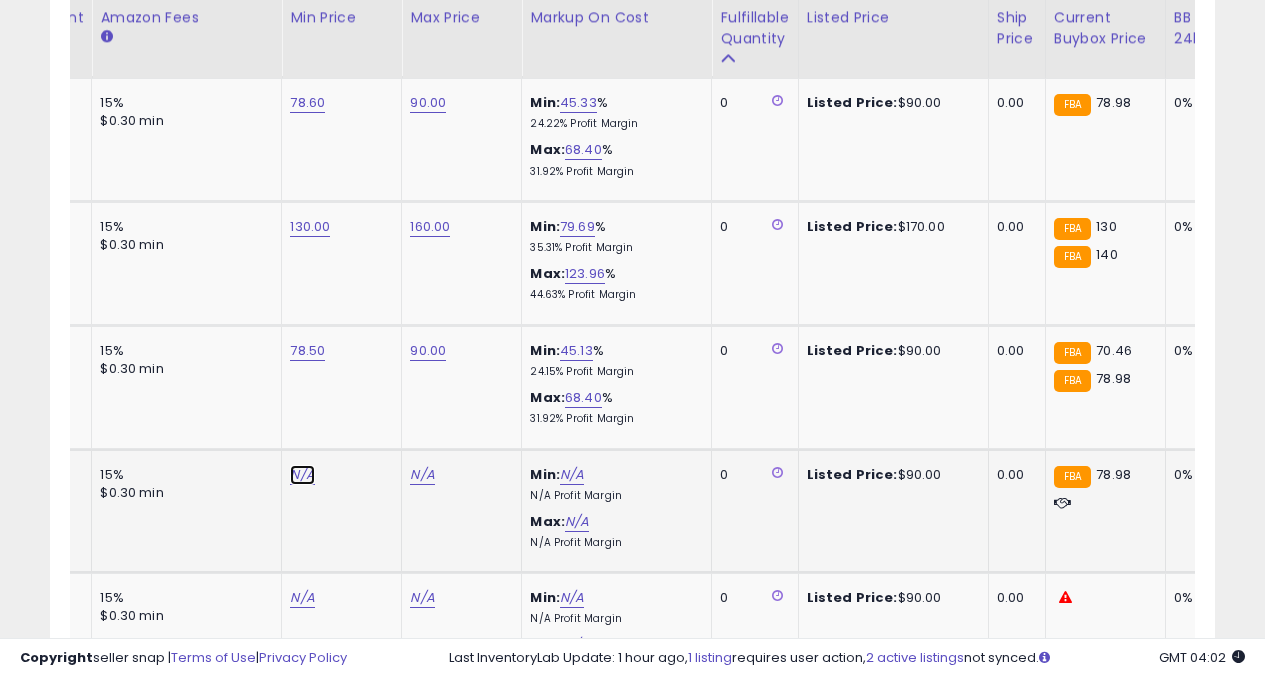 click on "N/A" at bounding box center [302, 475] 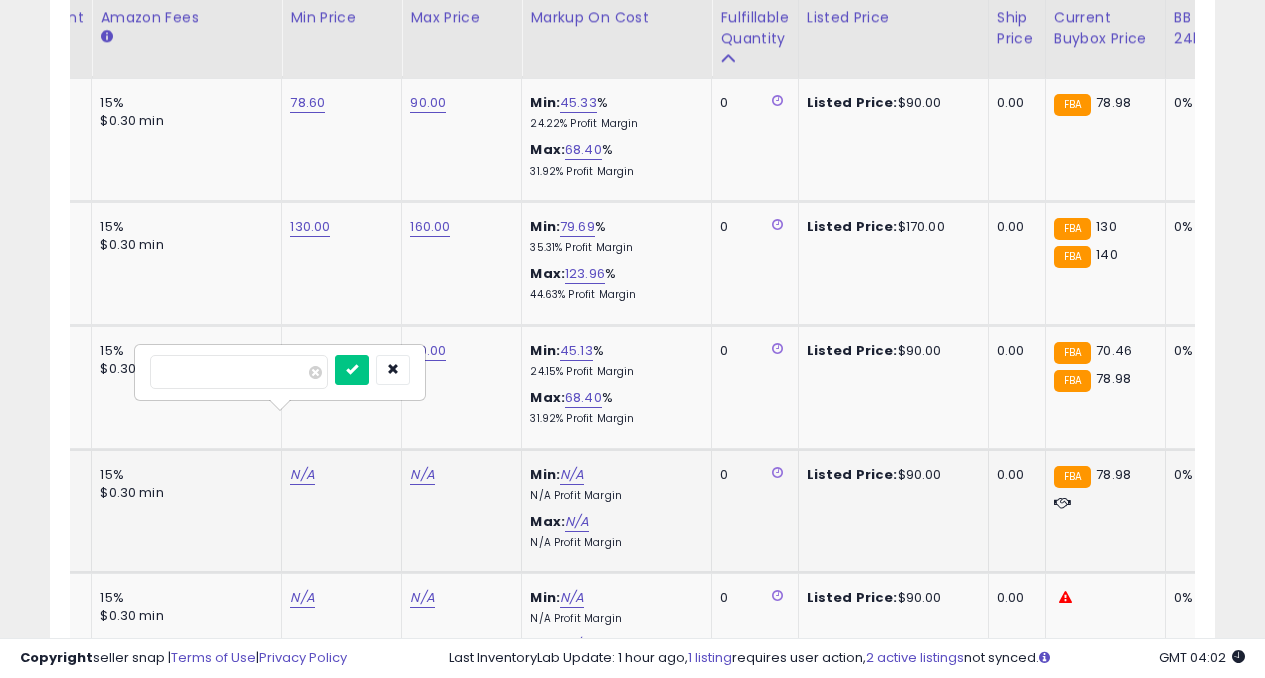 type on "****" 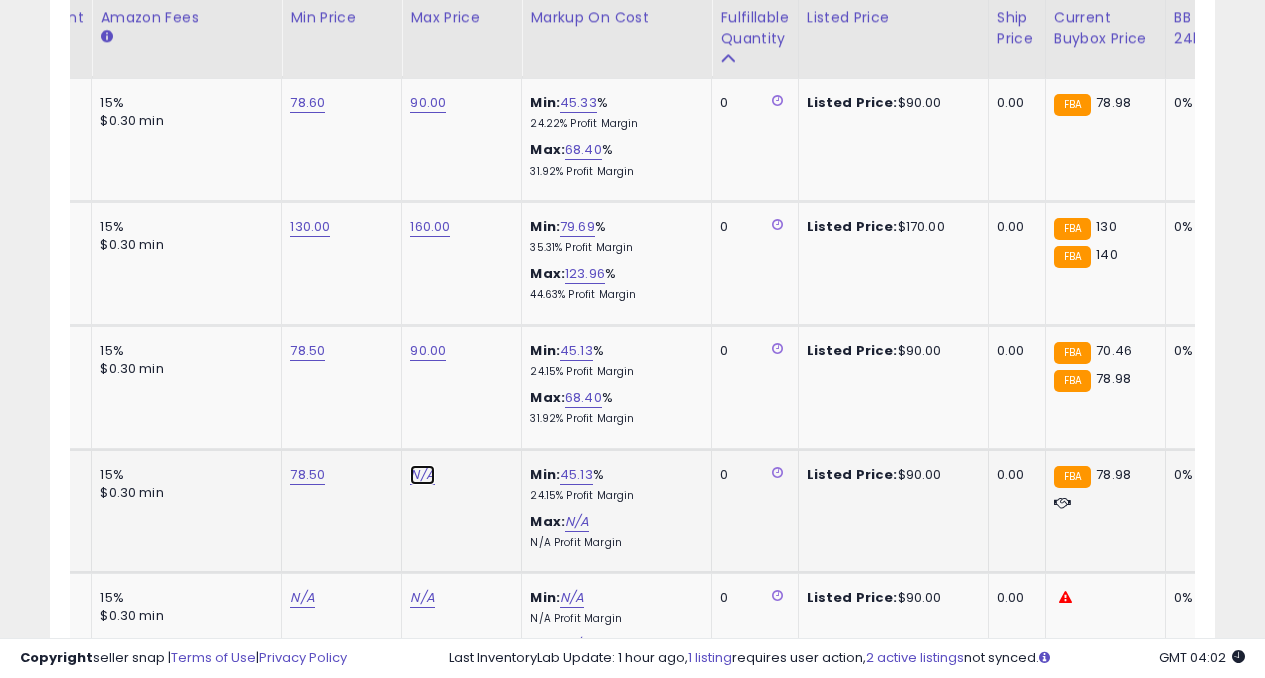 click on "N/A" at bounding box center (422, 475) 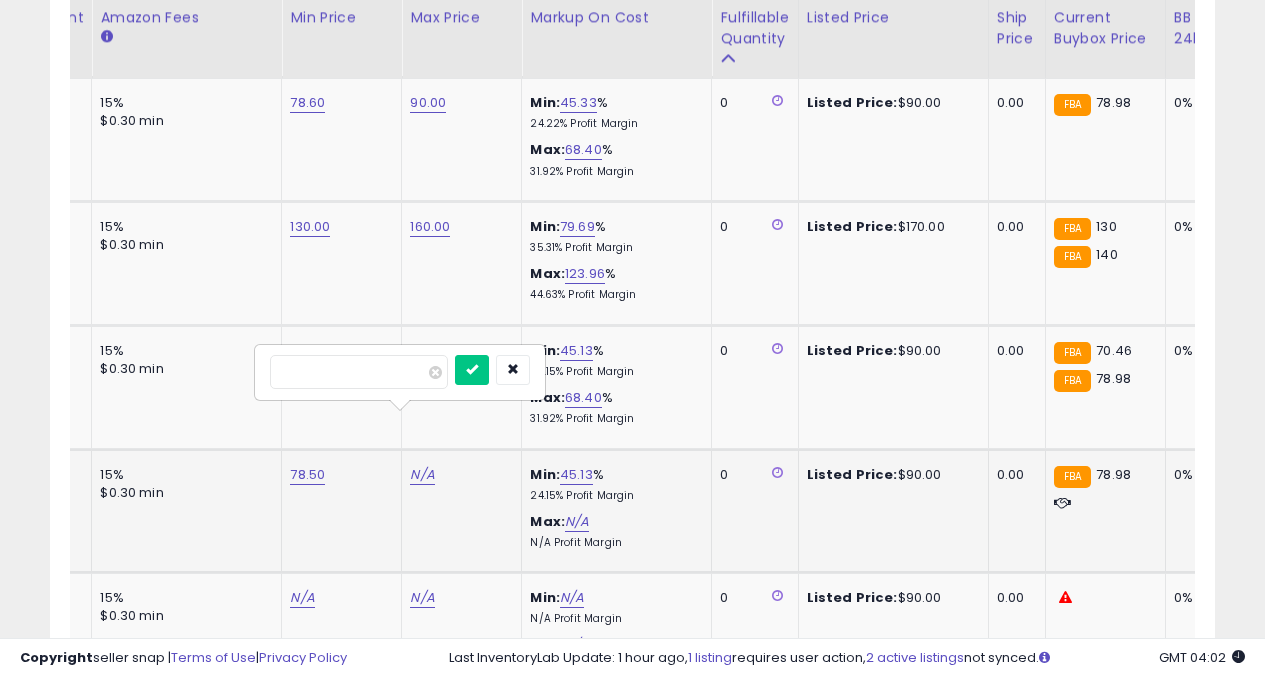 type on "**" 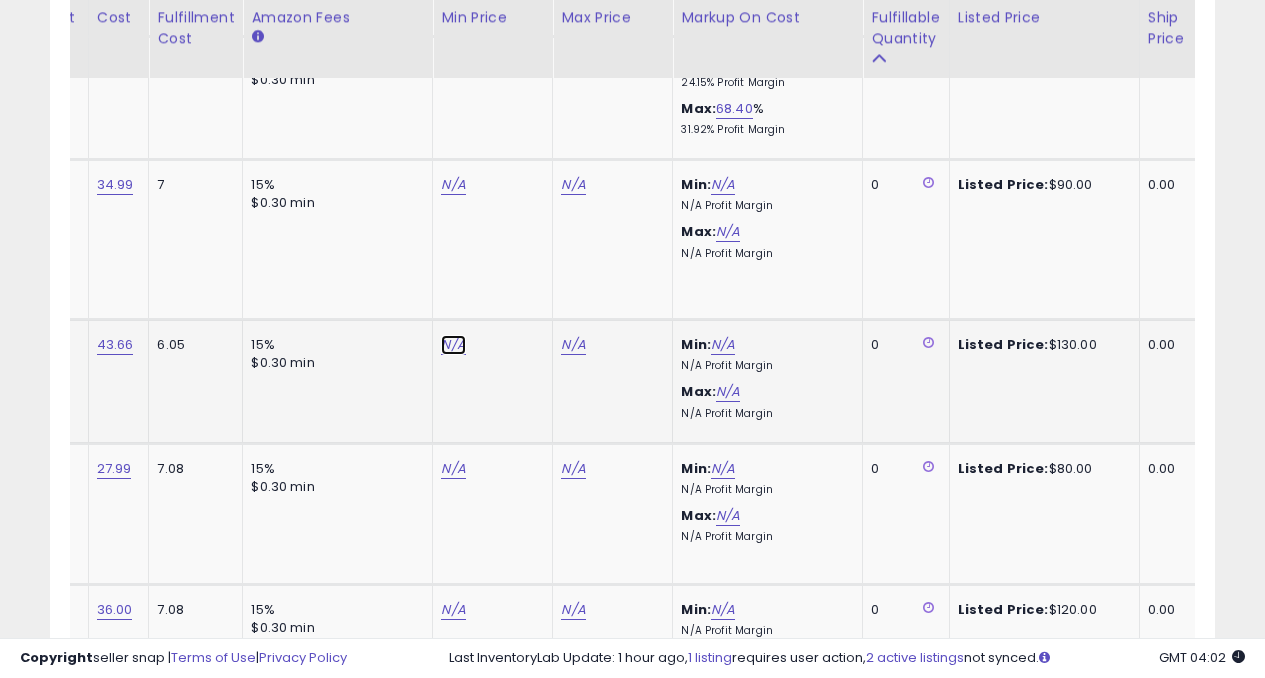click on "N/A" at bounding box center (453, 185) 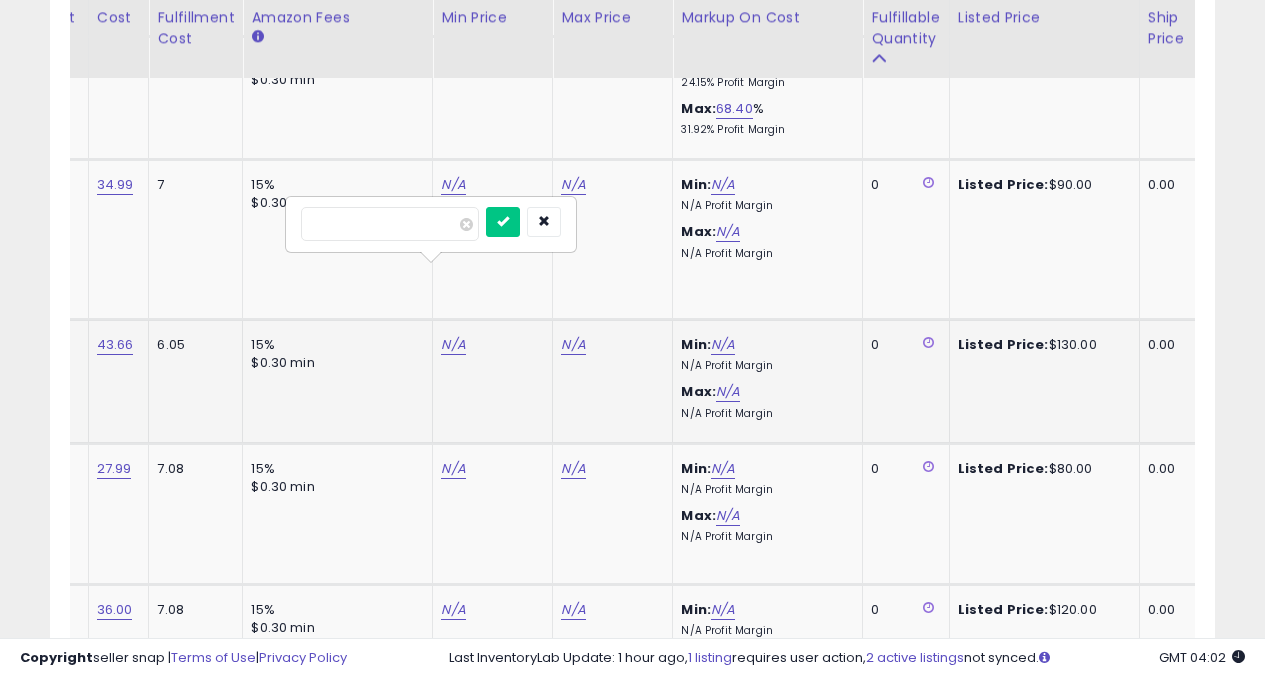 type on "***" 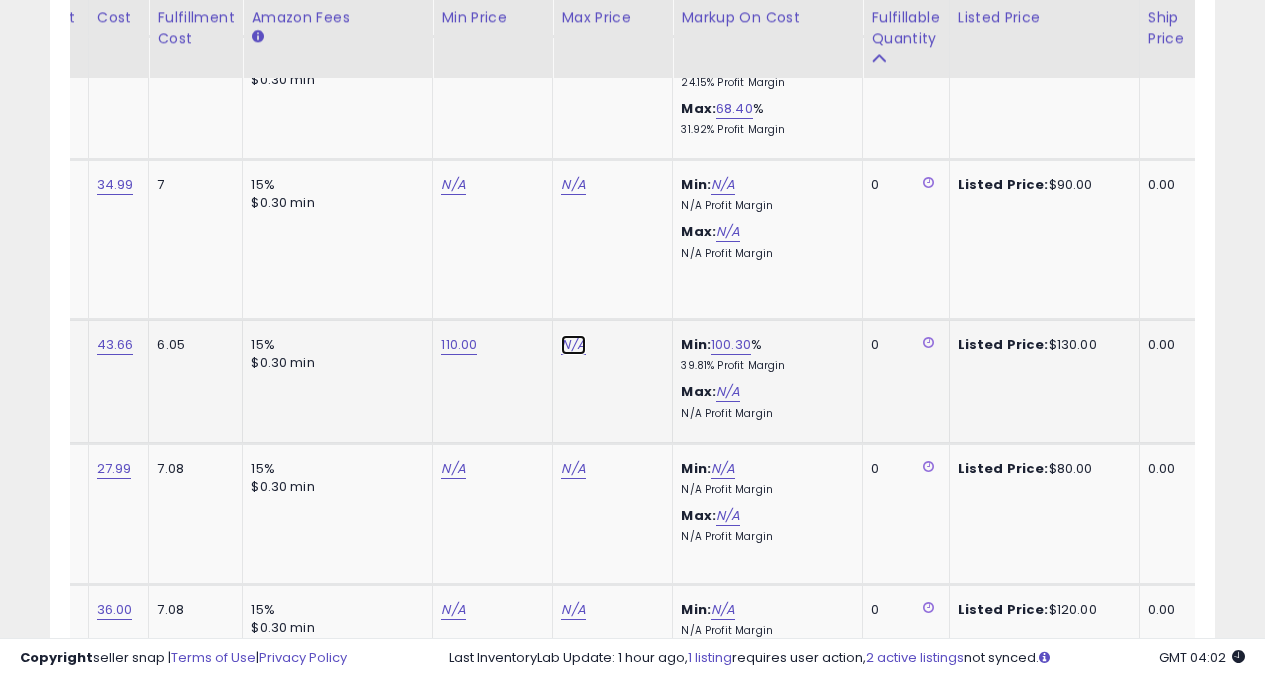 click on "N/A" at bounding box center (573, 185) 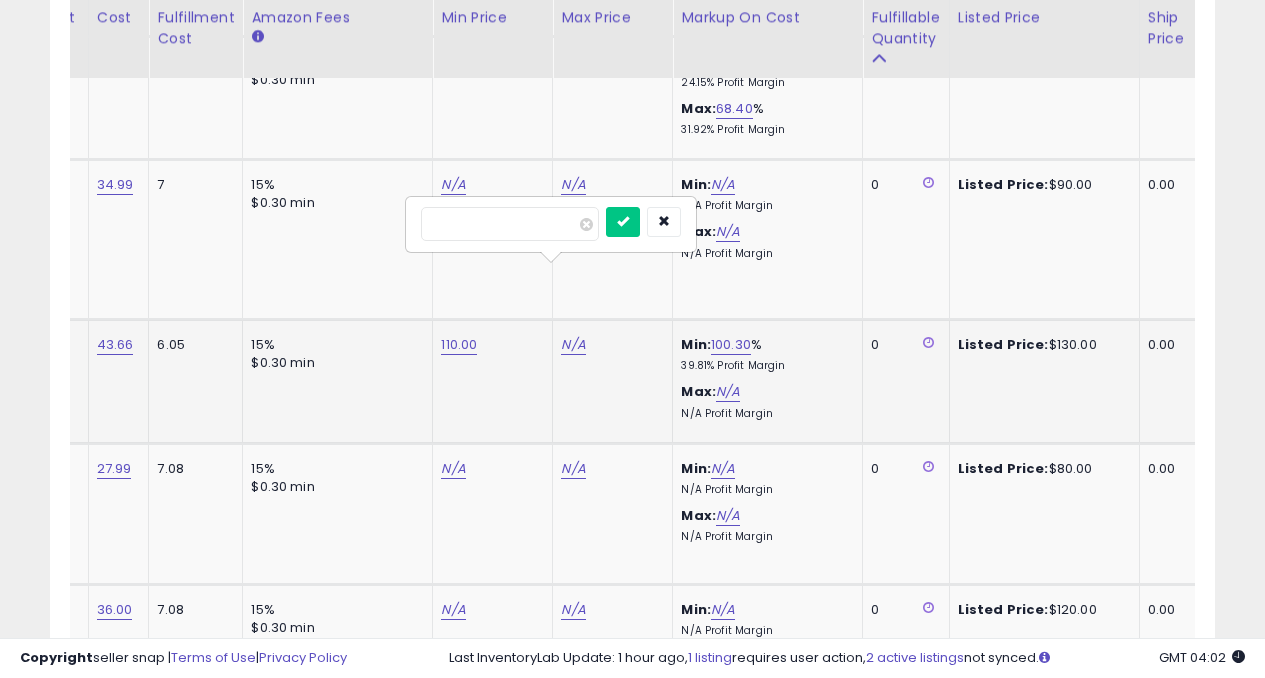 type on "***" 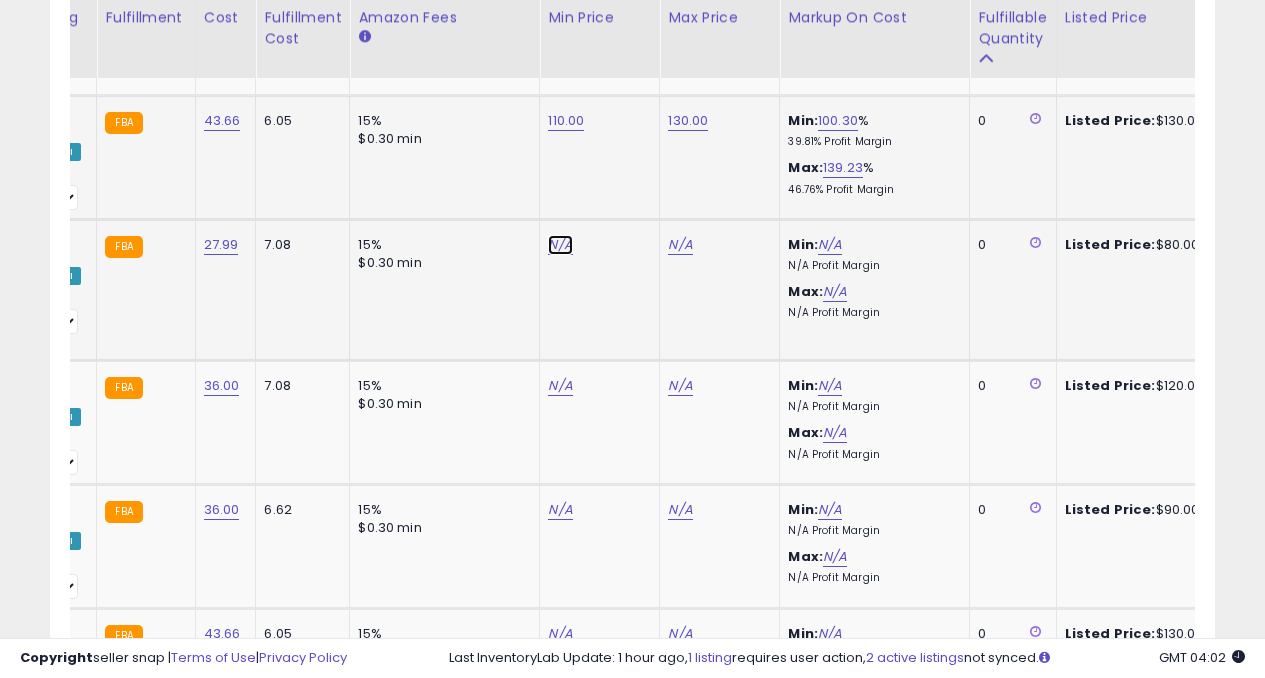 click on "N/A" at bounding box center [560, -39] 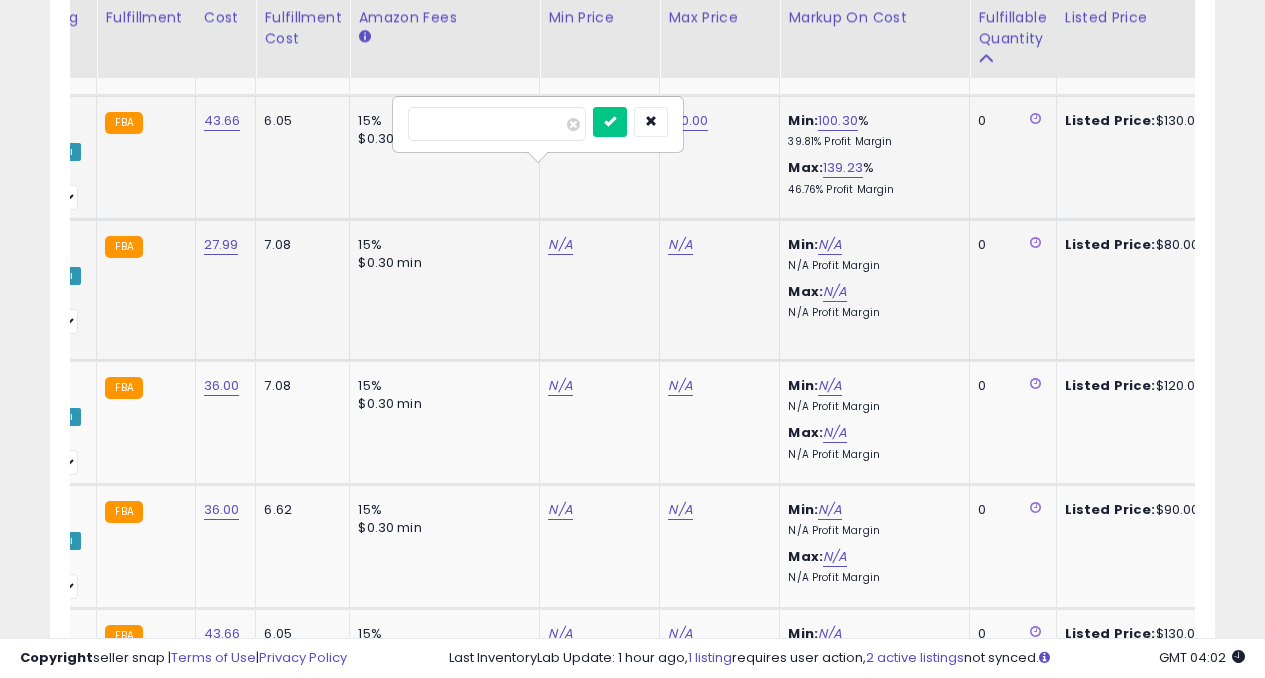 type on "**" 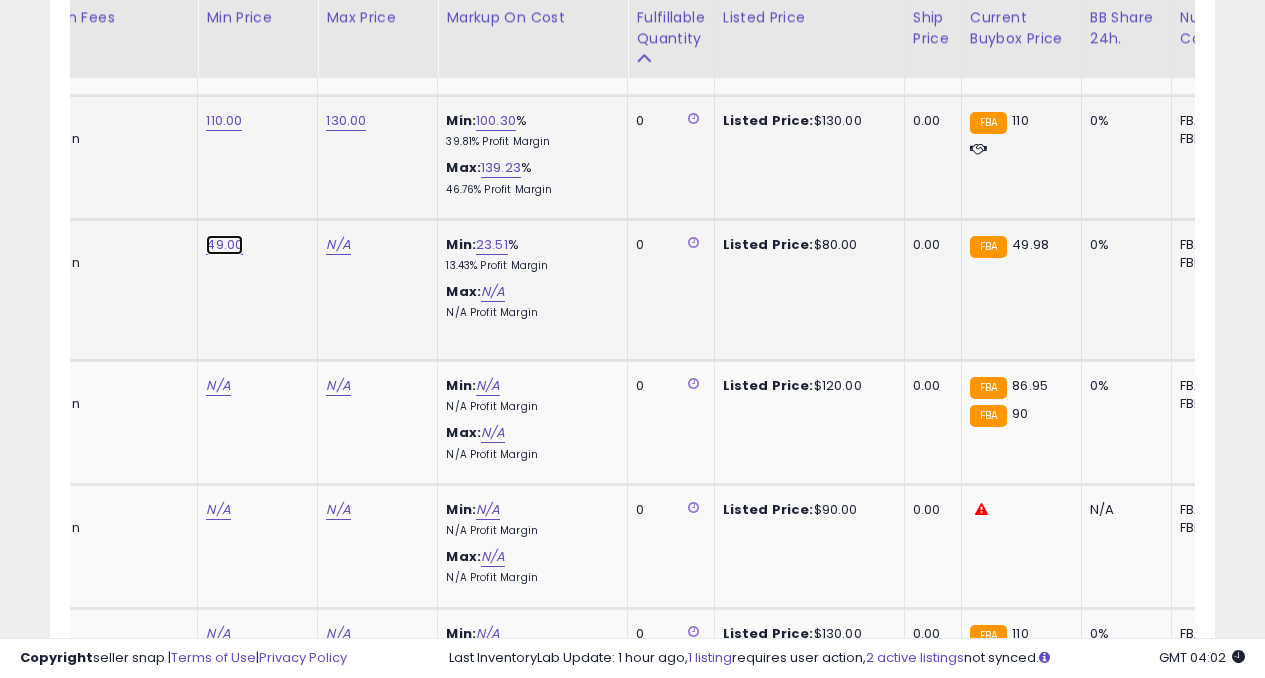 click on "49.00" at bounding box center [224, -5540] 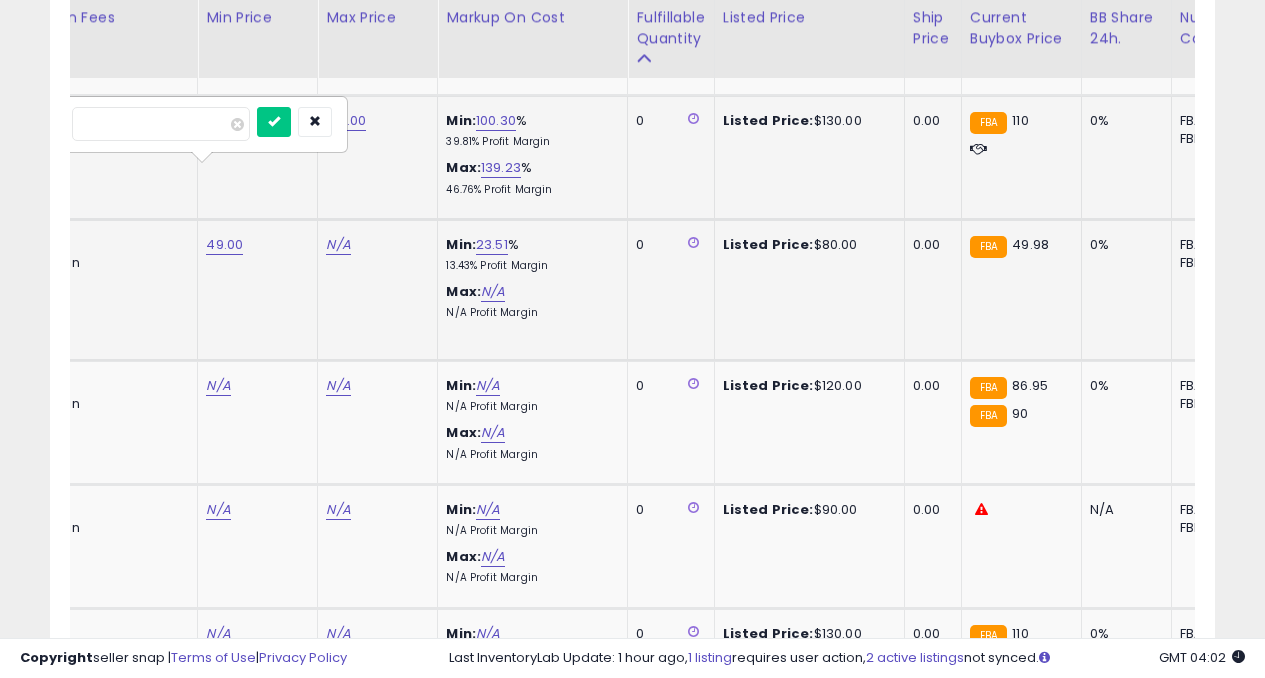 type on "*" 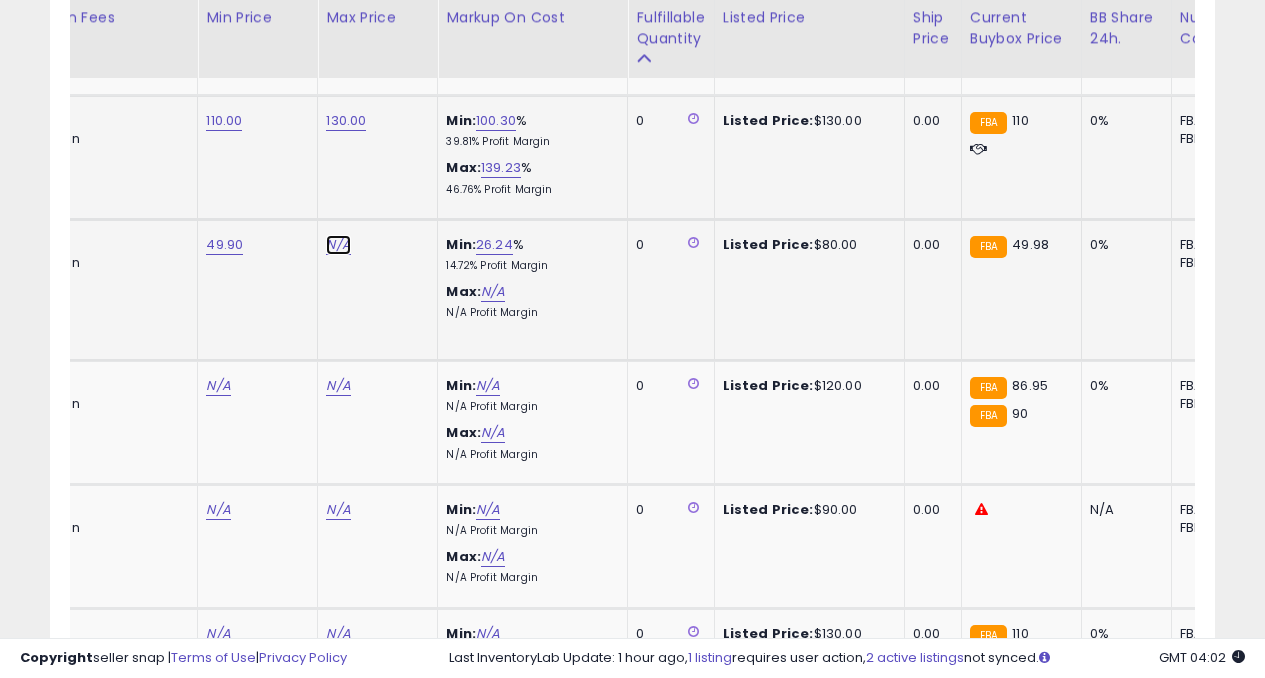 click on "N/A" at bounding box center [338, -39] 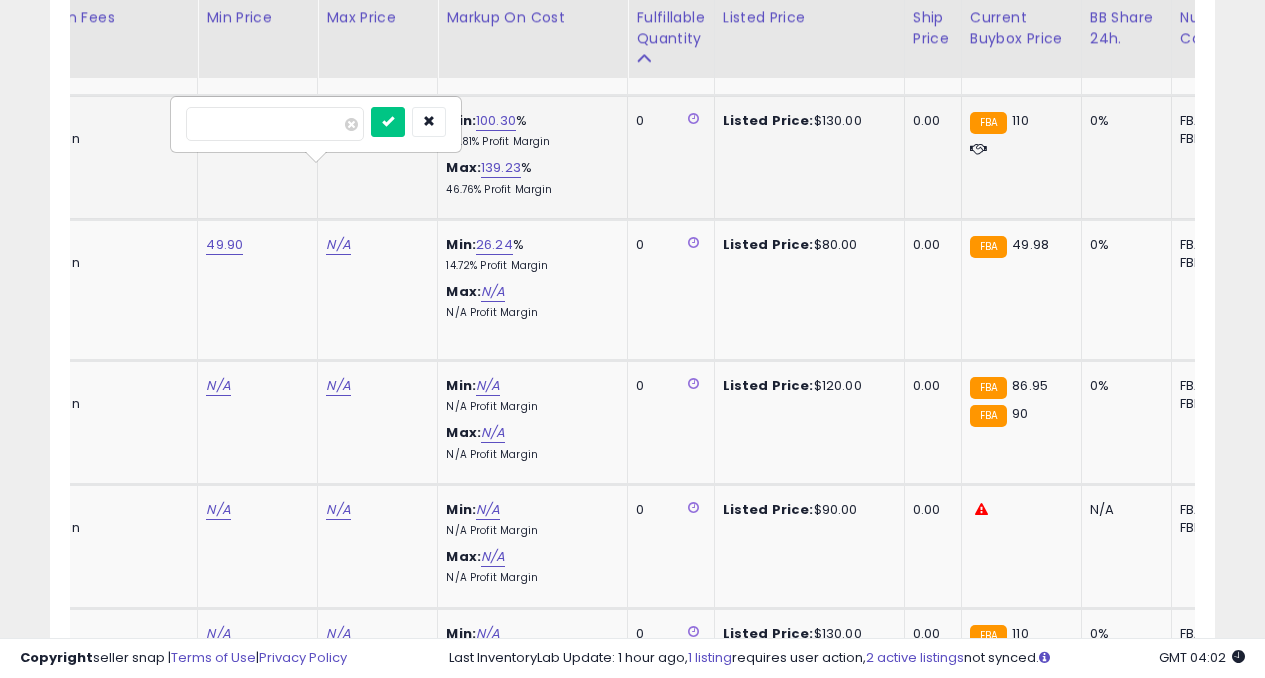 type on "**" 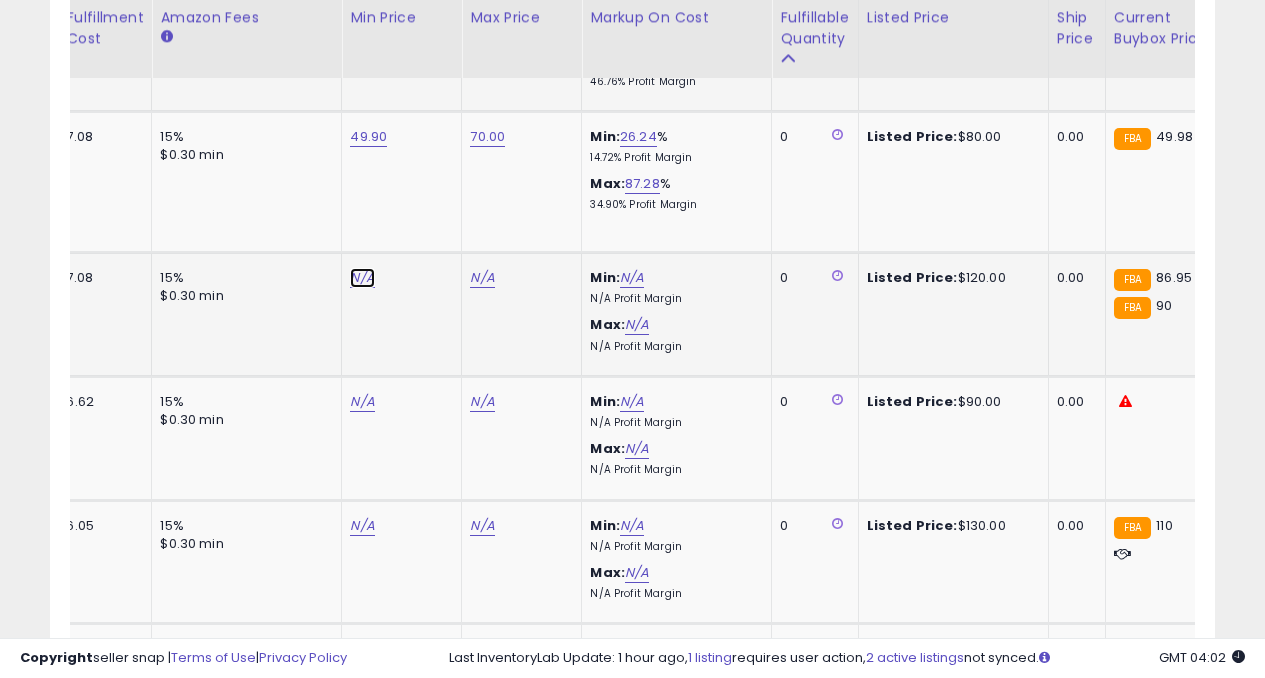 click on "N/A" at bounding box center (362, -147) 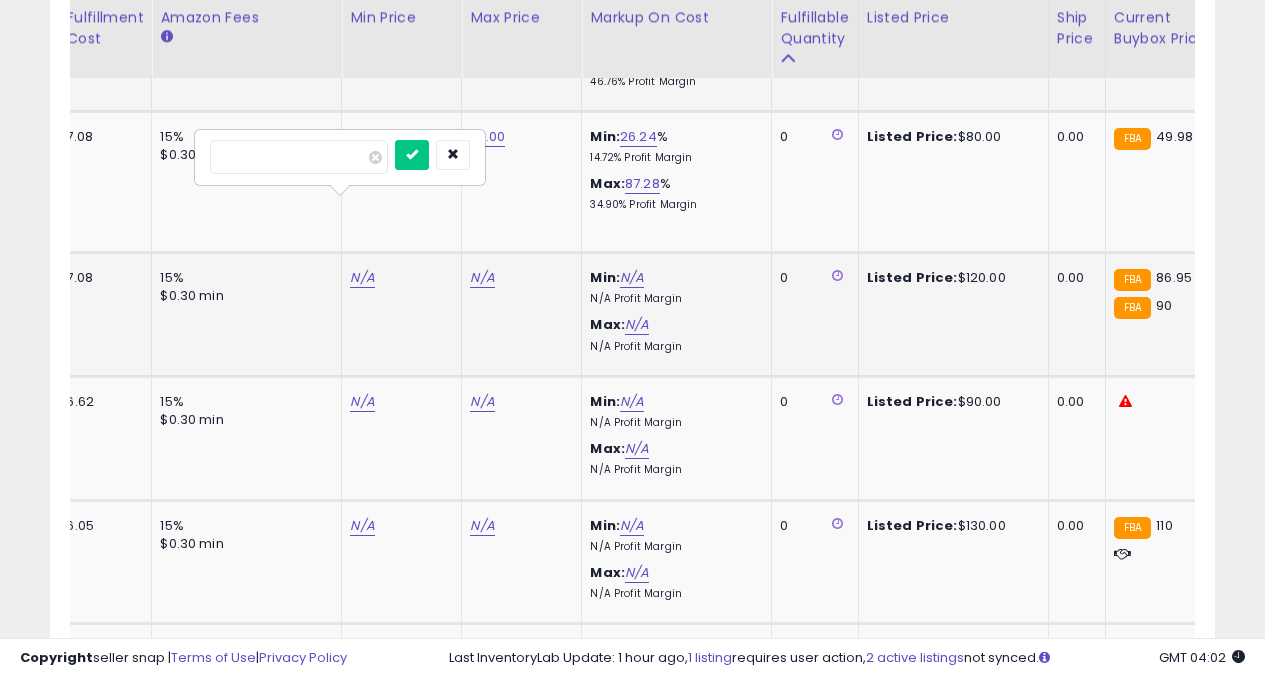 type on "****" 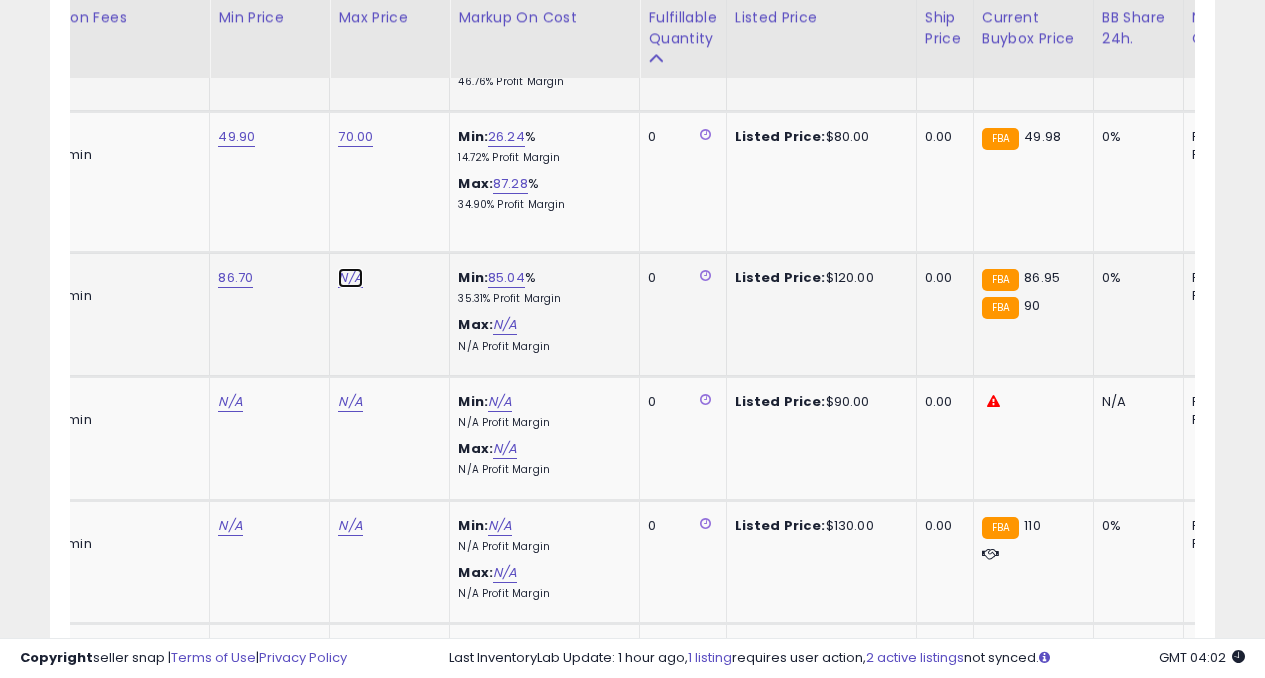 click on "N/A" at bounding box center [350, -147] 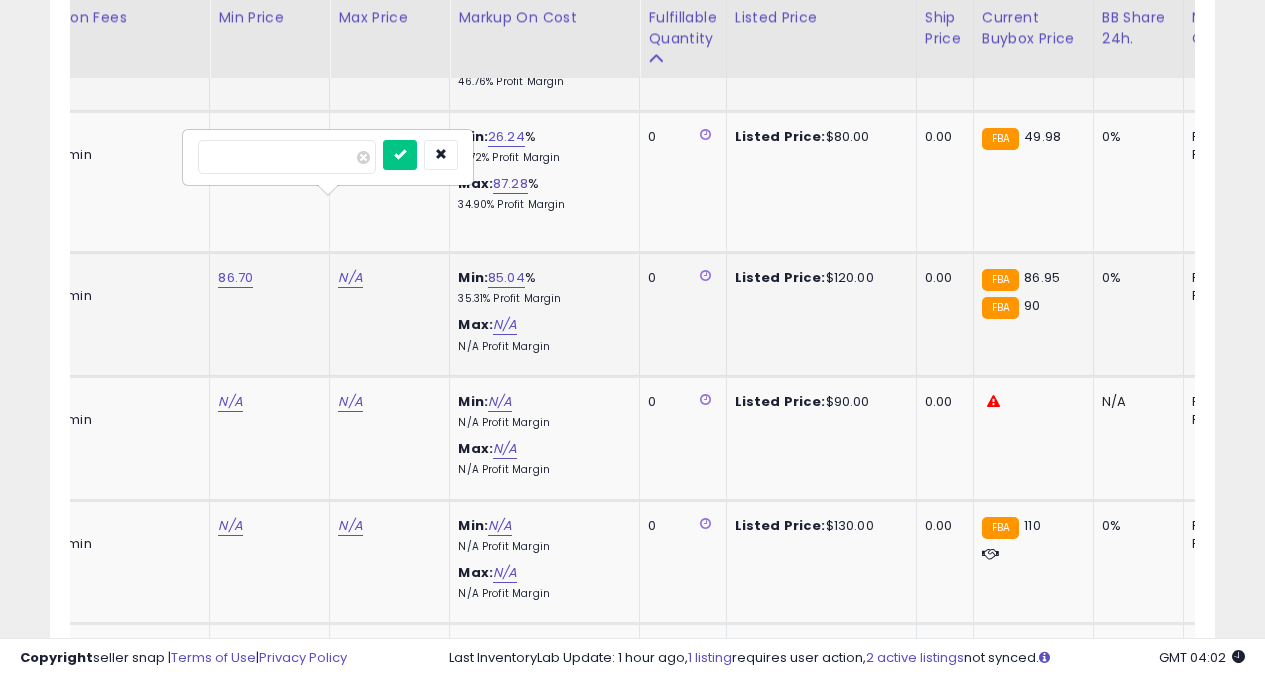 type on "***" 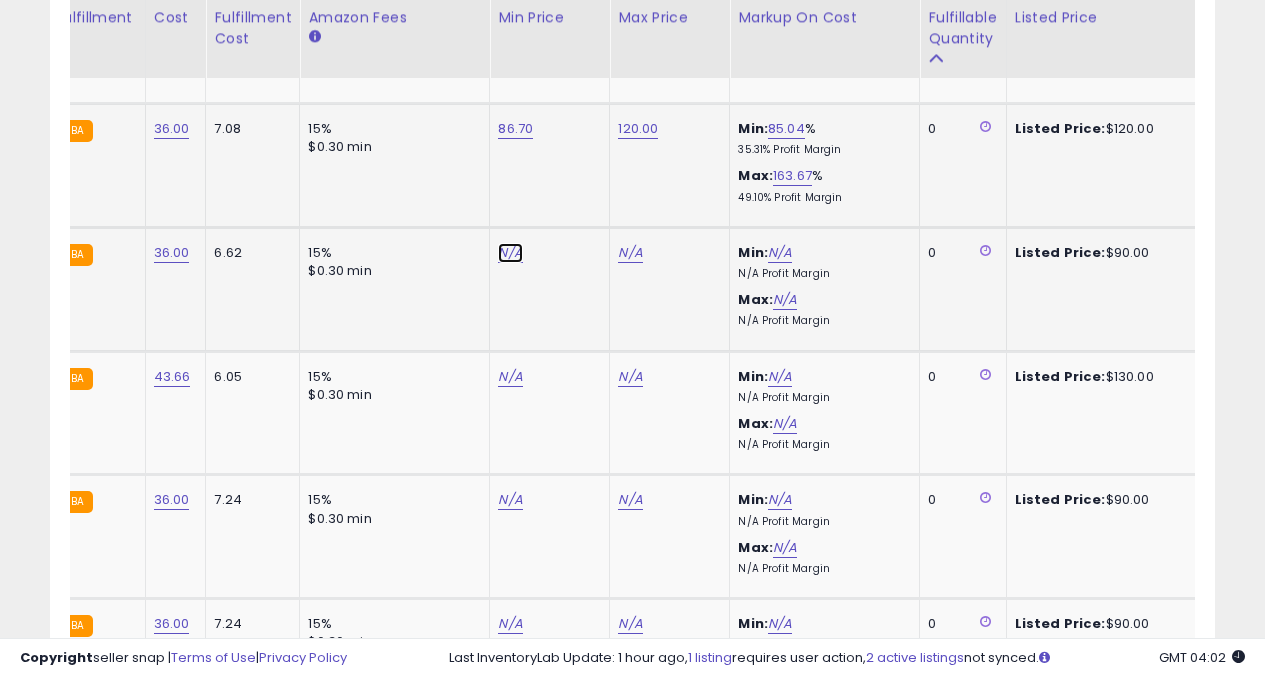 click on "N/A" at bounding box center [510, -296] 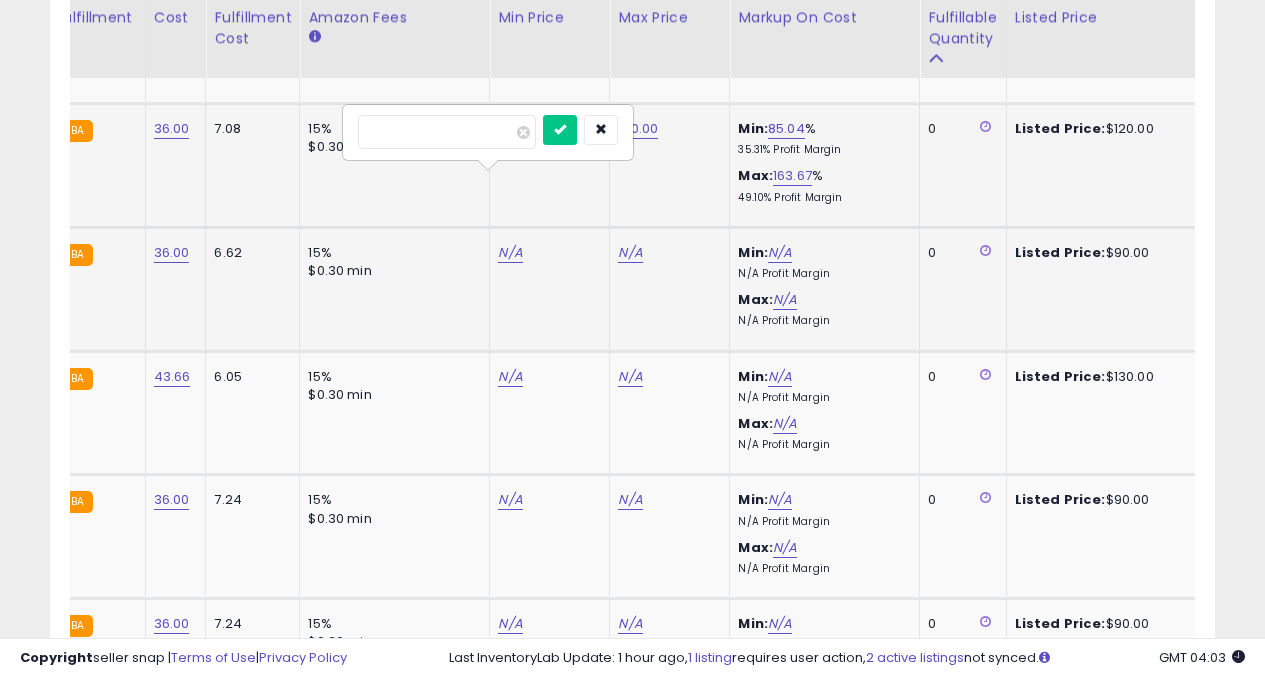 type on "**" 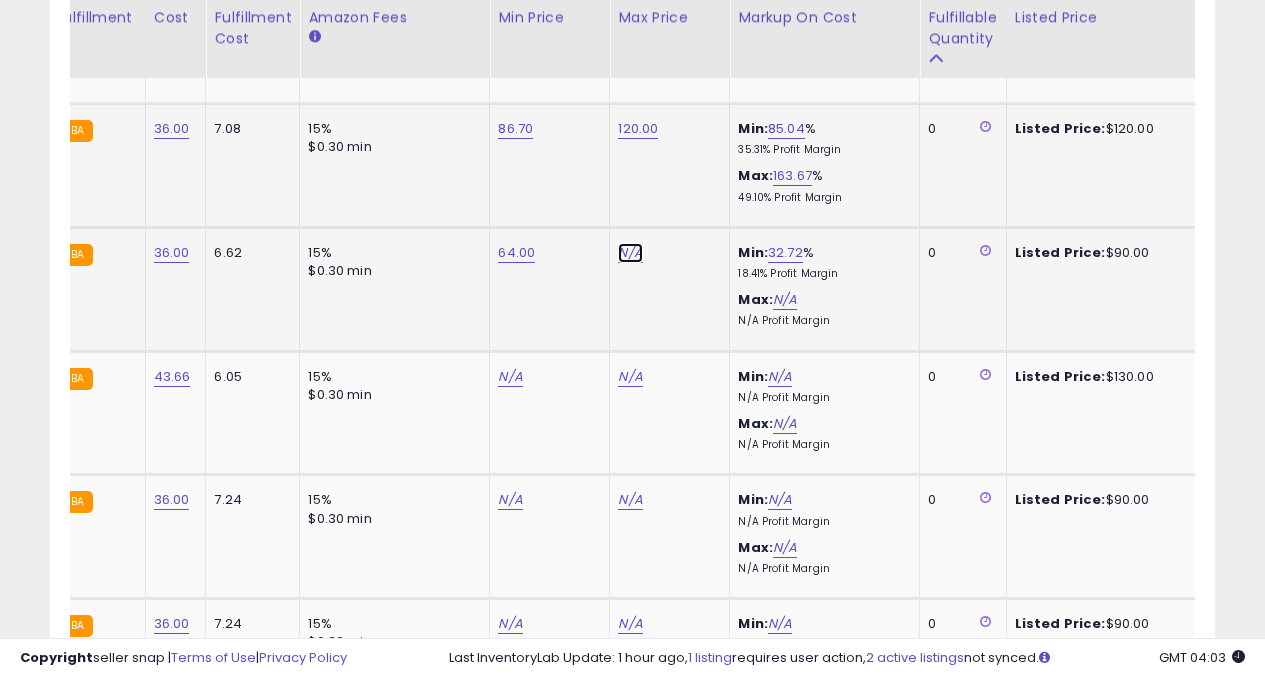 click on "N/A" at bounding box center [630, -296] 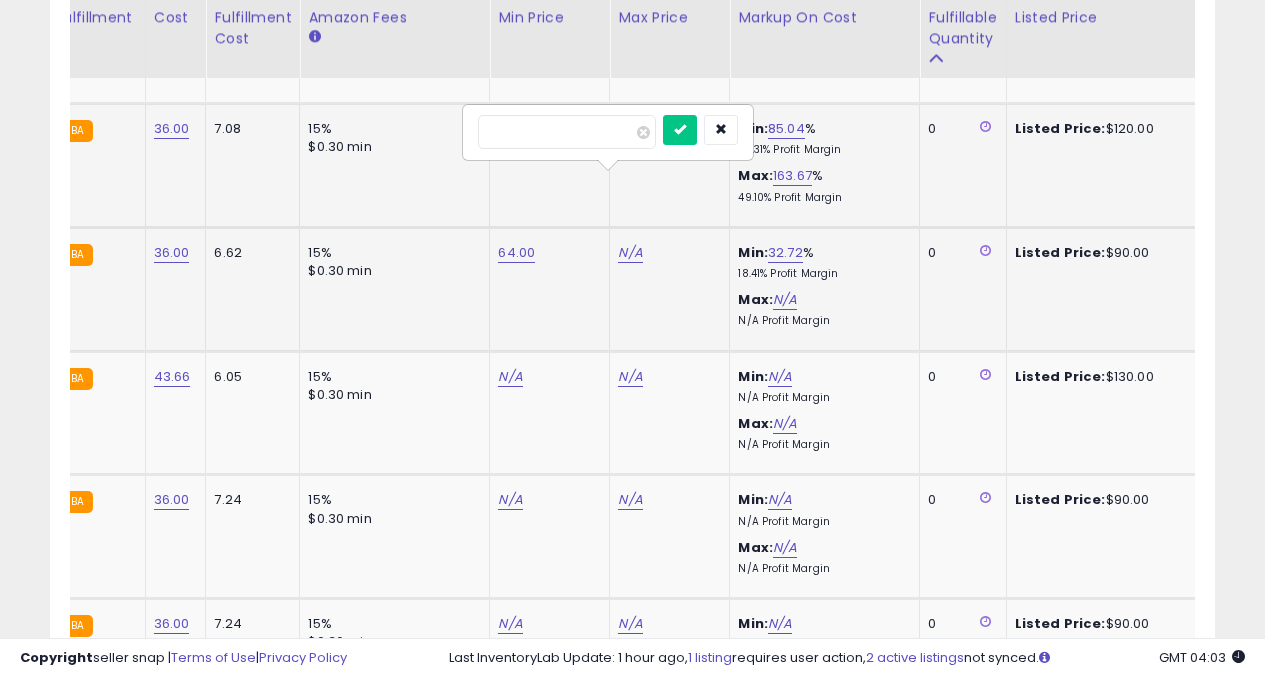 type on "**" 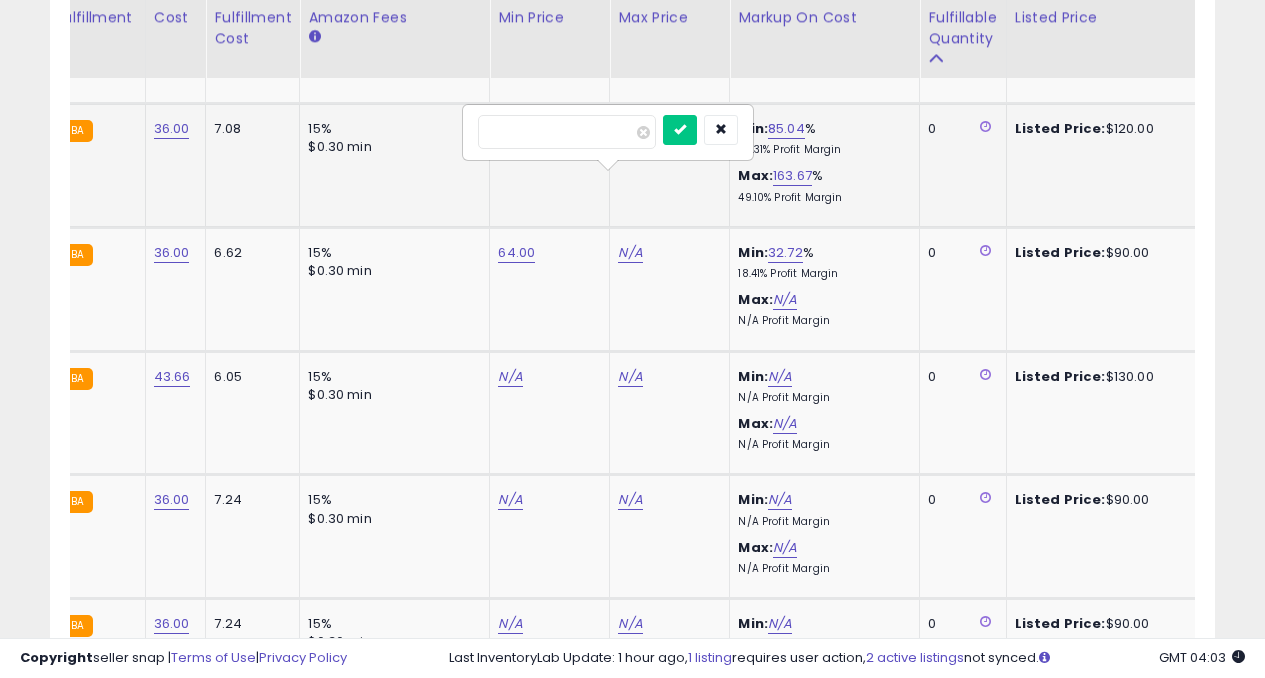 click at bounding box center (680, 130) 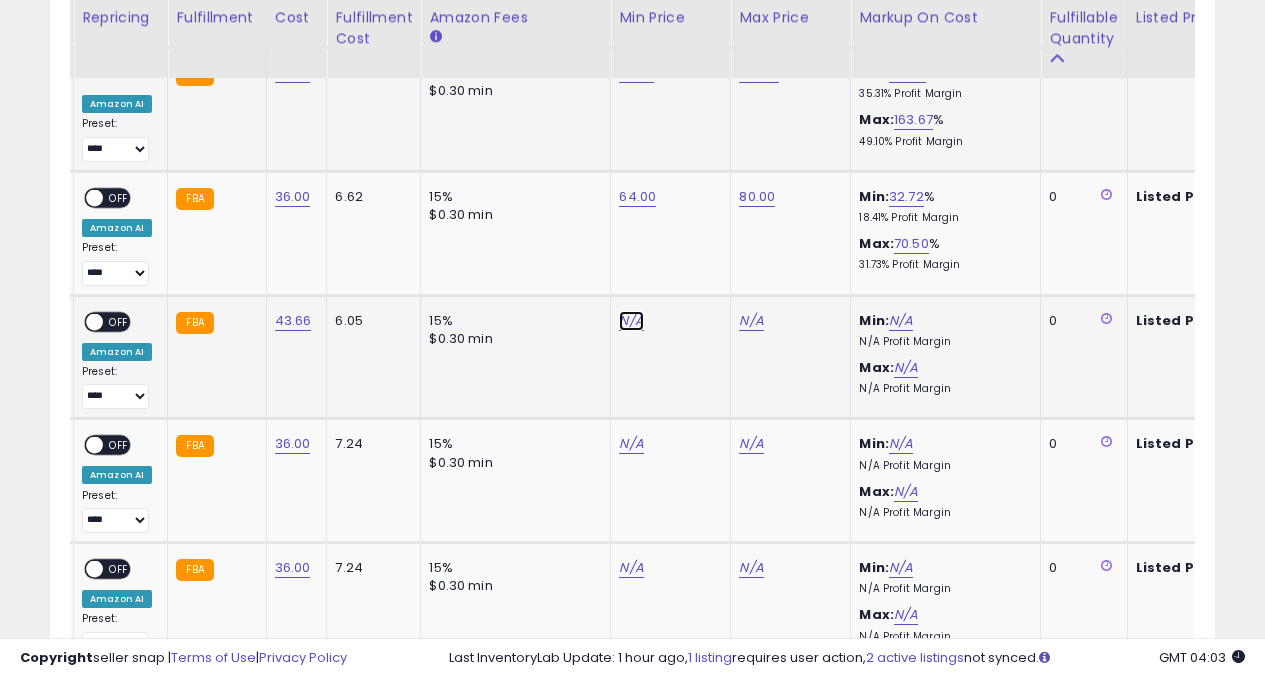 click on "N/A" at bounding box center [631, -352] 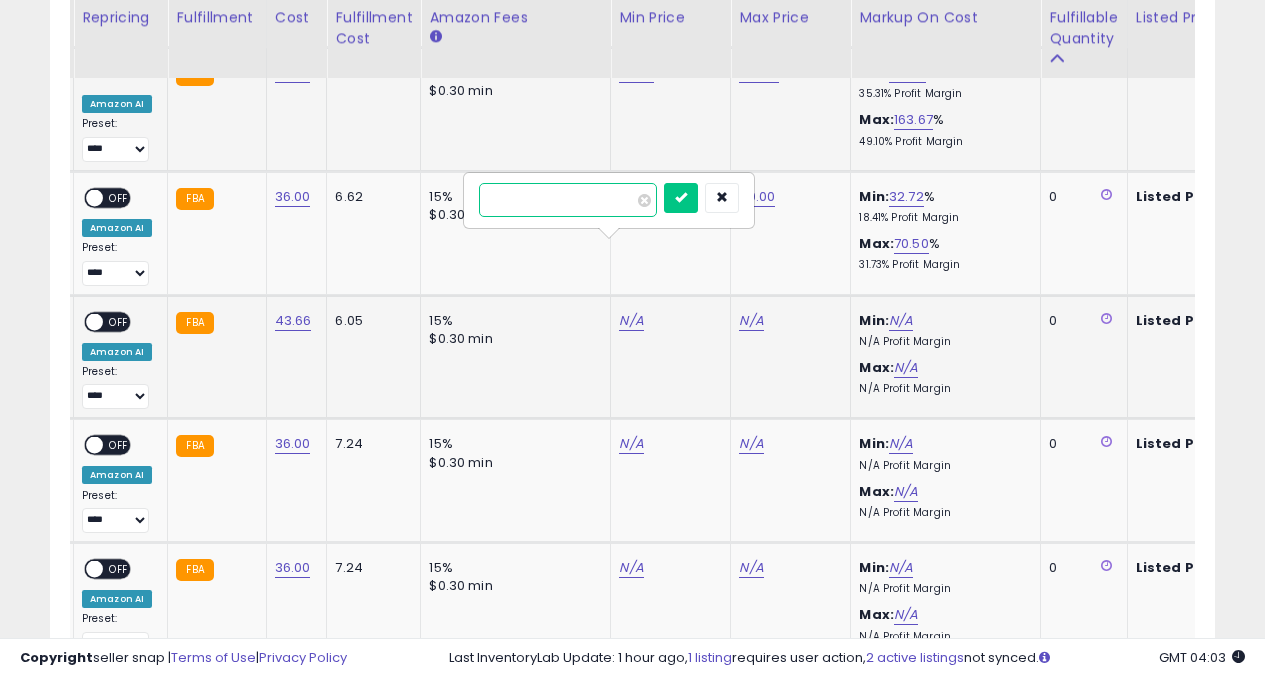 type on "***" 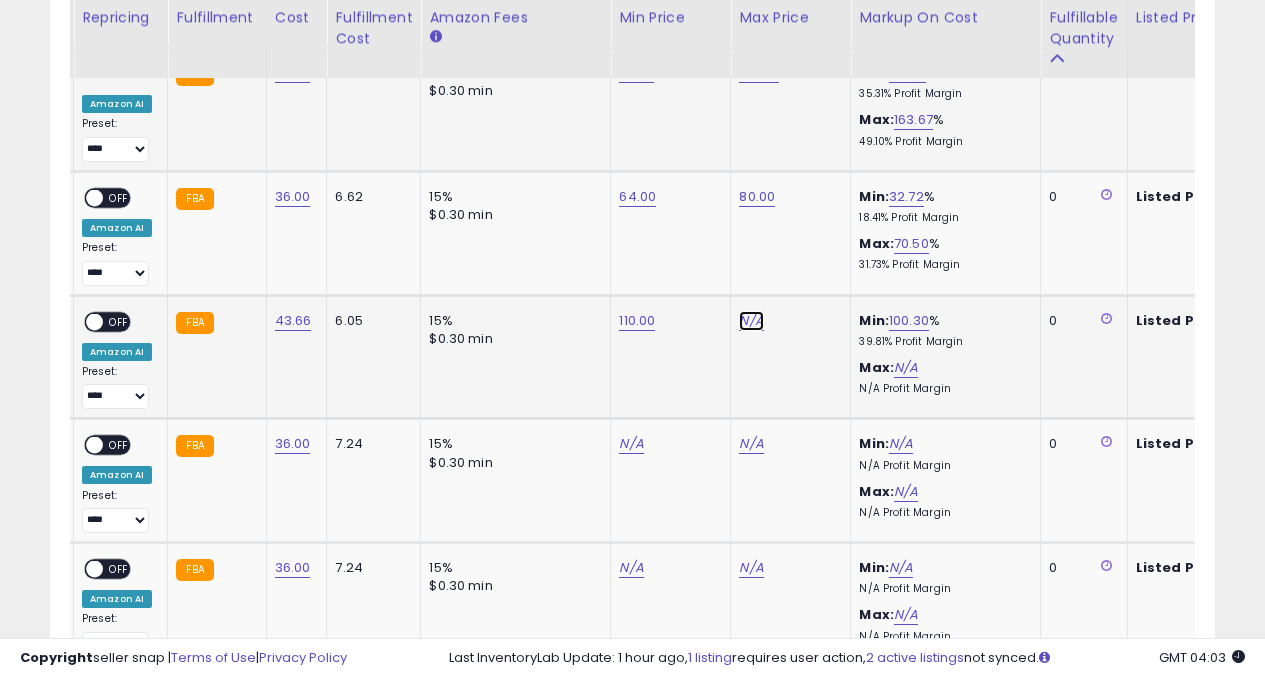 click on "N/A" at bounding box center [751, -352] 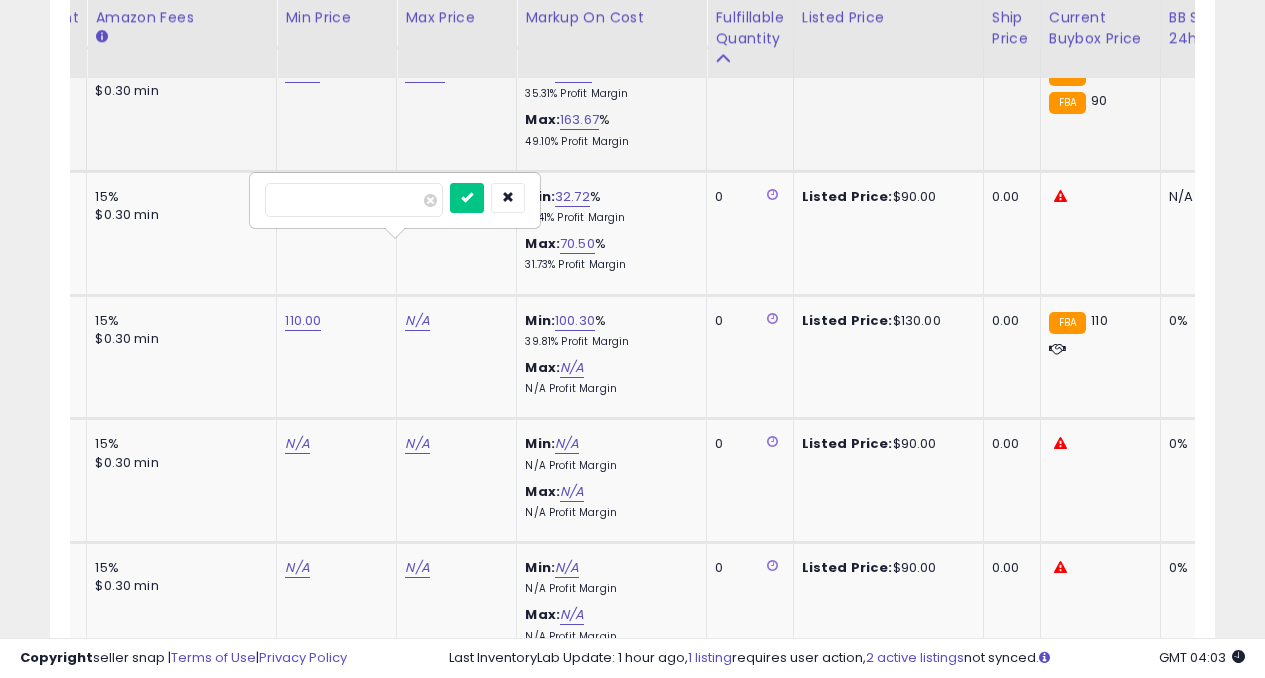 type on "***" 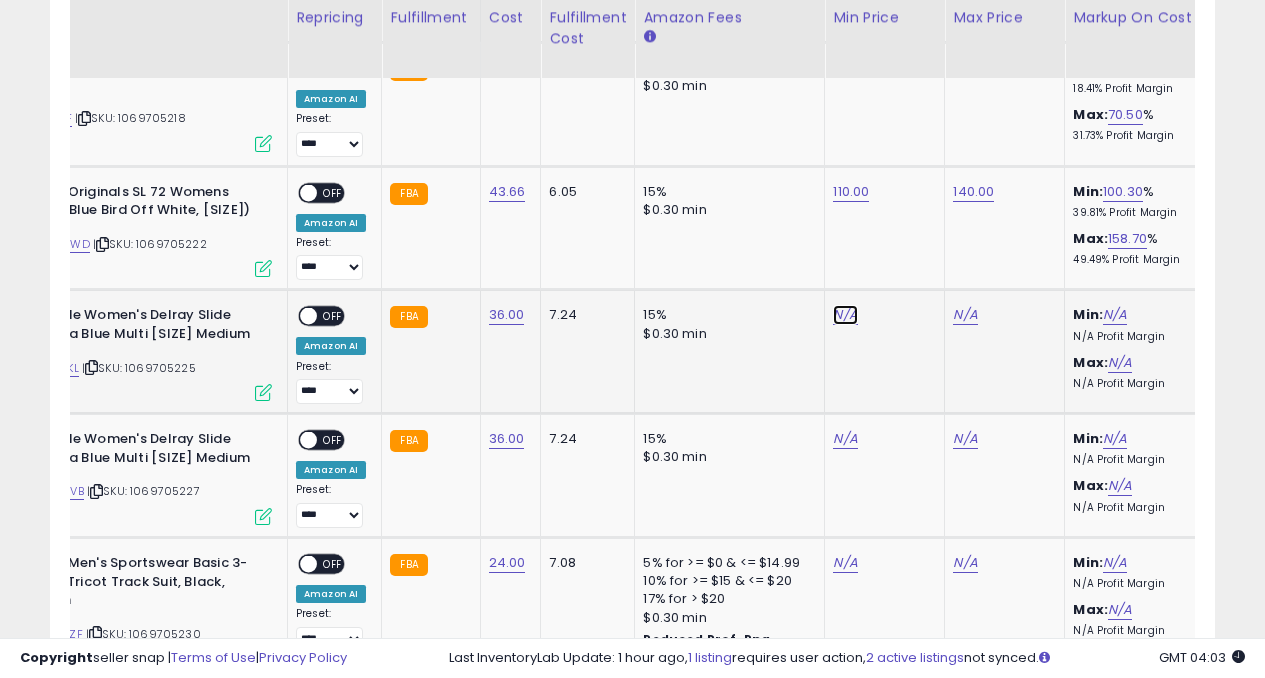 click on "N/A" at bounding box center (845, -481) 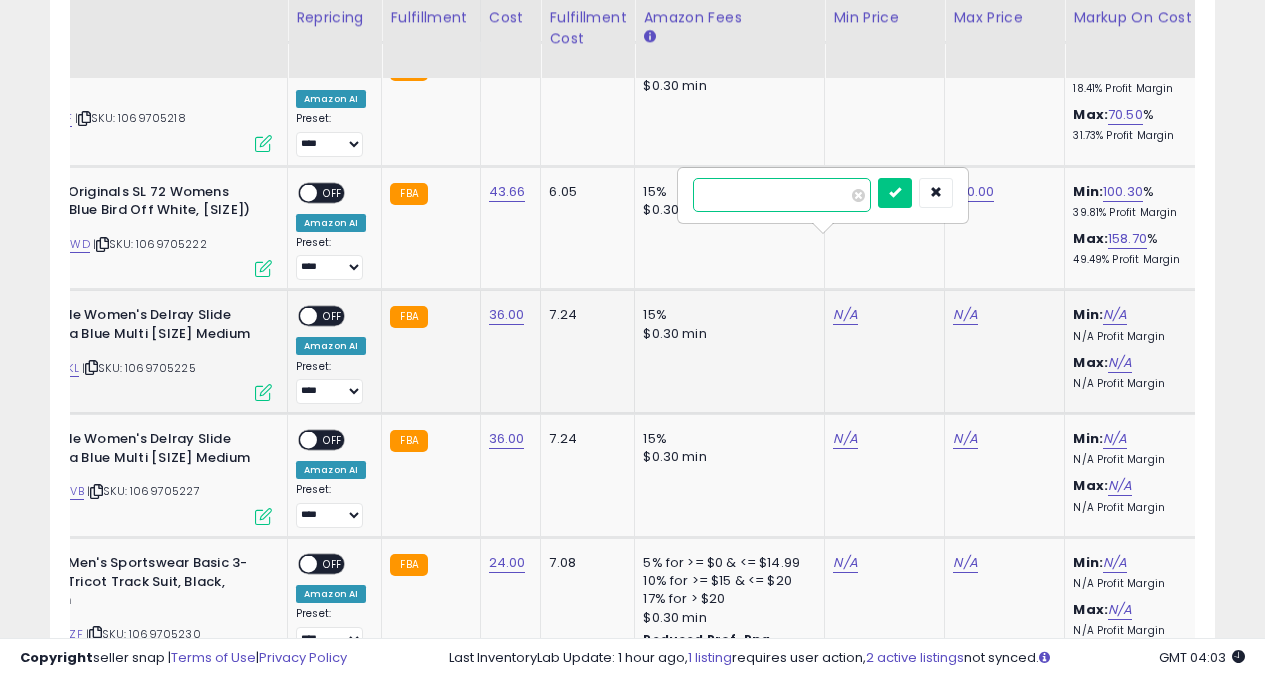 type on "**" 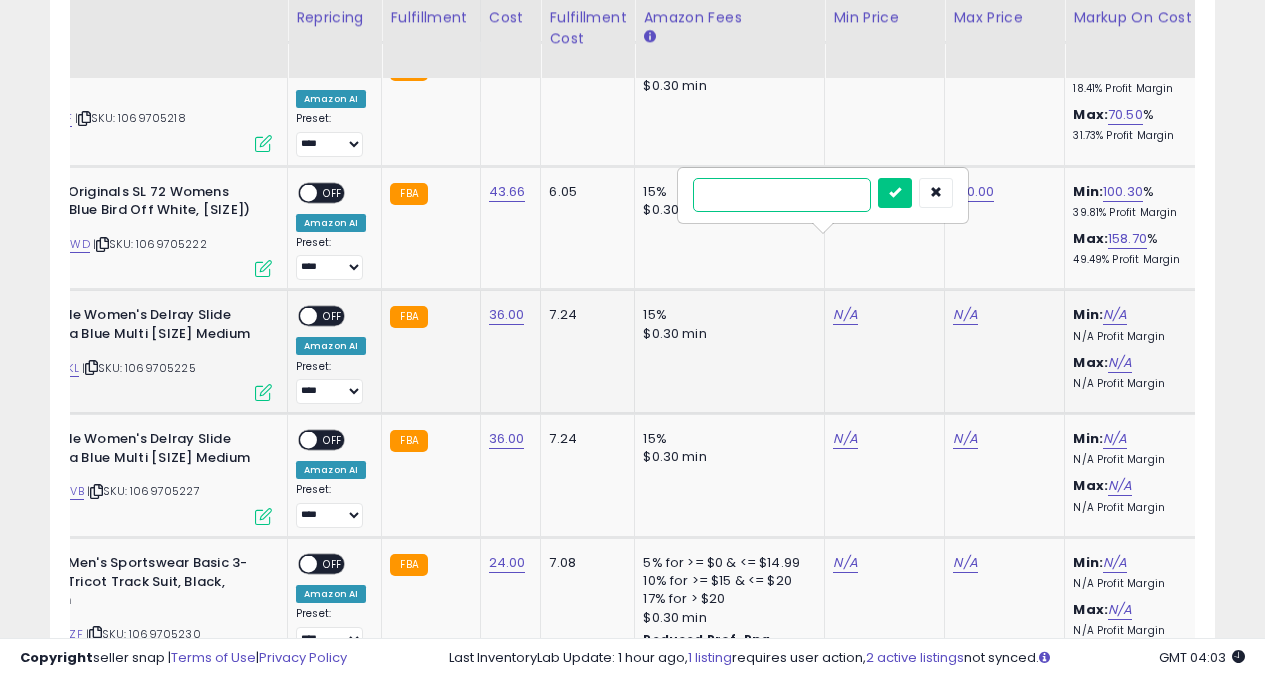 type on "**" 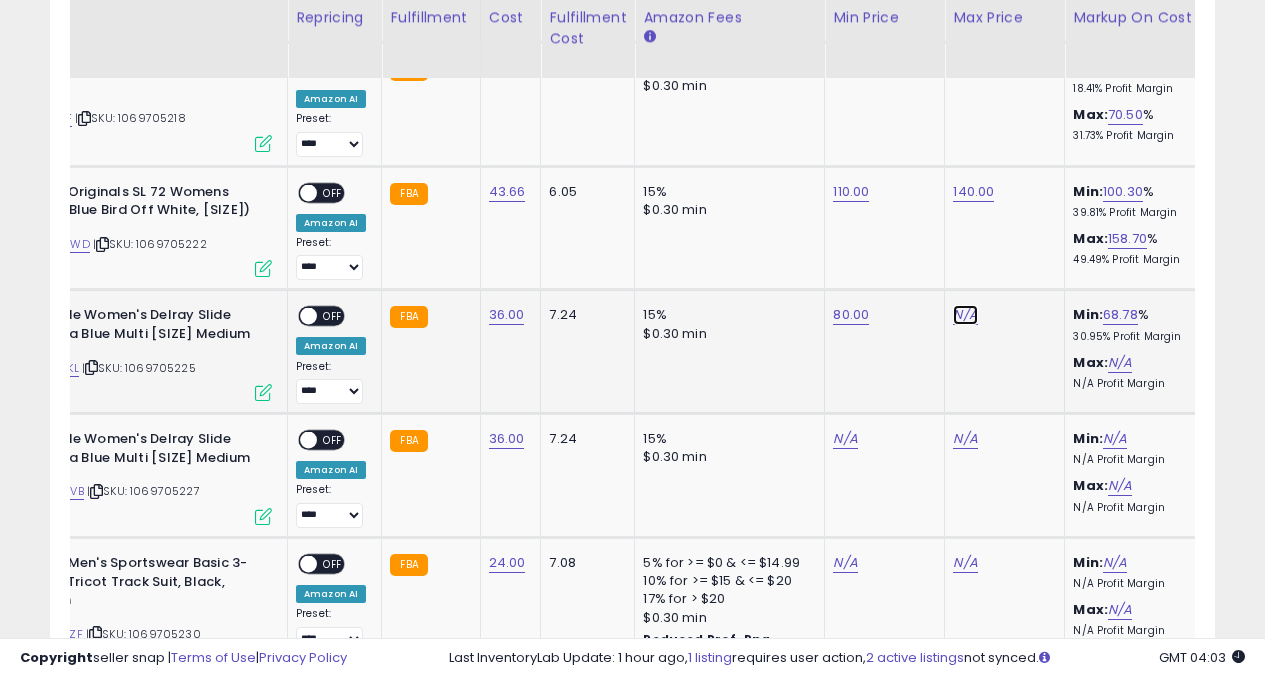 click on "N/A" at bounding box center (965, -481) 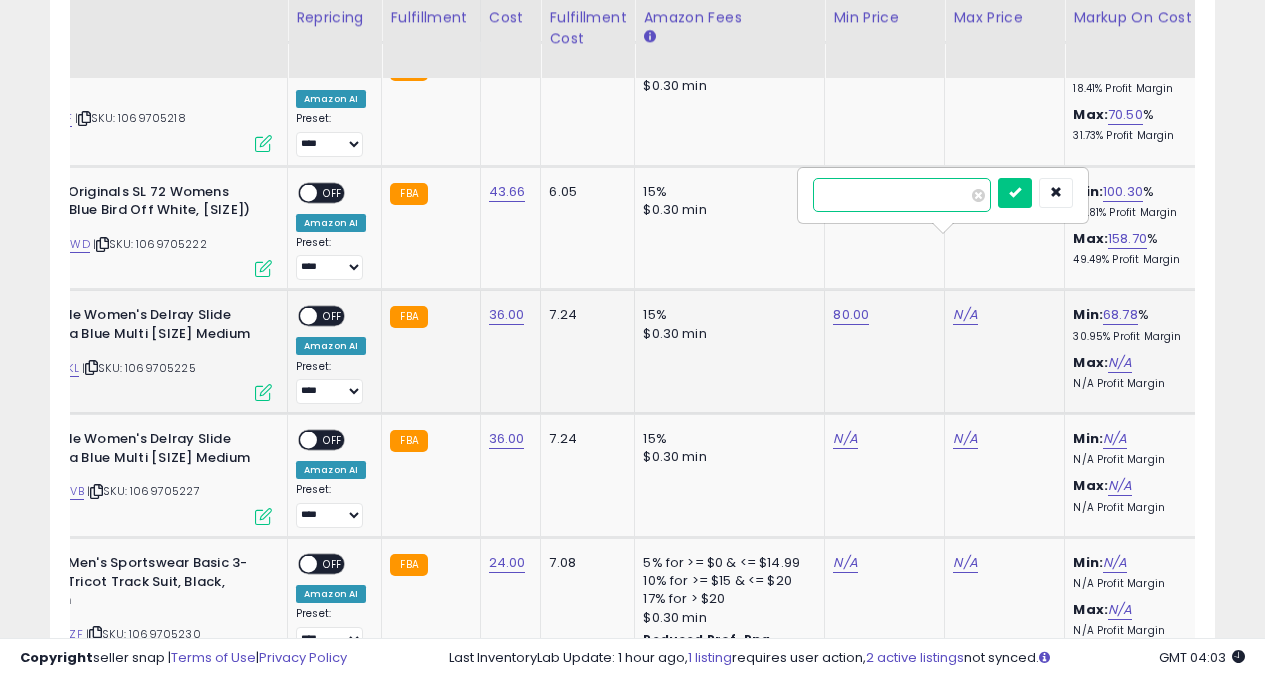 type on "**" 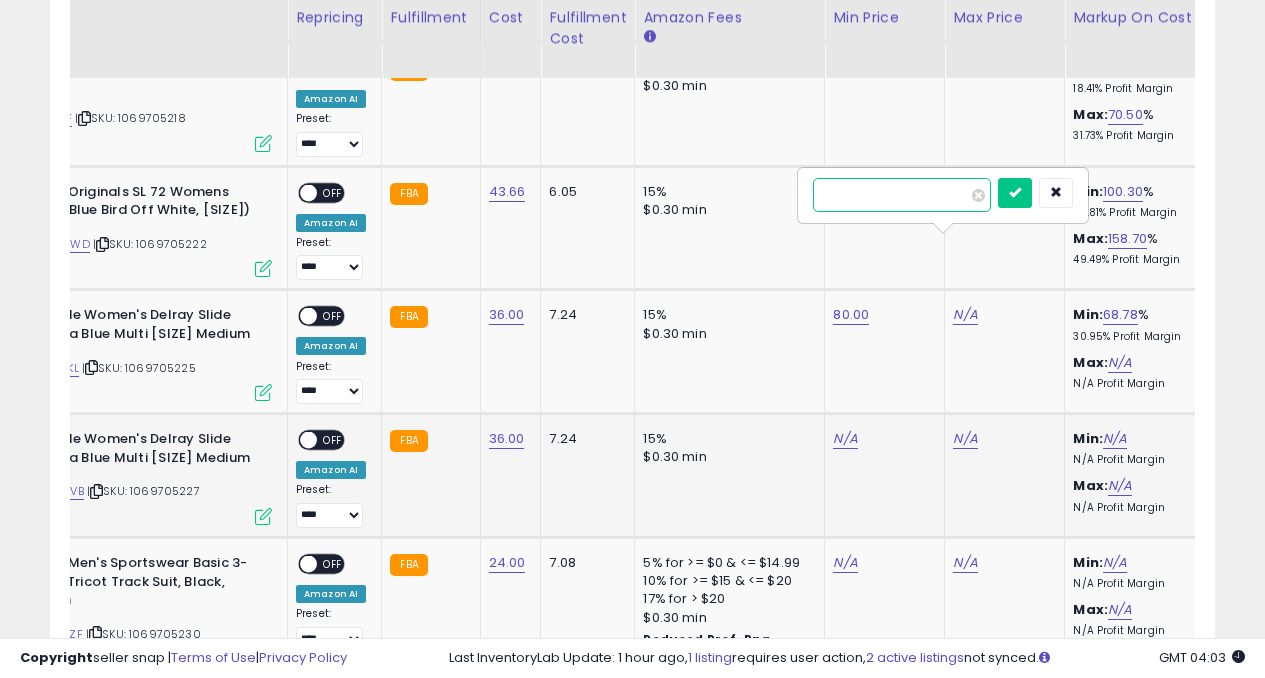 click at bounding box center (1015, 193) 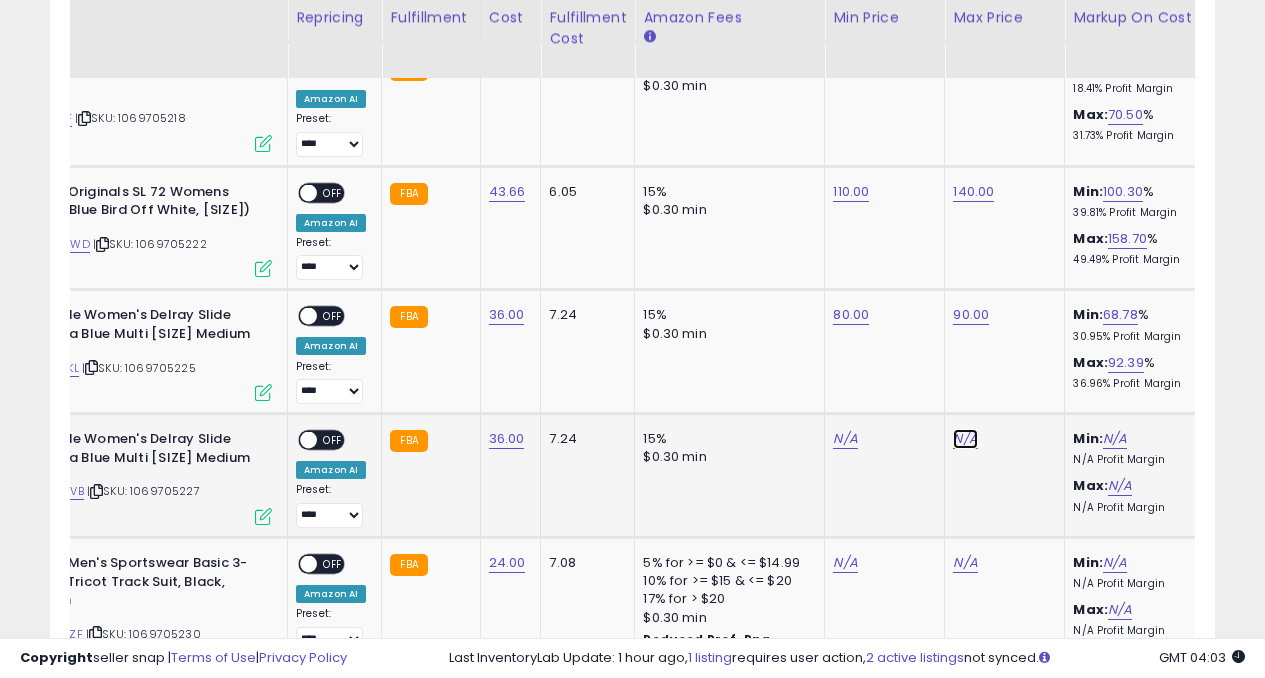 click on "N/A" at bounding box center (965, -481) 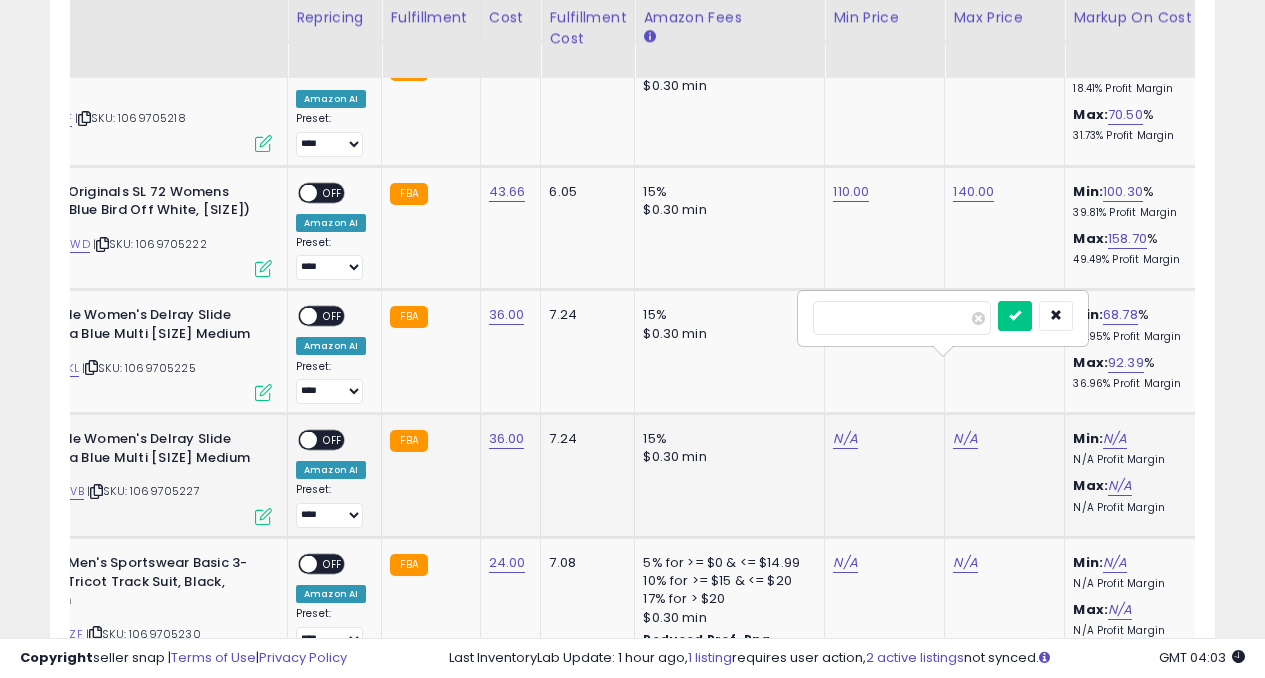 type on "**" 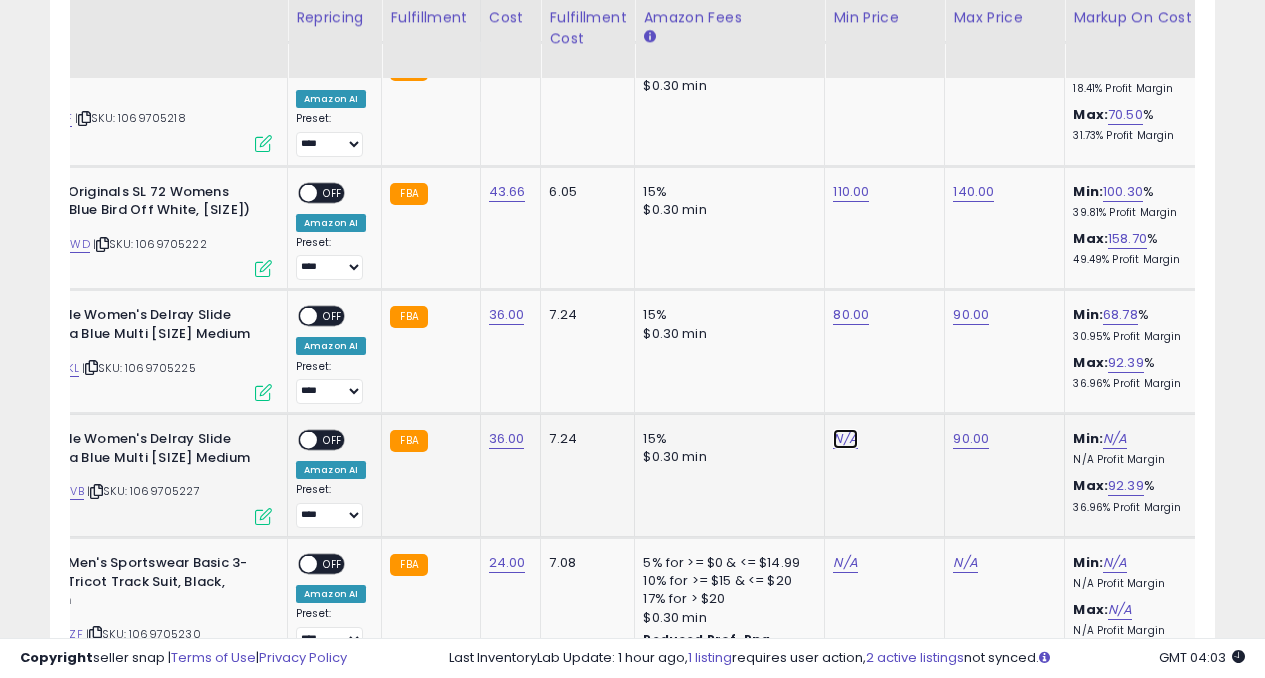 click on "N/A" at bounding box center [845, -481] 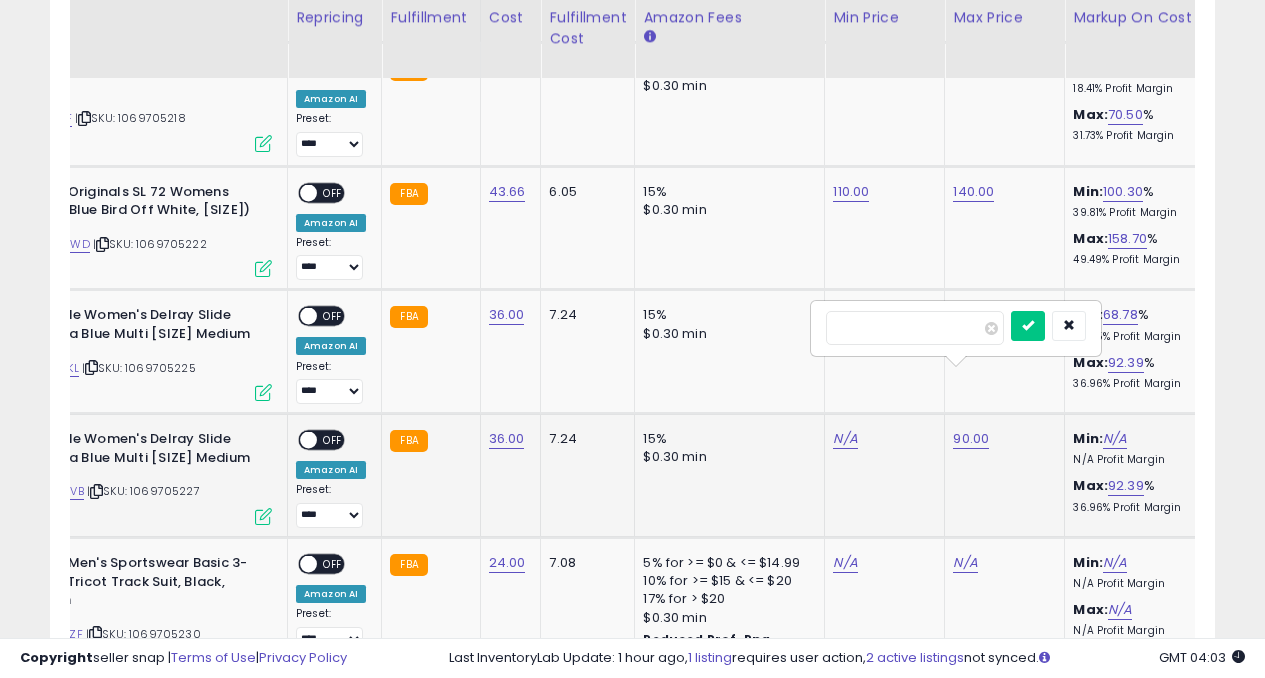 type on "**" 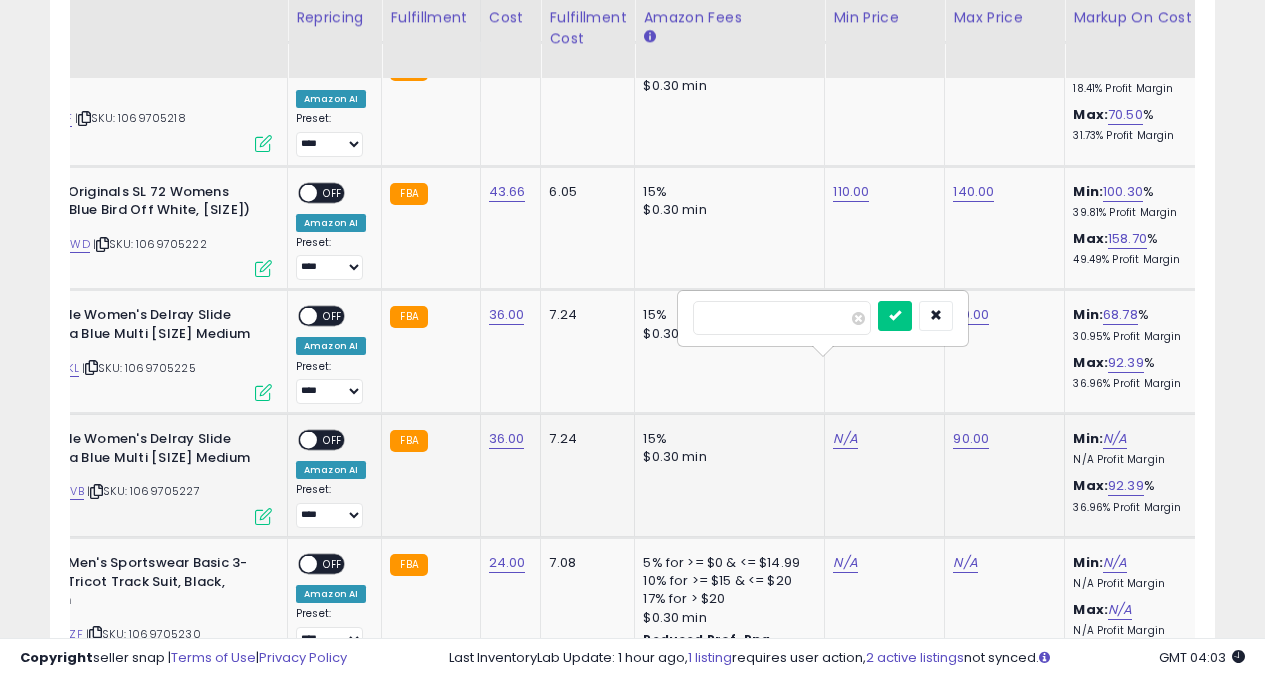 click at bounding box center [895, 316] 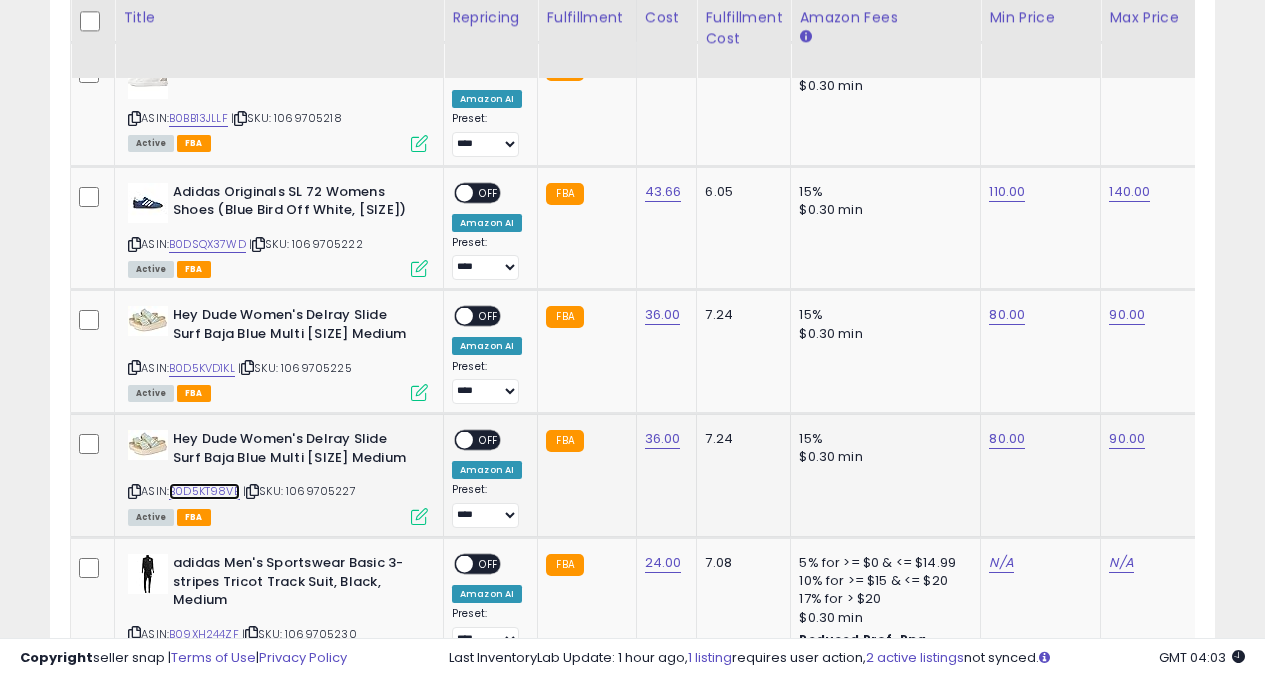 click on "B0D5KT98VB" at bounding box center [204, 491] 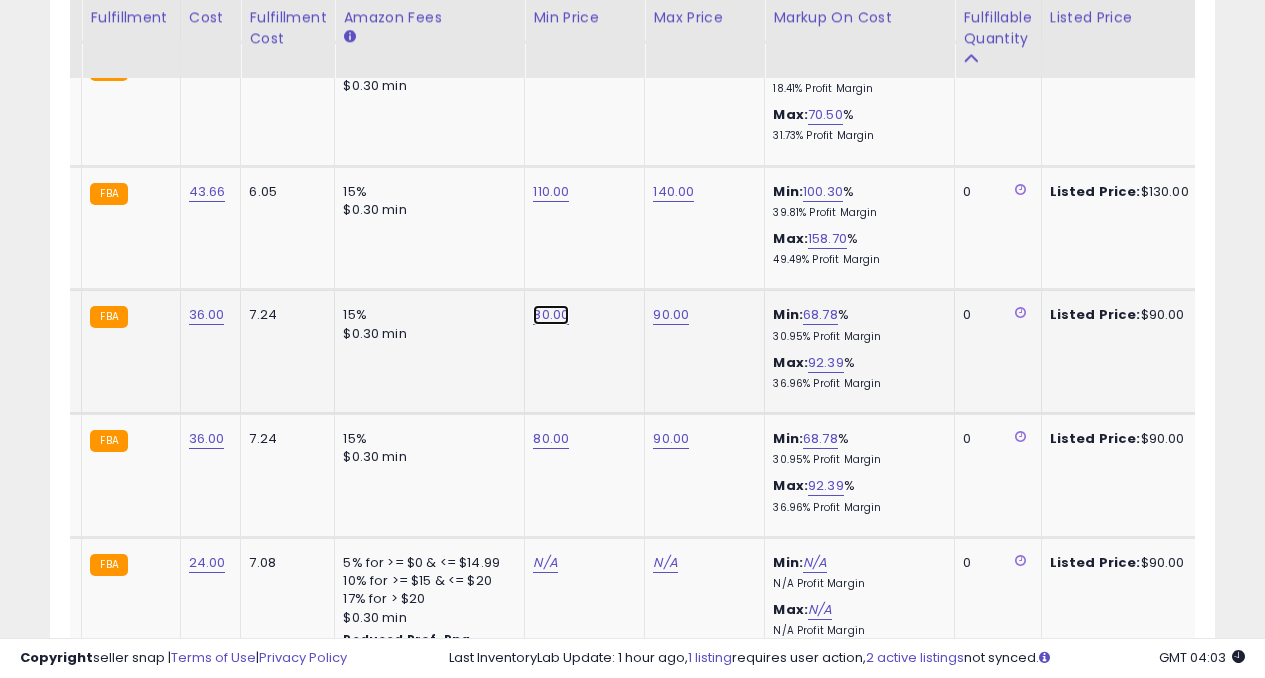 click on "80.00" at bounding box center (551, -5982) 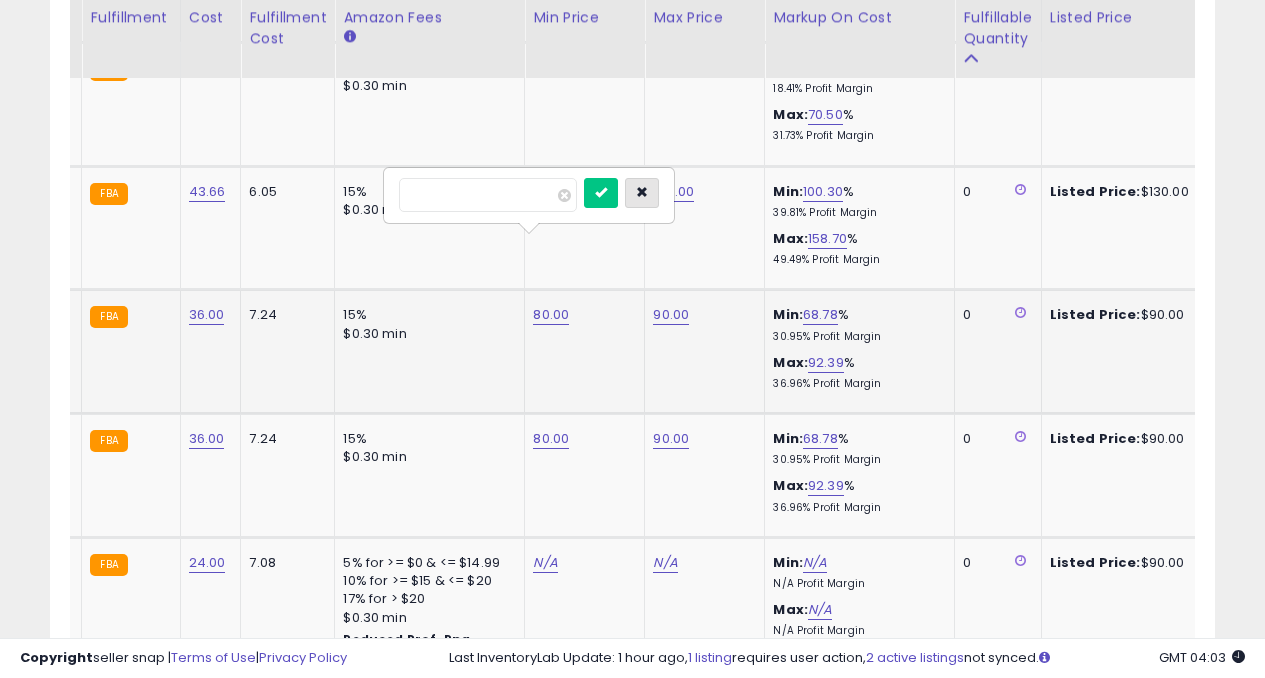 click at bounding box center (642, 192) 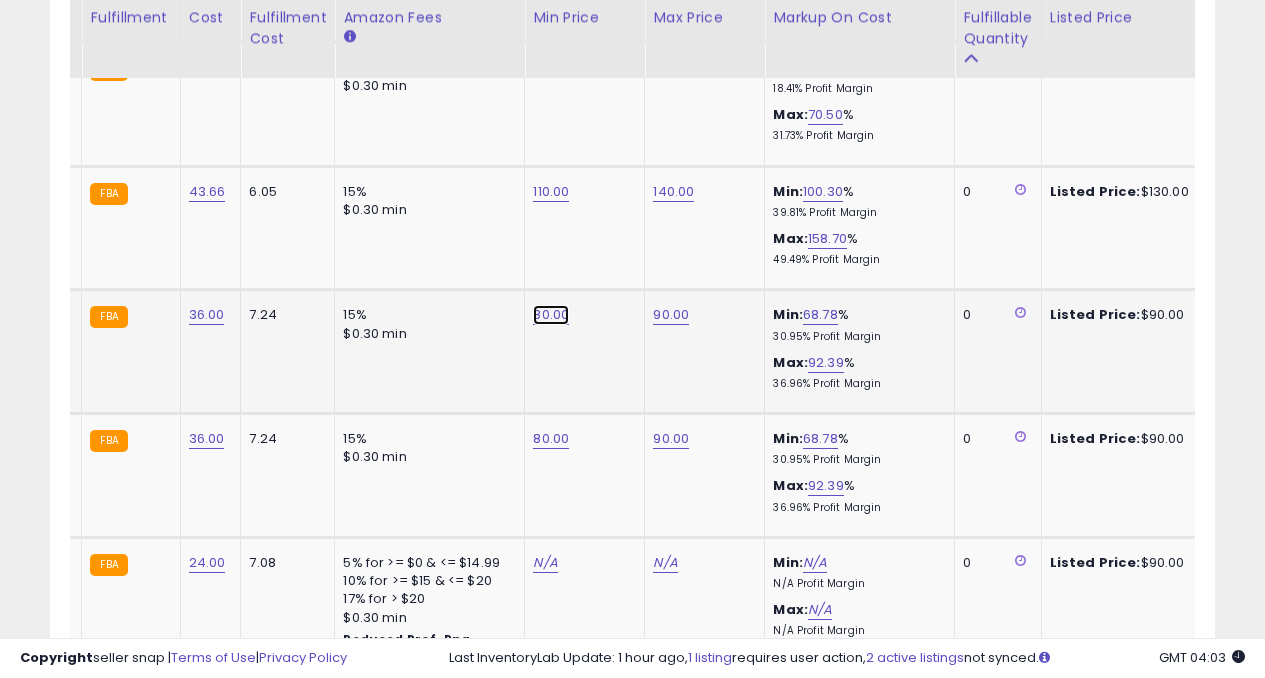 click on "80.00" at bounding box center [551, -5982] 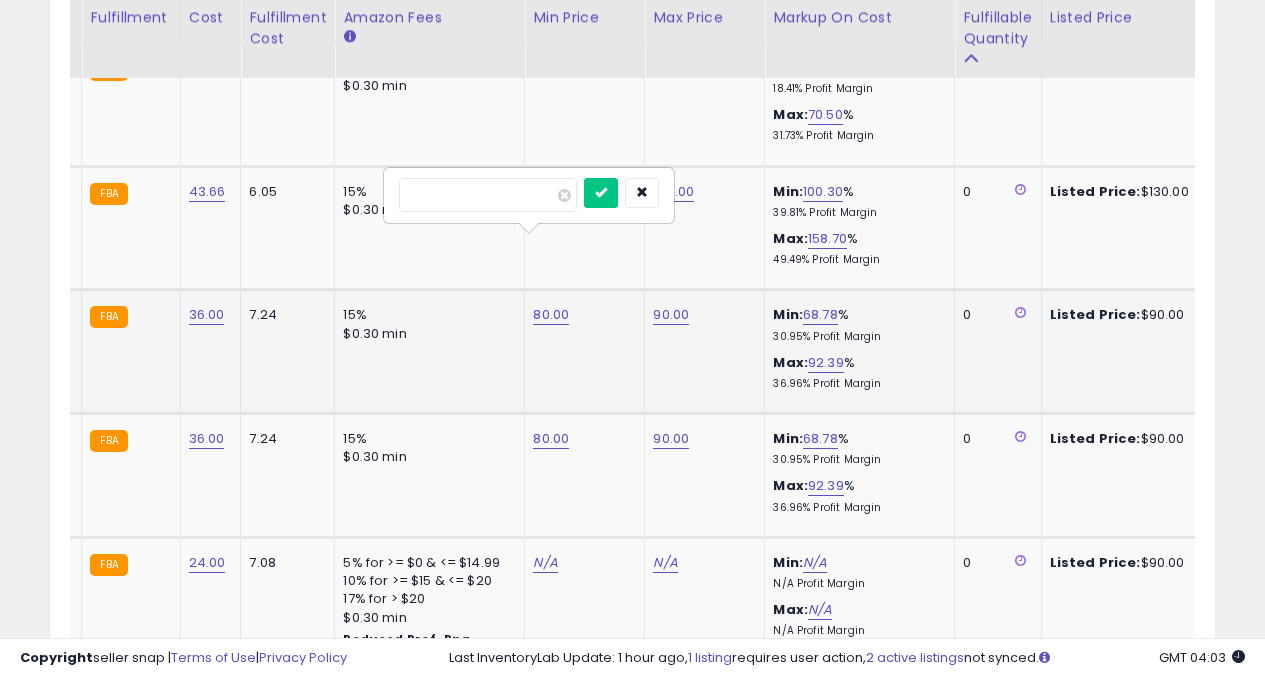 type on "*" 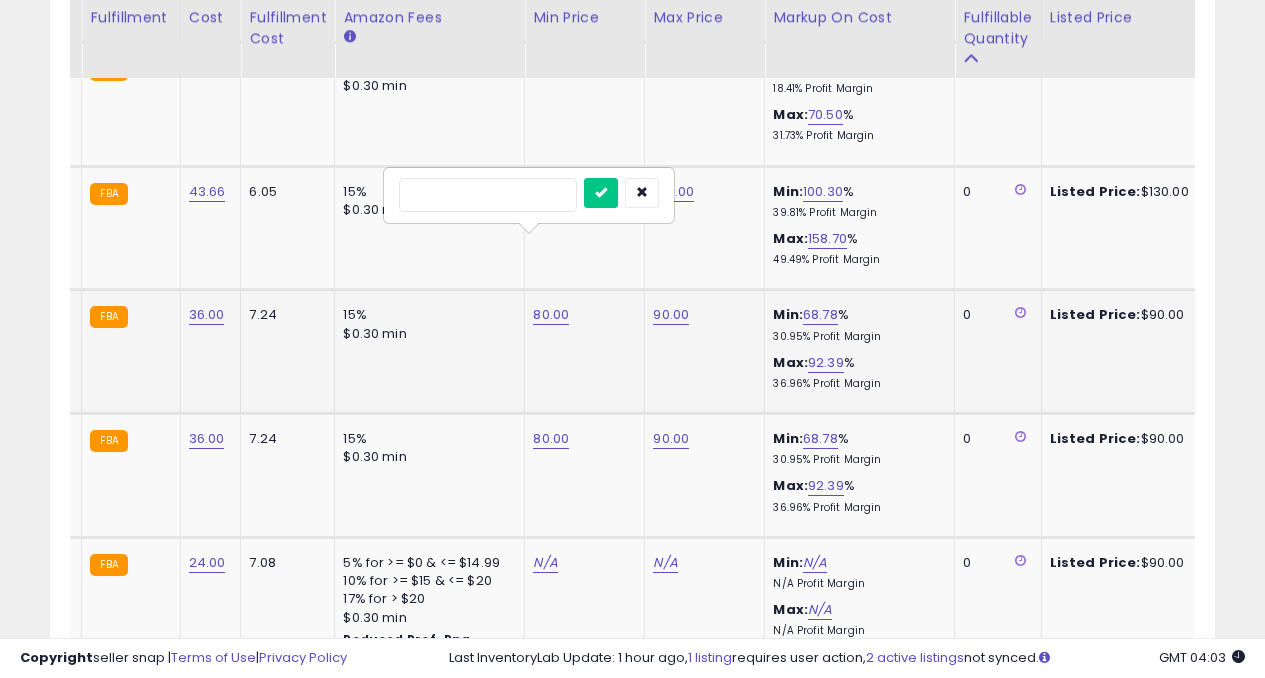 type on "**" 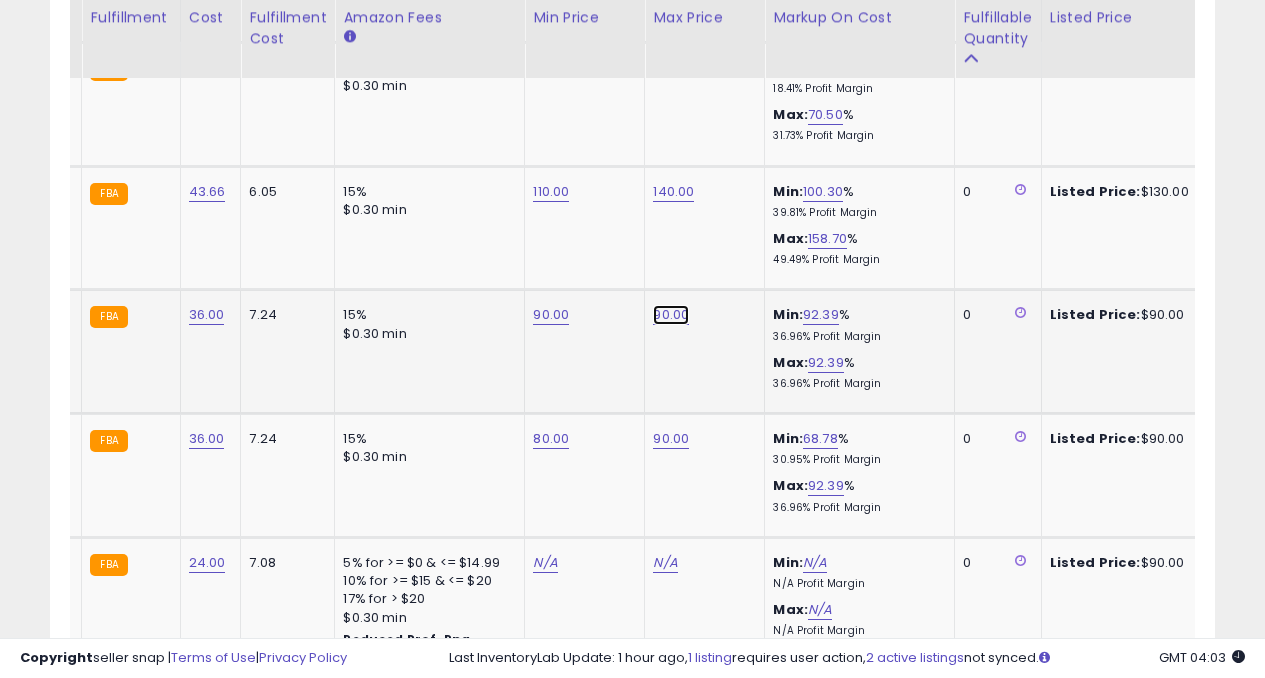 click on "90.00" at bounding box center (671, -5982) 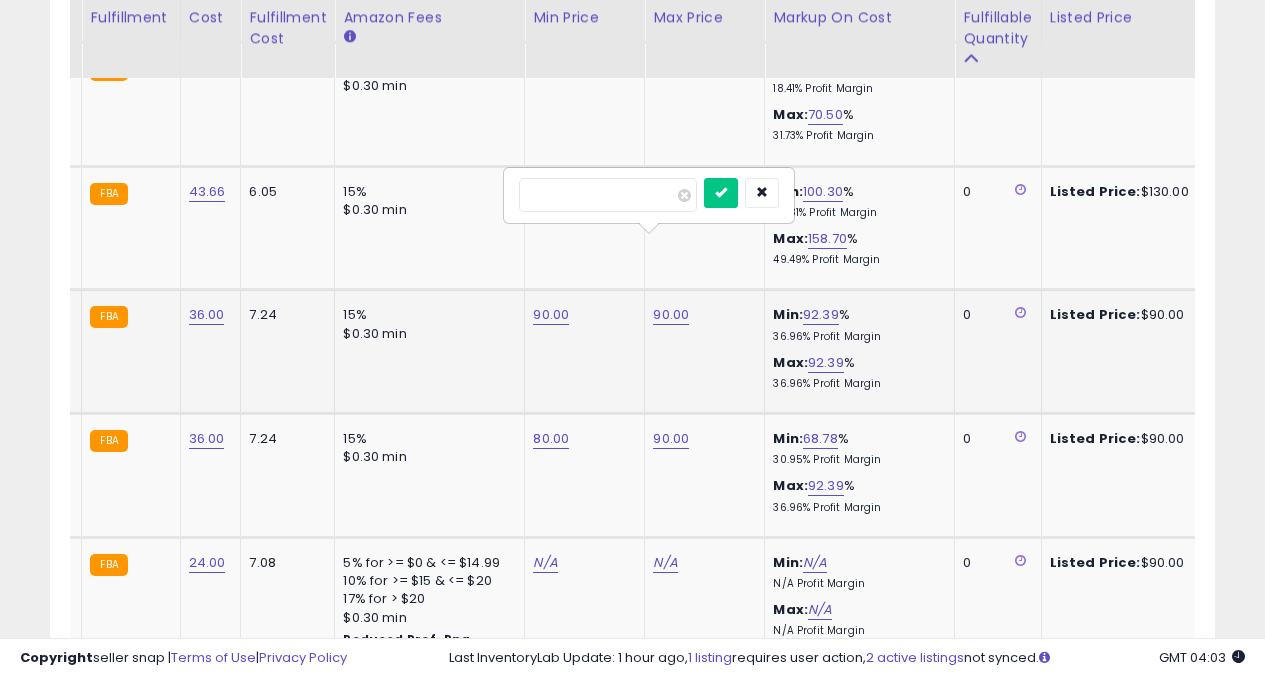 type on "*" 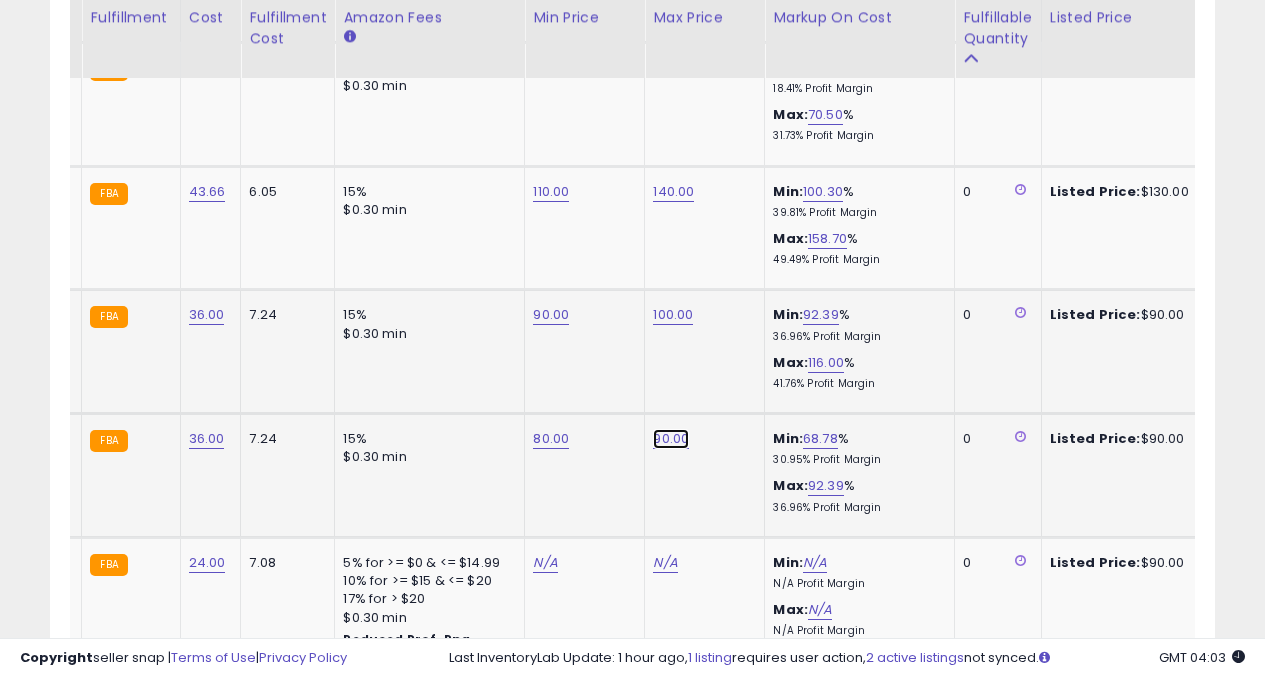 click on "90.00" at bounding box center [671, -5982] 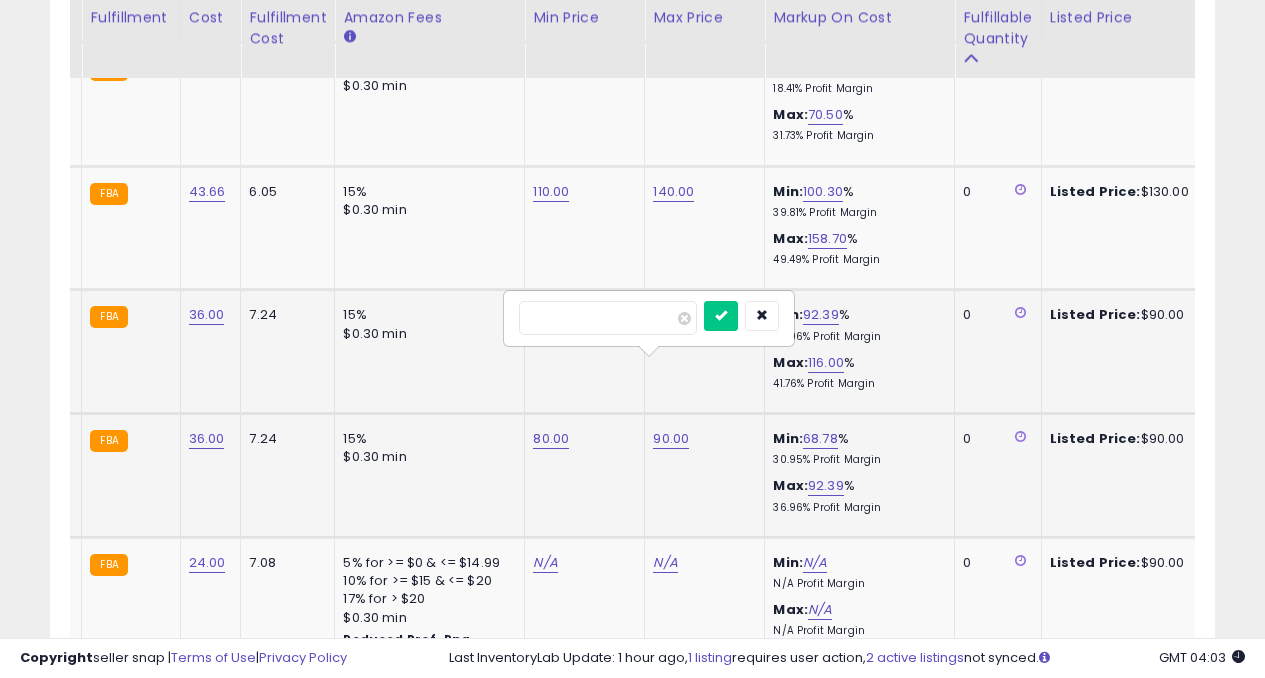 type on "*" 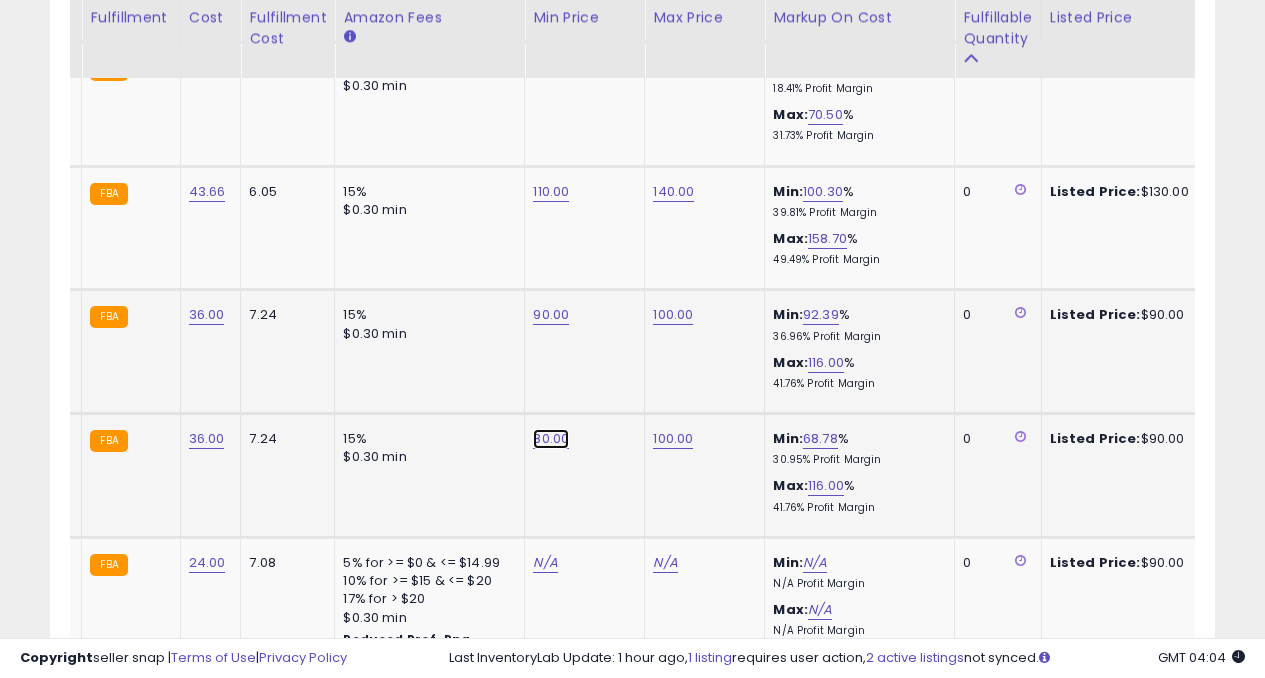 click on "80.00" at bounding box center [551, -5982] 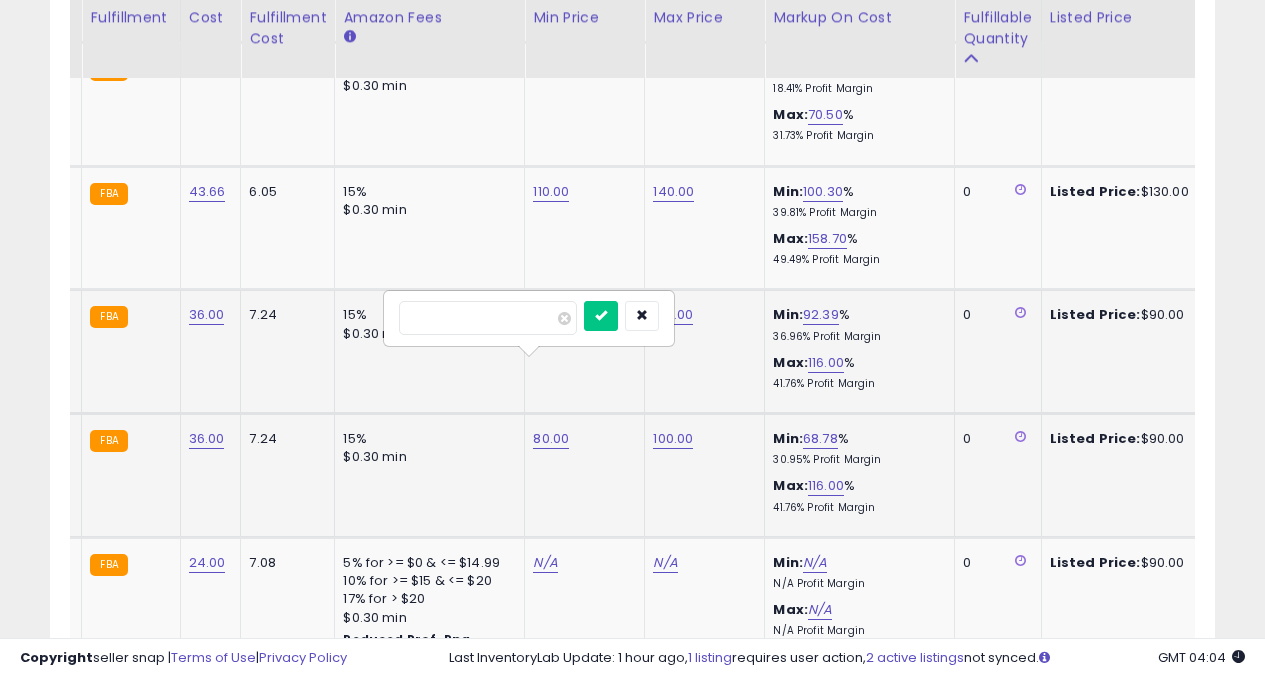 type on "*" 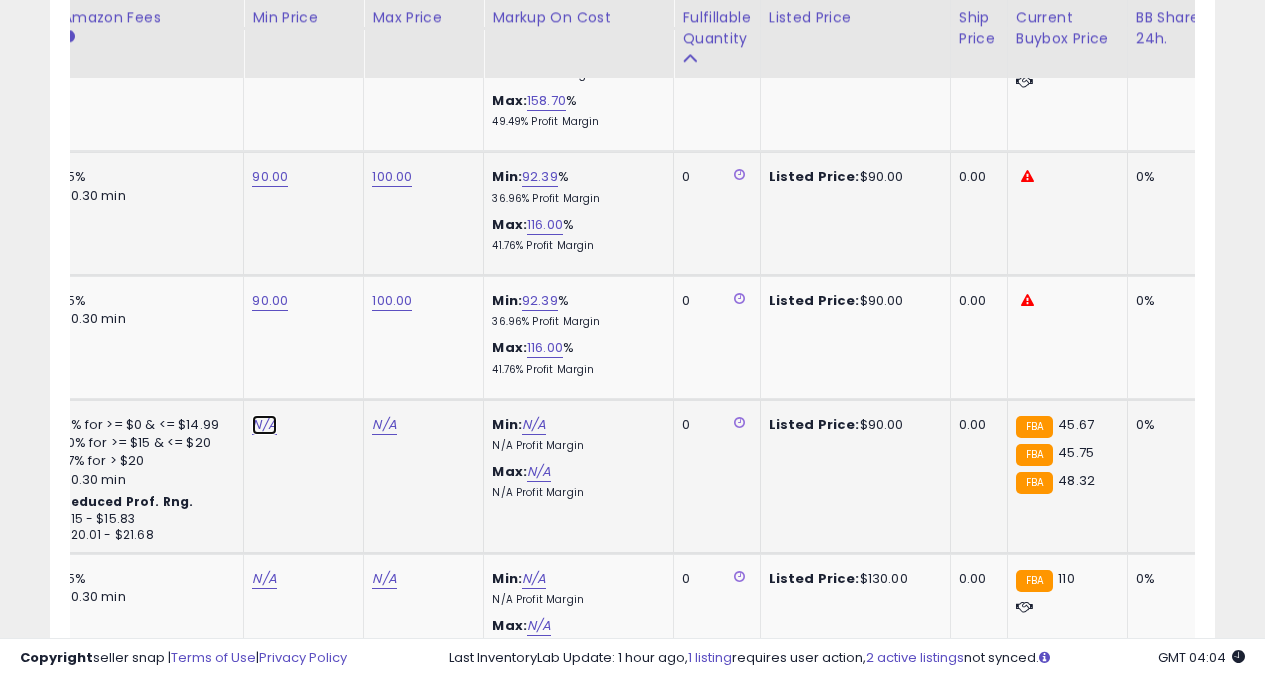 click on "N/A" at bounding box center [264, -619] 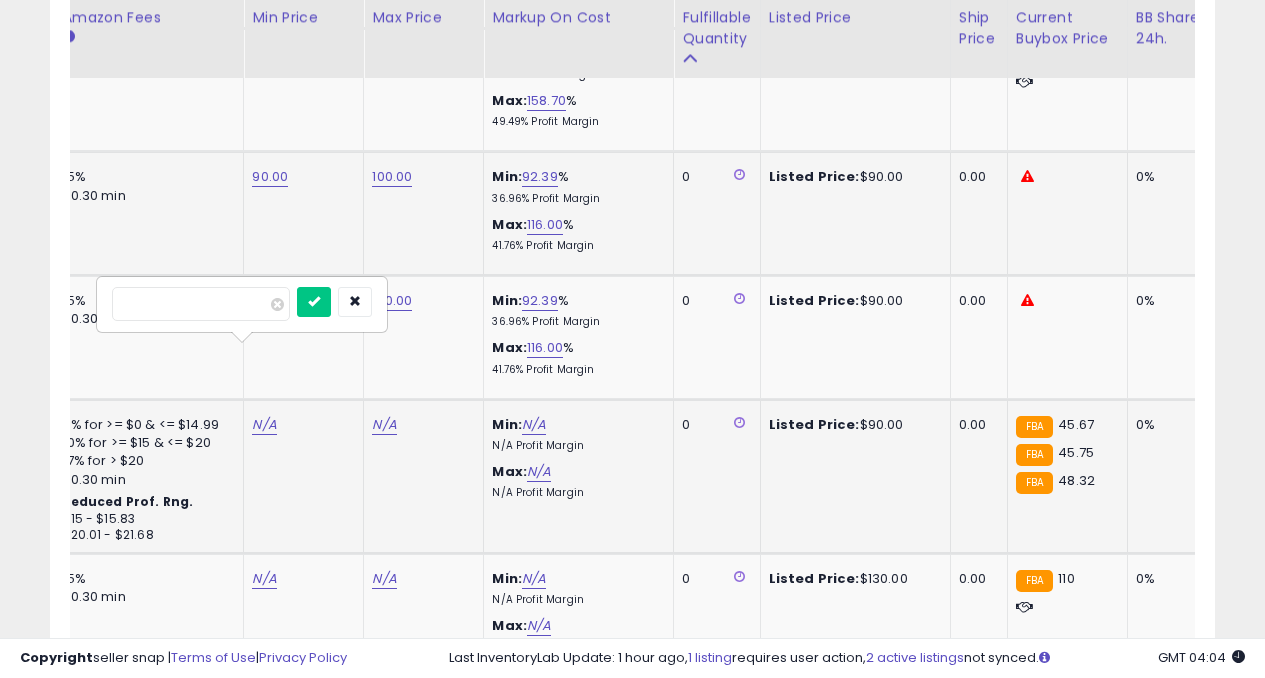 type on "**" 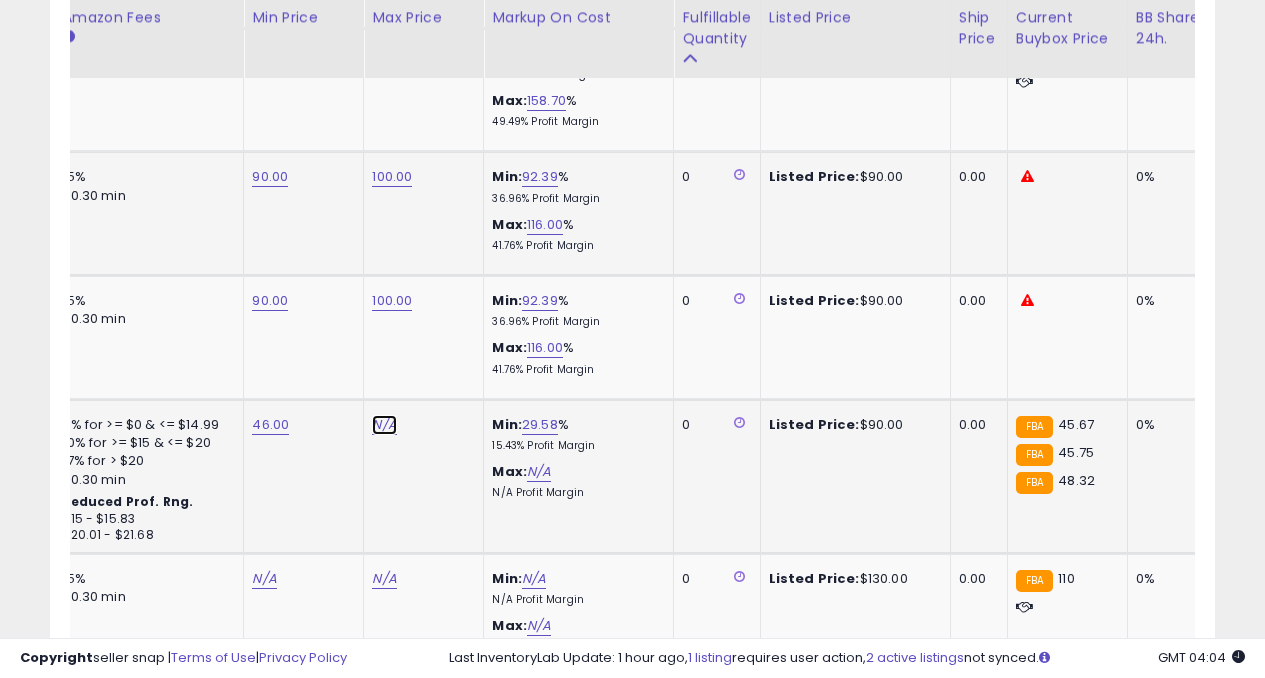 click on "N/A" at bounding box center [384, -619] 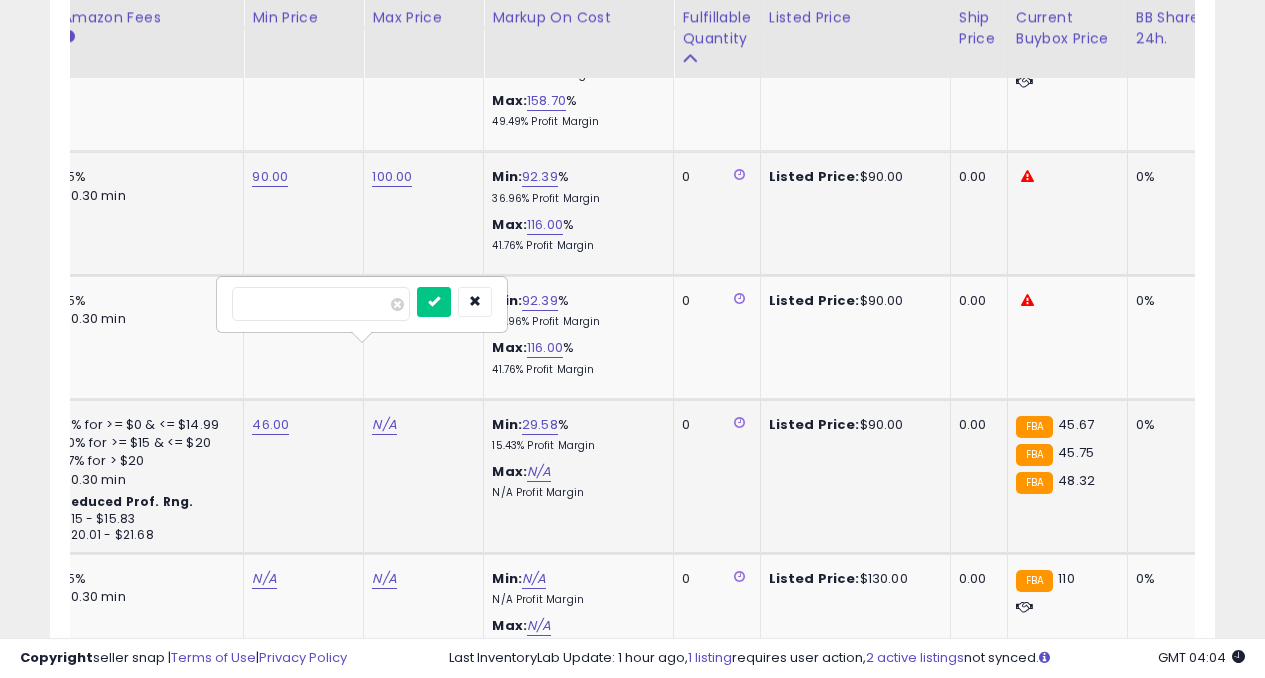 type on "**" 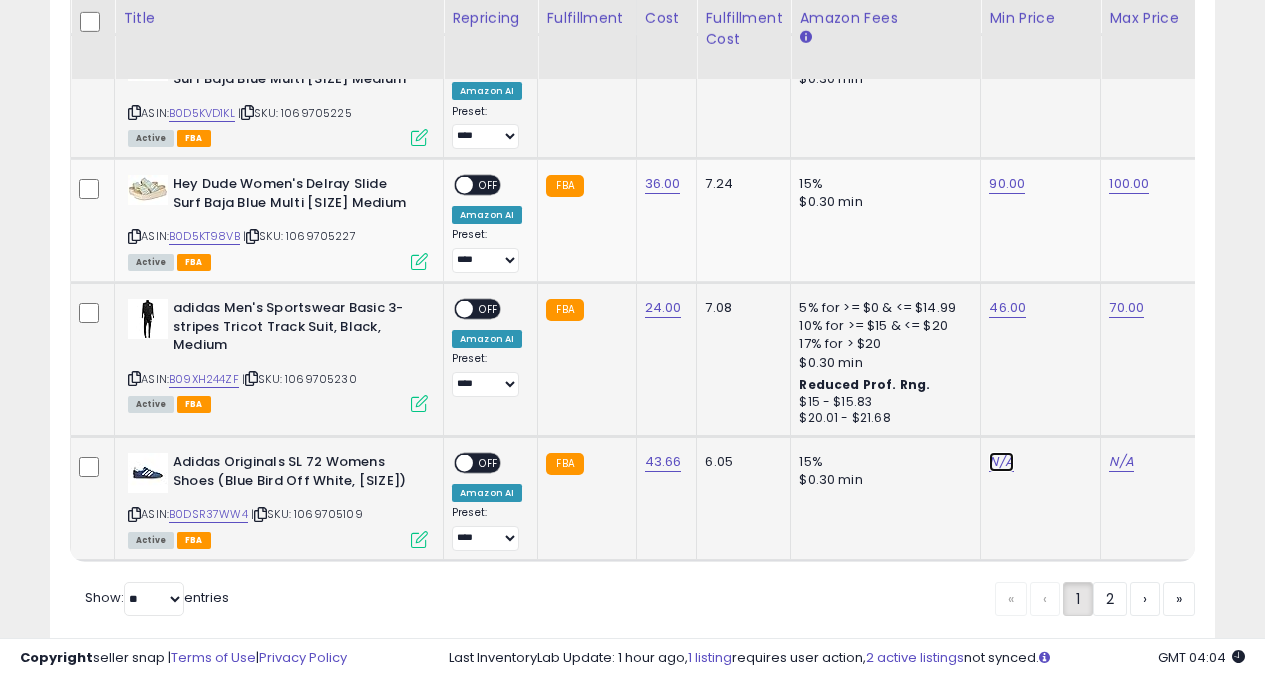 click on "N/A" at bounding box center [1001, -736] 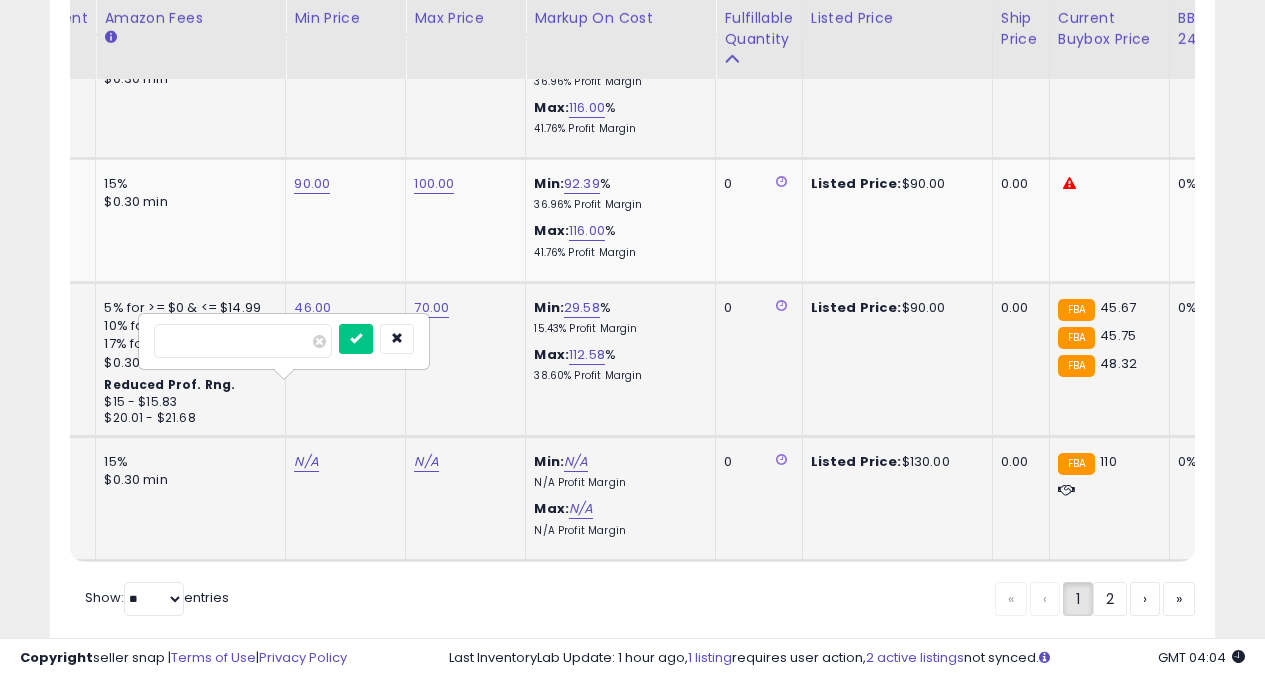 type on "***" 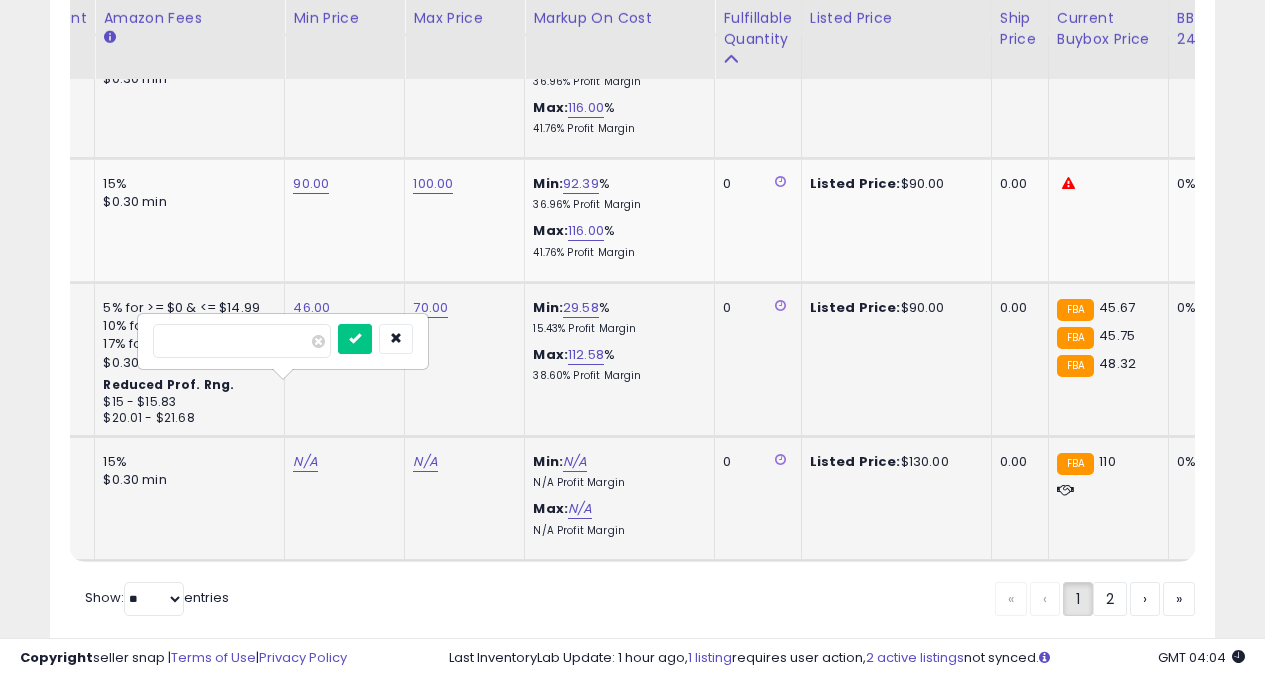 click at bounding box center (355, 339) 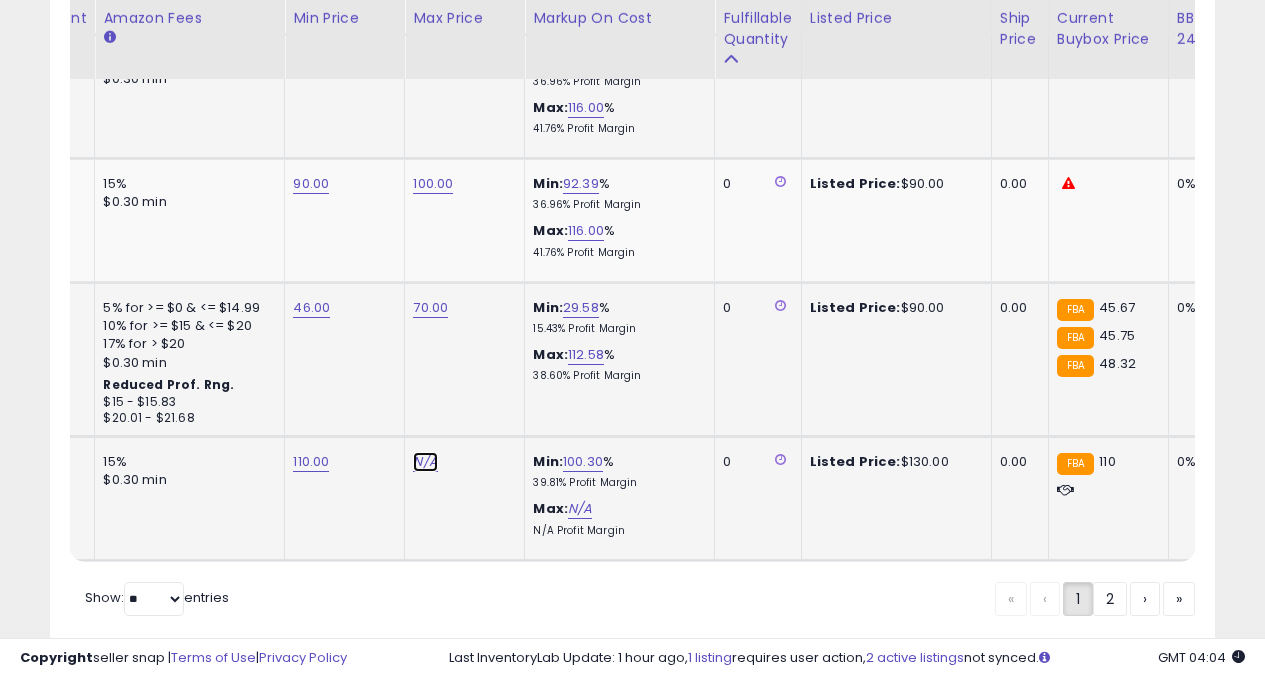 click on "N/A" at bounding box center [425, -736] 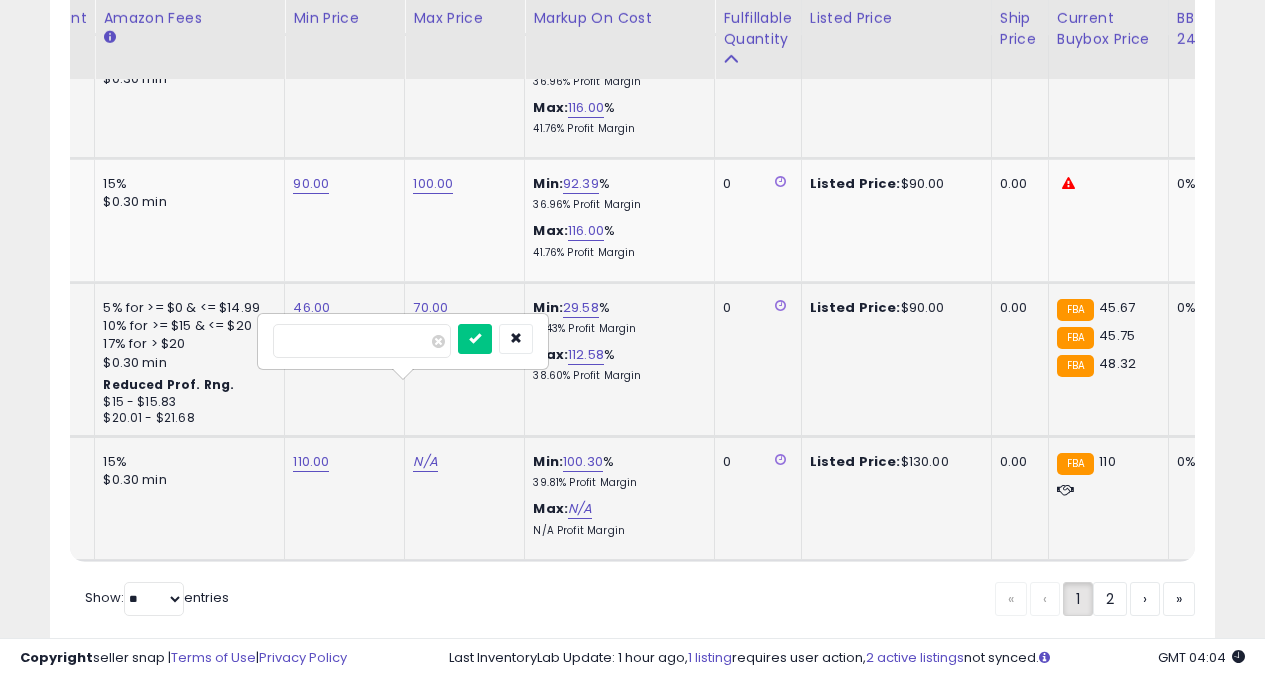 type on "***" 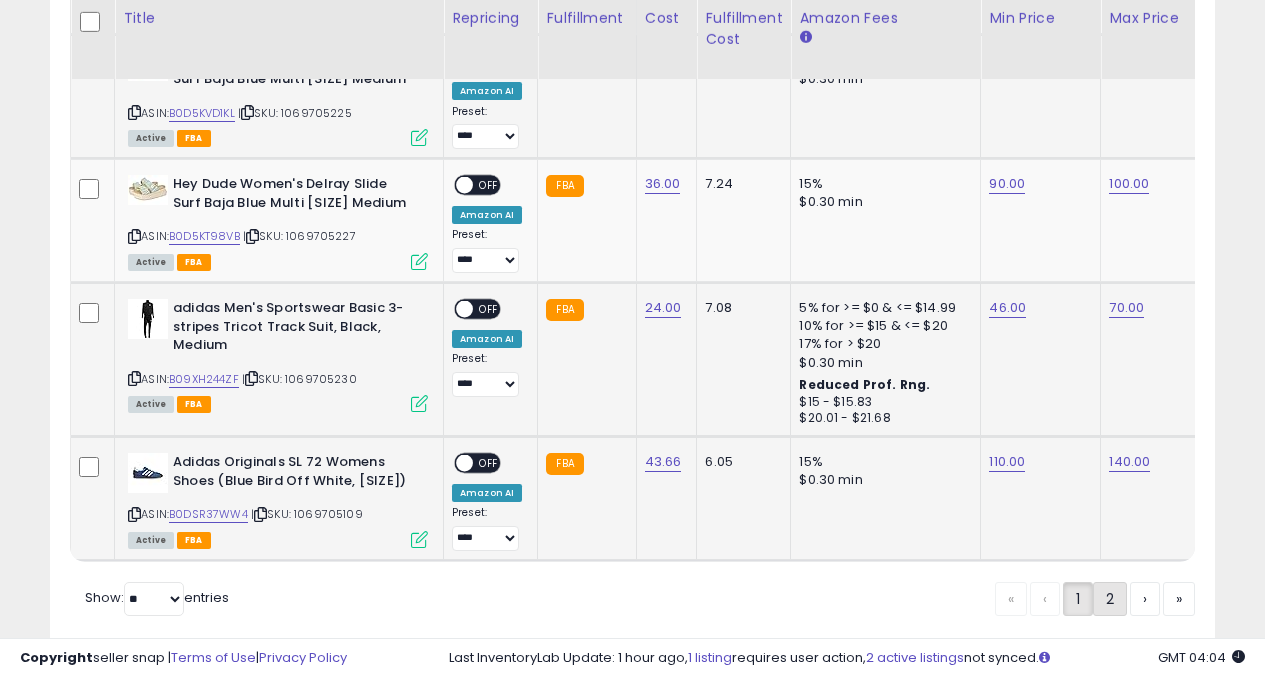 click on "2" 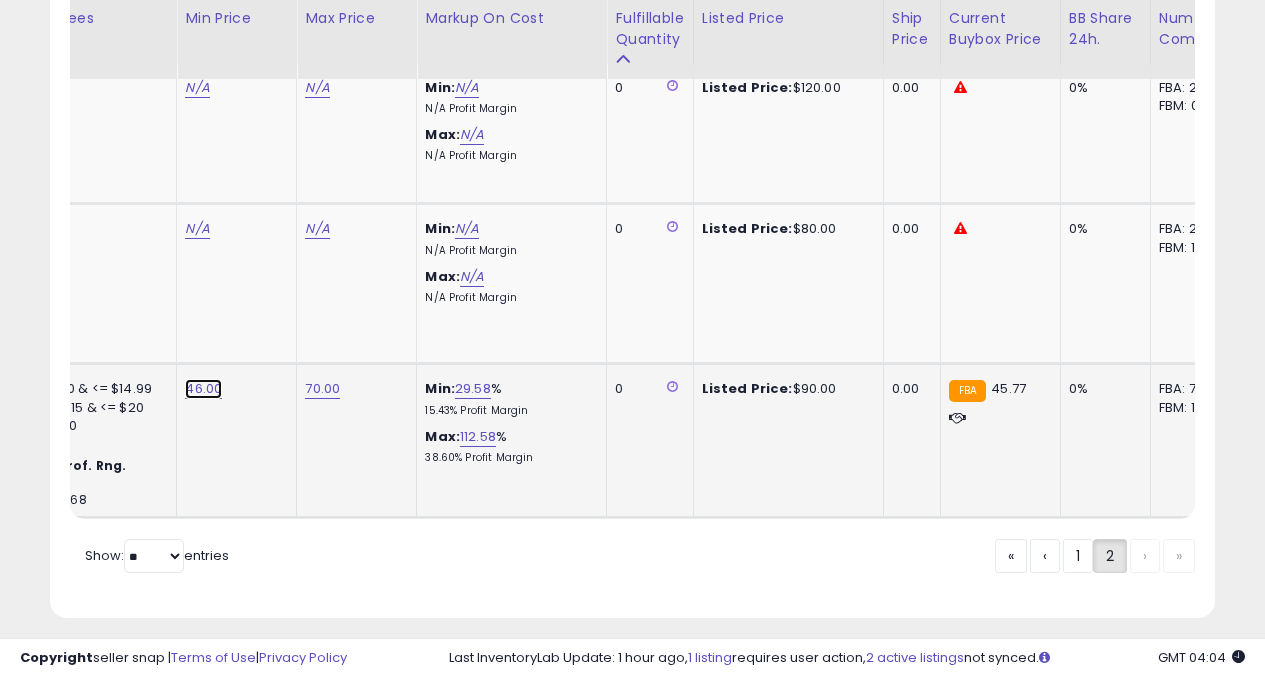 click on "46.00" at bounding box center (197, 88) 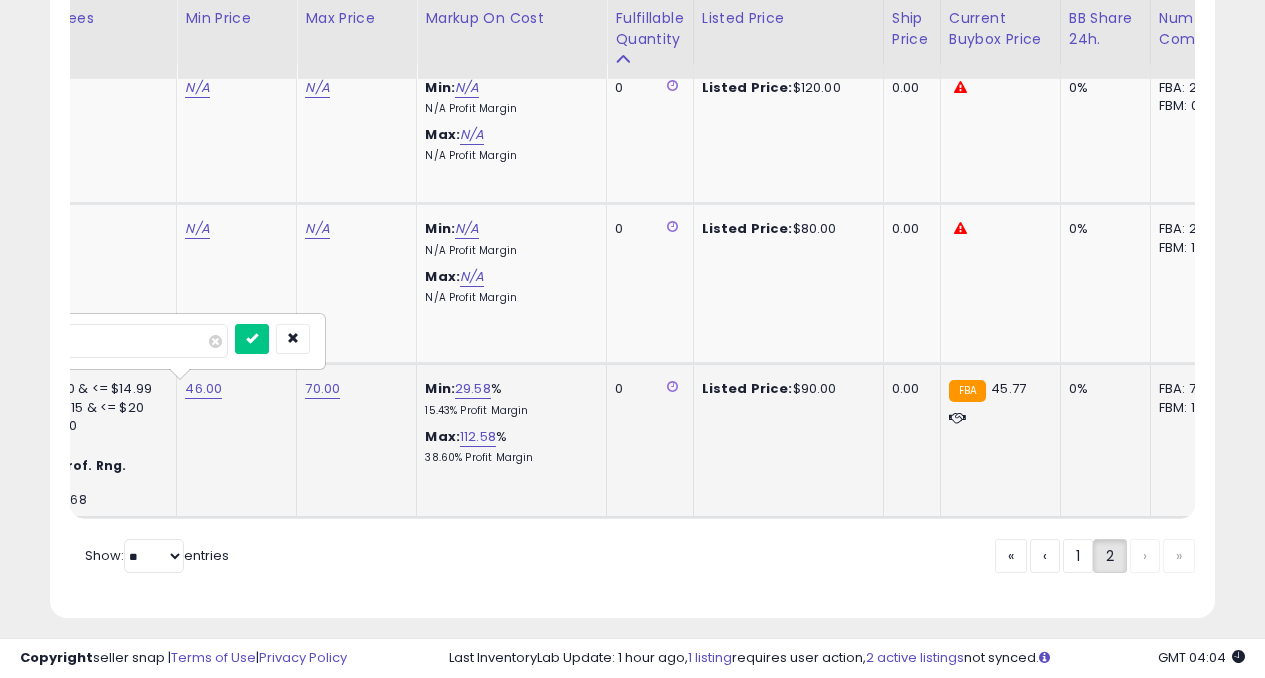 type on "*" 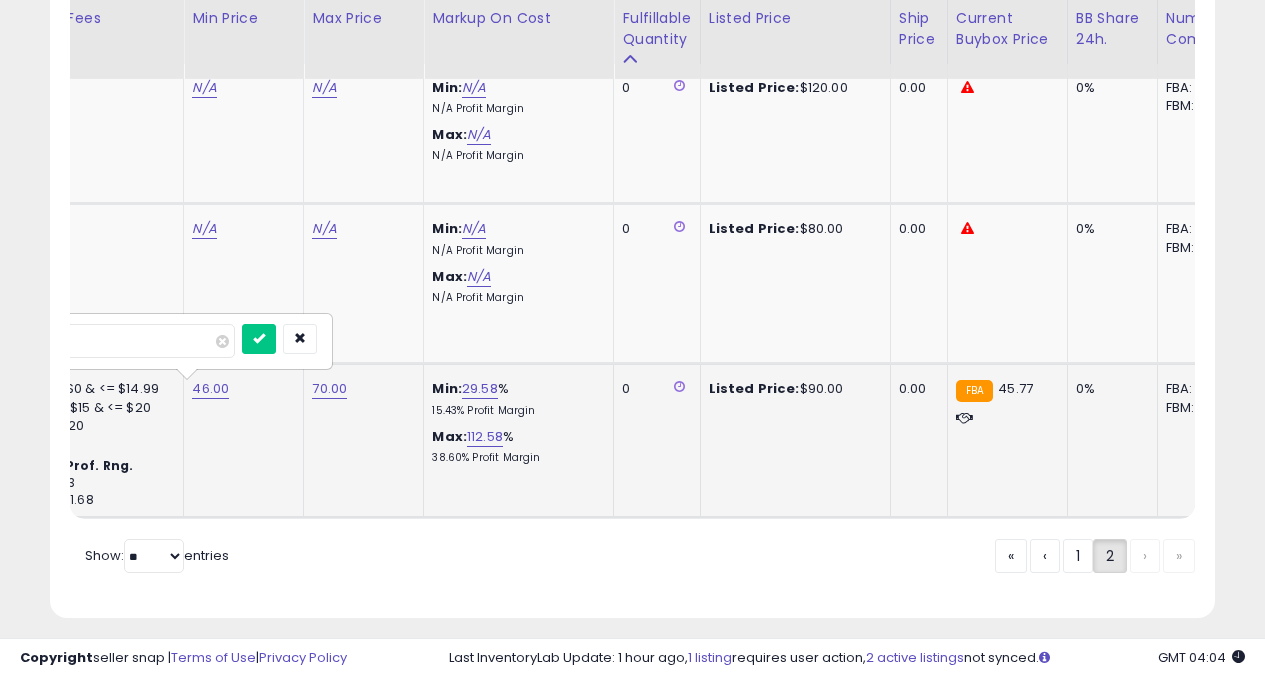 type on "****" 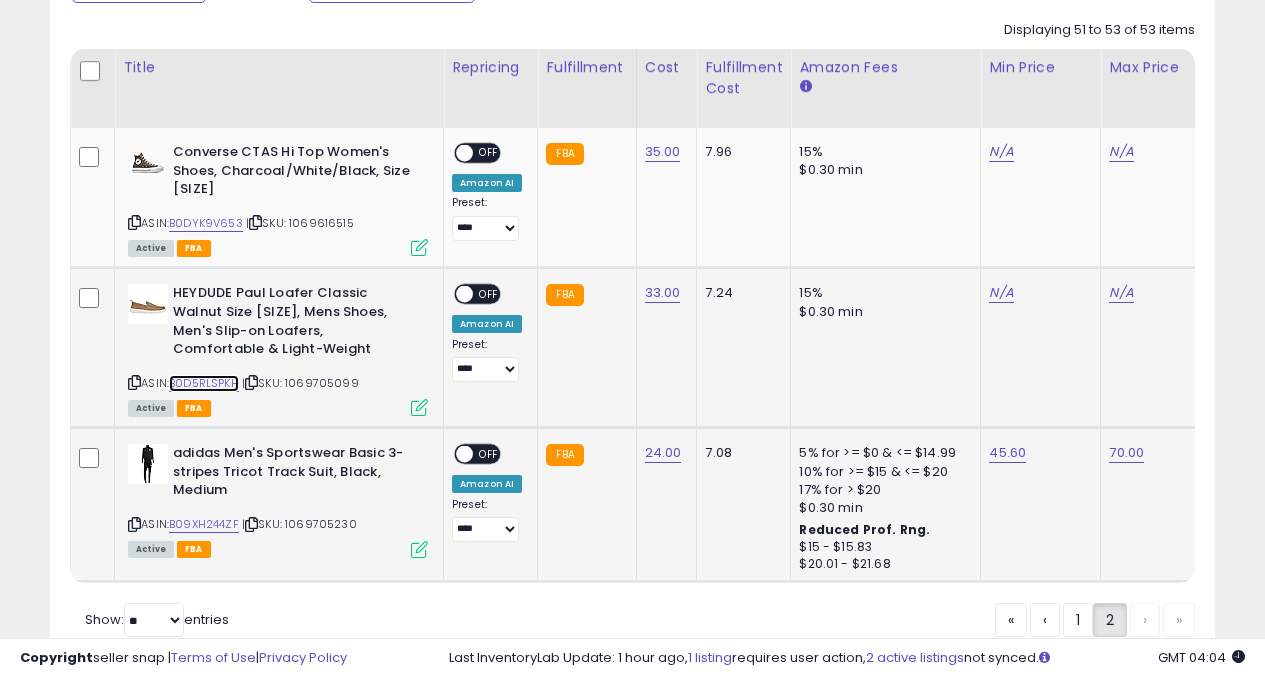 click on "B0D5RLSPKH" at bounding box center (204, 383) 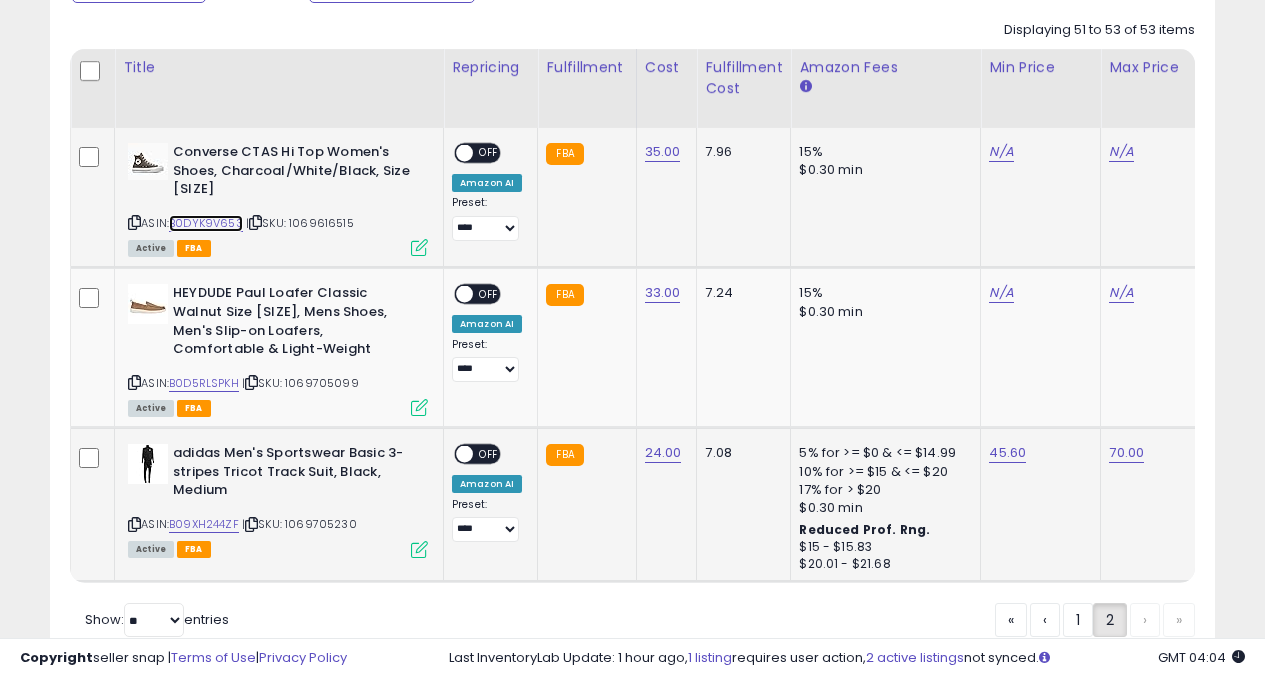 click on "B0DYK9V653" at bounding box center [206, 223] 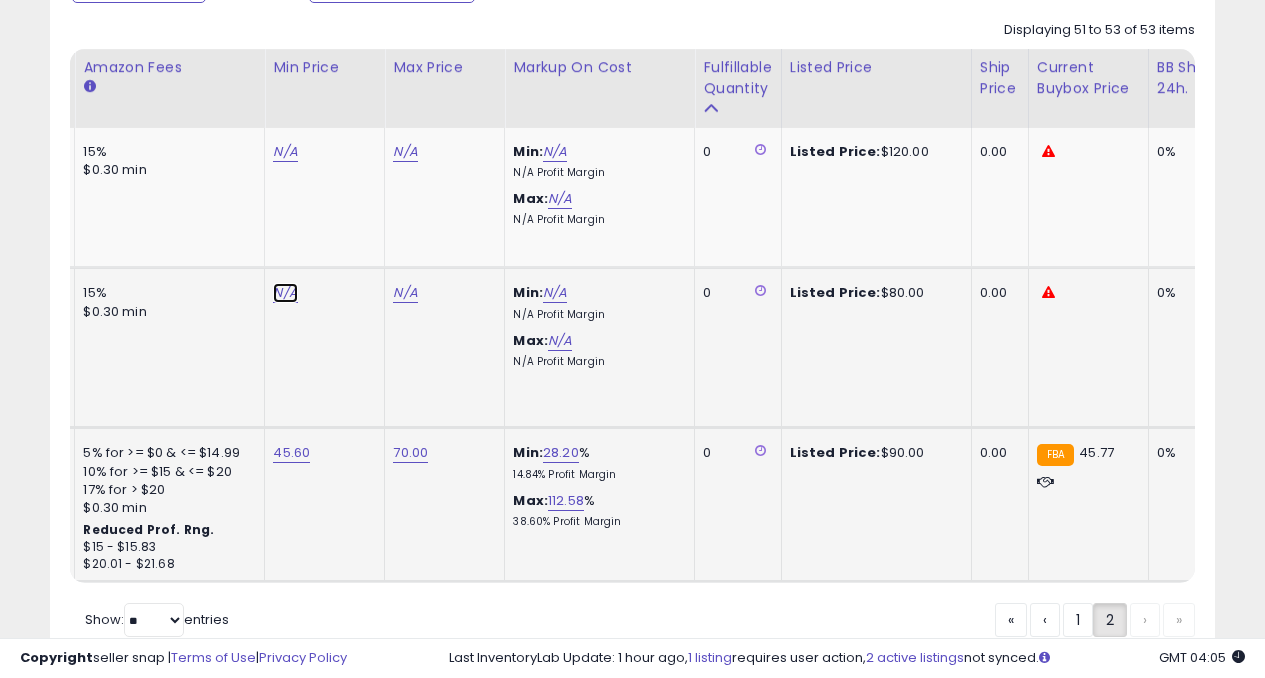click on "N/A" at bounding box center (285, 152) 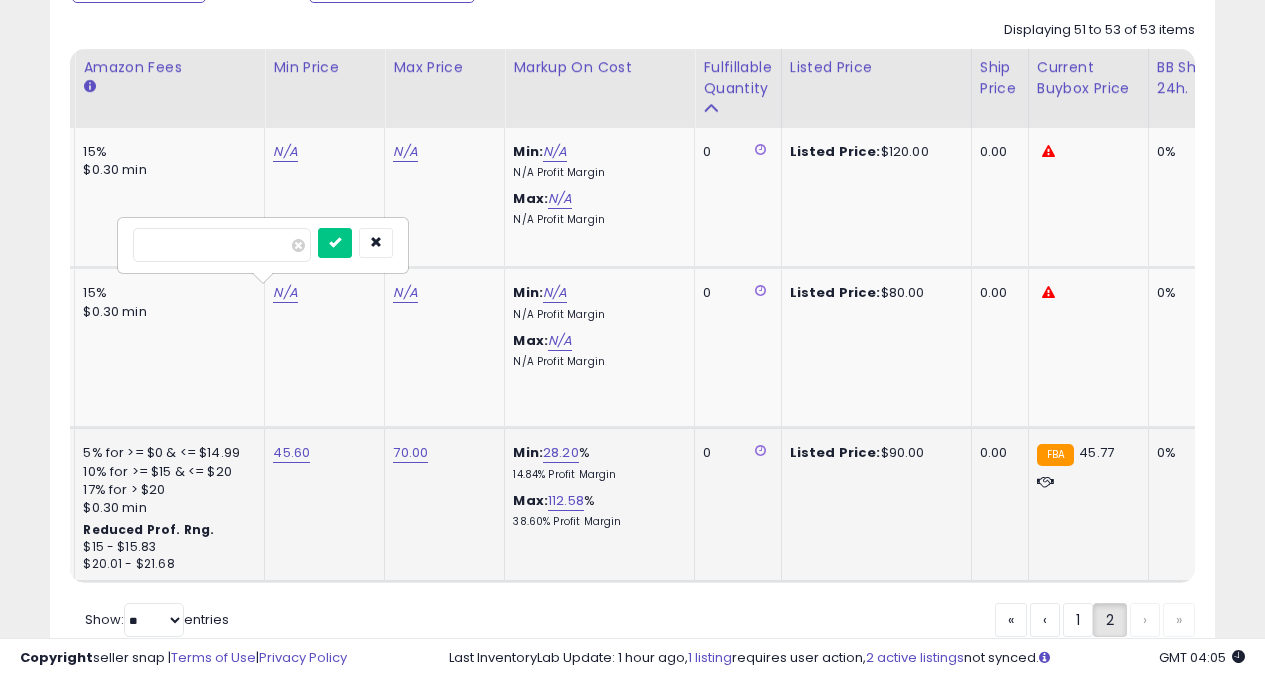 type on "**" 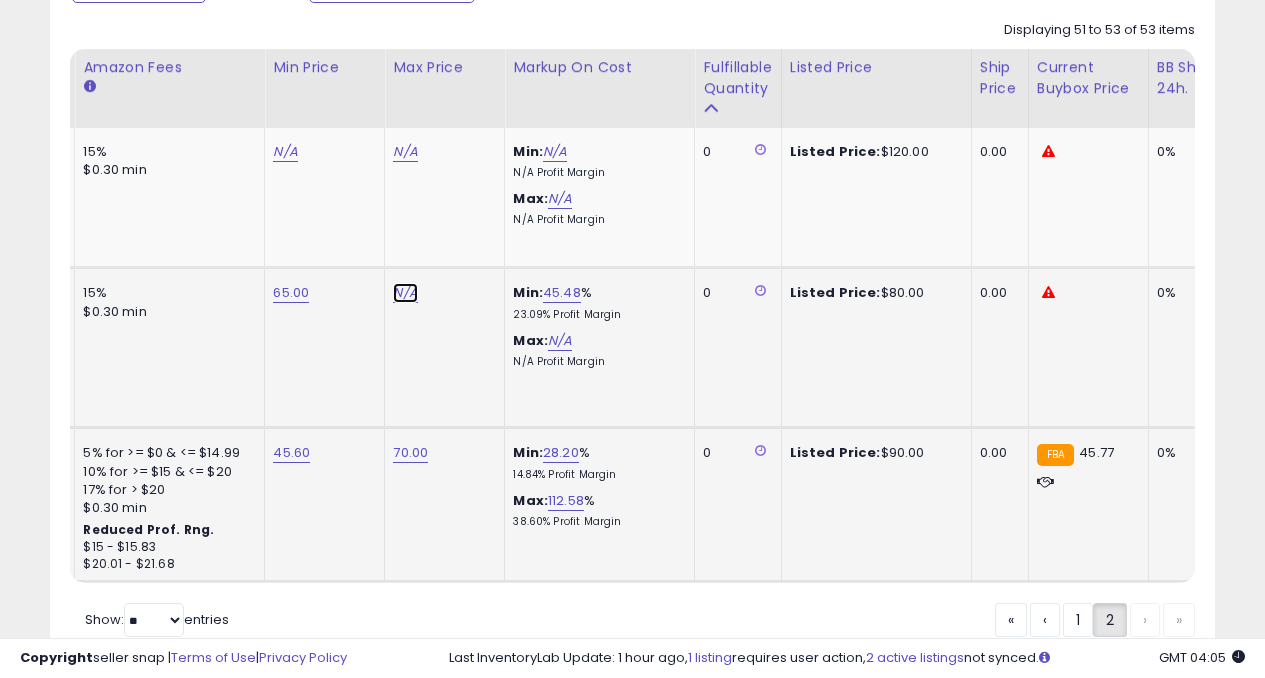 click on "N/A" at bounding box center [405, 152] 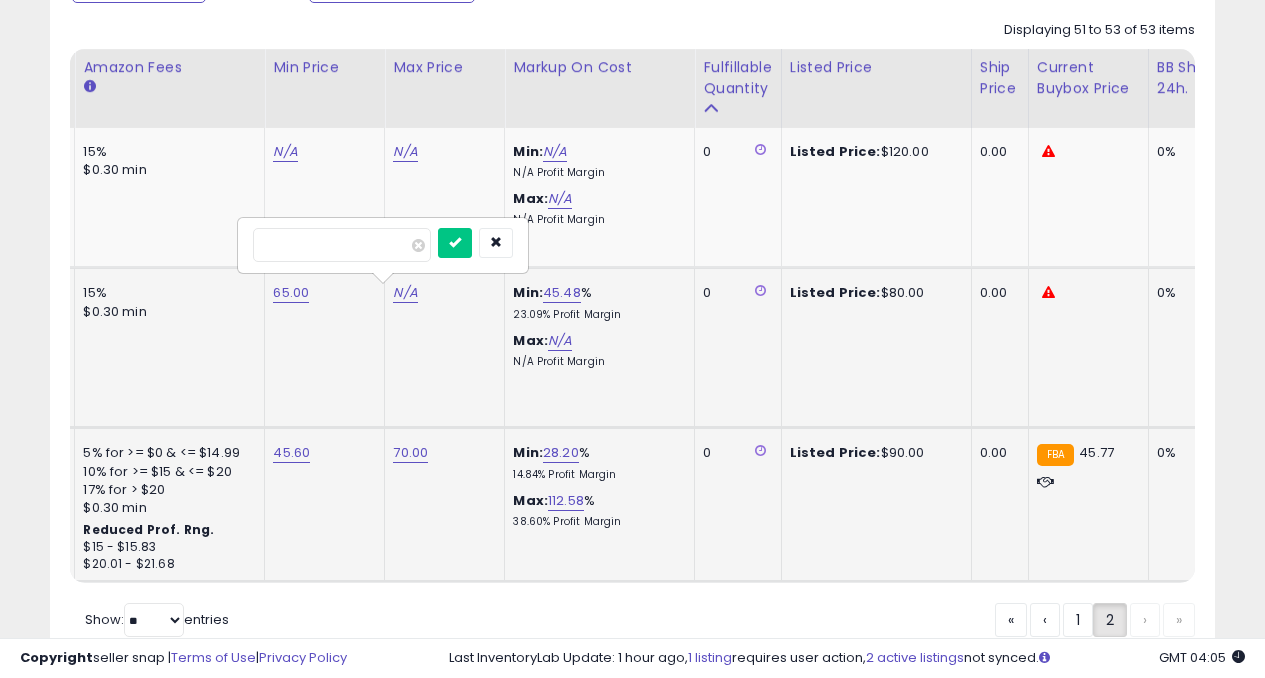 type on "**" 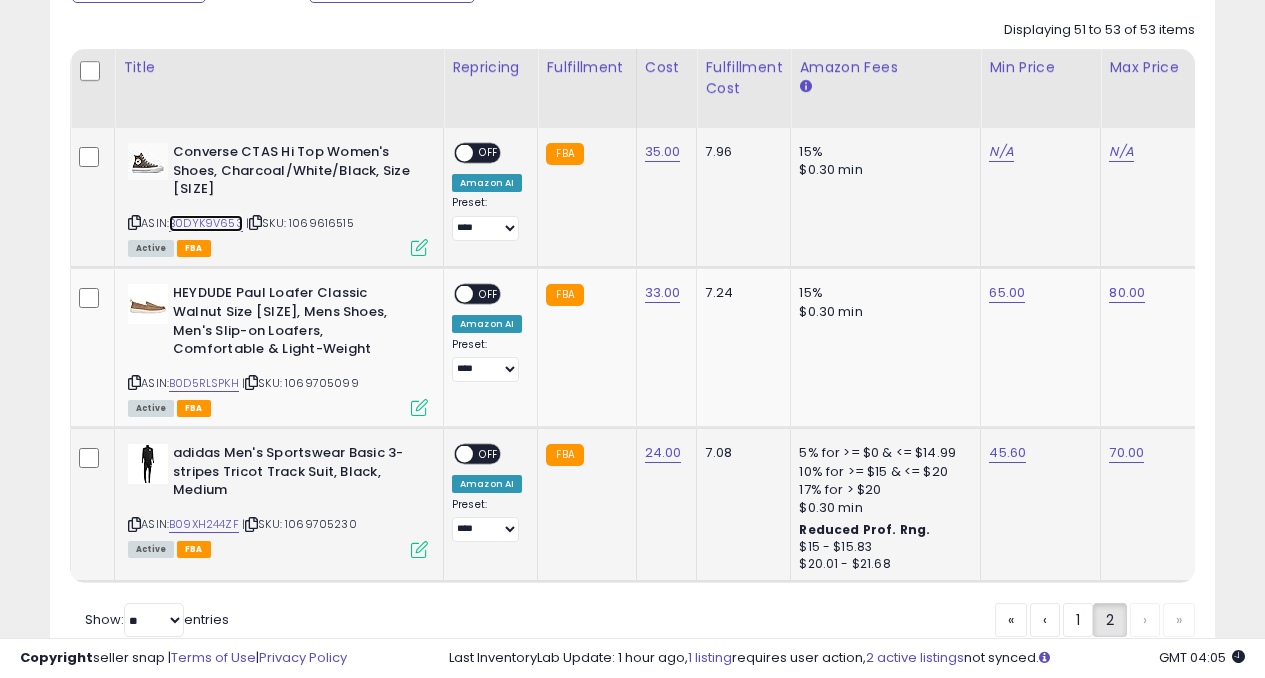 click on "B0DYK9V653" at bounding box center (206, 223) 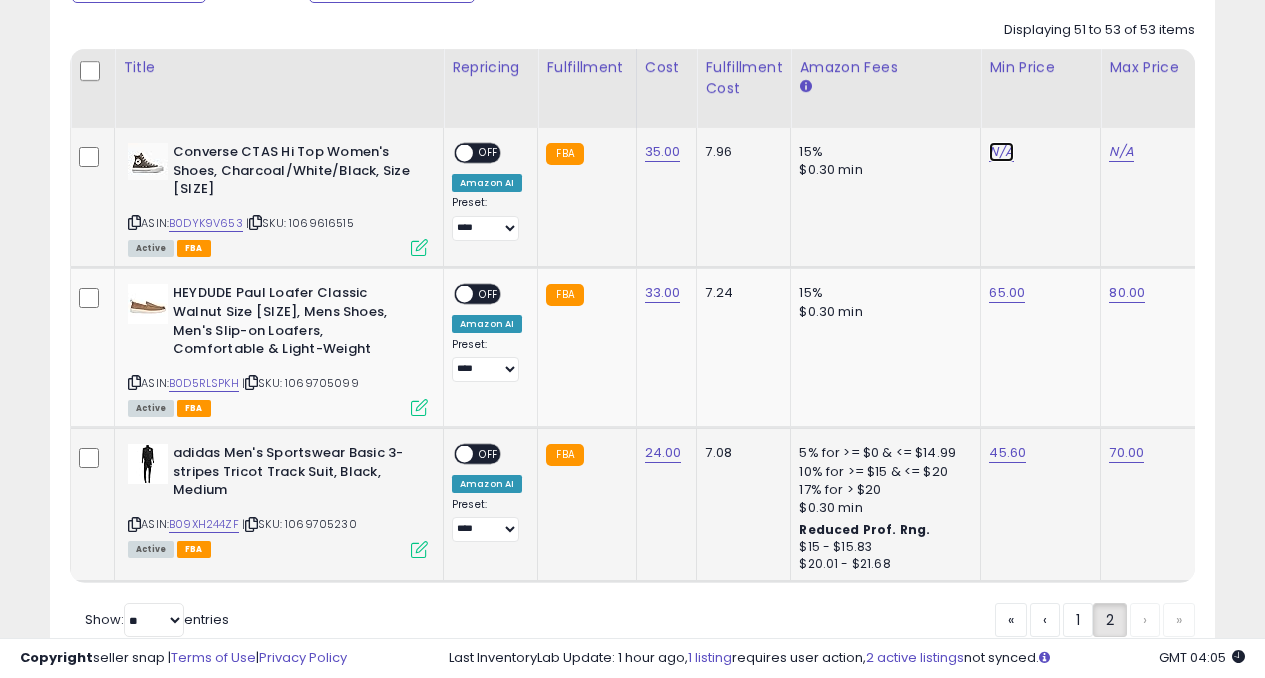 click on "N/A" at bounding box center [1001, 152] 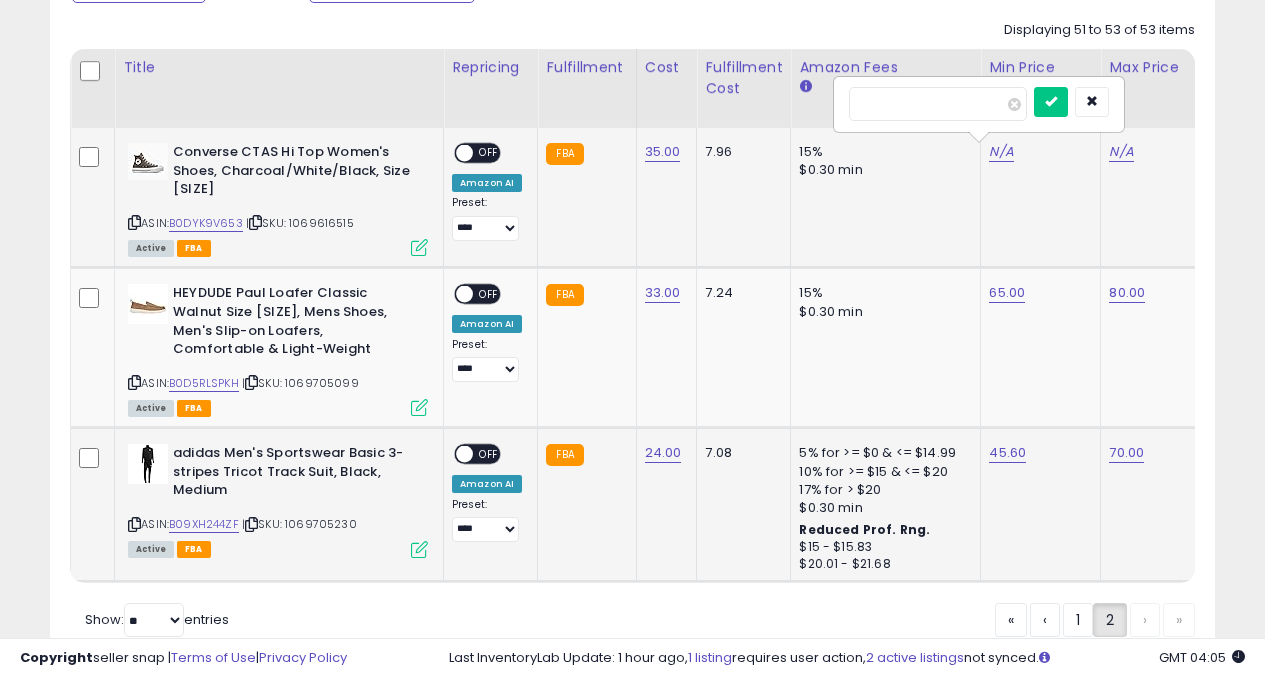 type on "**" 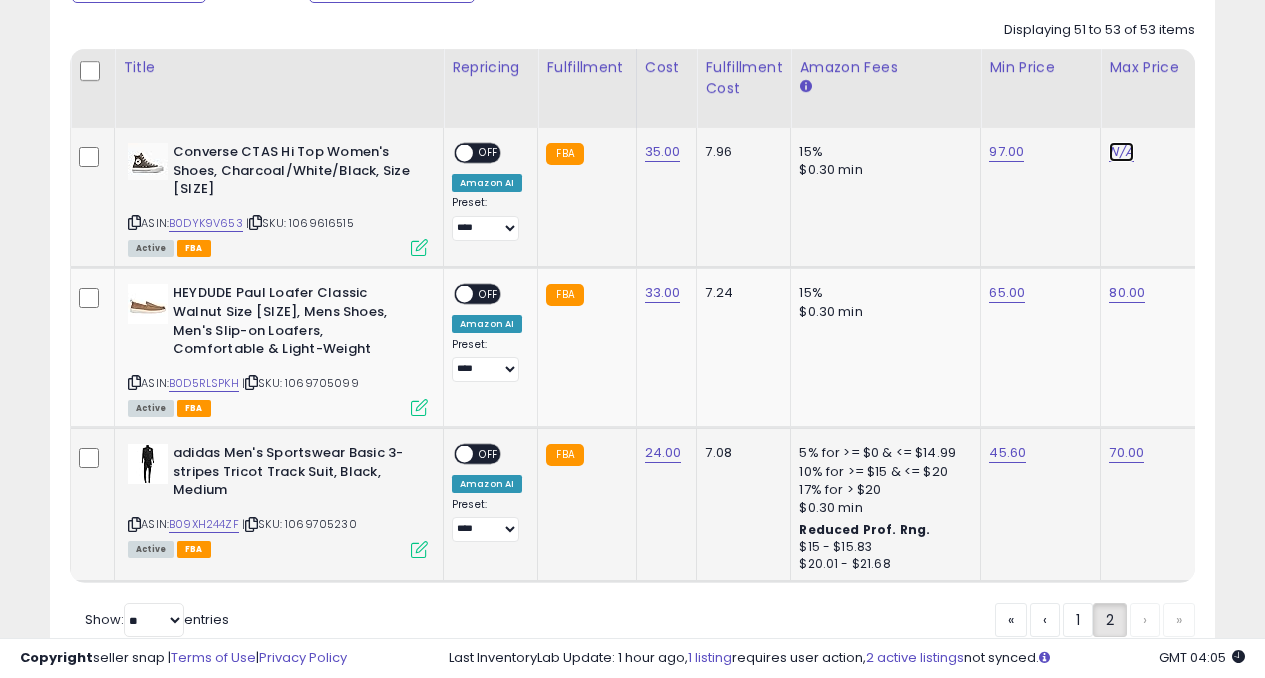click on "N/A" at bounding box center (1121, 152) 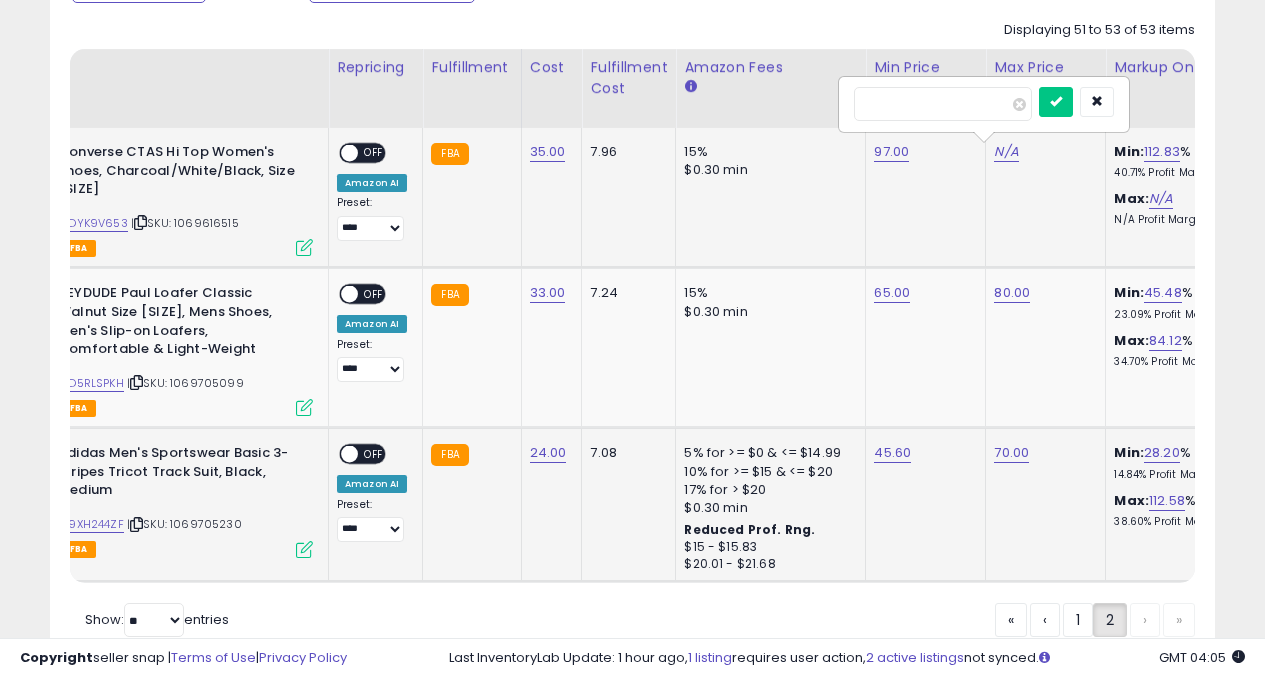 type on "***" 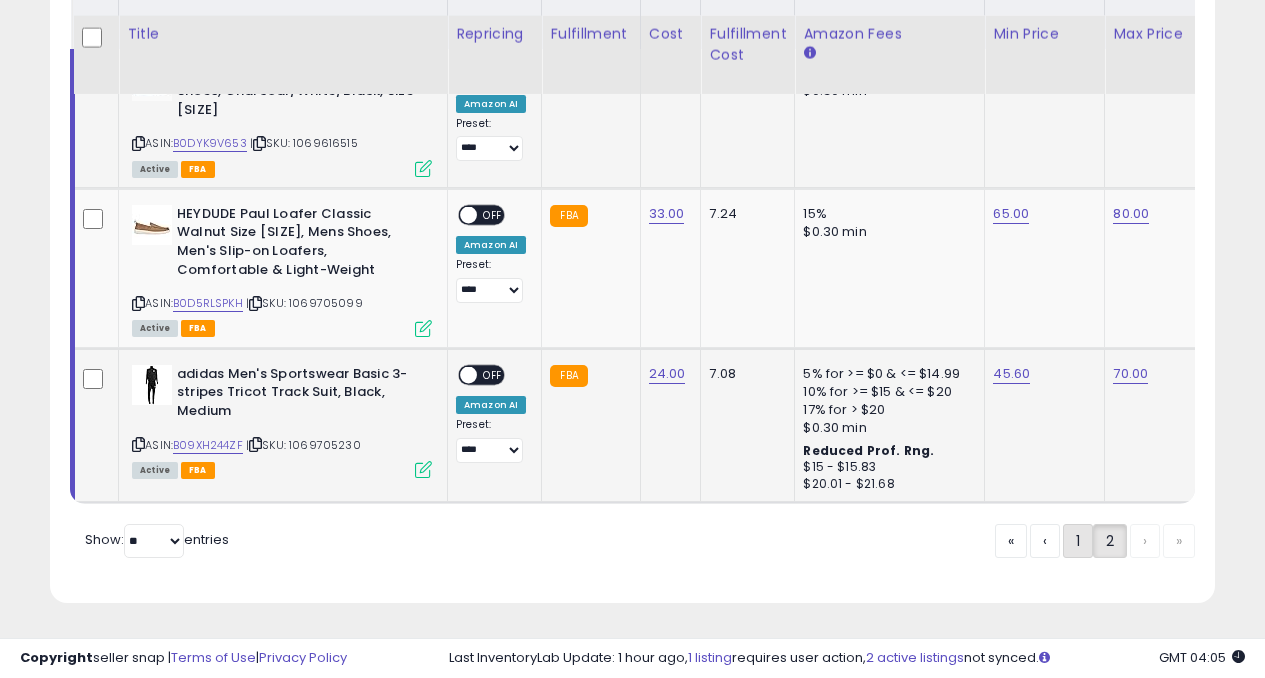 click on "1" 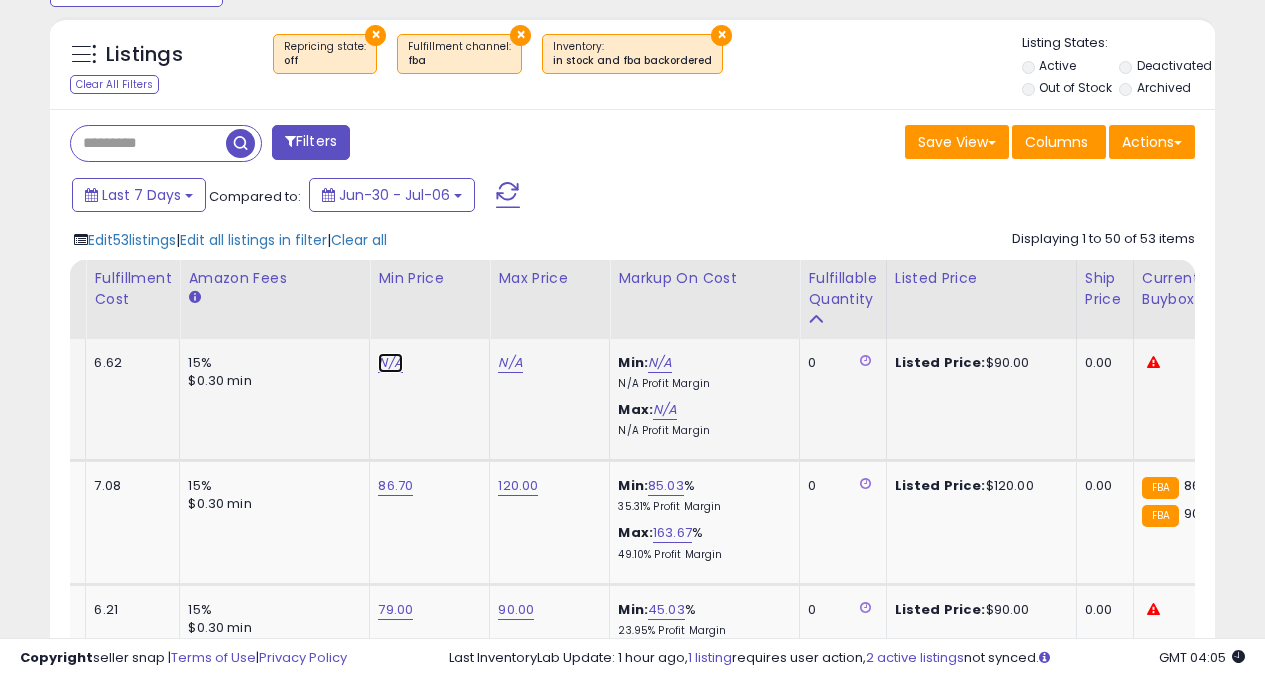 click on "N/A" at bounding box center (390, 363) 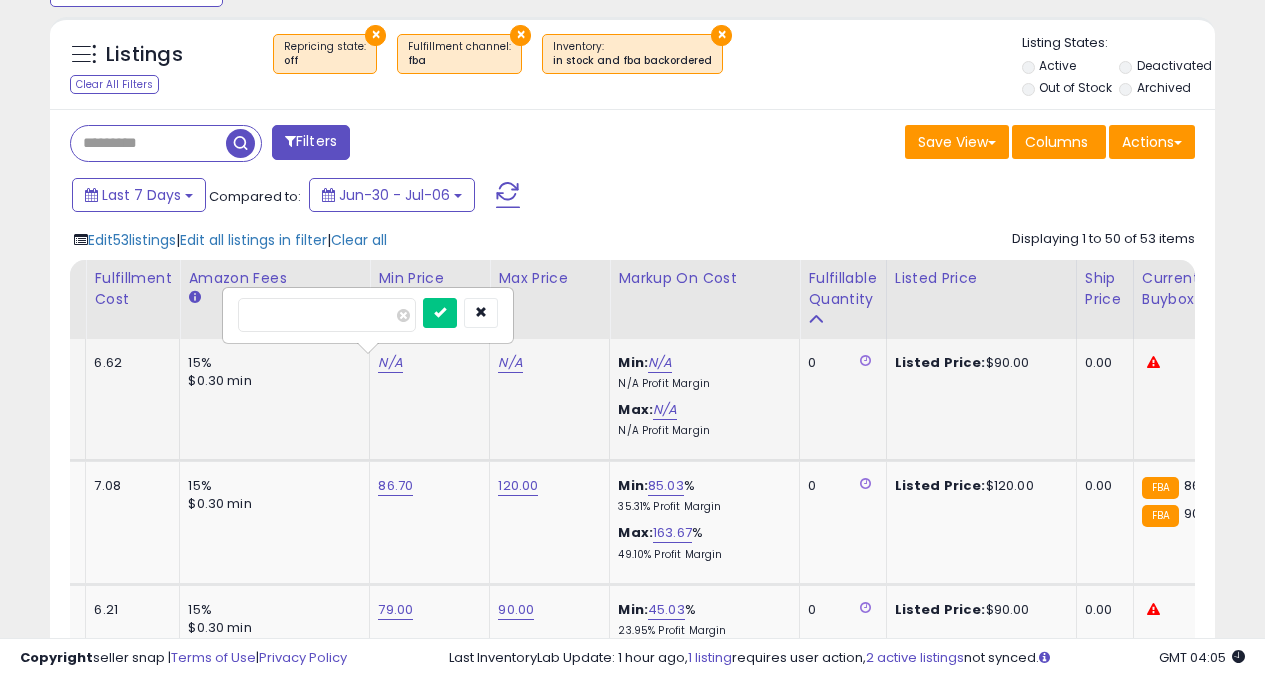 type on "**" 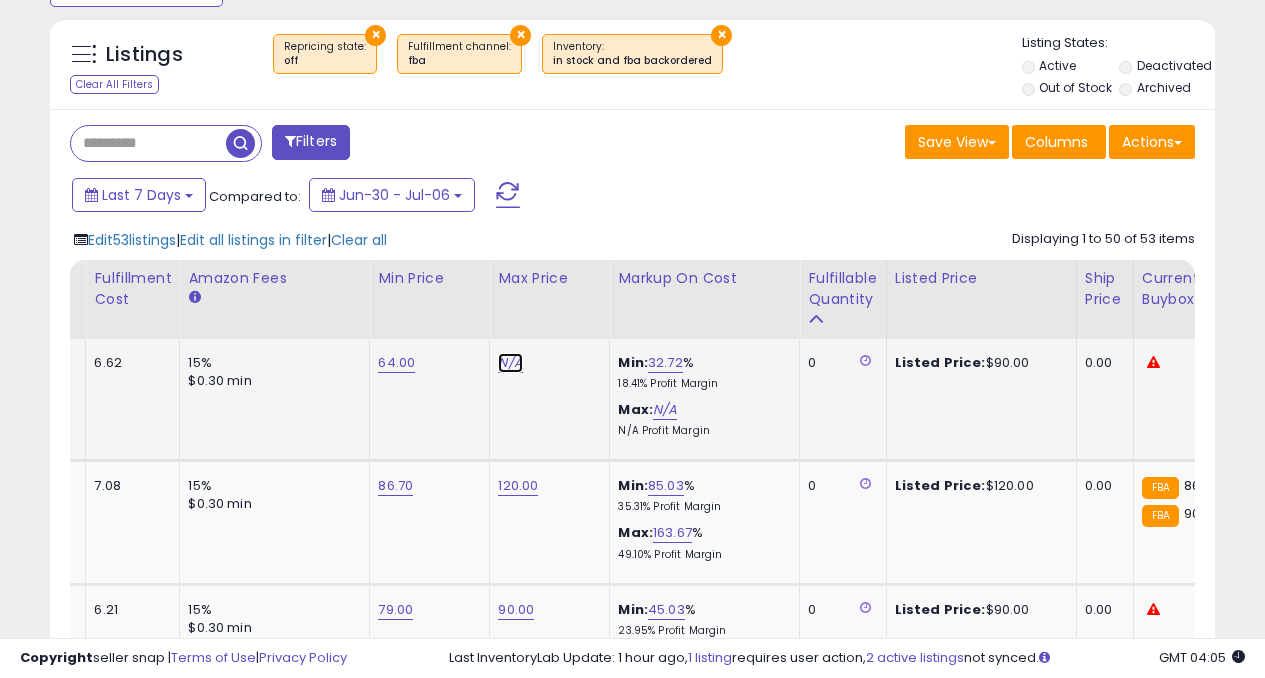 click on "N/A" at bounding box center [510, 363] 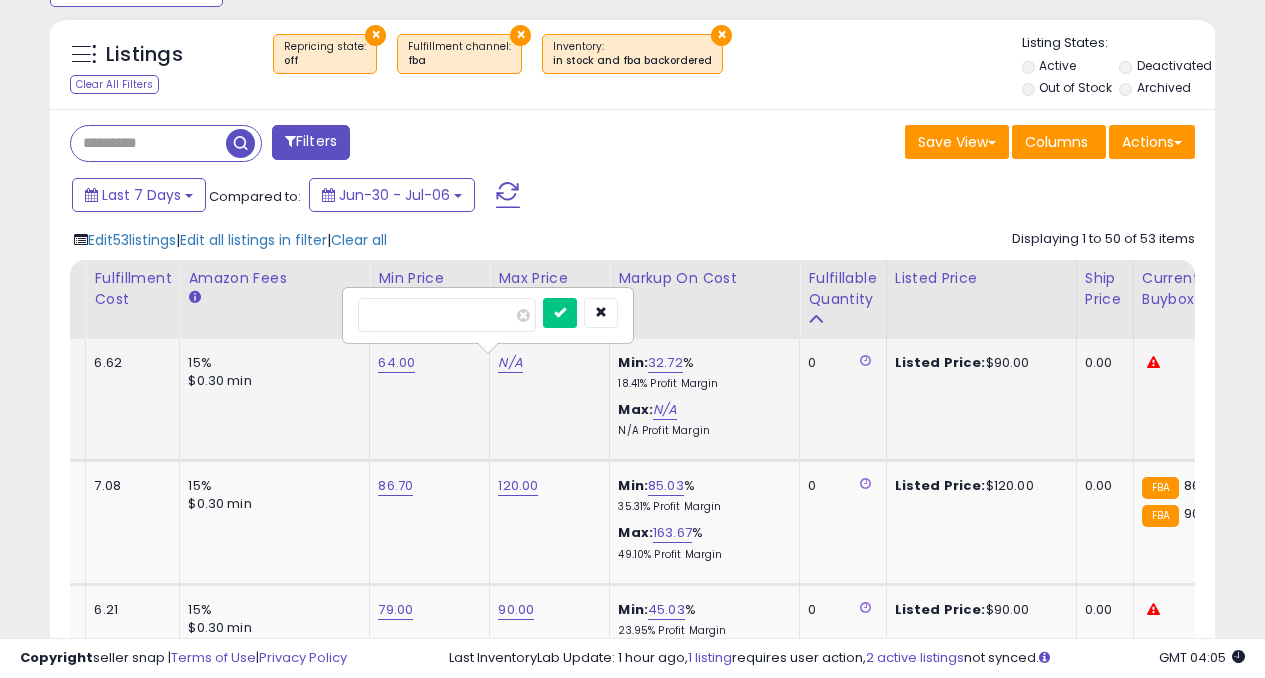 type on "**" 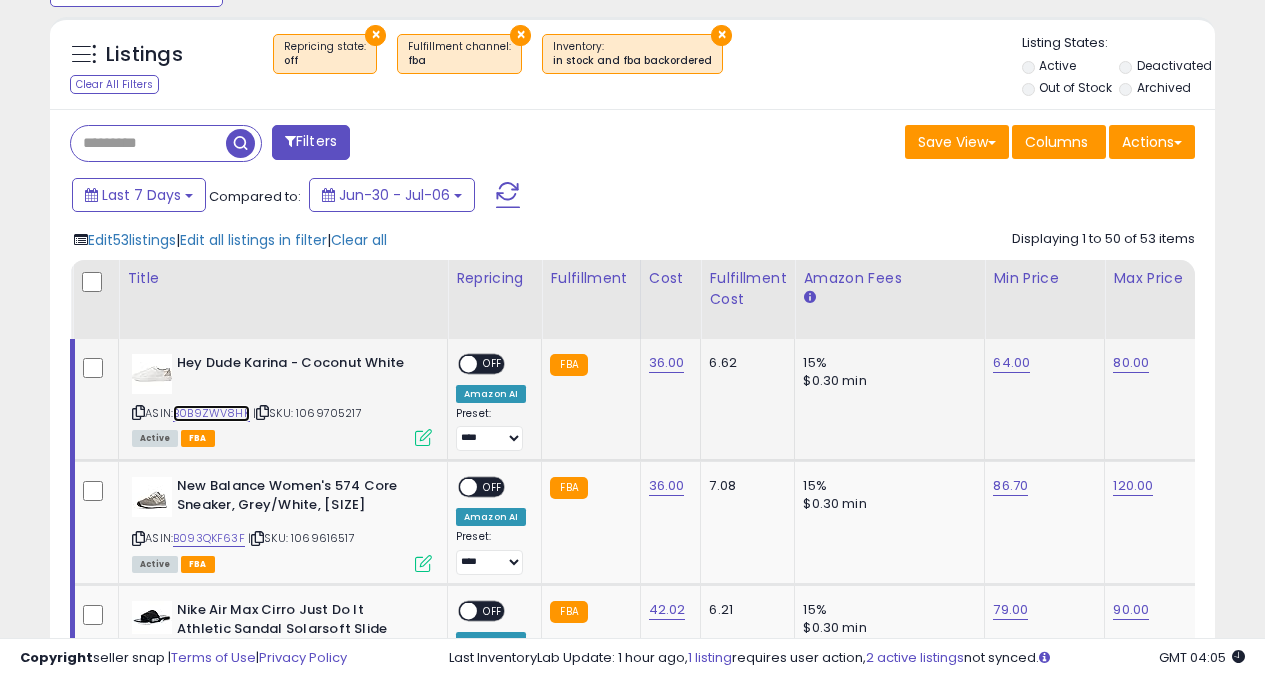 click on "B0B9ZWV8HK" at bounding box center (211, 413) 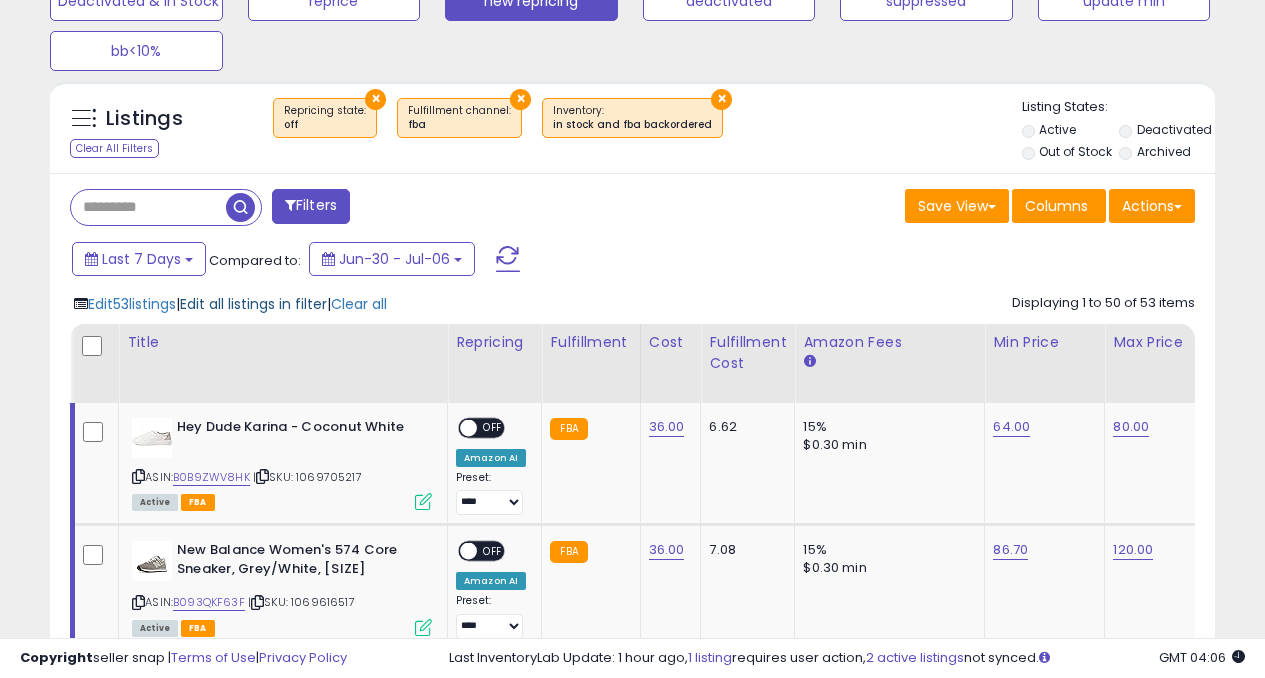 click on "Edit all listings in filter" at bounding box center [253, 304] 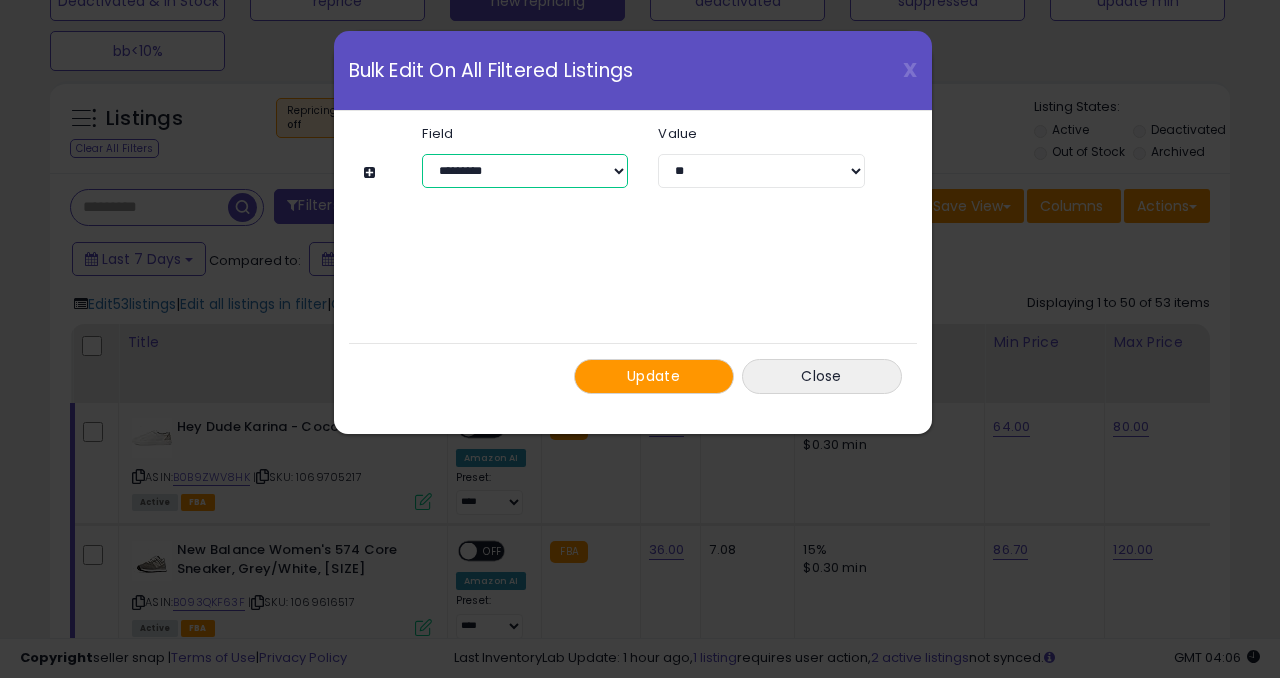 click on "**********" at bounding box center [525, 171] 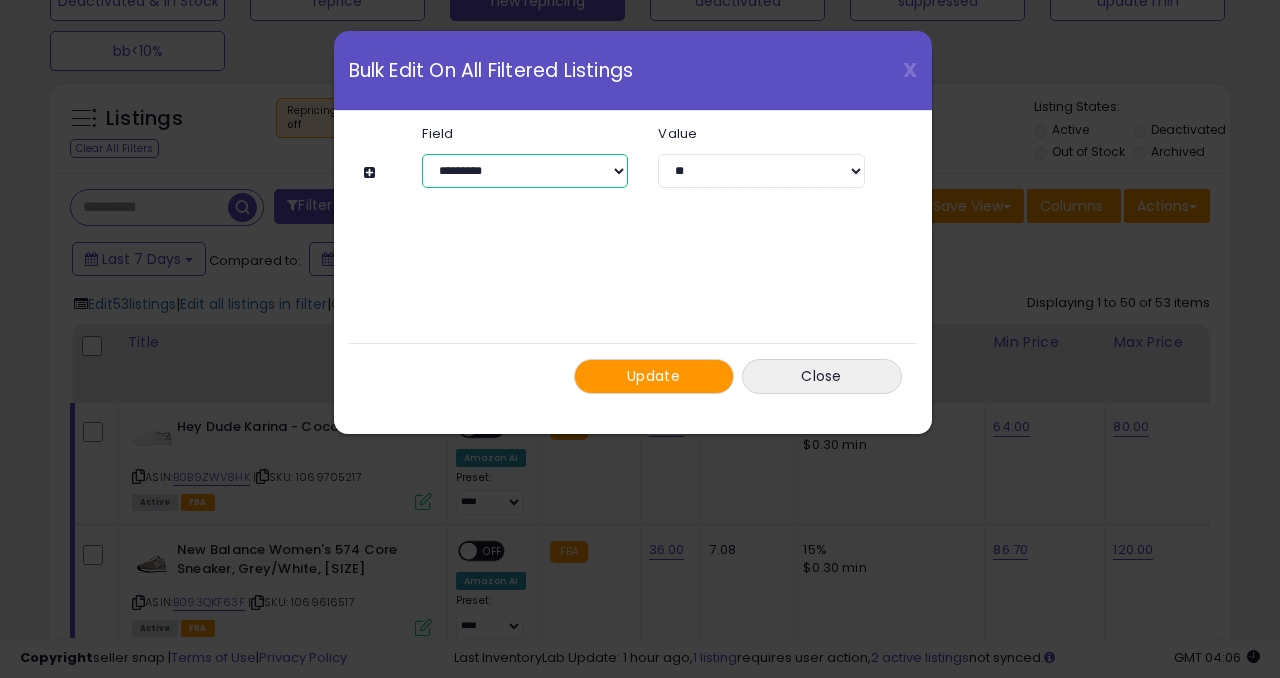 select on "**********" 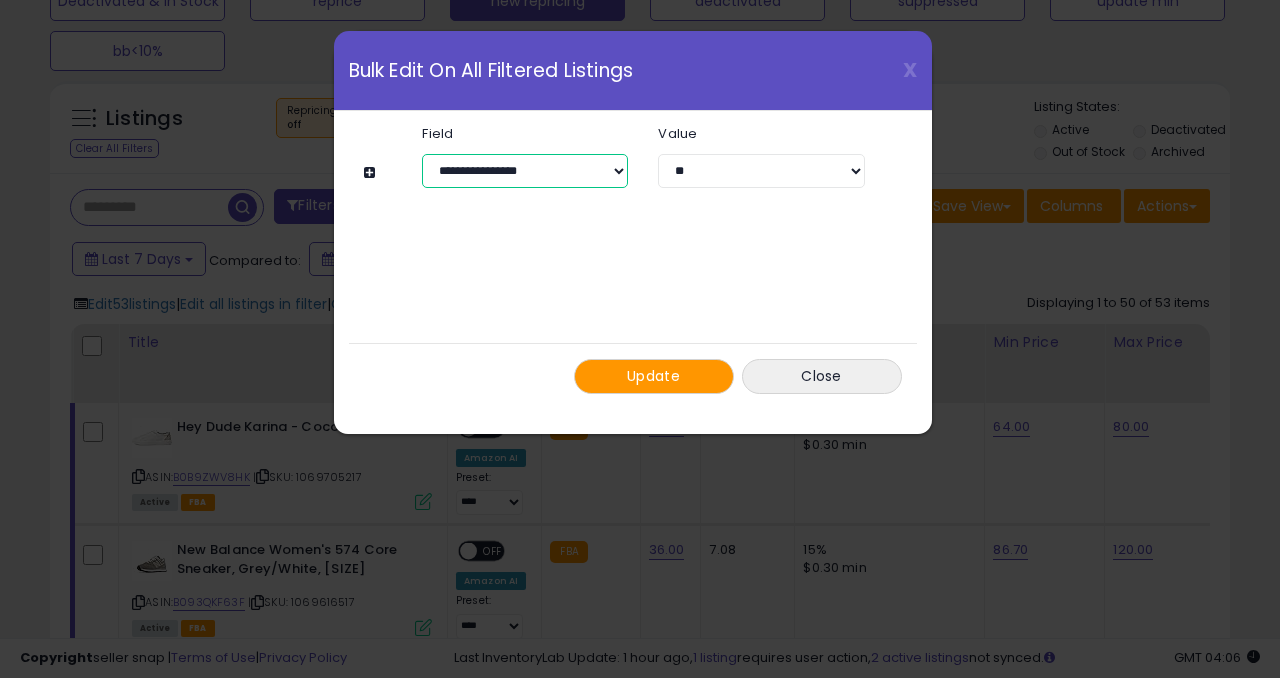 click on "**********" at bounding box center [525, 171] 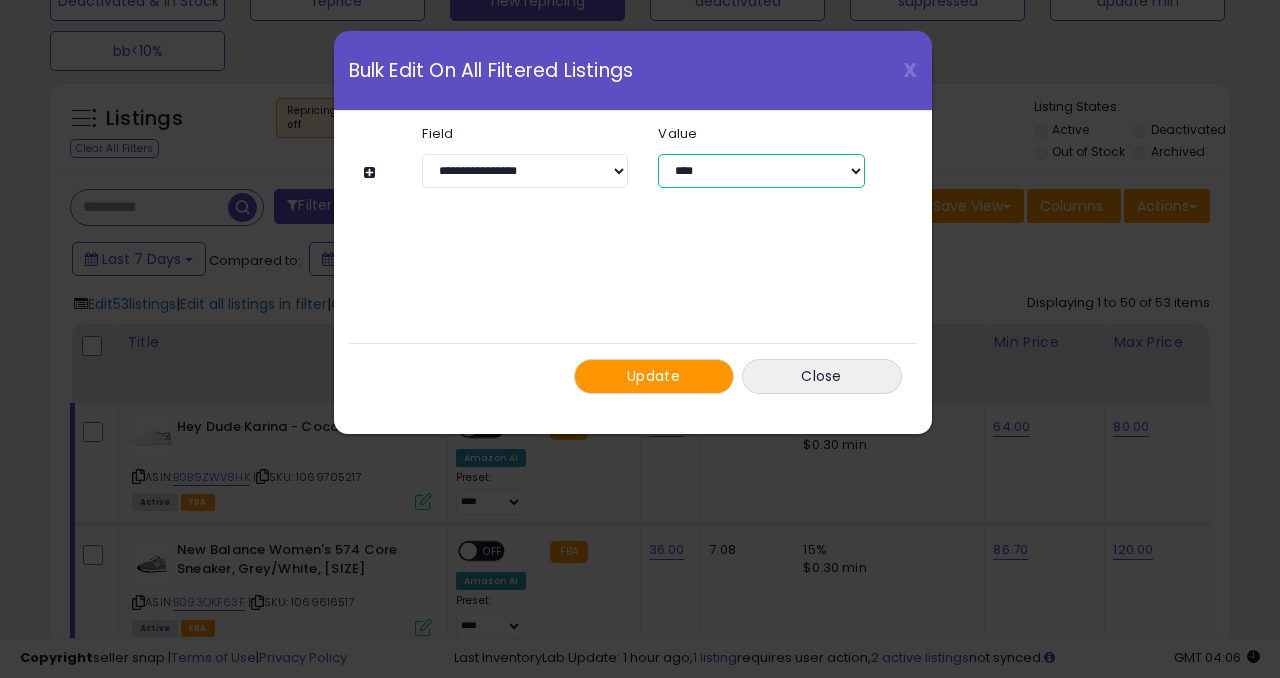 click on "**********" at bounding box center (761, 171) 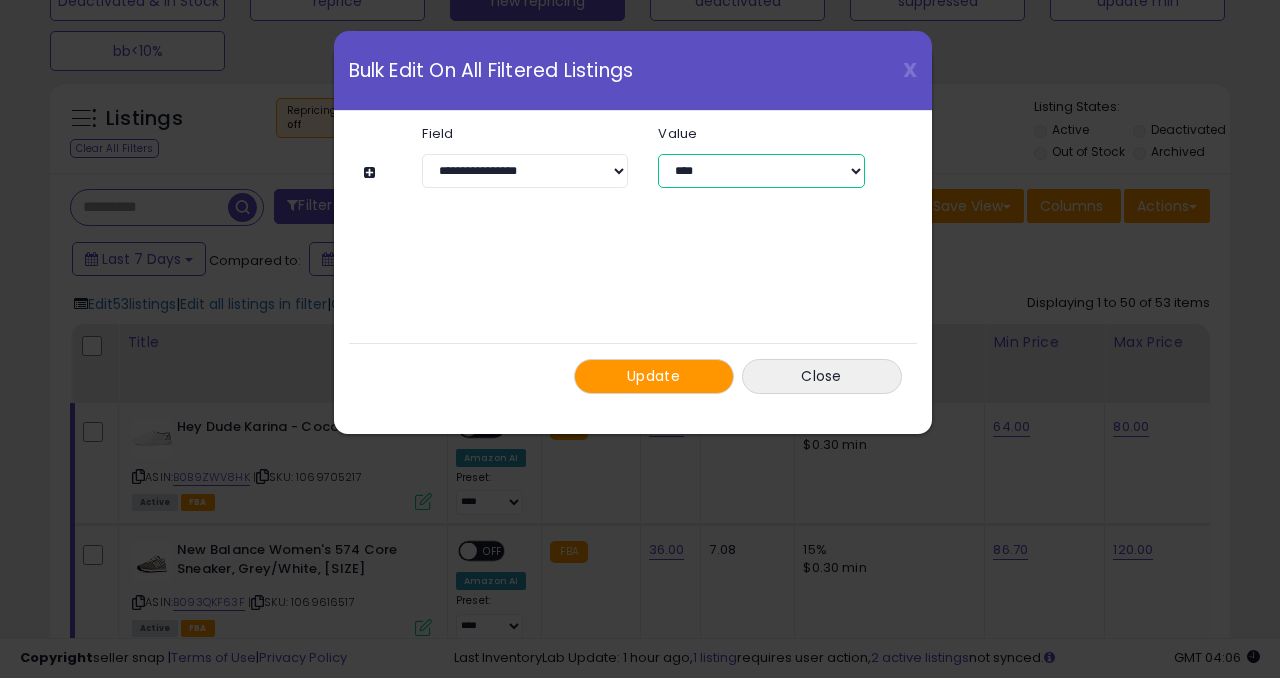 select on "*****" 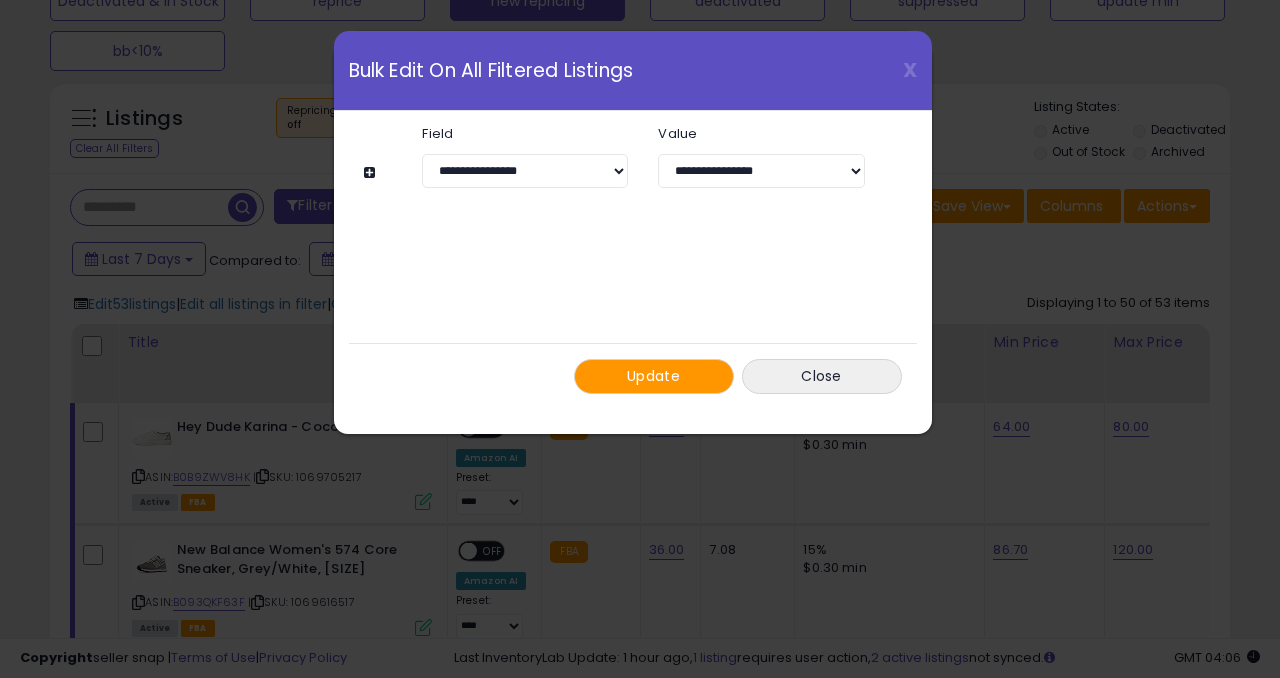 click on "Update" at bounding box center (654, 376) 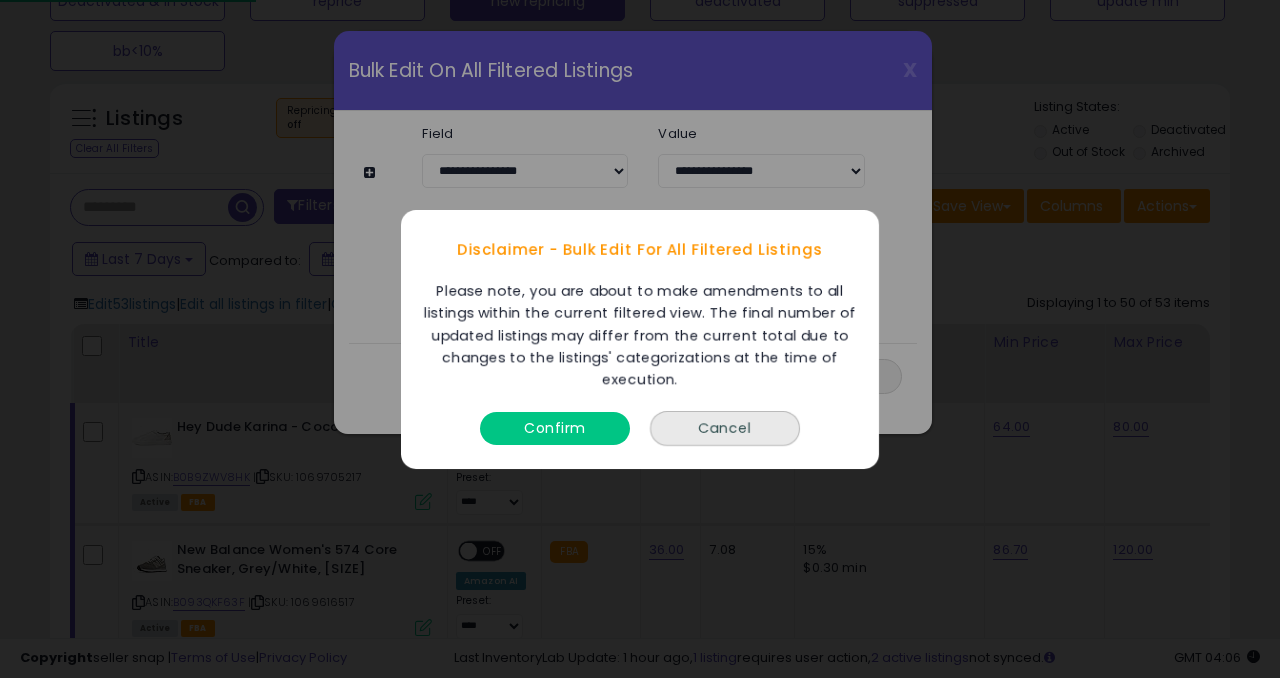 click on "Confirm" at bounding box center (555, 427) 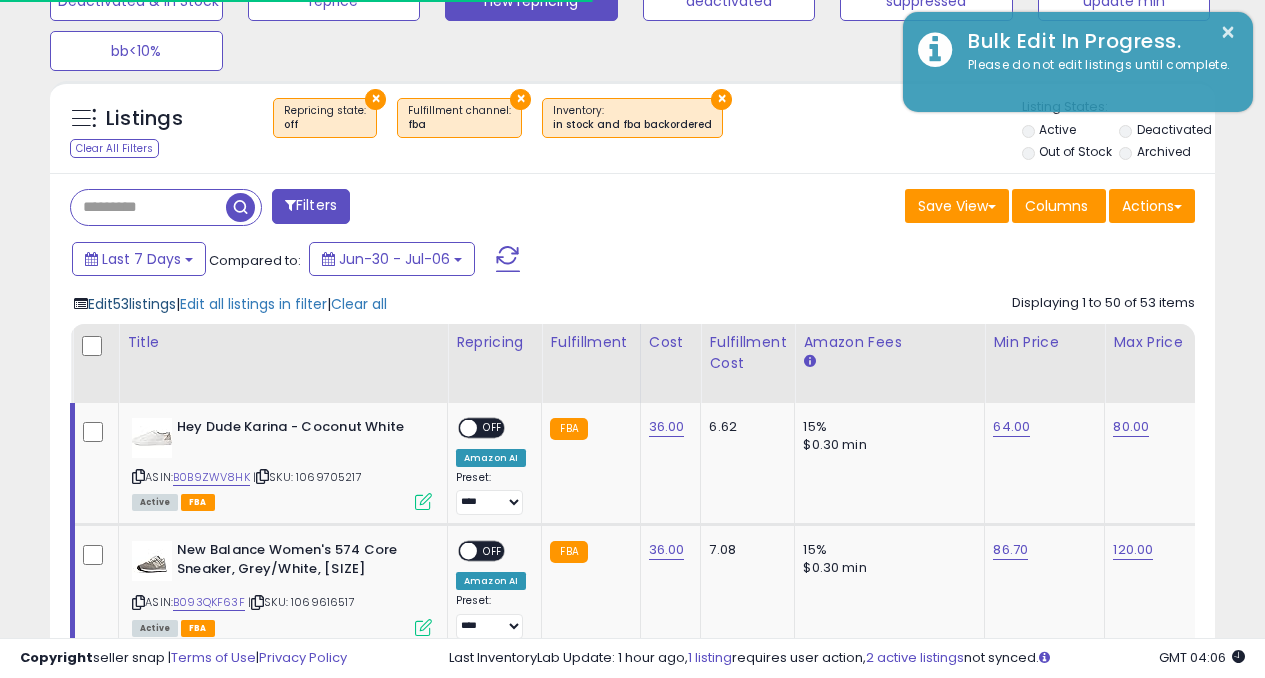 select on "**********" 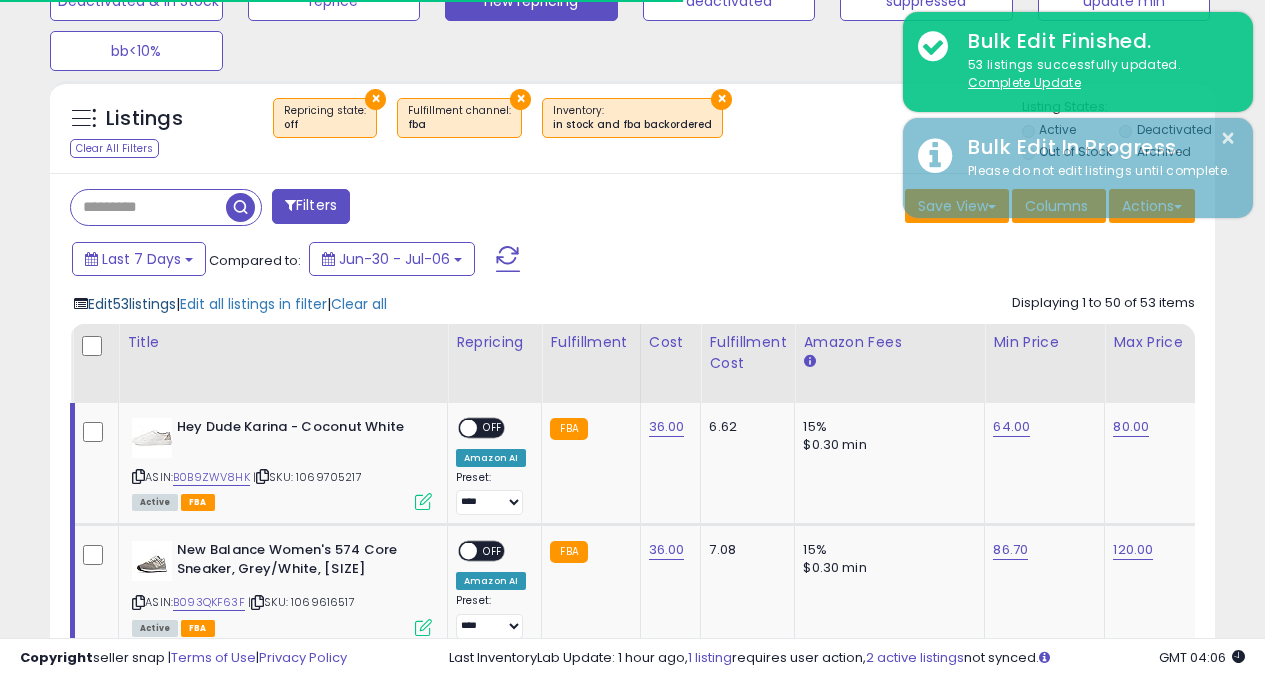 scroll, scrollTop: 410, scrollLeft: 673, axis: both 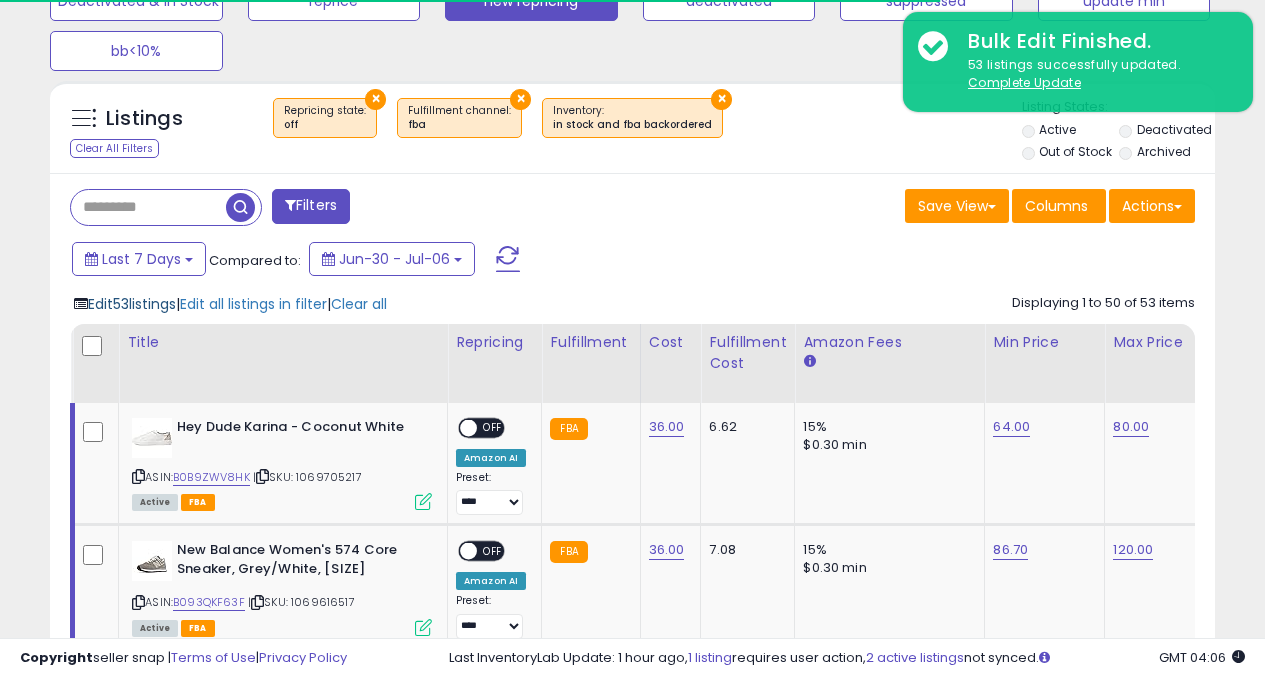click on "Edit  53  listings" at bounding box center [132, 304] 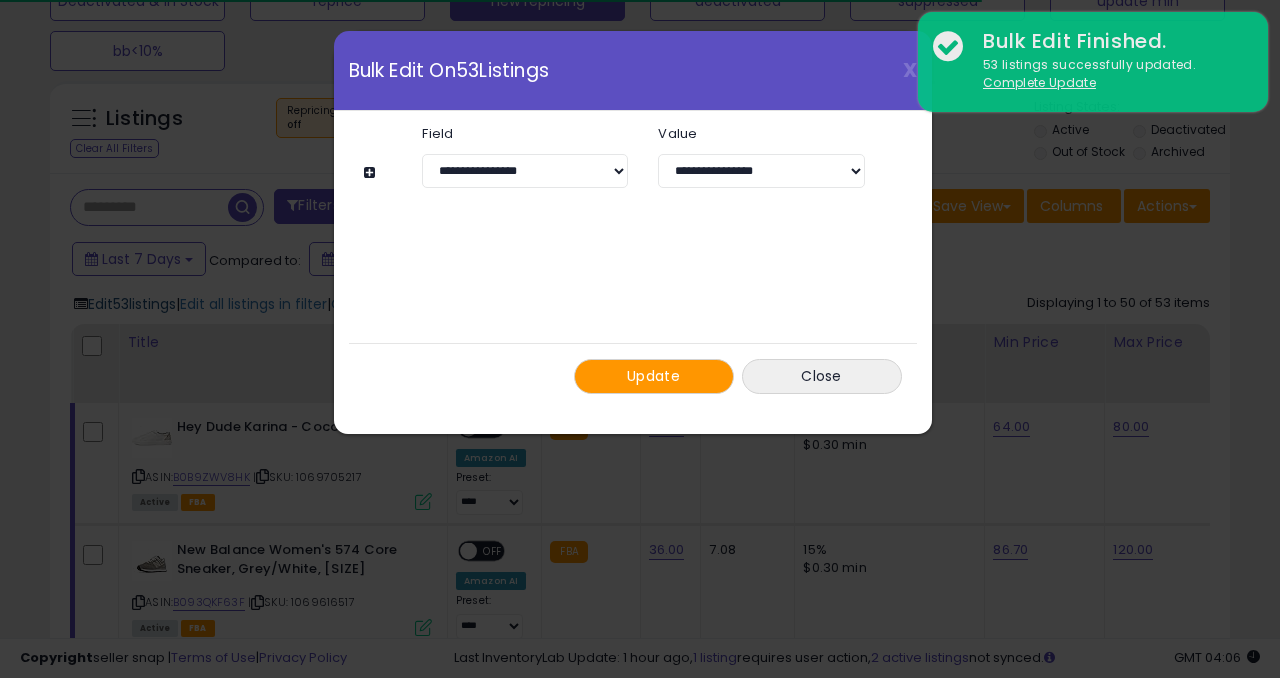 scroll, scrollTop: 999590, scrollLeft: 999317, axis: both 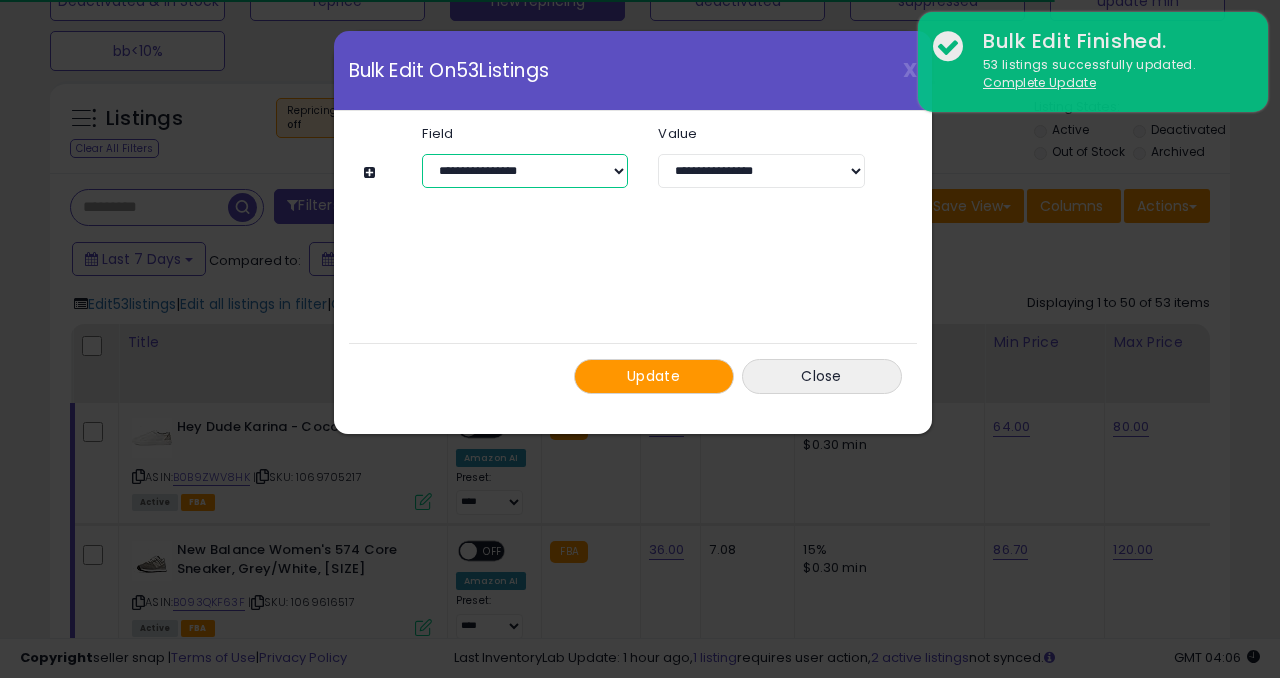 click on "**********" at bounding box center [525, 171] 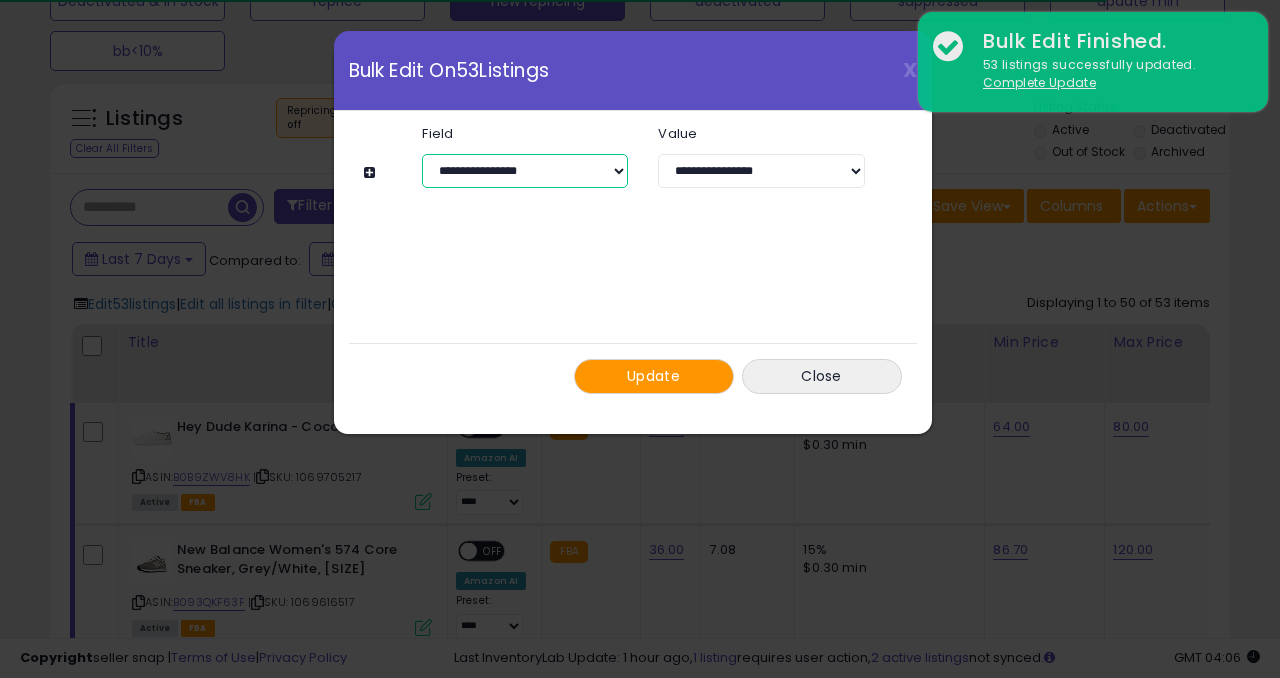 select on "*********" 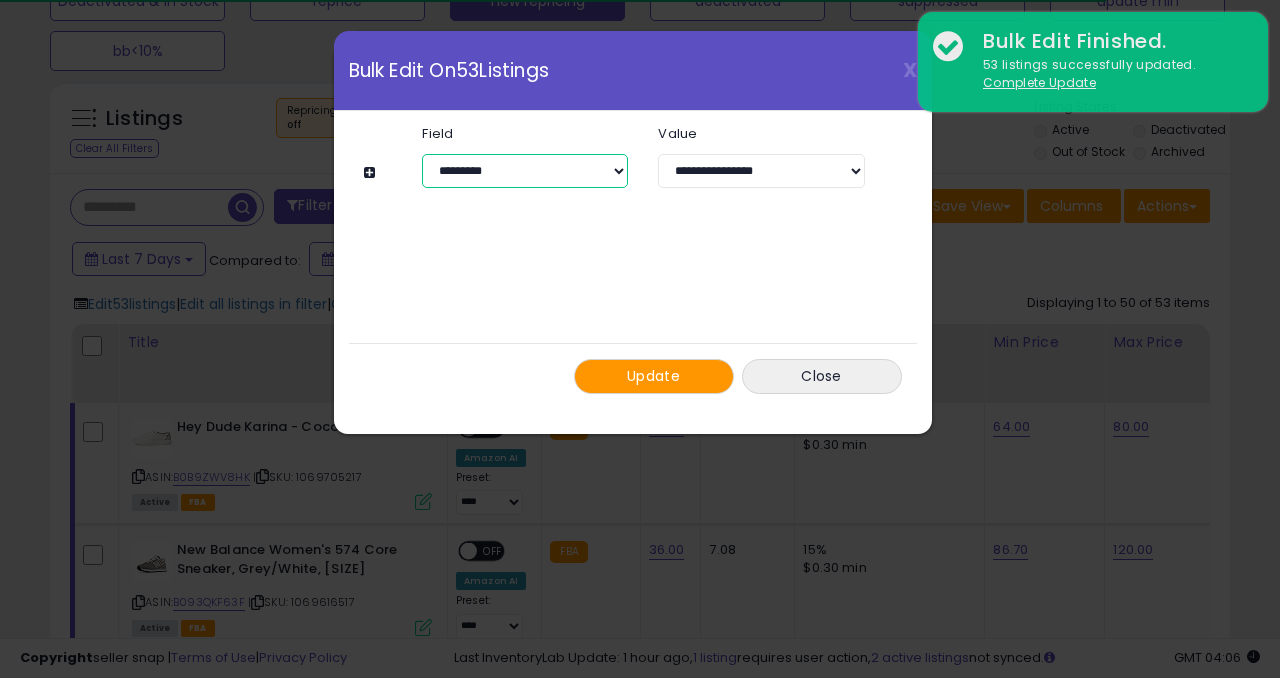 click on "**********" at bounding box center (525, 171) 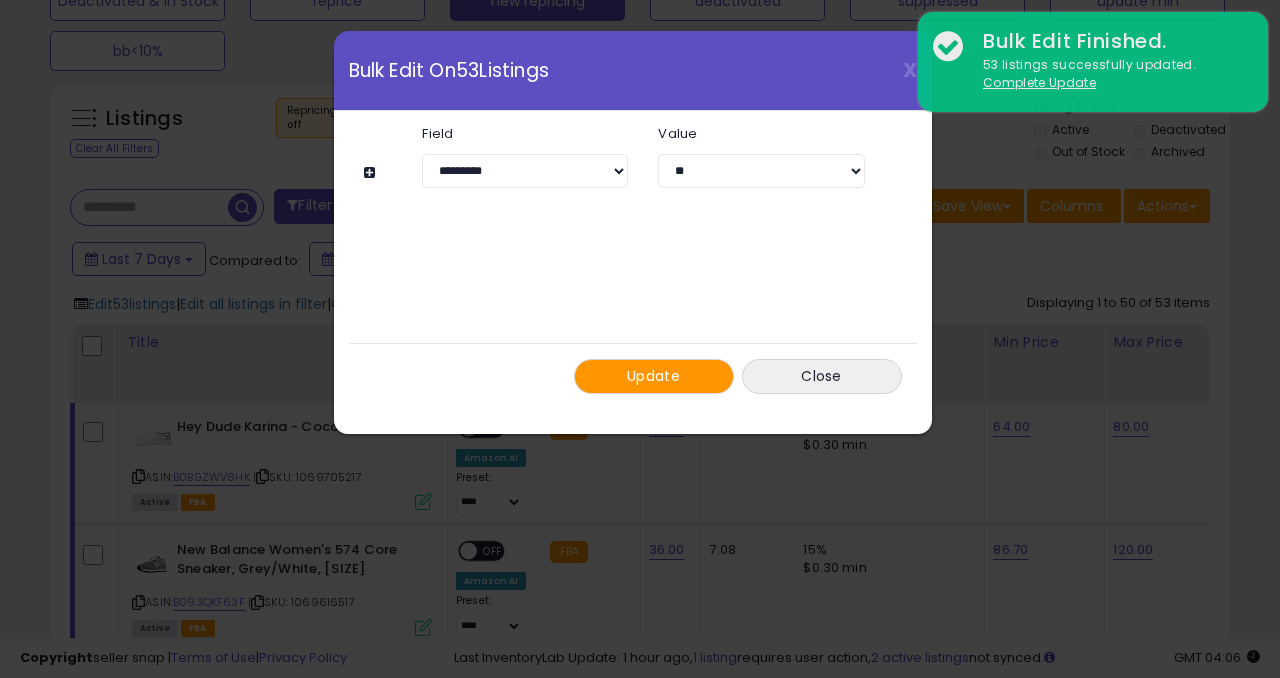 click on "Update" at bounding box center [654, 376] 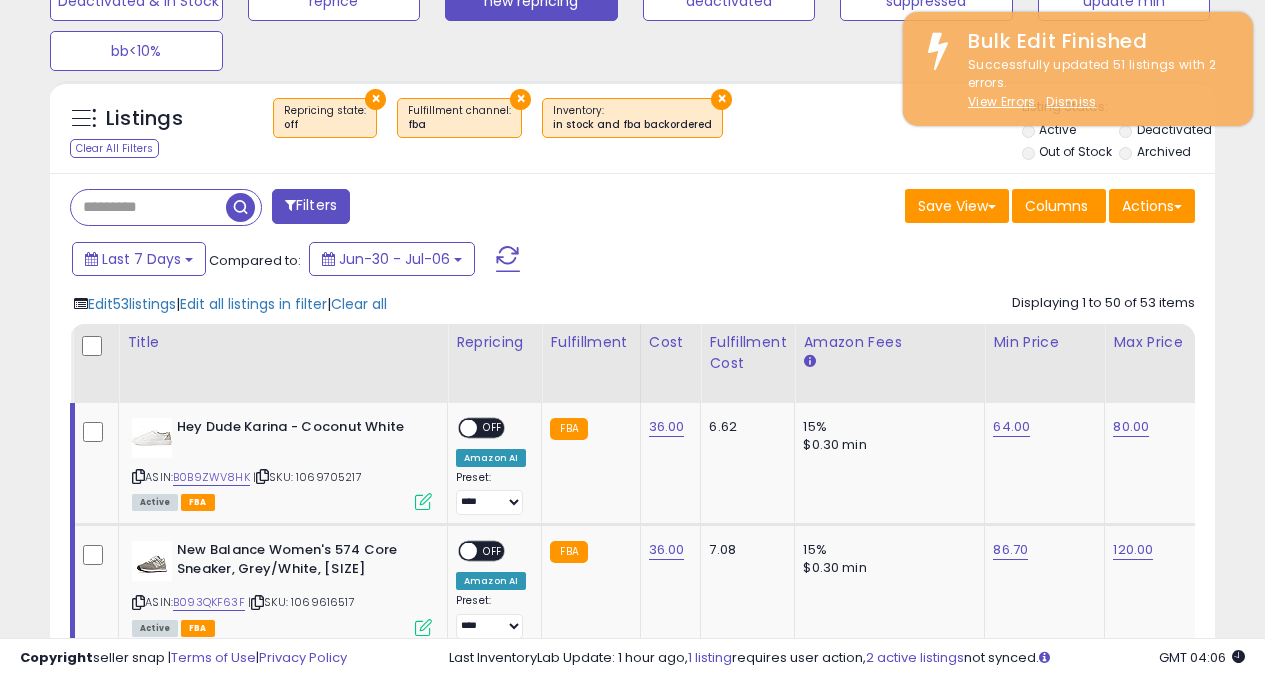 scroll, scrollTop: 410, scrollLeft: 673, axis: both 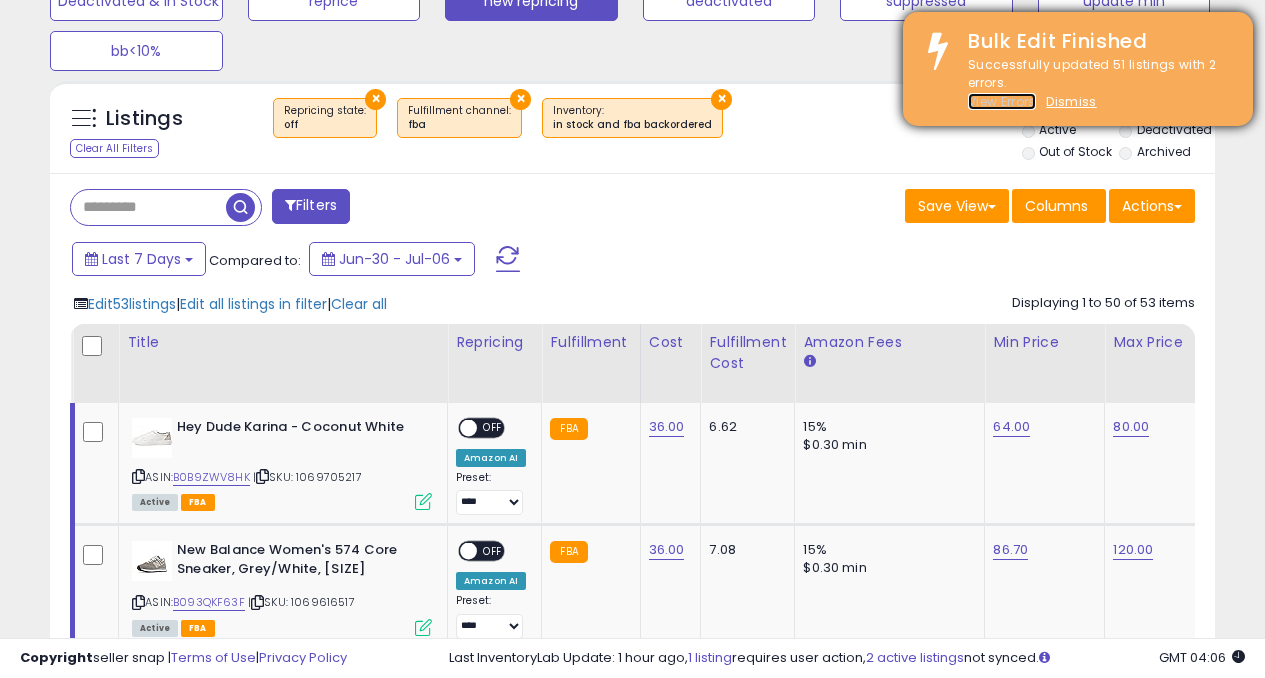 click on "View Errors" at bounding box center (1002, 101) 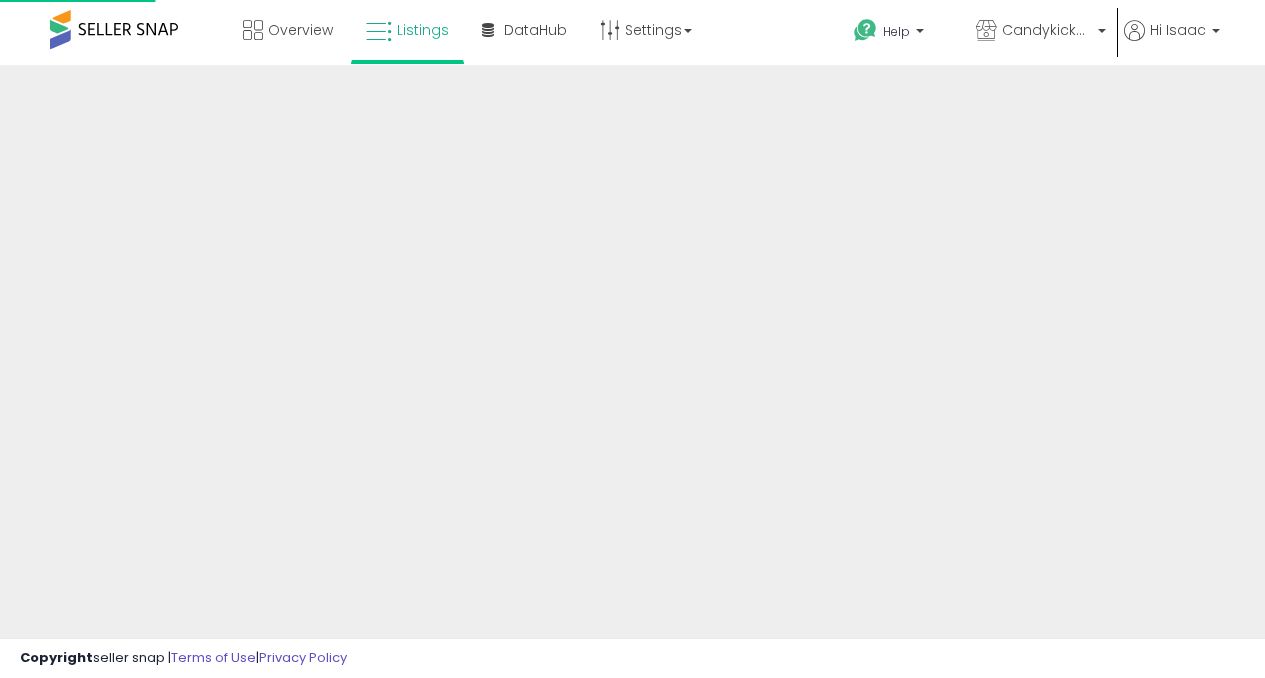 scroll, scrollTop: 0, scrollLeft: 0, axis: both 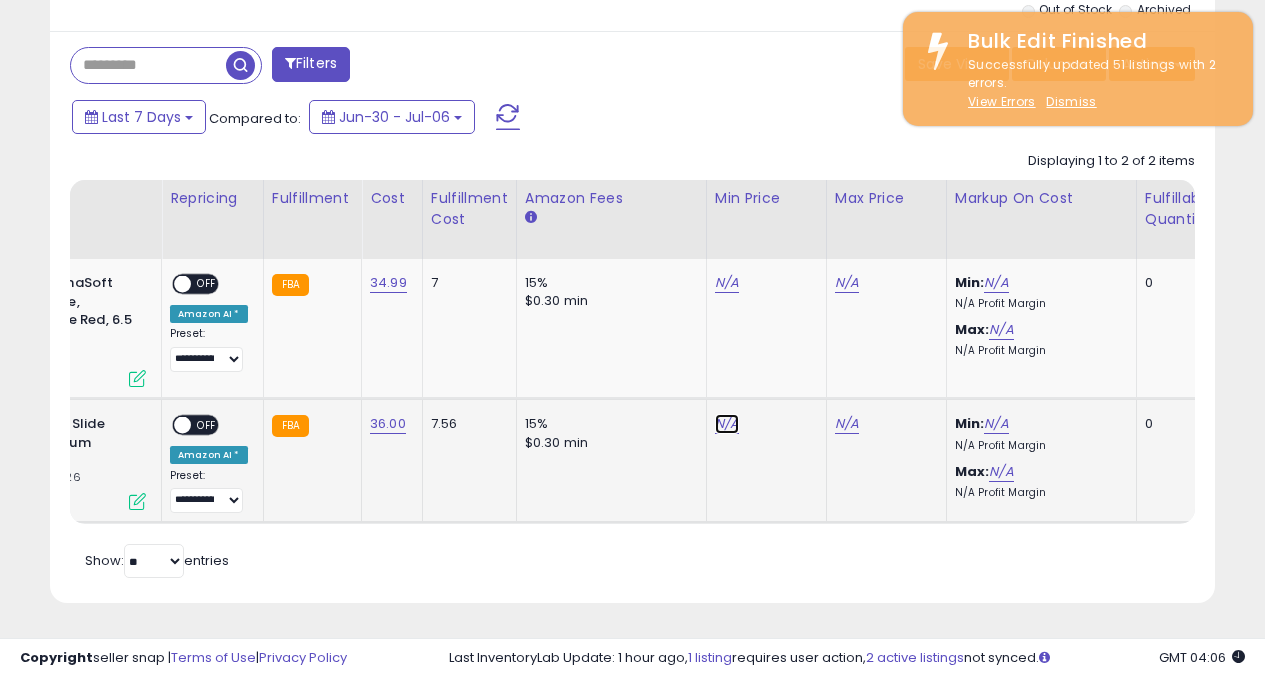 click on "N/A" at bounding box center (727, 283) 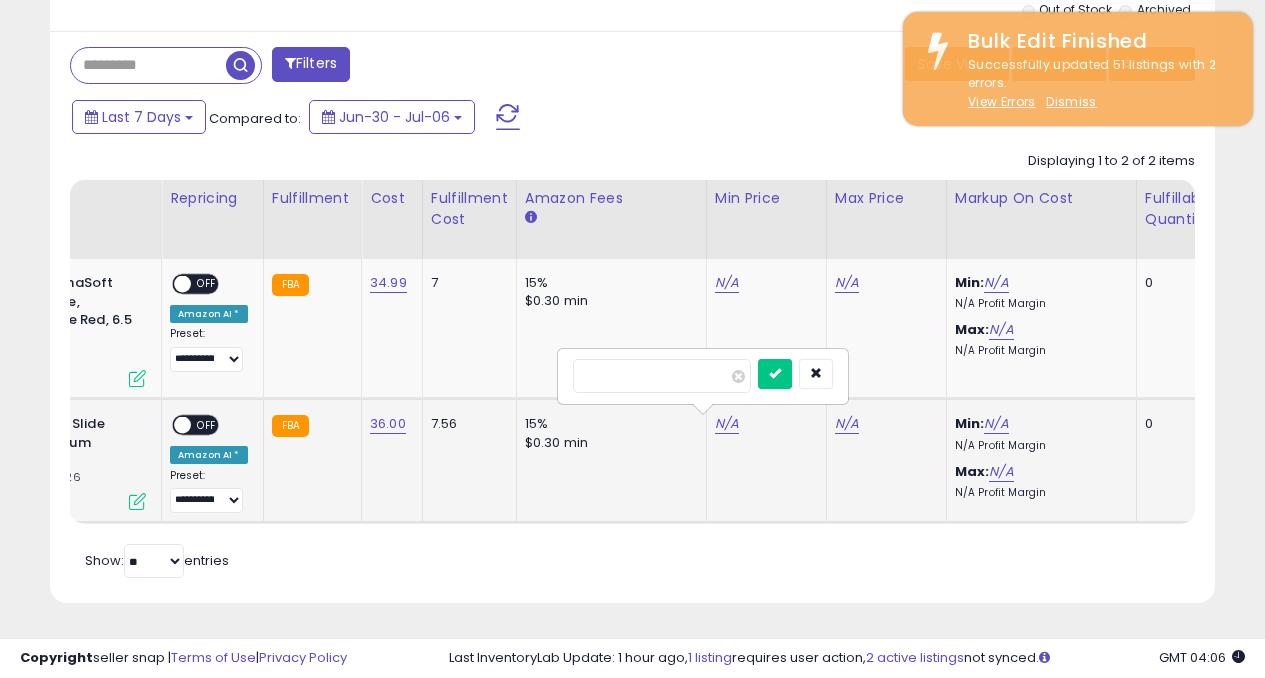 type on "**" 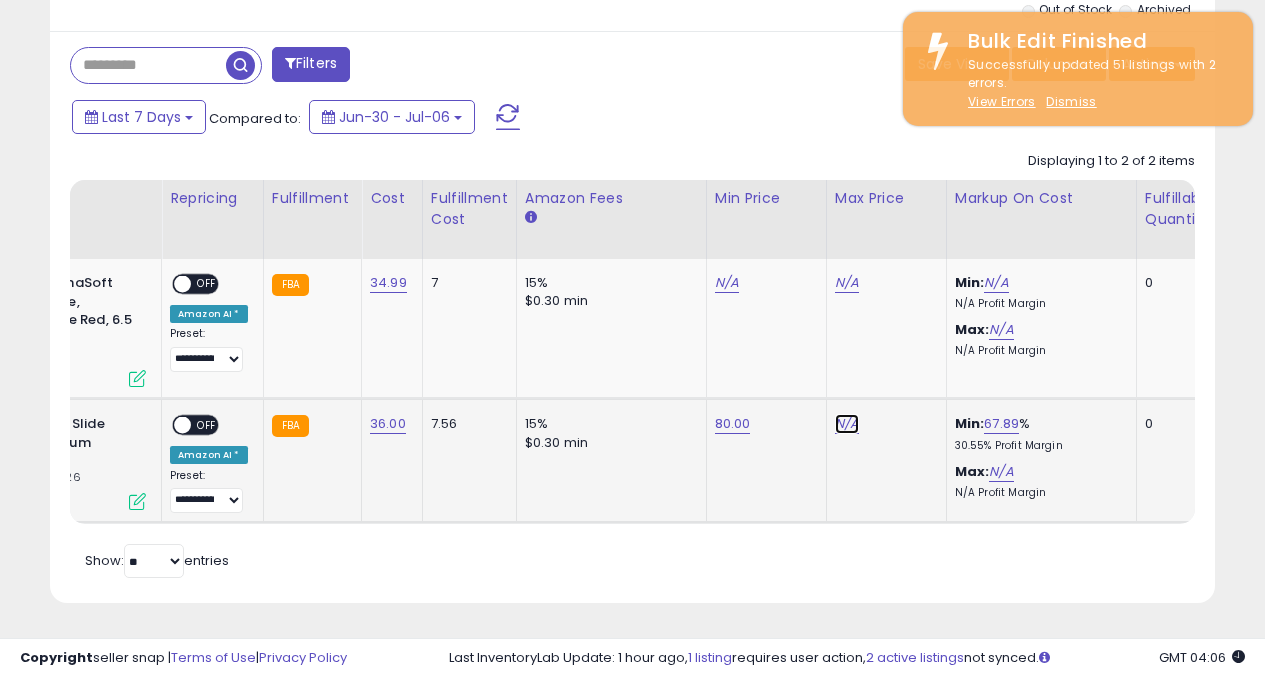 click on "N/A" at bounding box center [847, 283] 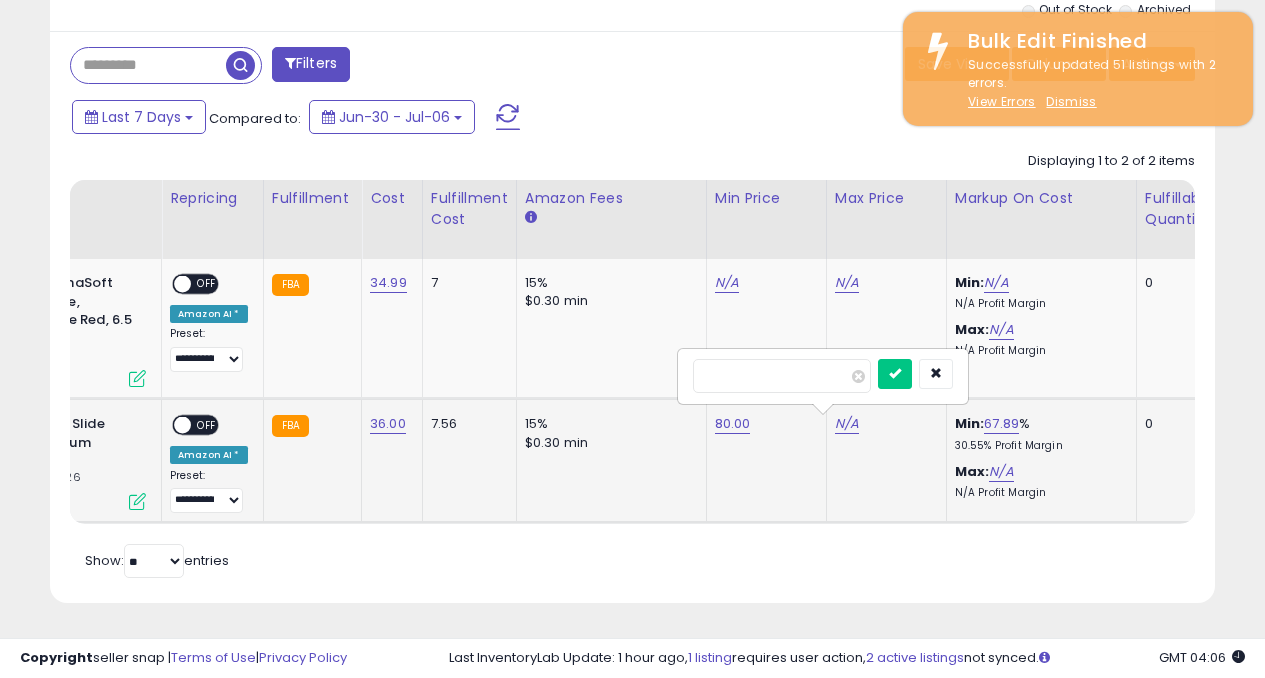 type on "*" 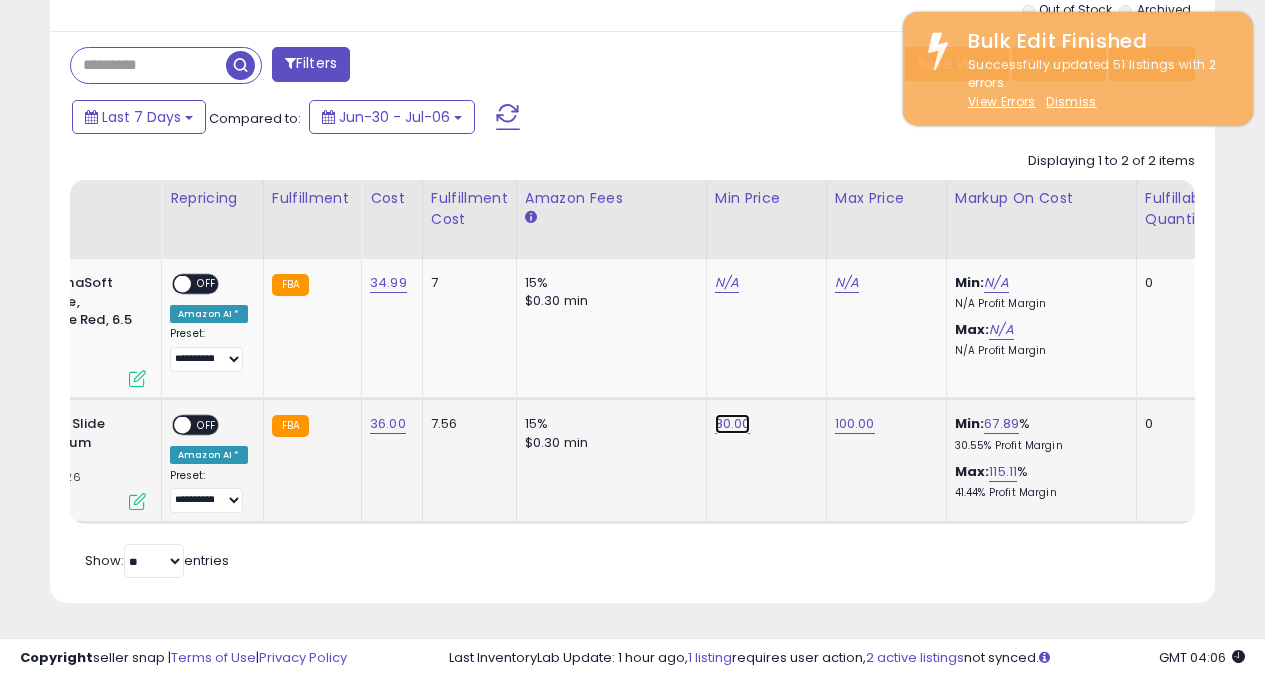 click on "80.00" at bounding box center [727, 283] 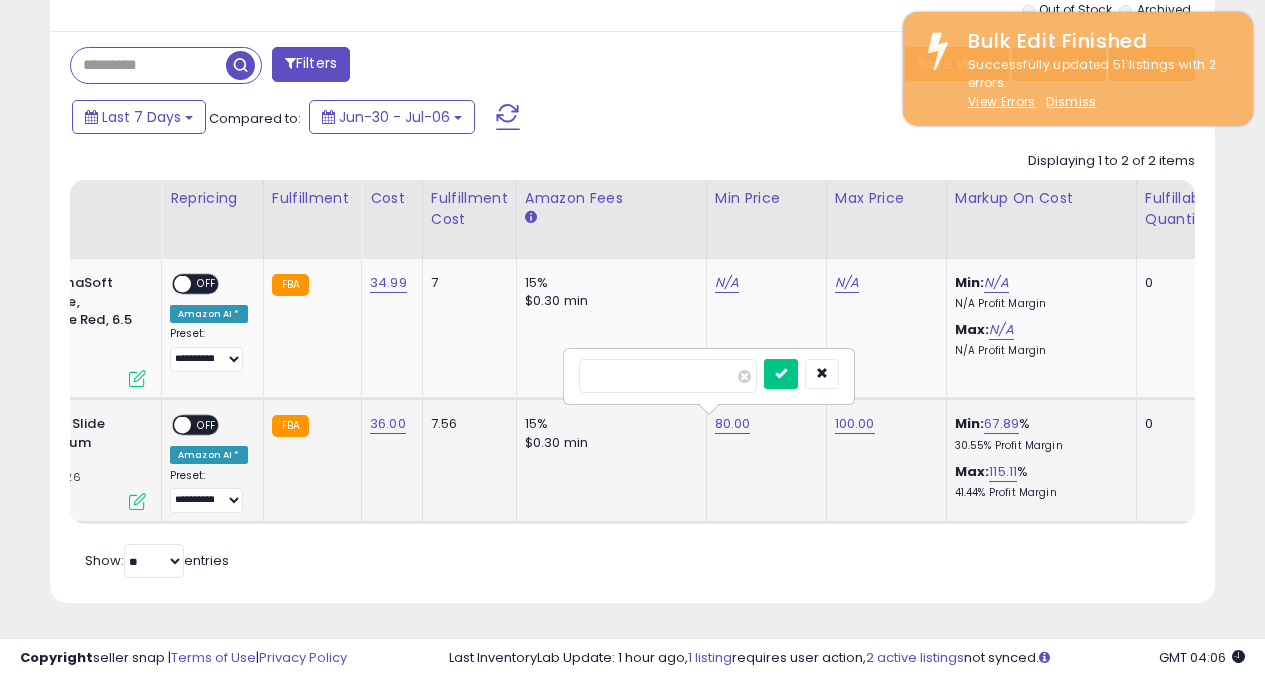 type on "*" 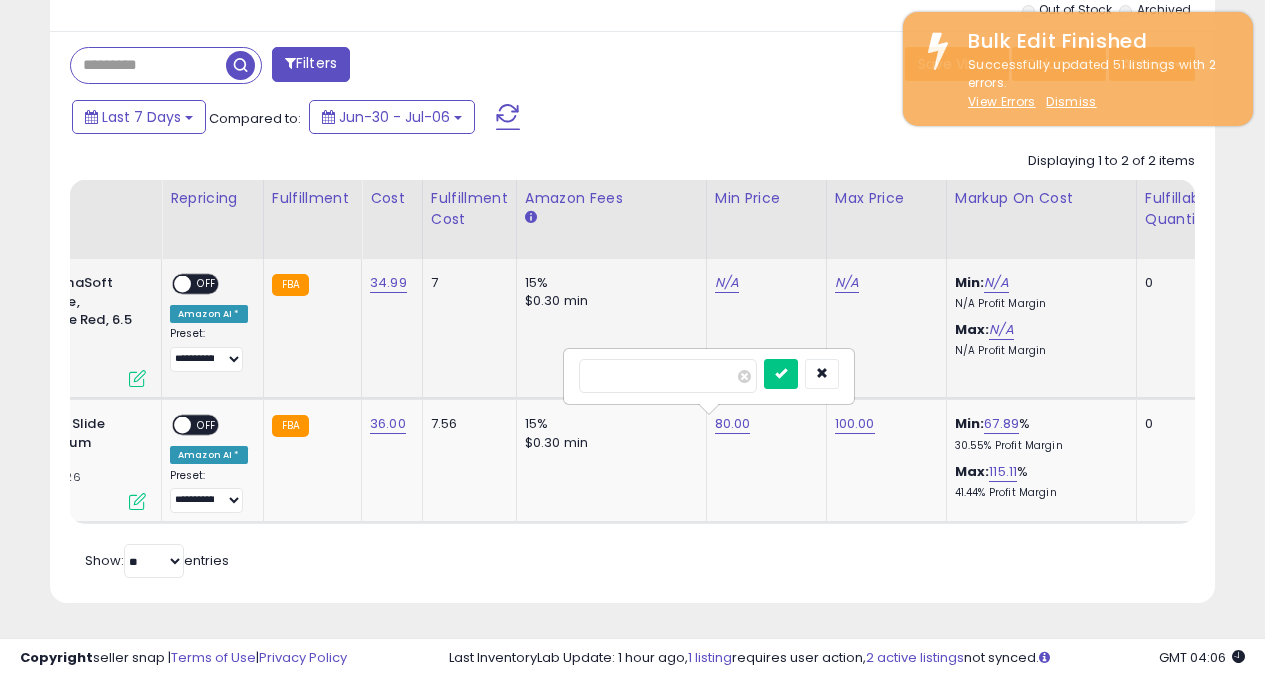 click at bounding box center [781, 374] 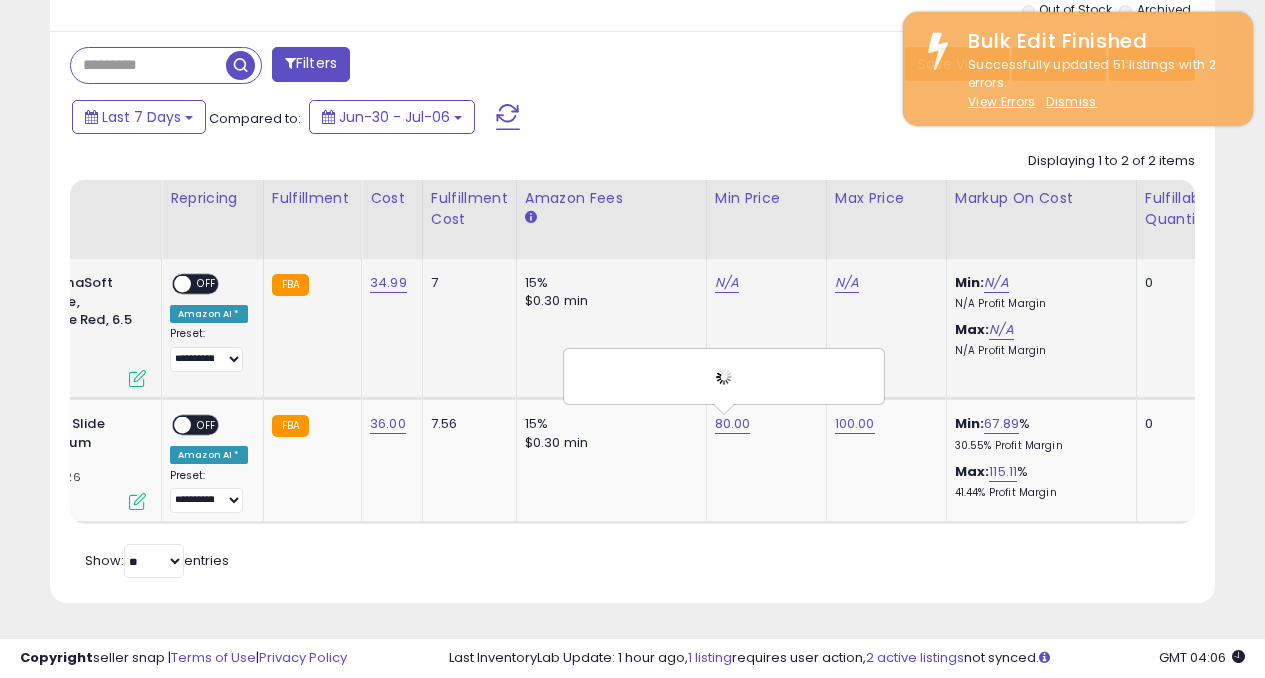 scroll 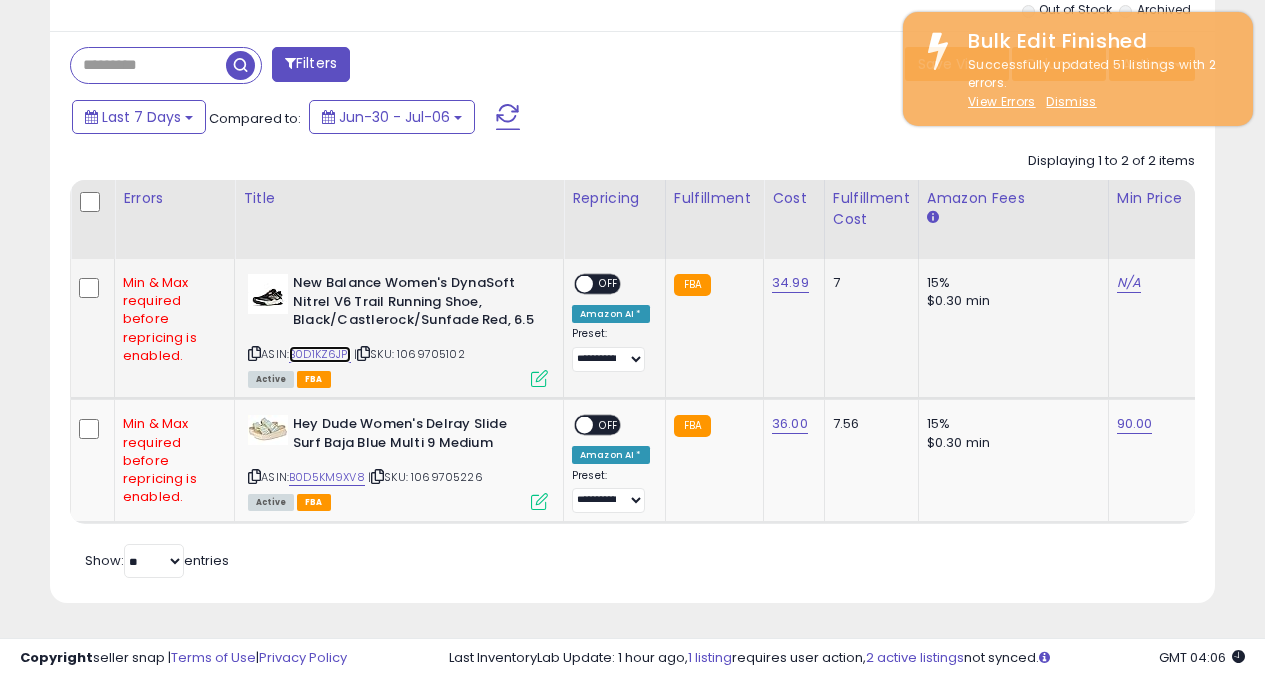 click on "B0D1KZ6JP1" at bounding box center (320, 354) 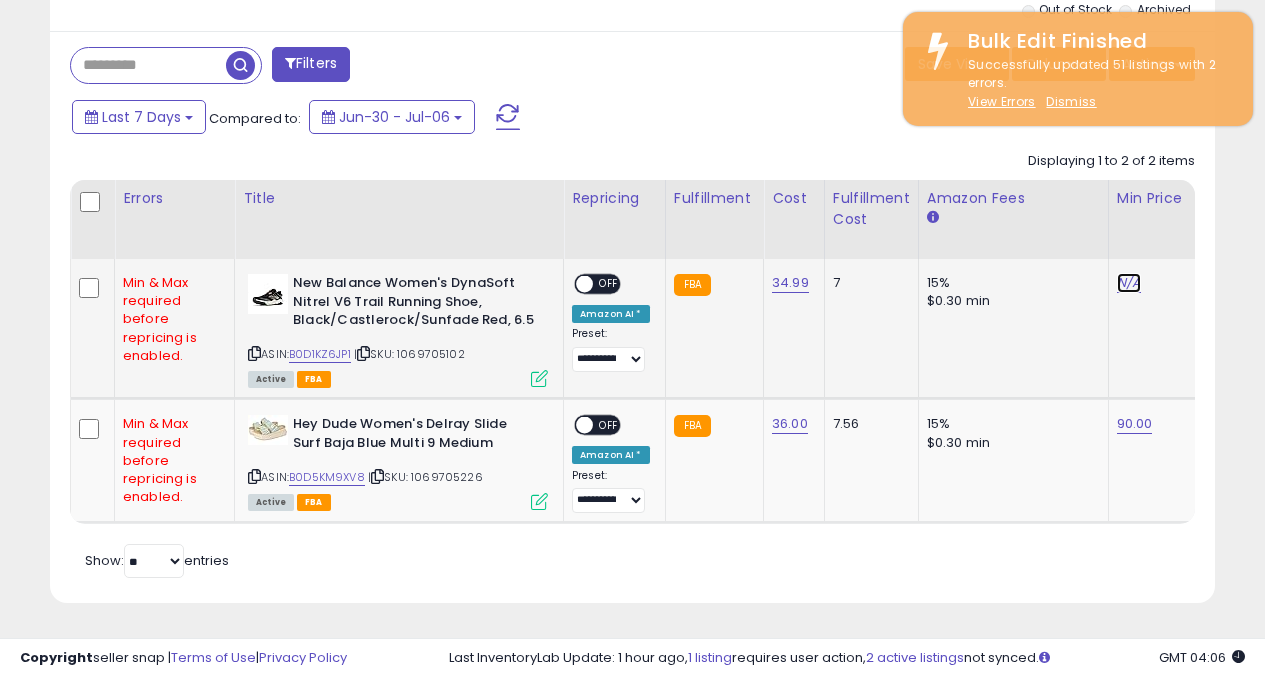 click on "N/A" at bounding box center [1129, 283] 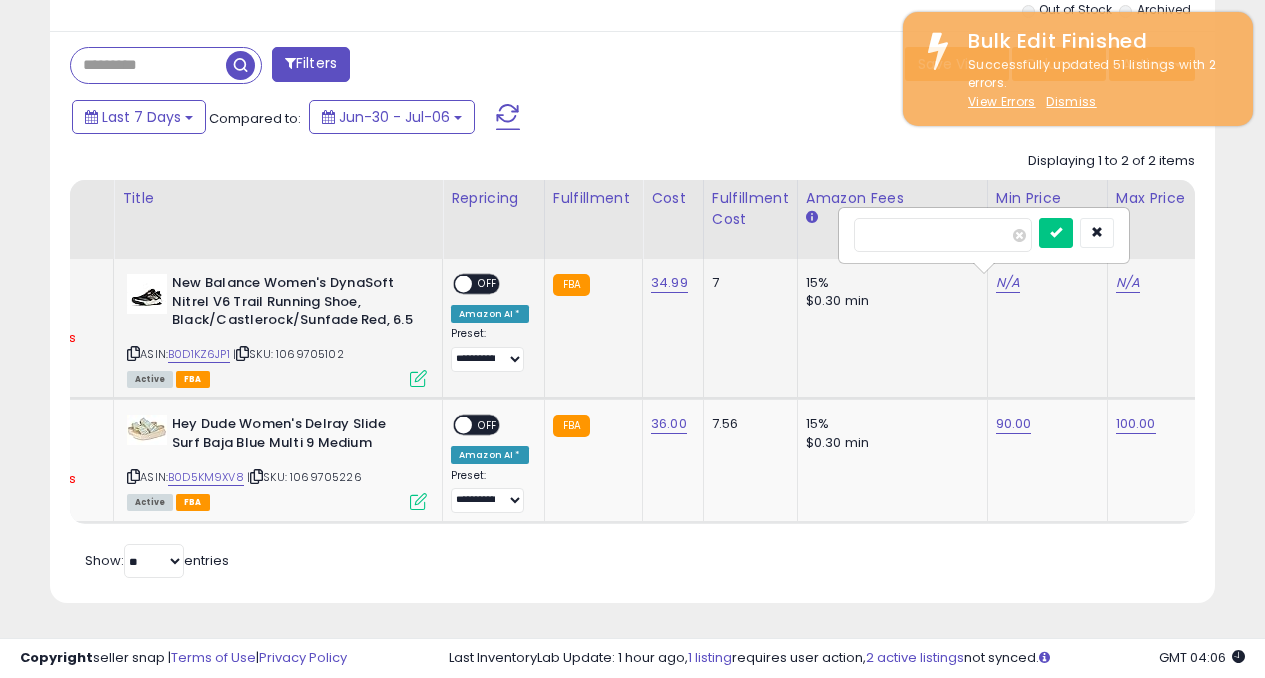 type on "**" 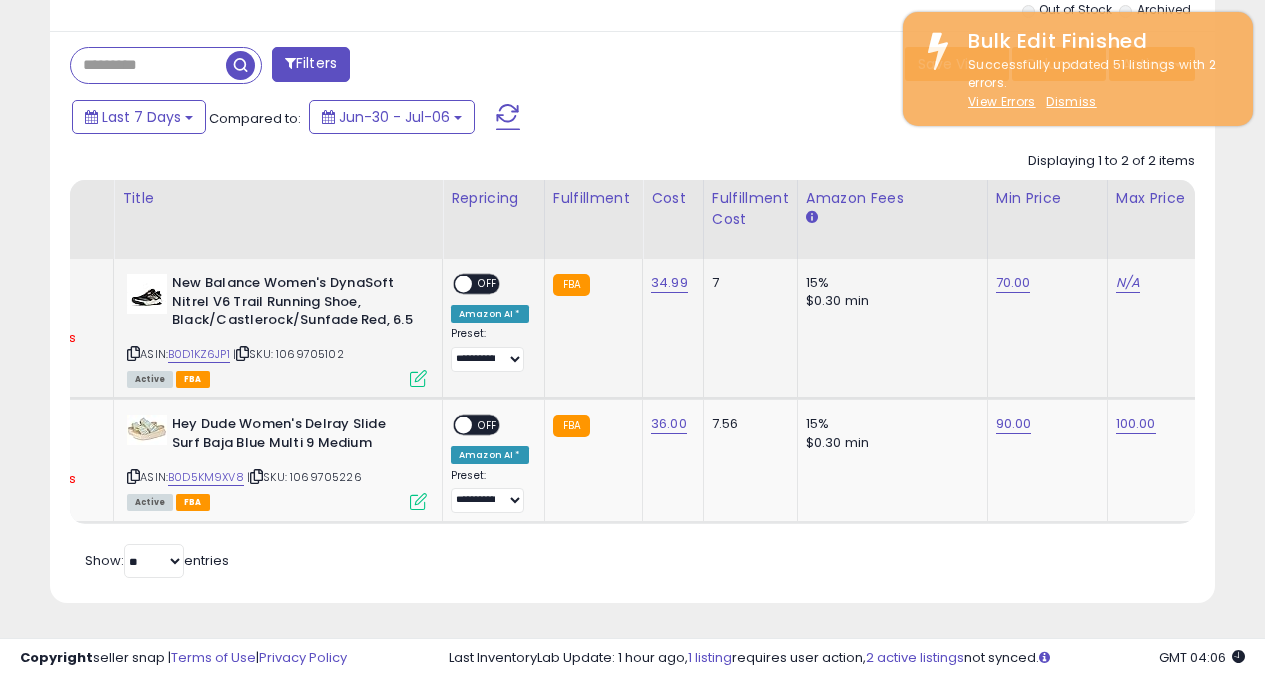 click on "70.00" 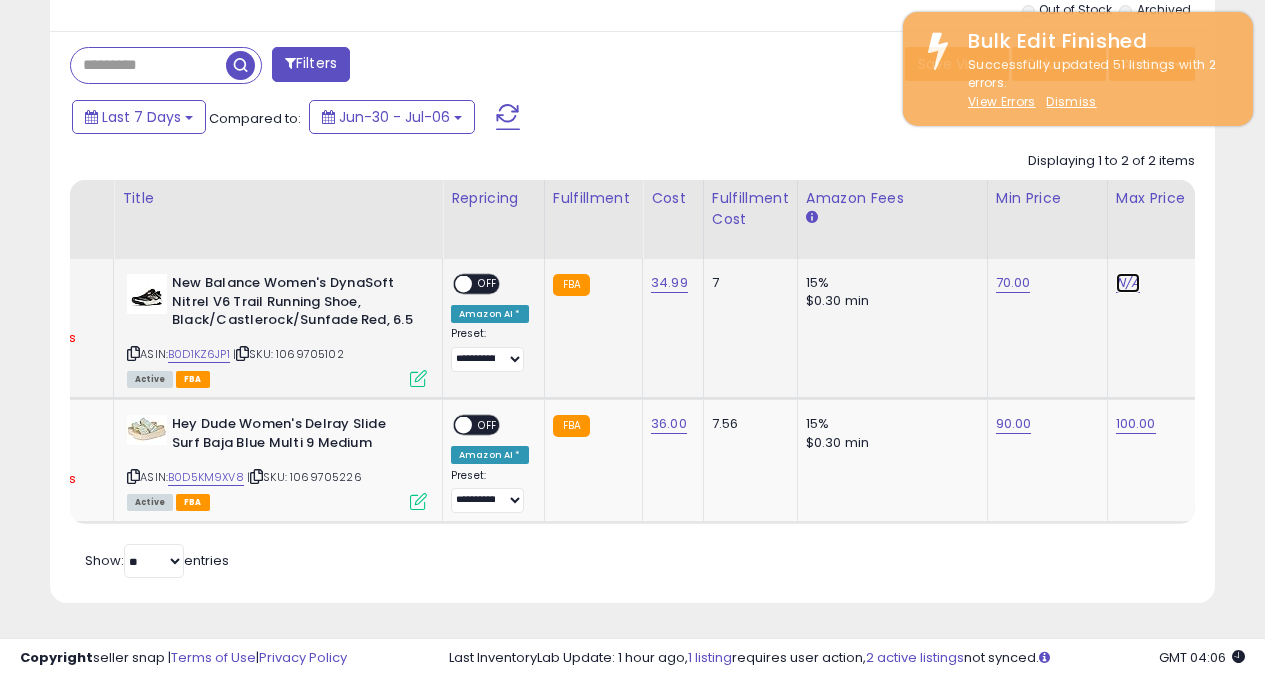 click on "N/A" at bounding box center [1128, 283] 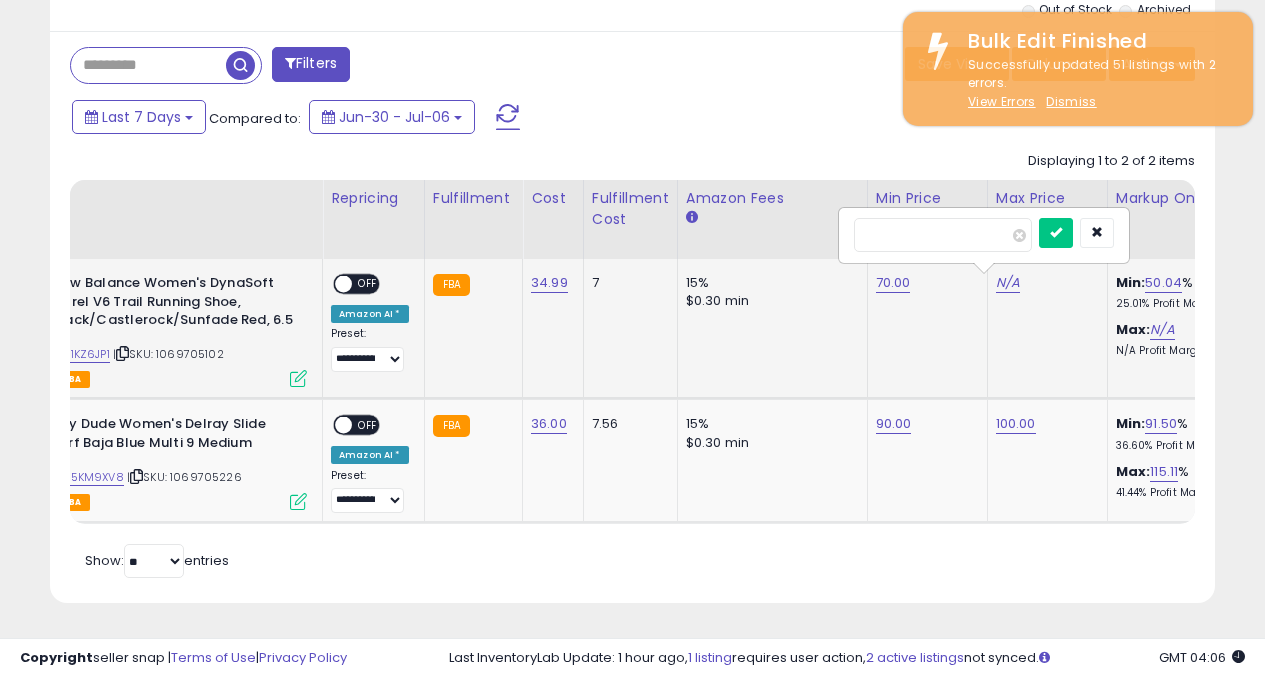 click at bounding box center (1056, 233) 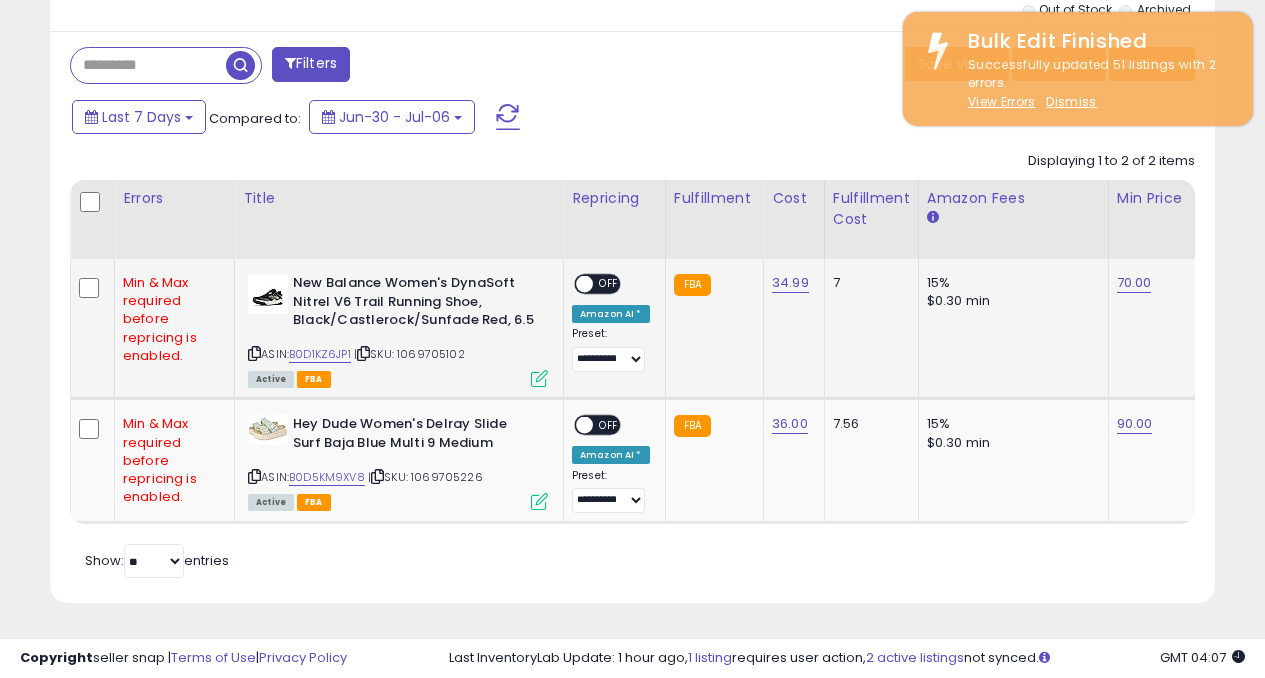 click on "OFF" at bounding box center [609, 284] 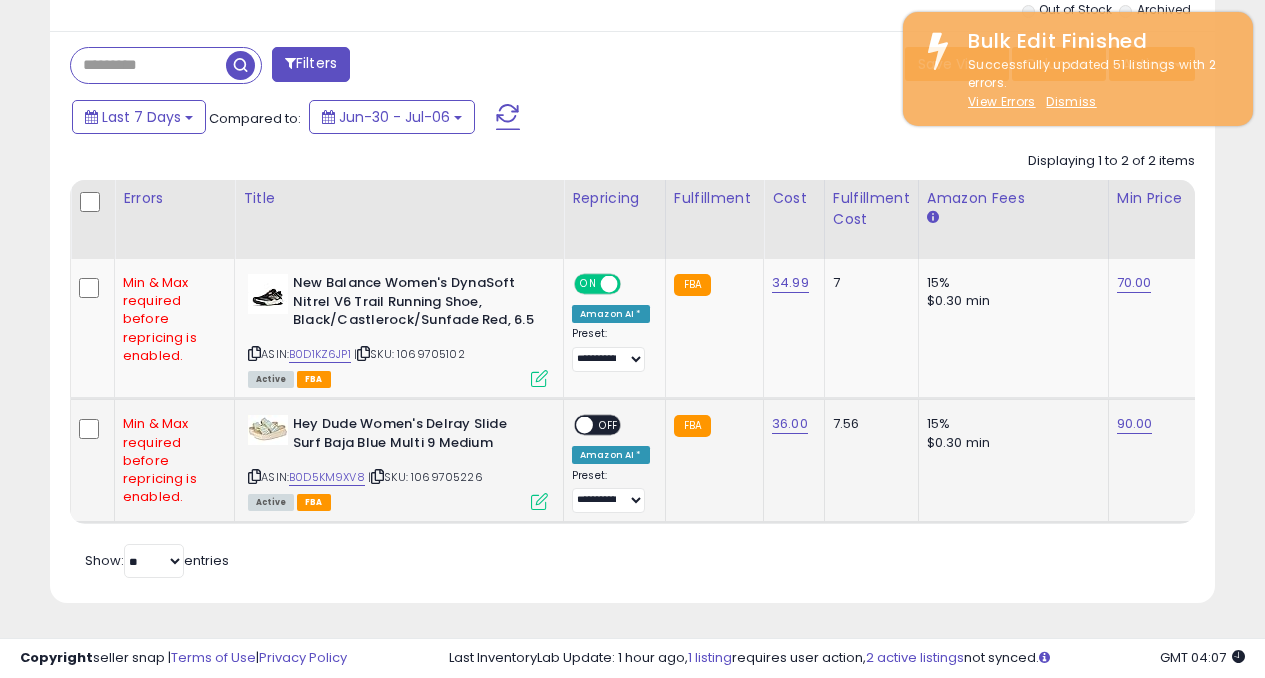 click on "OFF" at bounding box center [609, 425] 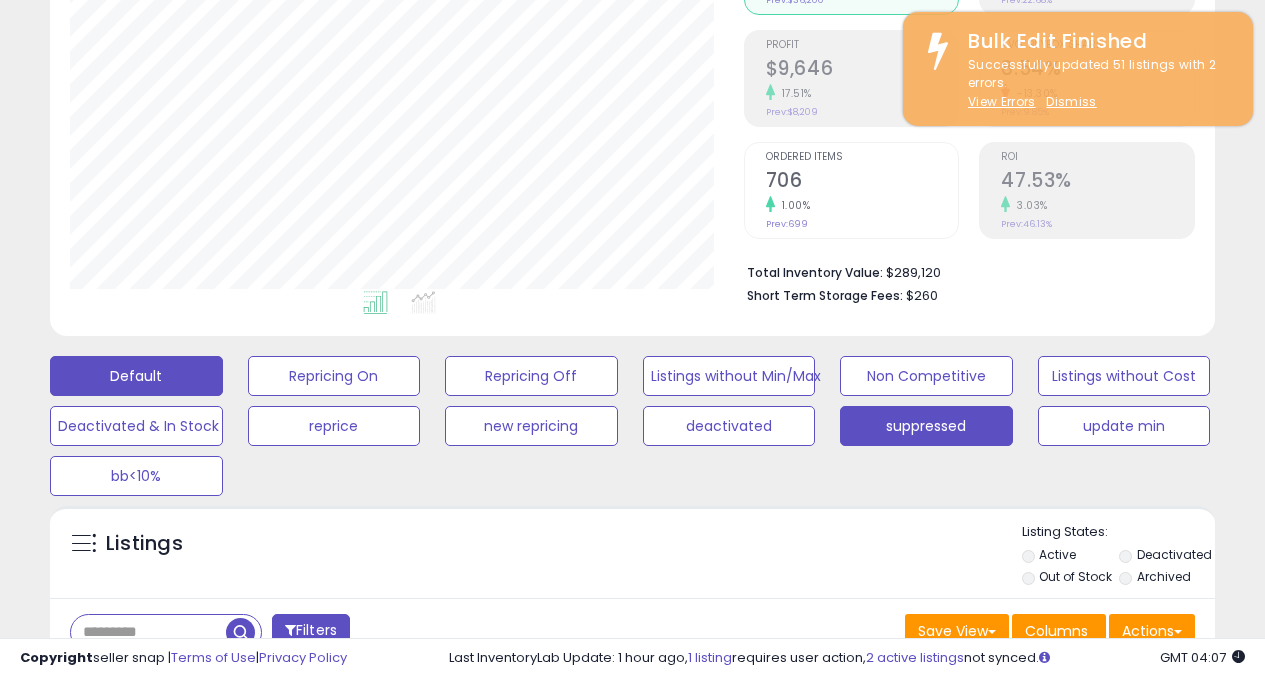 click on "suppressed" at bounding box center [334, 376] 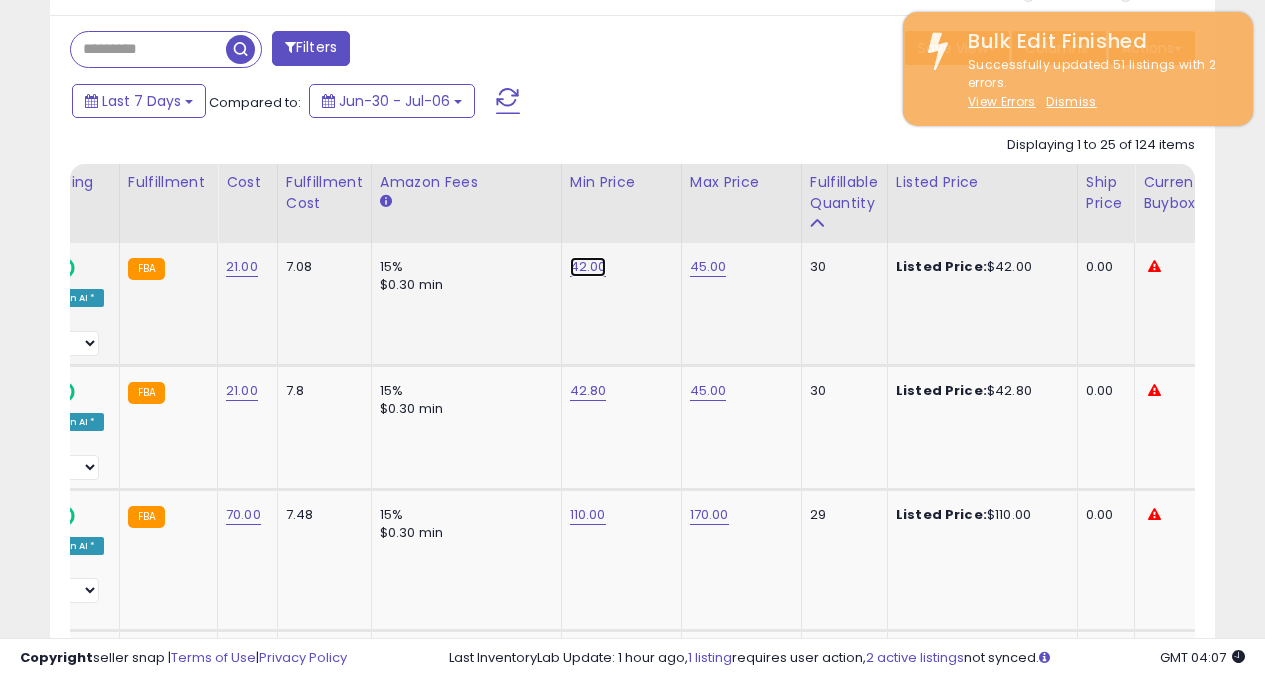 click on "42.00" at bounding box center (588, 267) 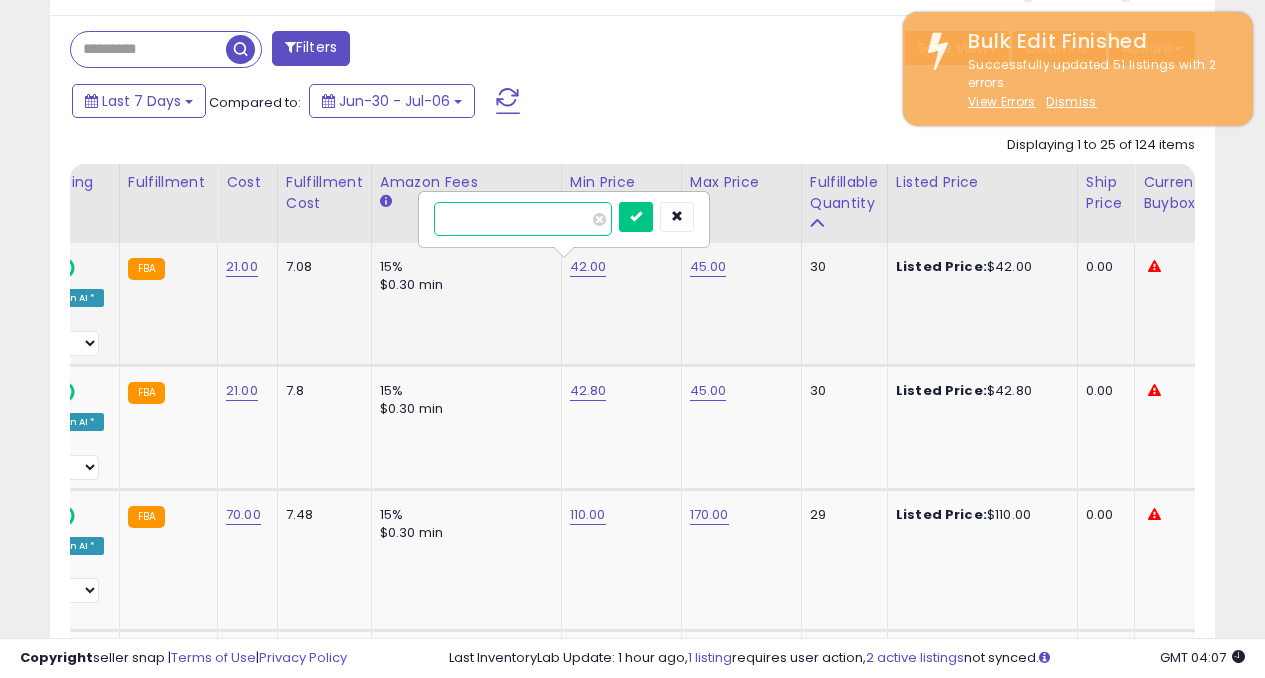 type on "*" 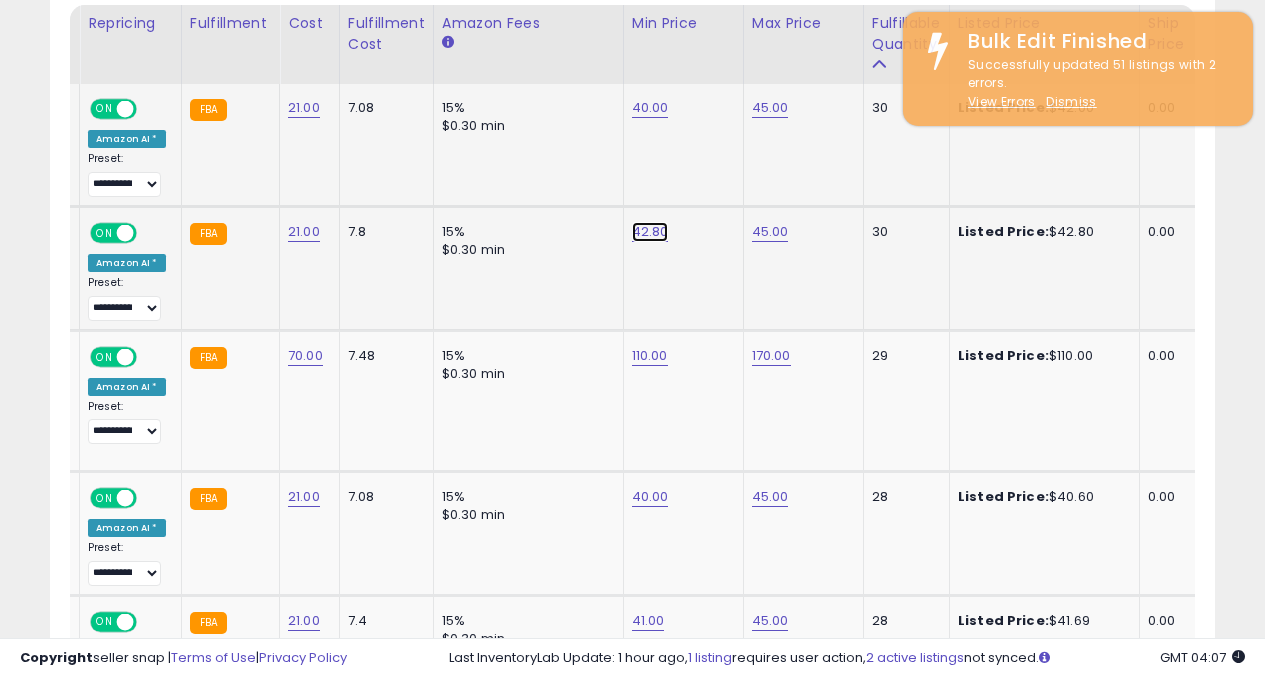 click on "42.80" at bounding box center [650, 108] 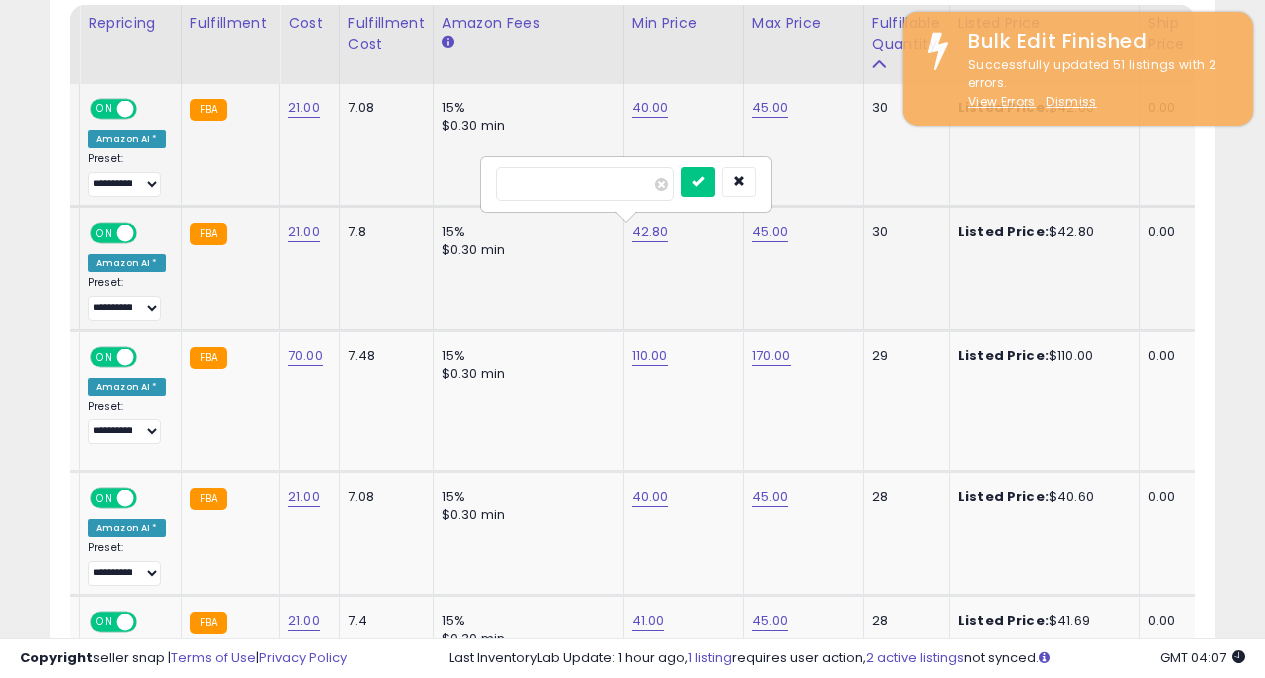 type on "*" 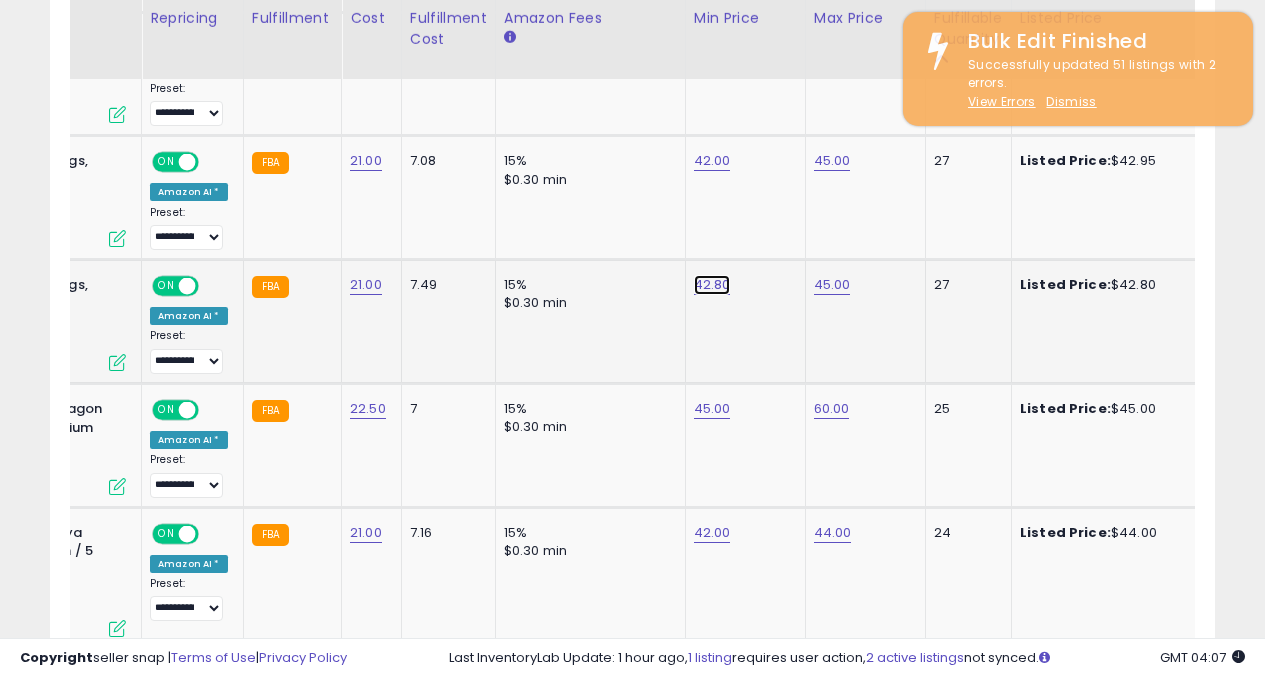 click on "42.80" at bounding box center (712, -475) 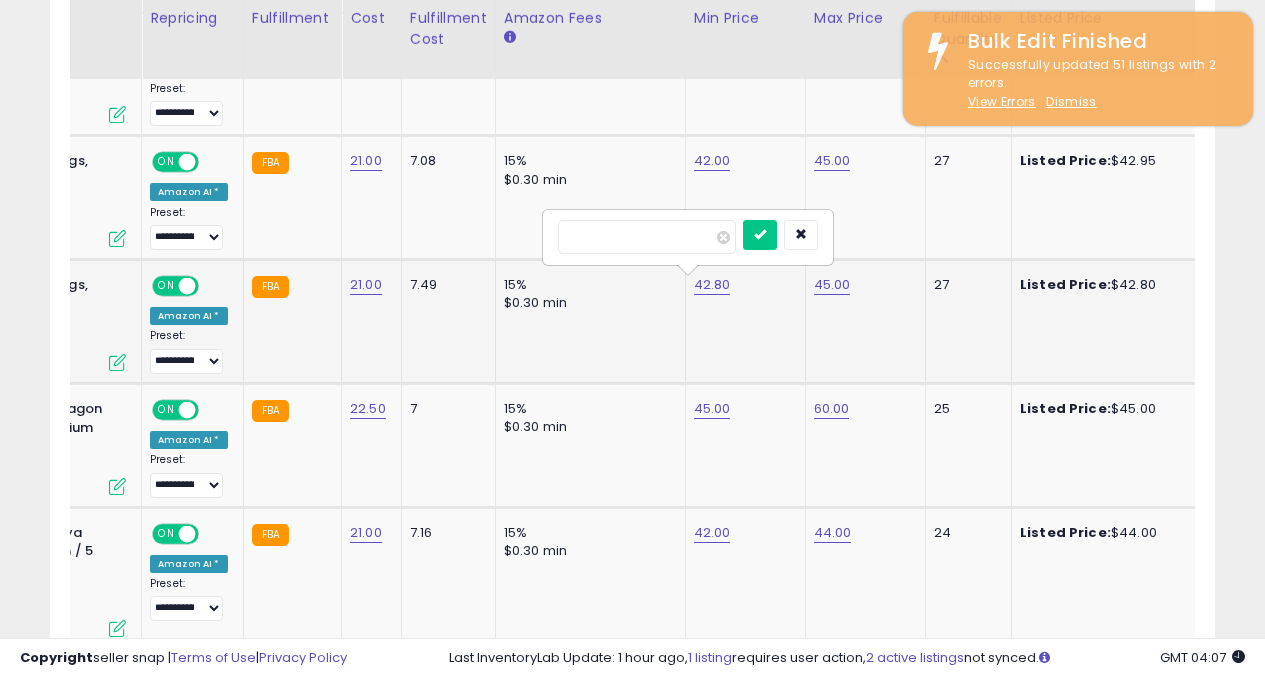type on "*" 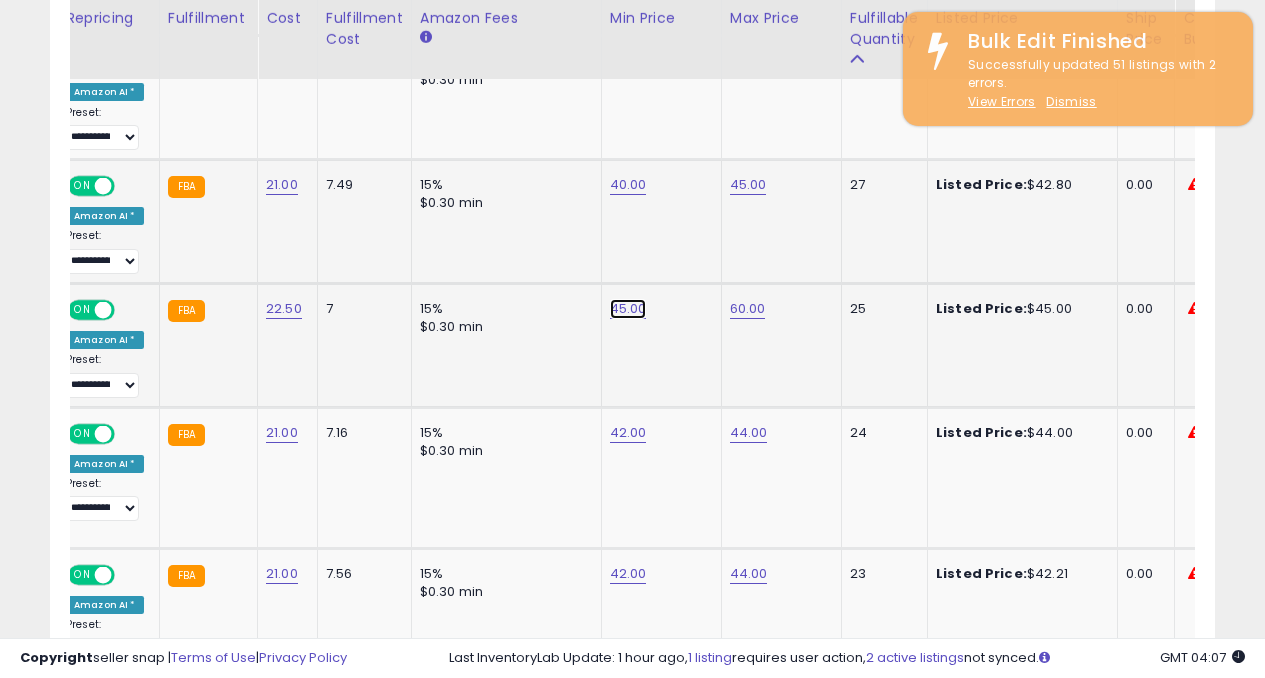 click on "45.00" at bounding box center (628, -575) 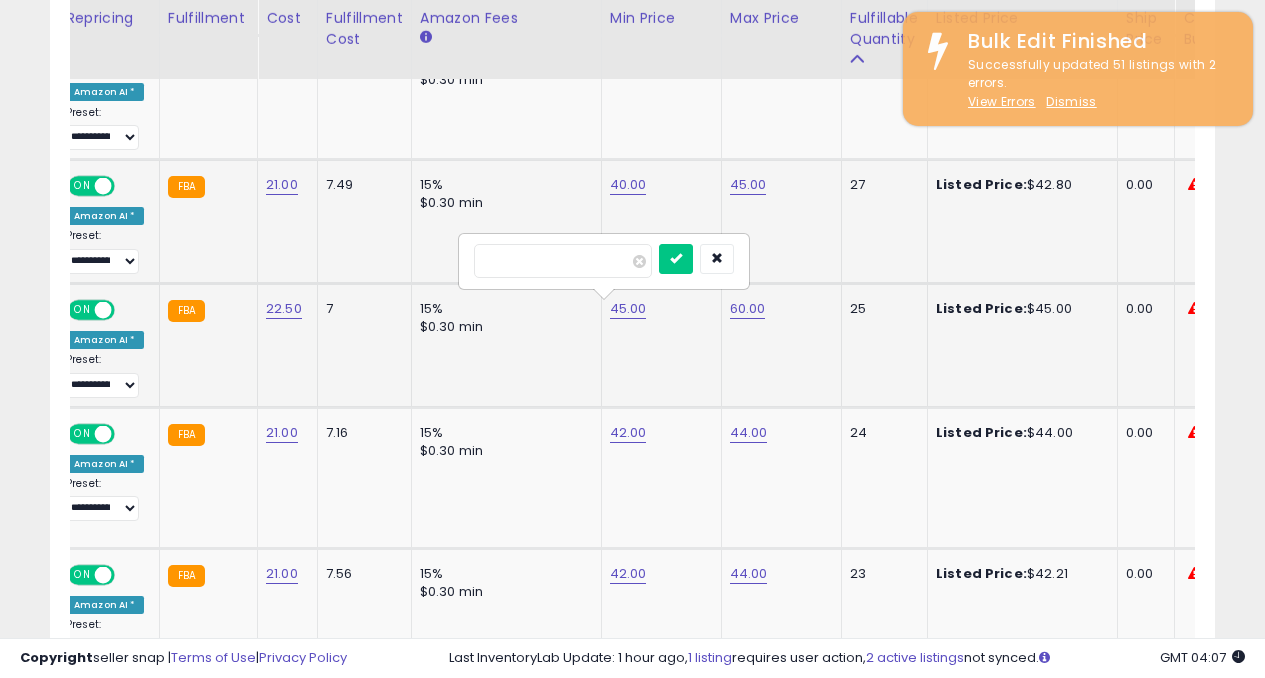 type on "*" 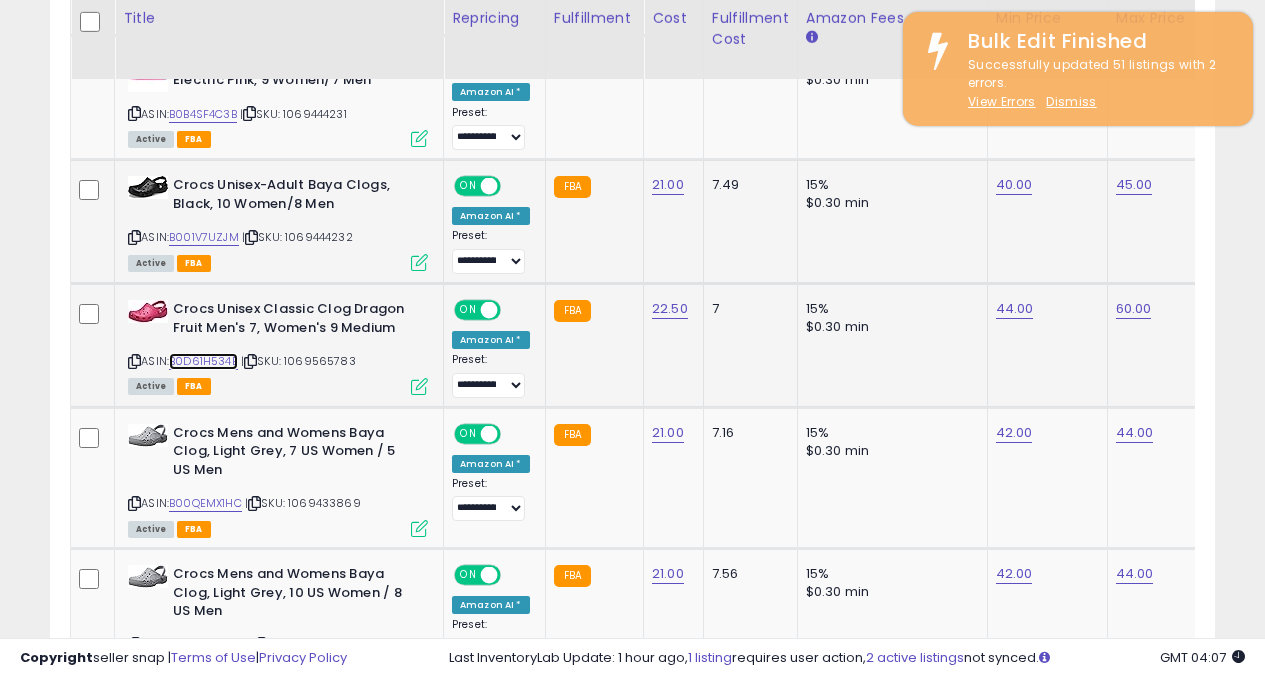 click on "B0D61H534B" at bounding box center [203, 361] 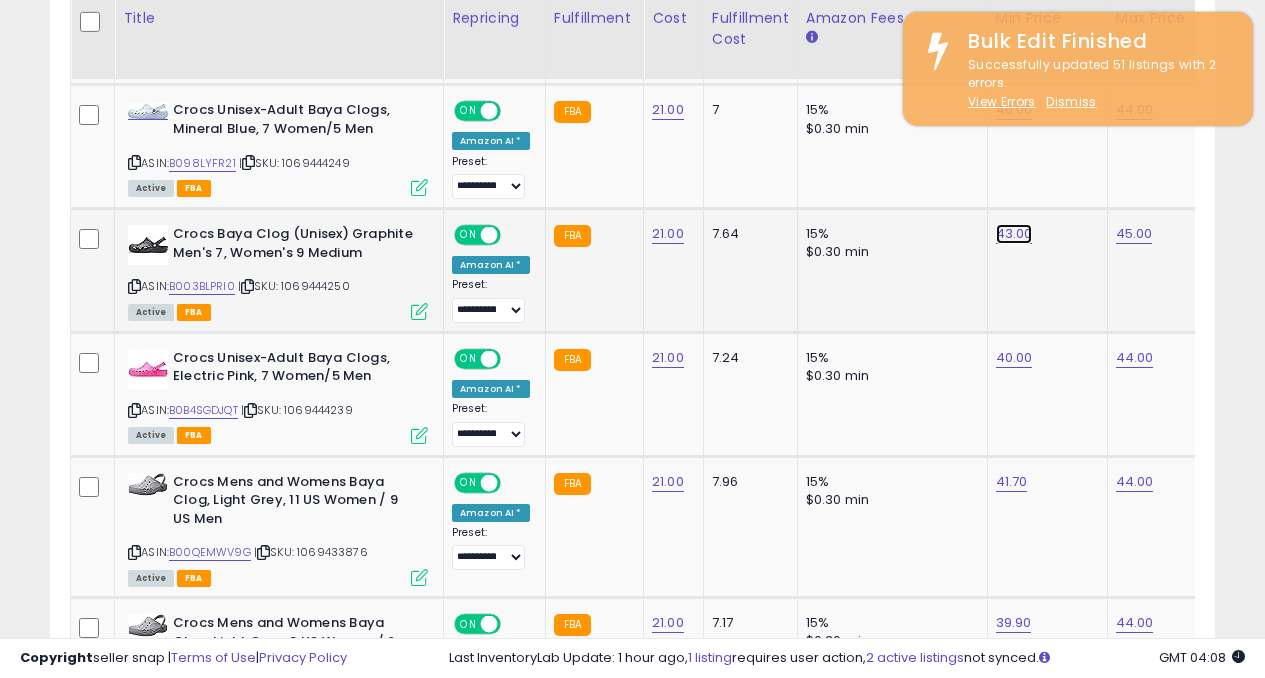 click on "43.00" at bounding box center (1014, -1445) 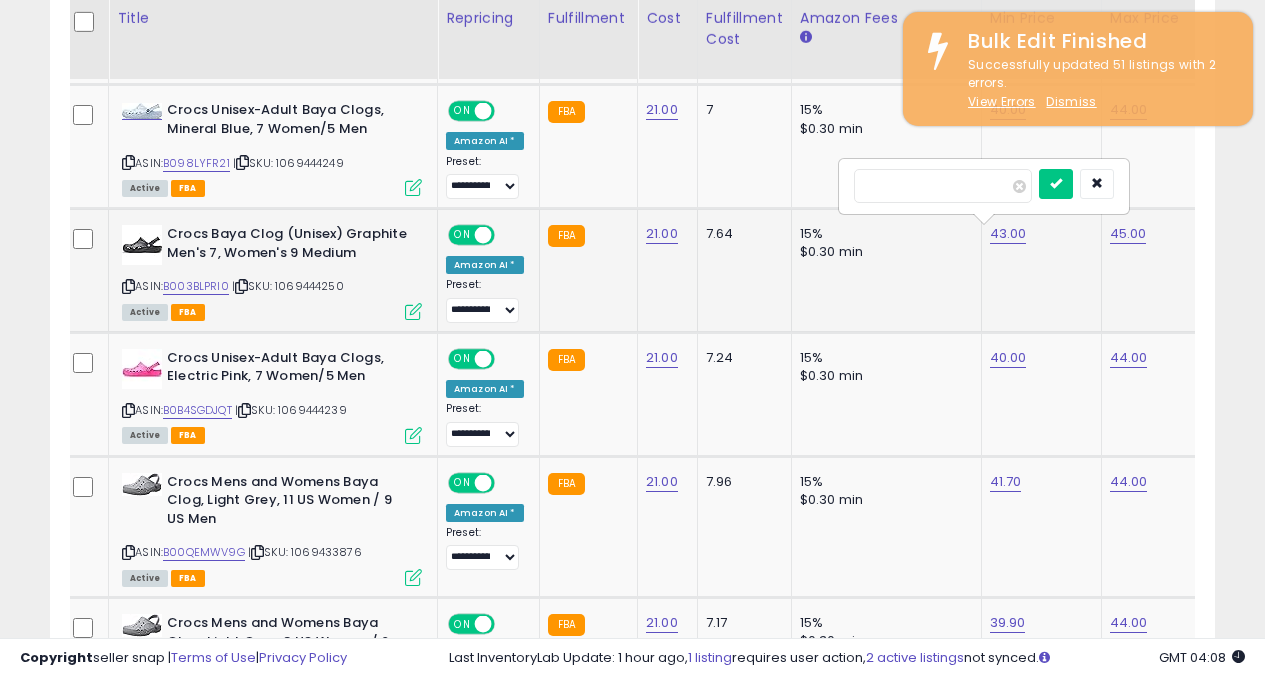 type on "*" 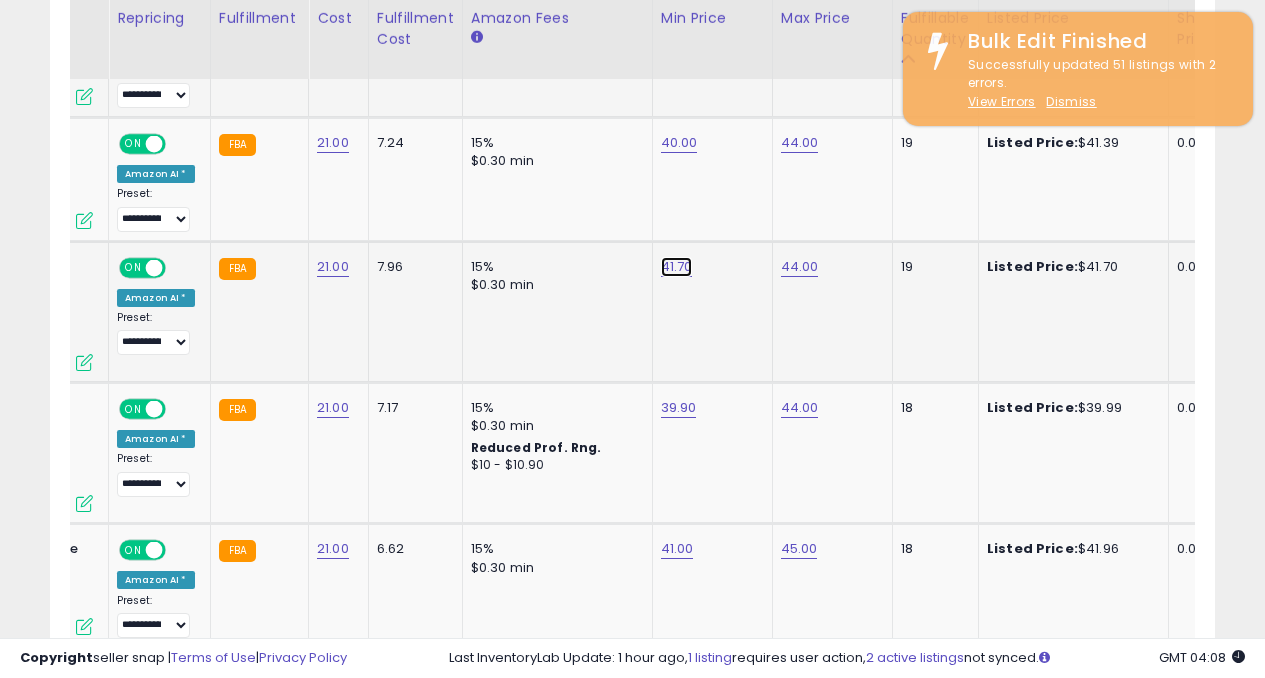 click on "41.70" at bounding box center (679, -1660) 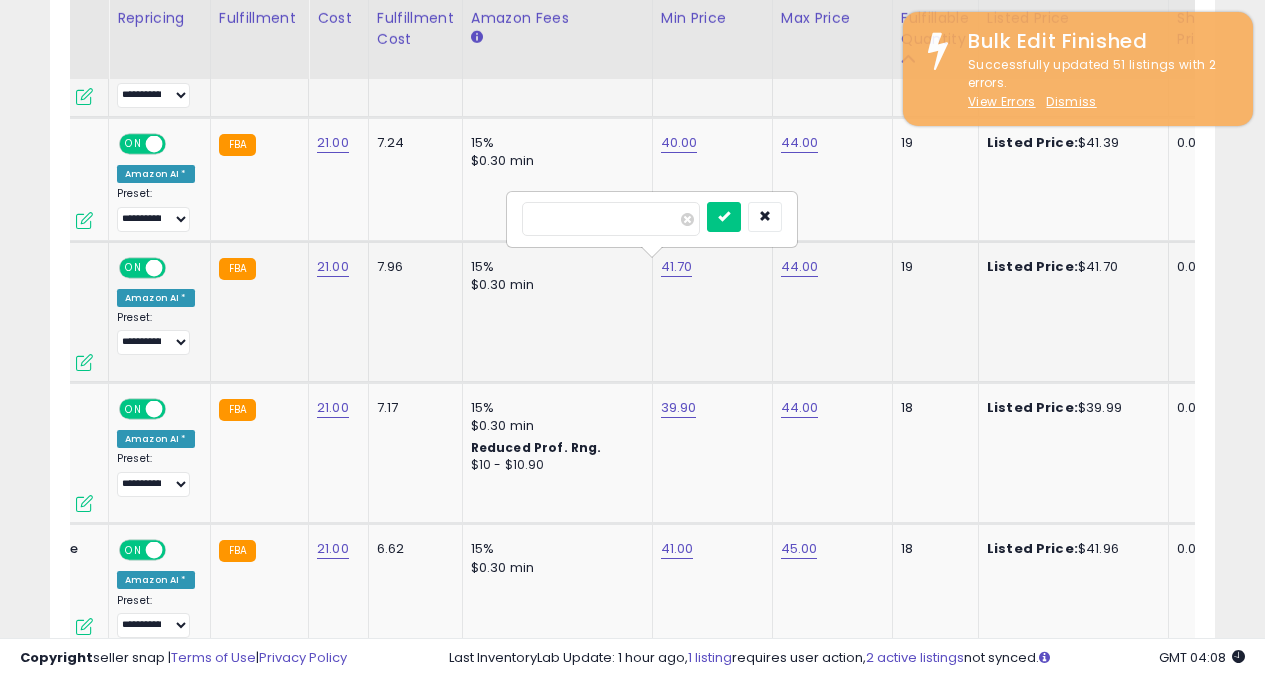type on "*" 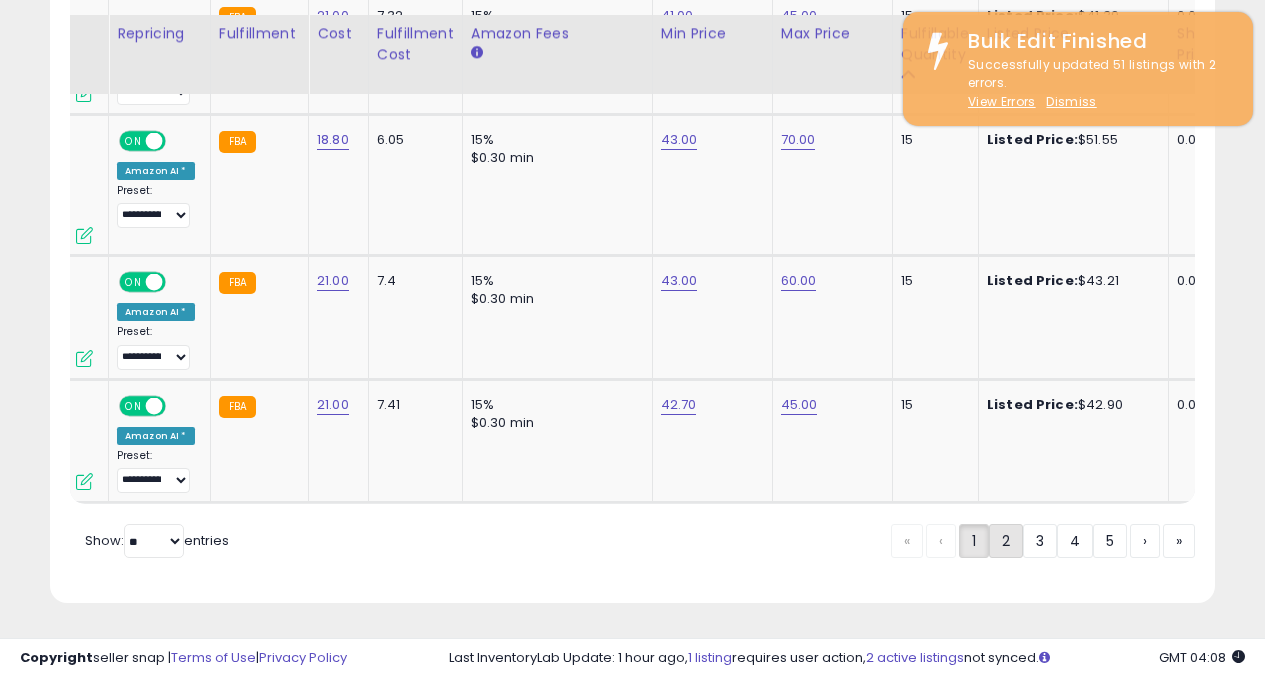 click on "2" 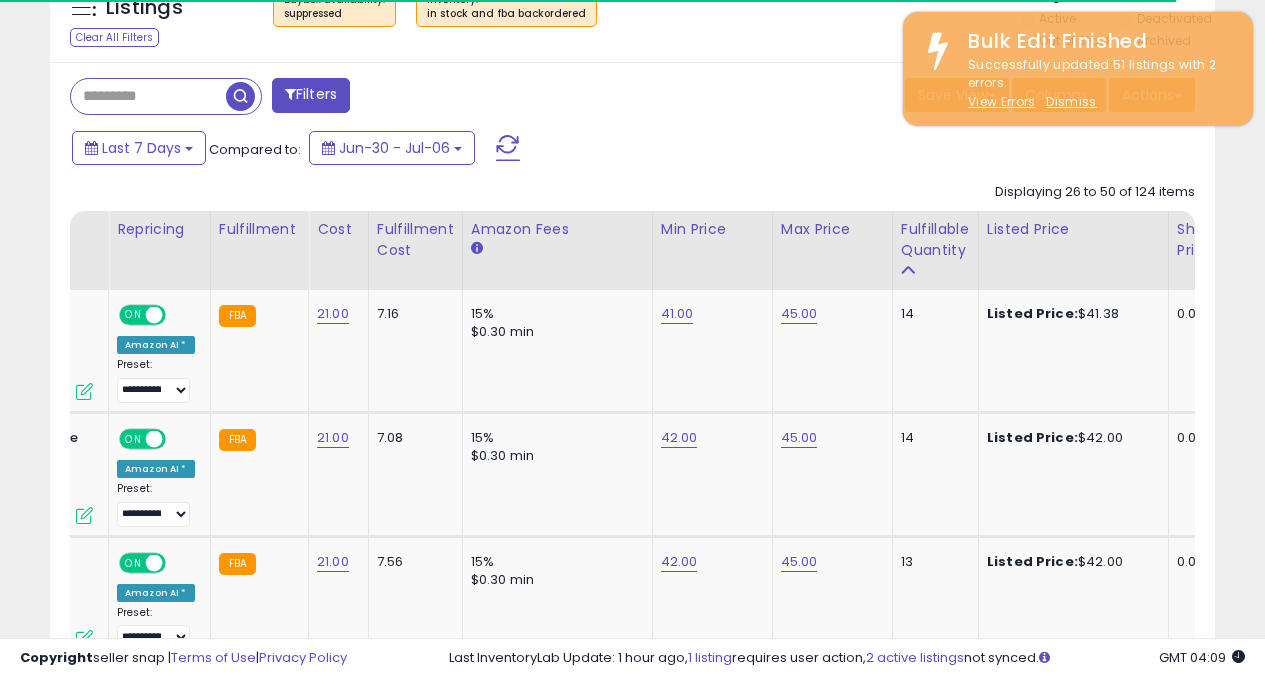 scroll, scrollTop: 811, scrollLeft: 0, axis: vertical 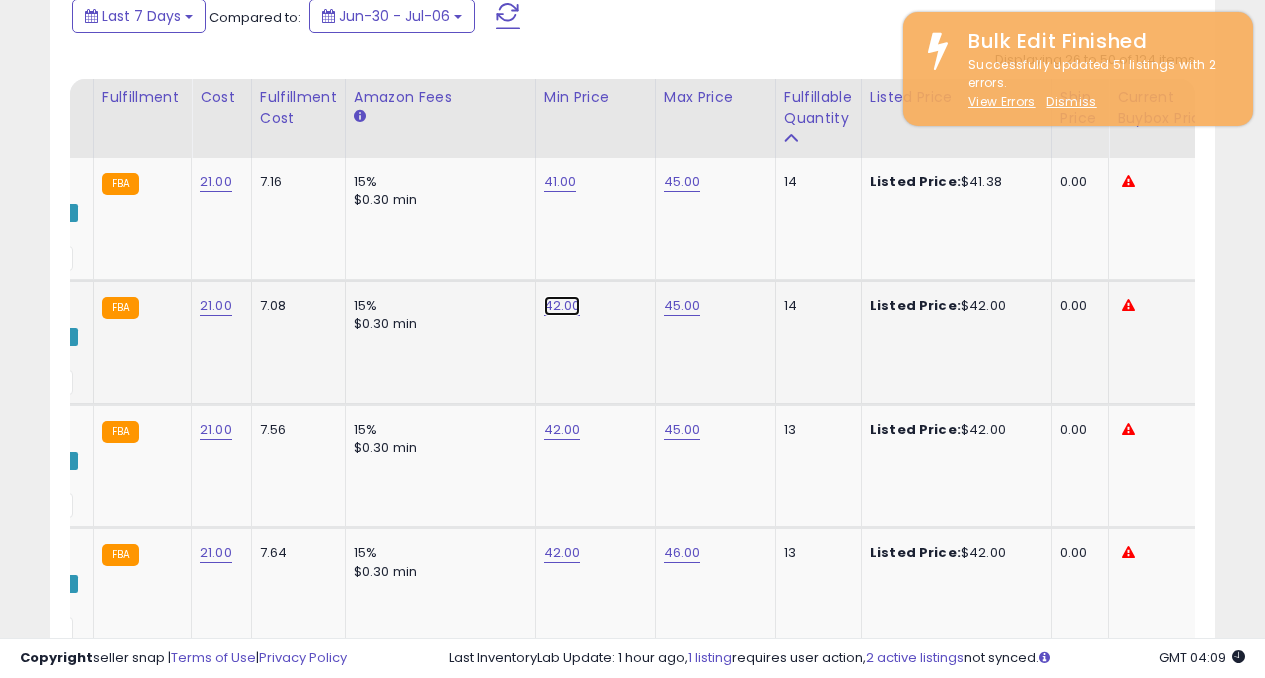 click on "42.00" at bounding box center [560, 182] 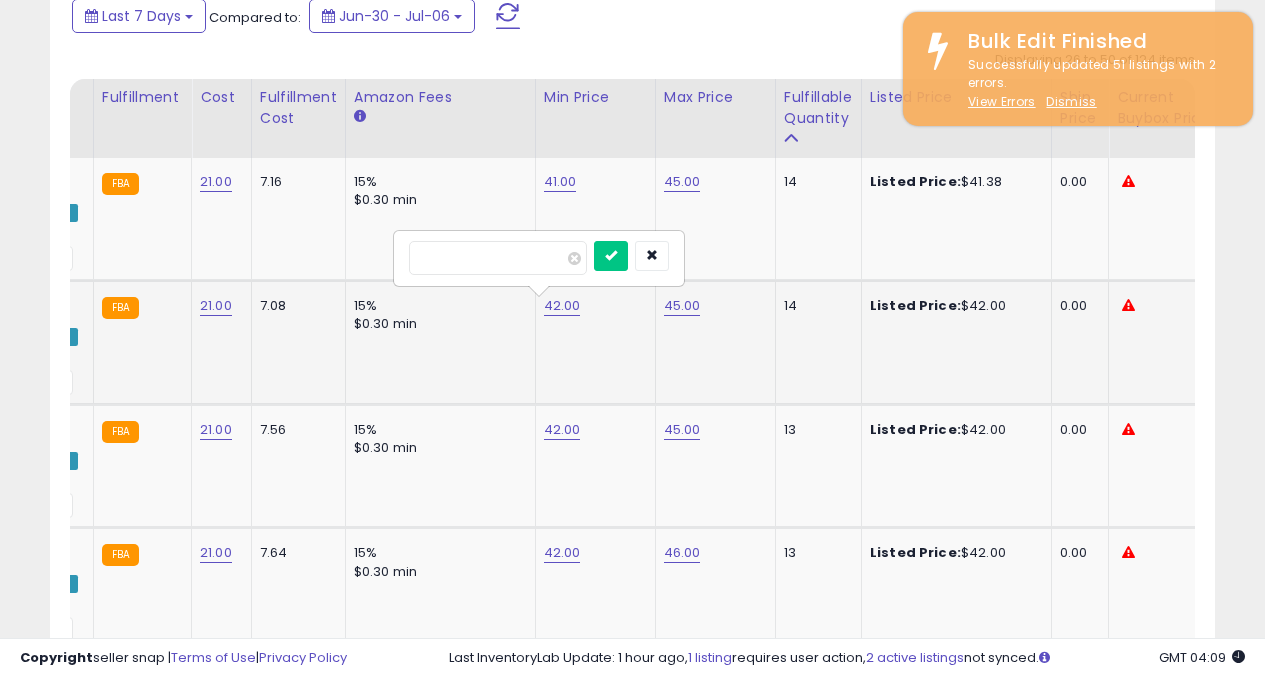 type on "*" 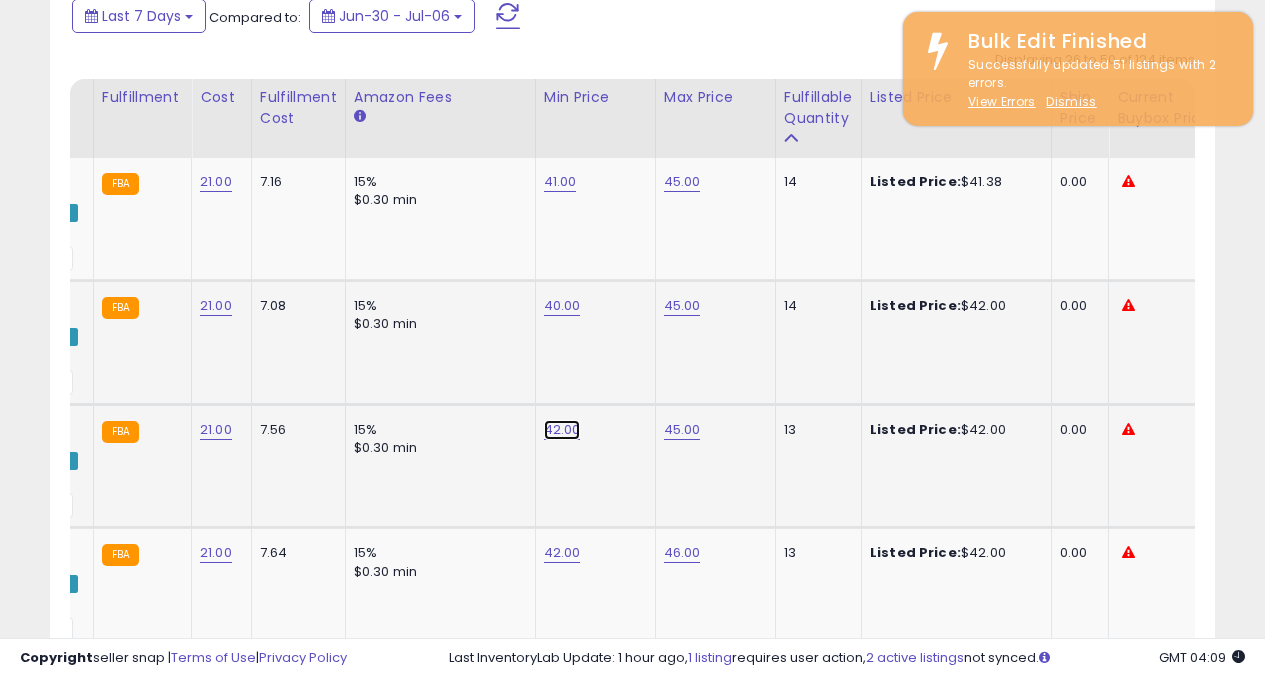 click on "42.00" at bounding box center [560, 182] 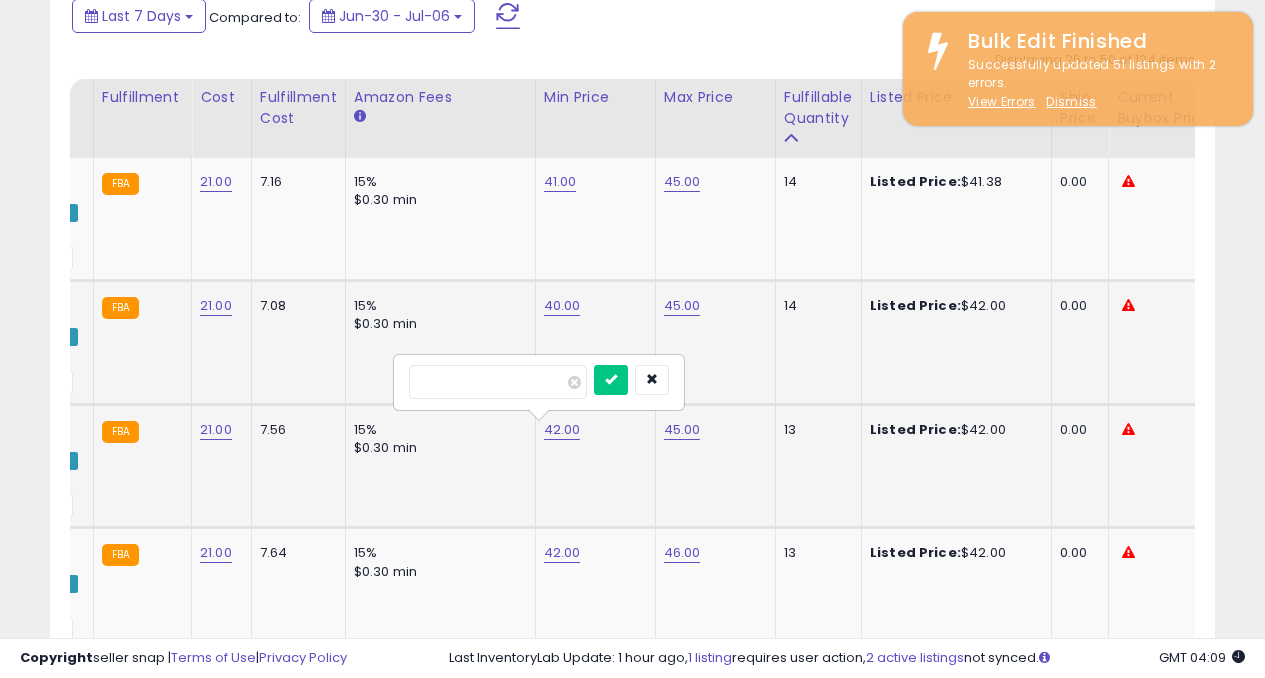 type on "*" 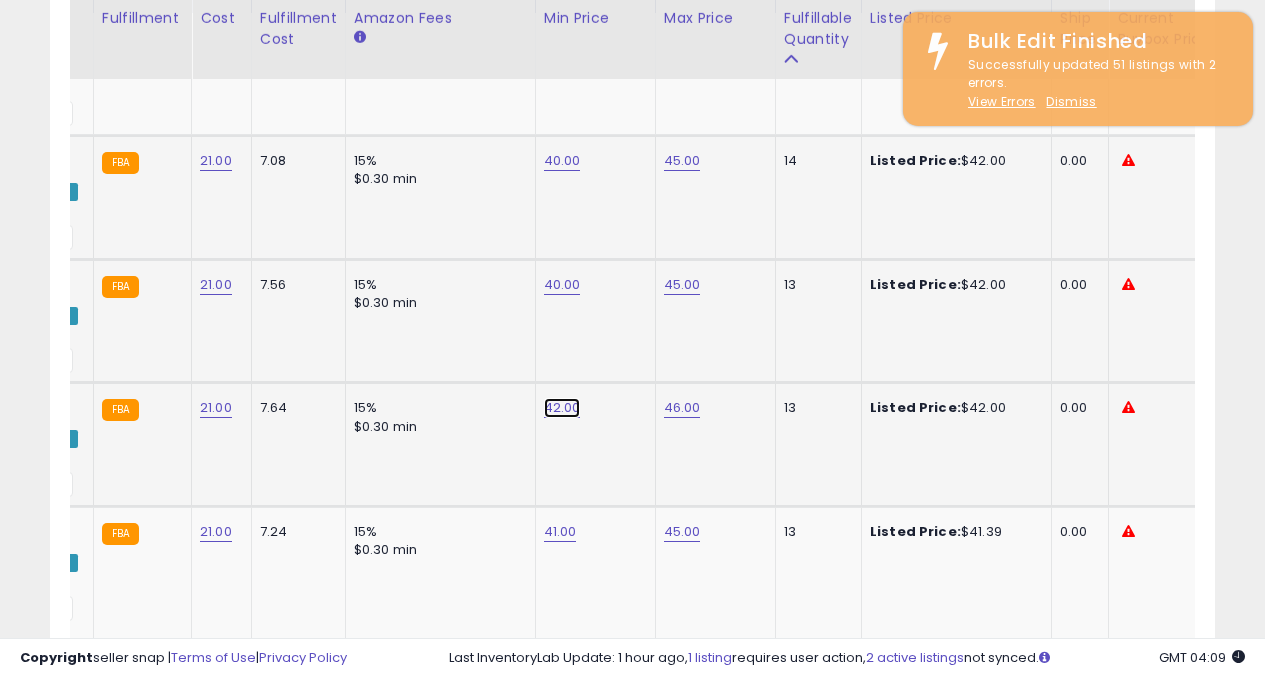 click on "42.00" at bounding box center (560, 37) 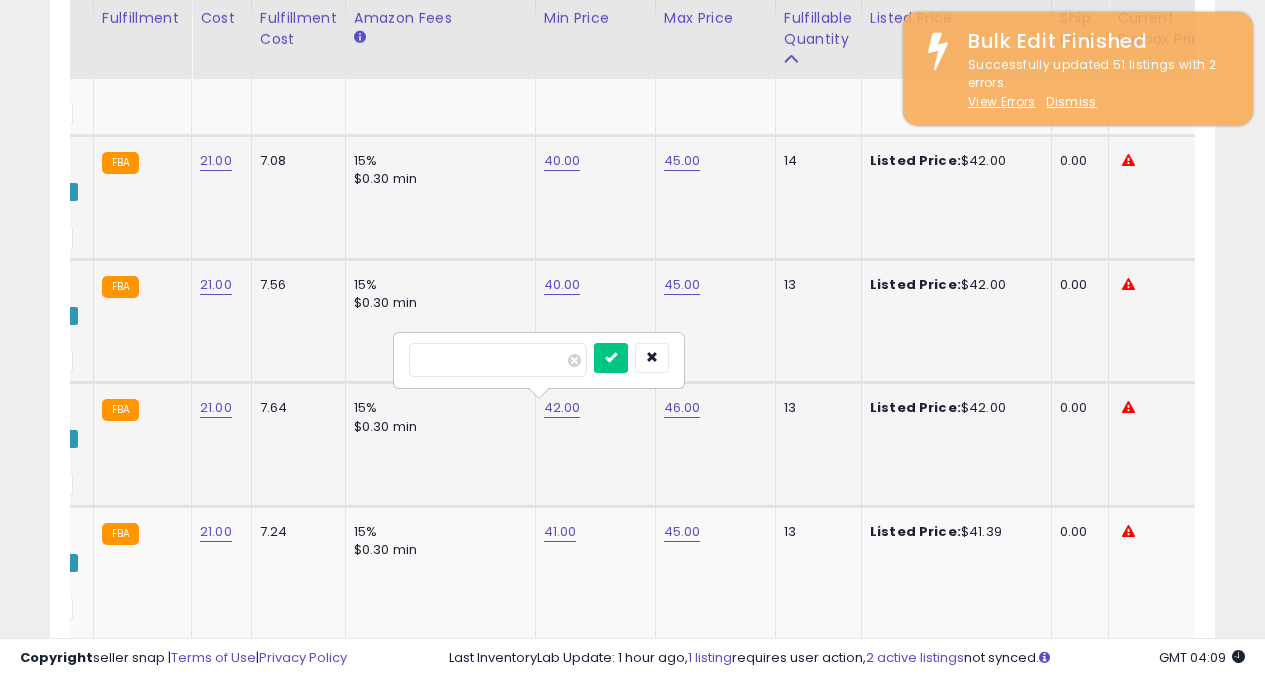 type on "*" 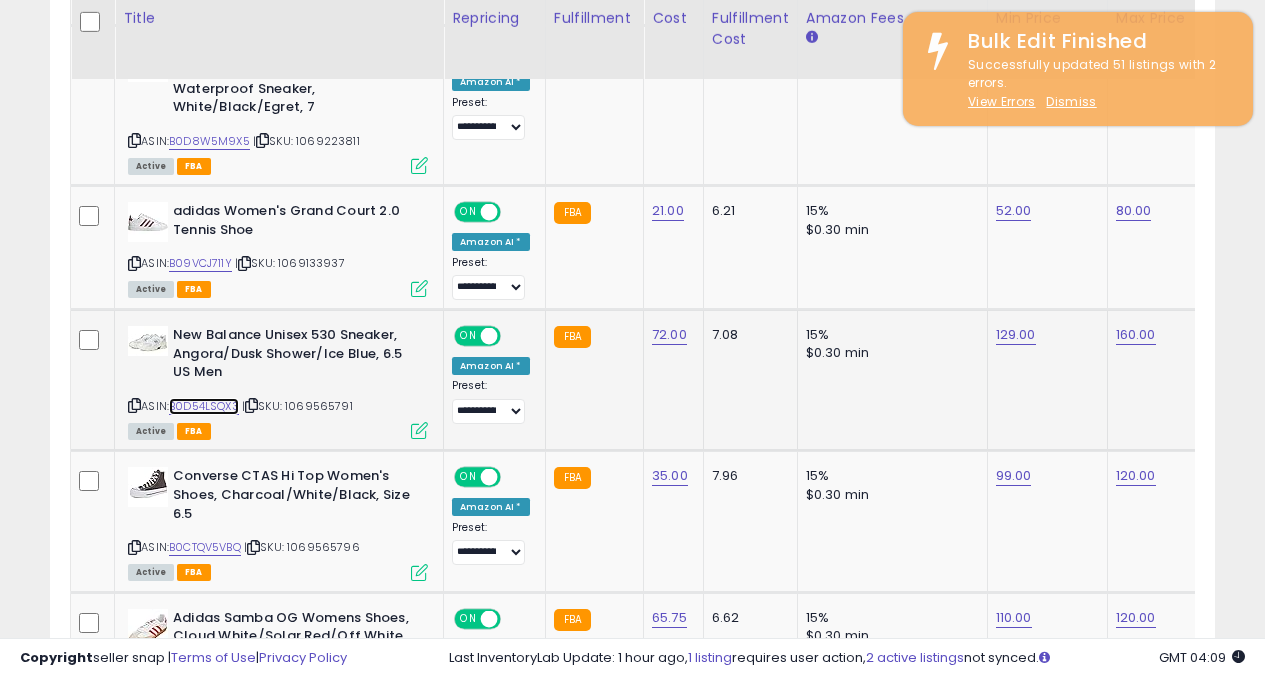 click on "B0D54LSQX3" at bounding box center (204, 406) 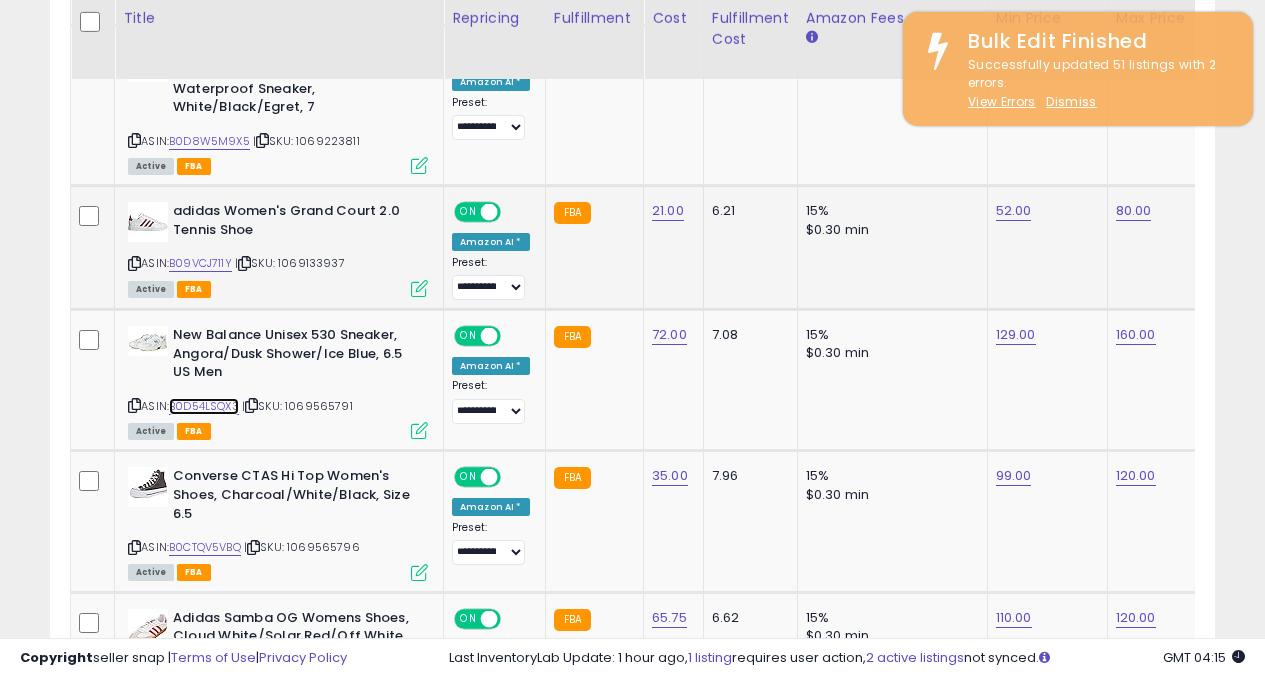 scroll, scrollTop: 0, scrollLeft: 2, axis: horizontal 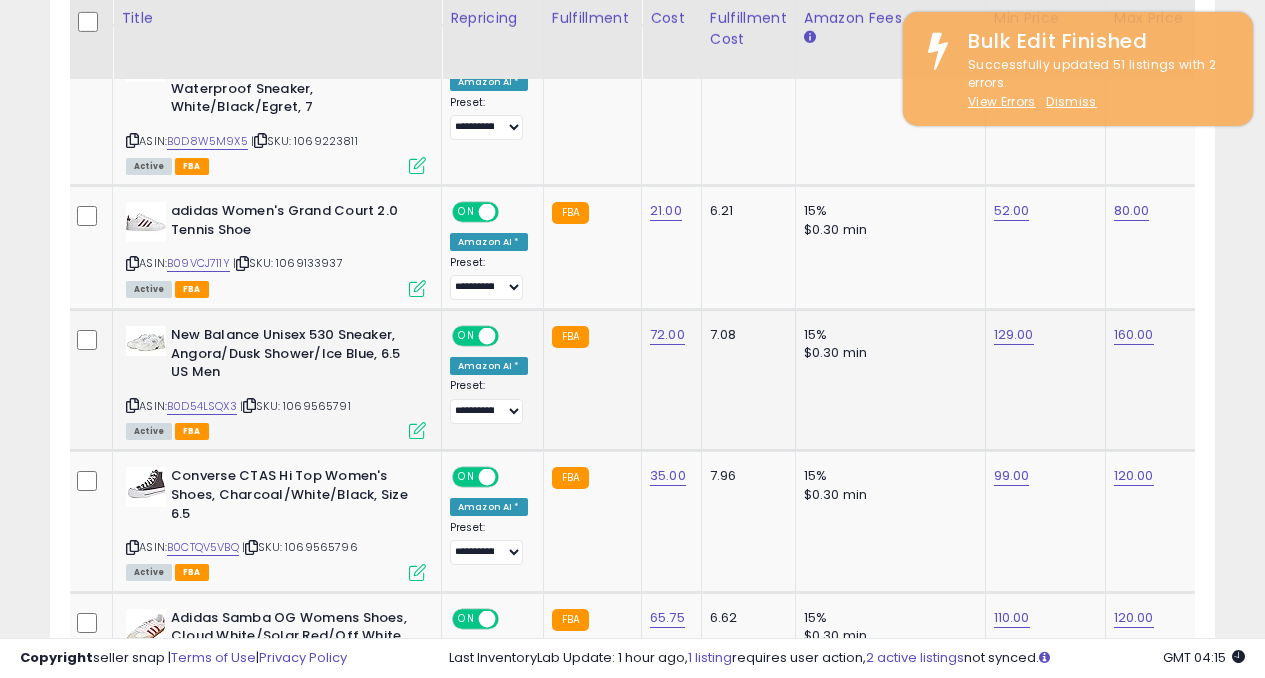 click on "72.00" 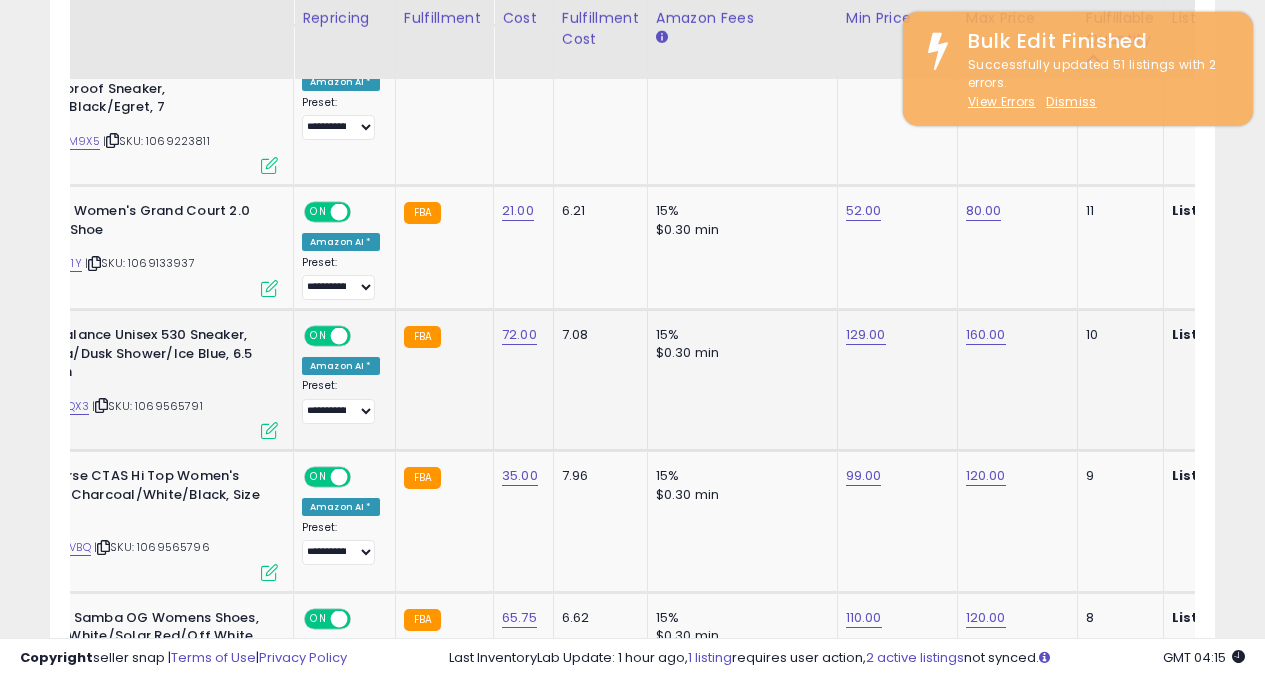 scroll, scrollTop: 0, scrollLeft: 249, axis: horizontal 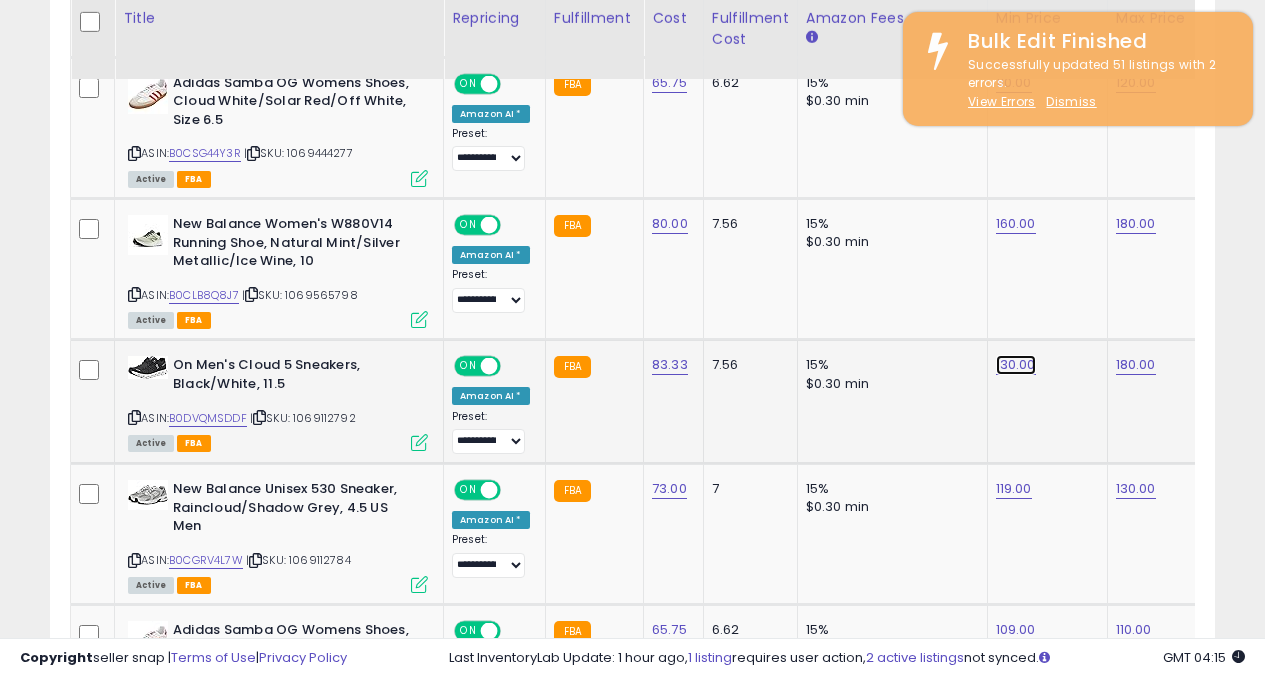 click on "130.00" at bounding box center [1012, -1120] 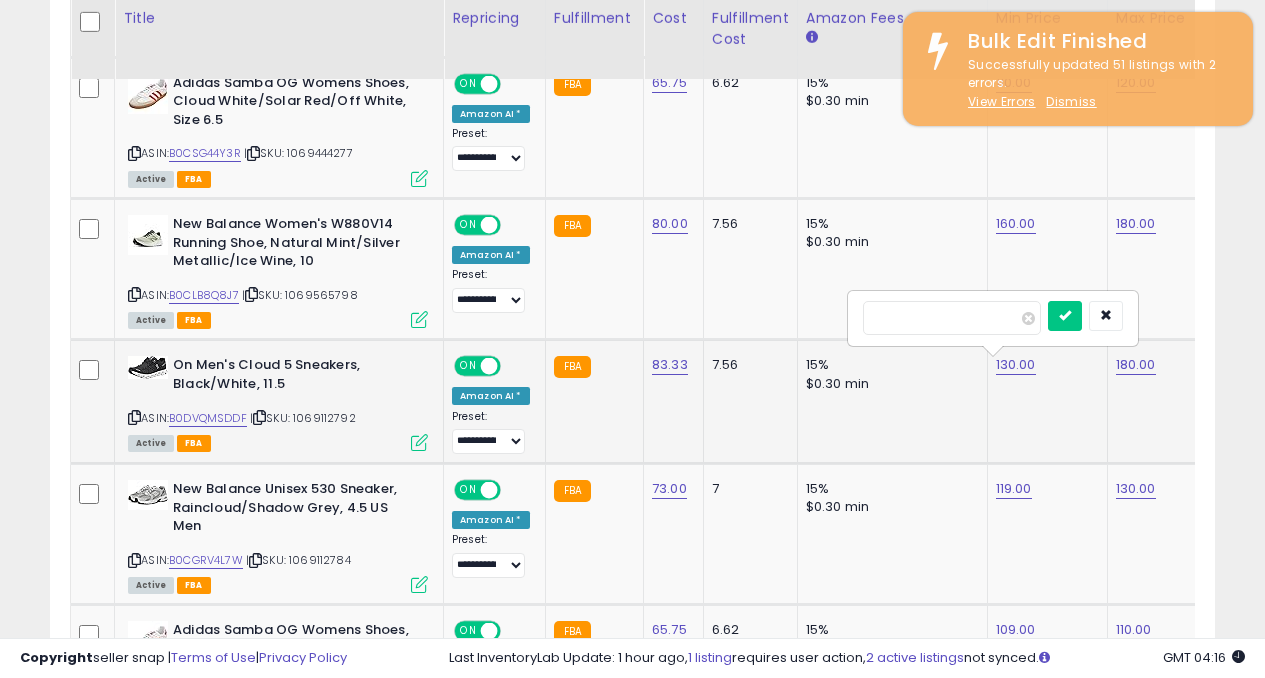 scroll, scrollTop: 0, scrollLeft: 9, axis: horizontal 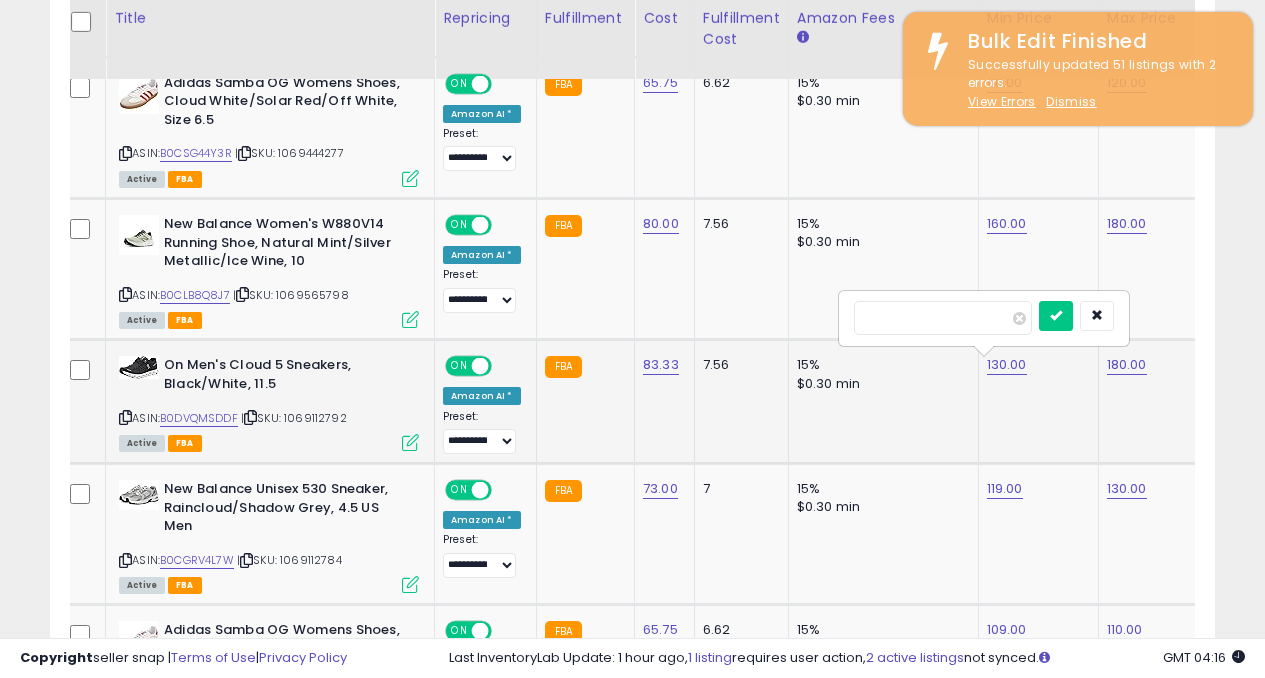 type on "*" 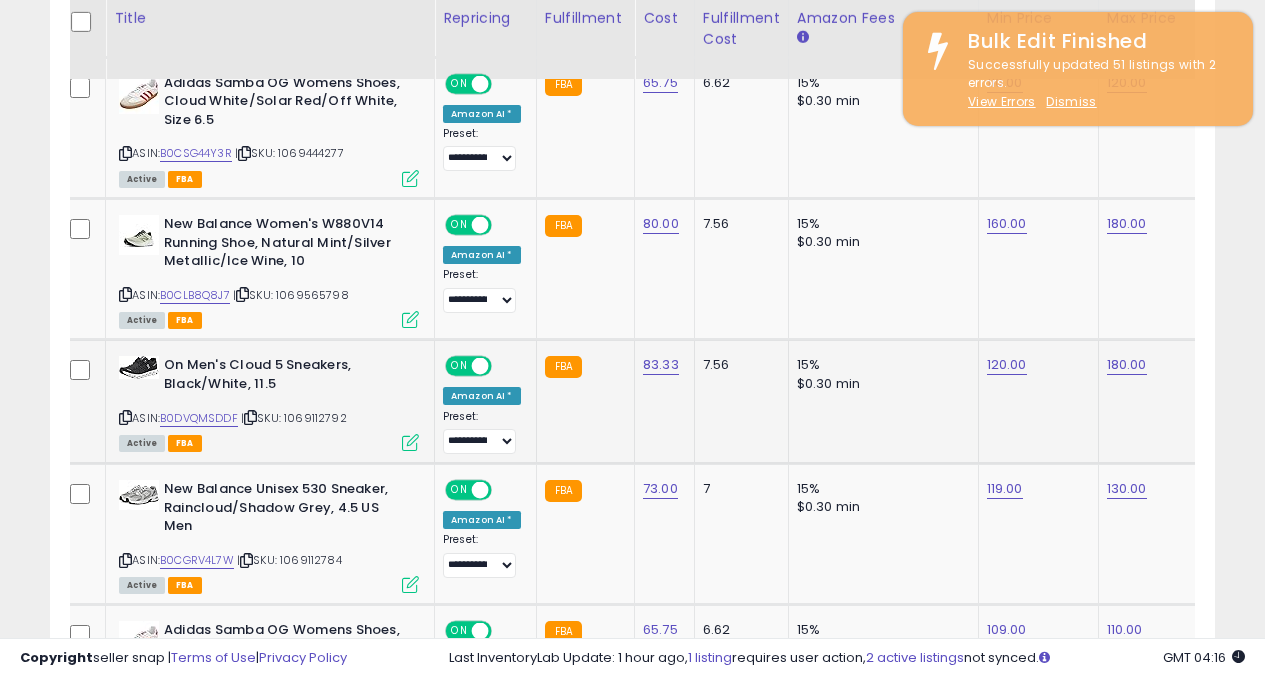 scroll, scrollTop: 0, scrollLeft: 201, axis: horizontal 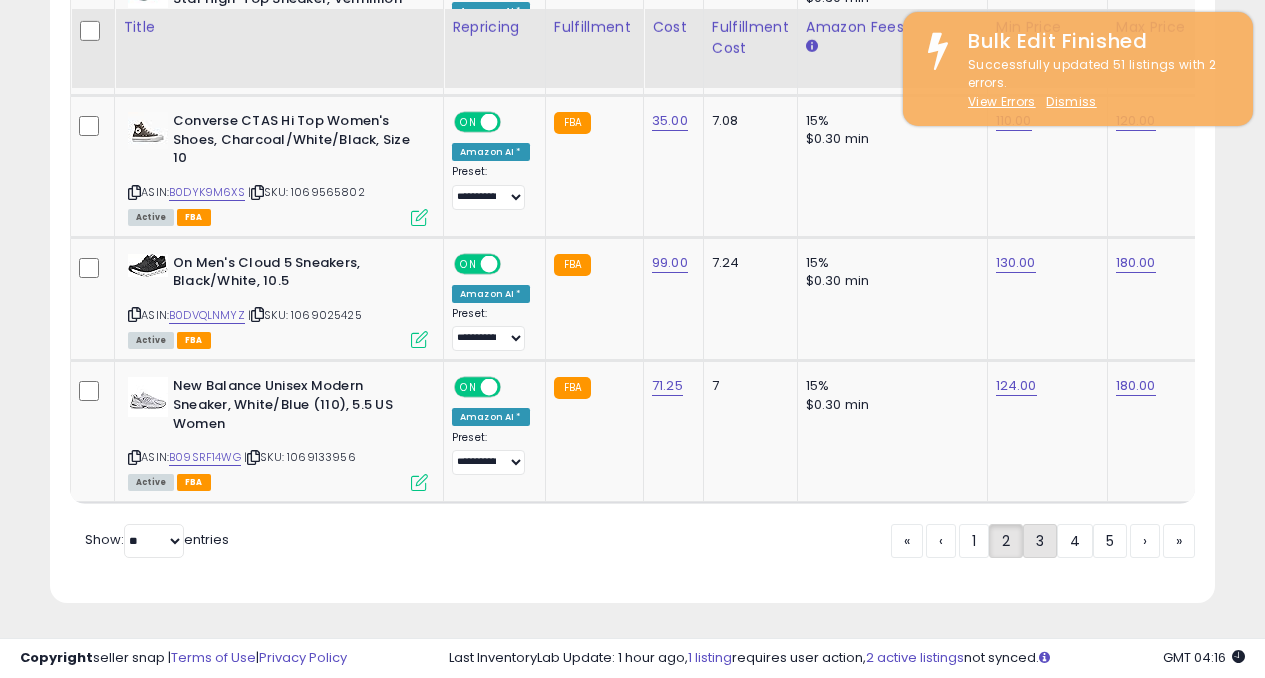 click on "3" 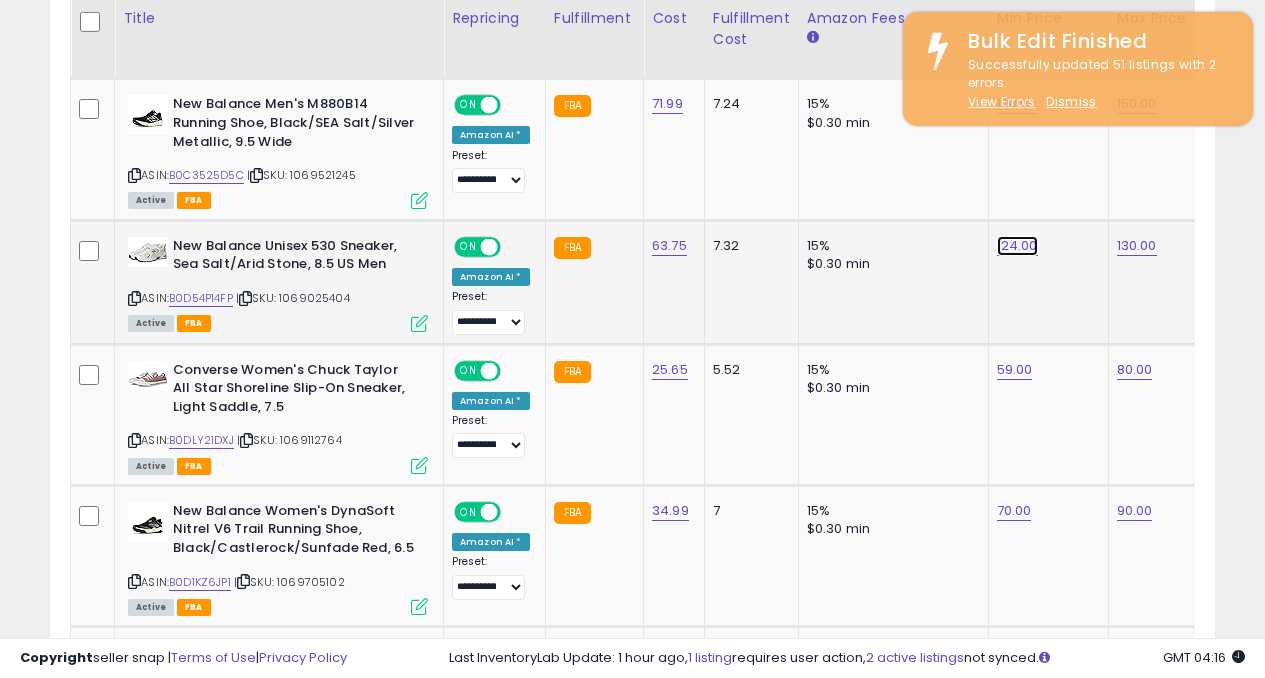 click on "124.00" at bounding box center (1017, -1576) 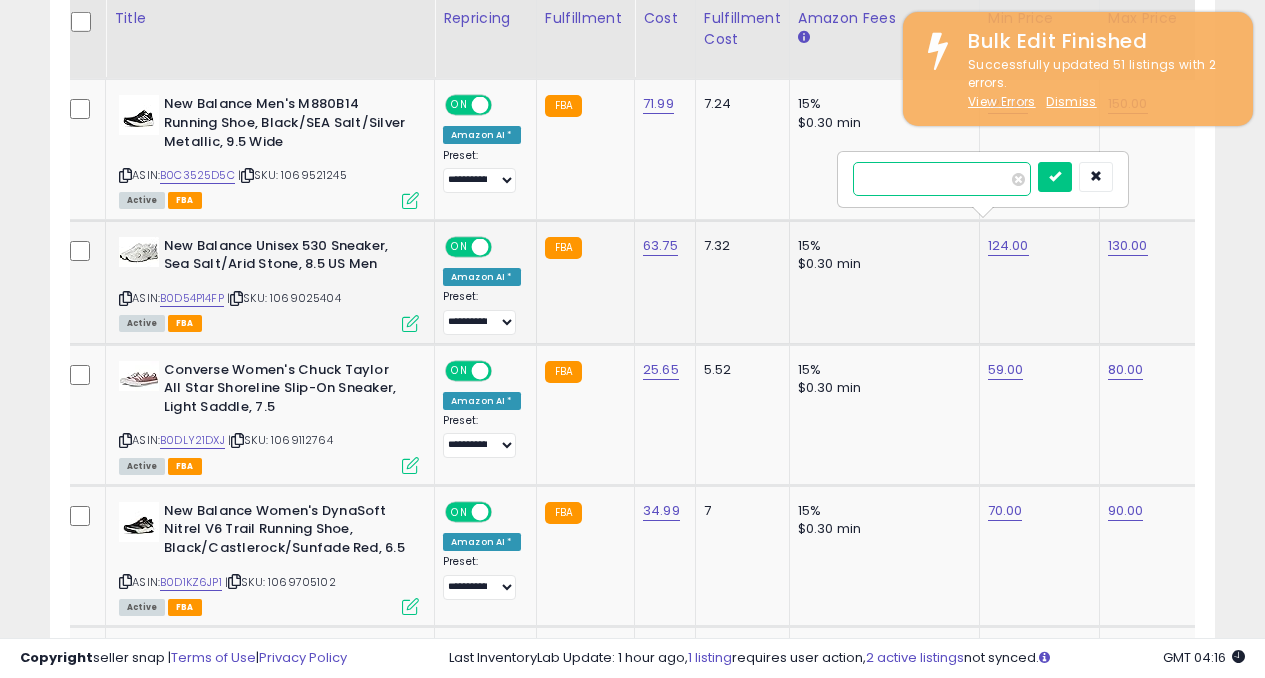 type on "***" 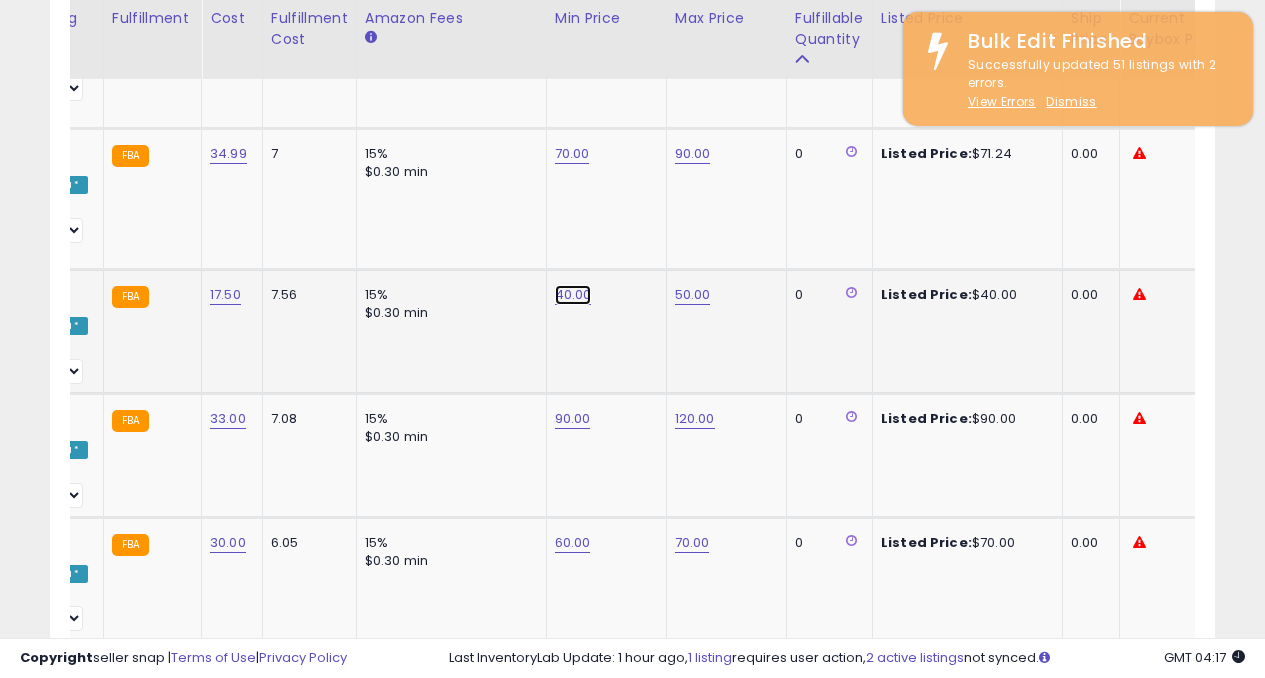 click on "40.00" at bounding box center (575, -1933) 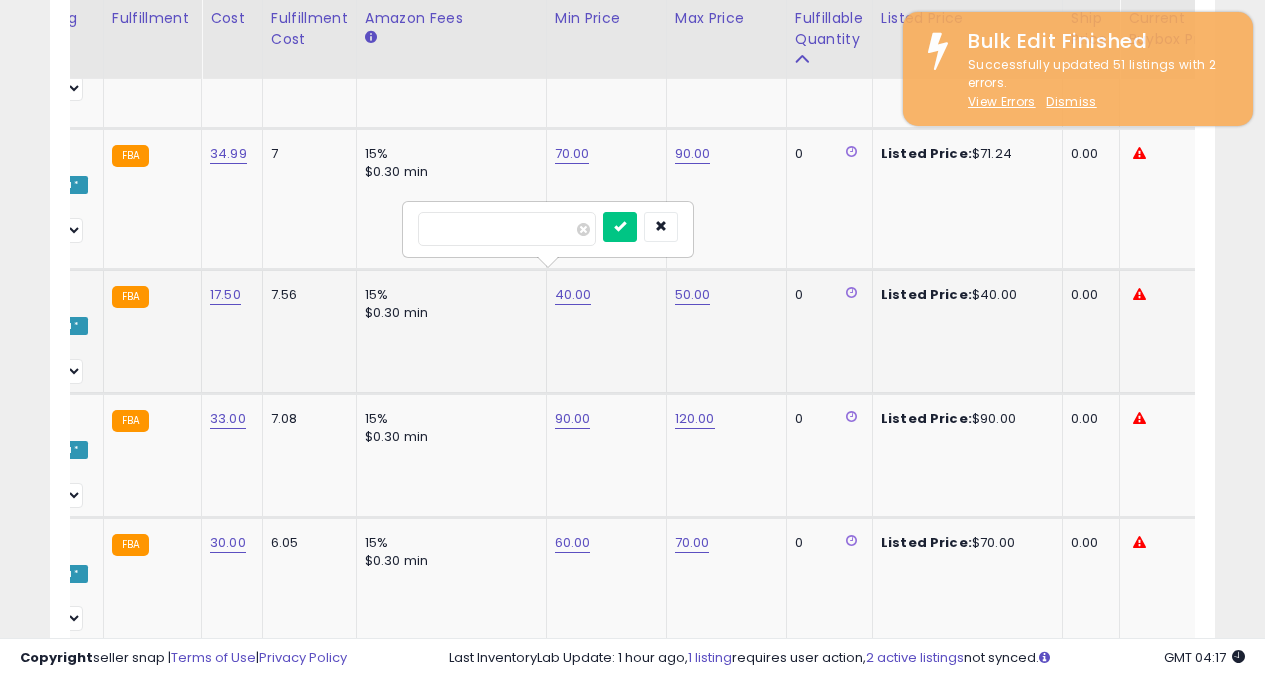 type on "*" 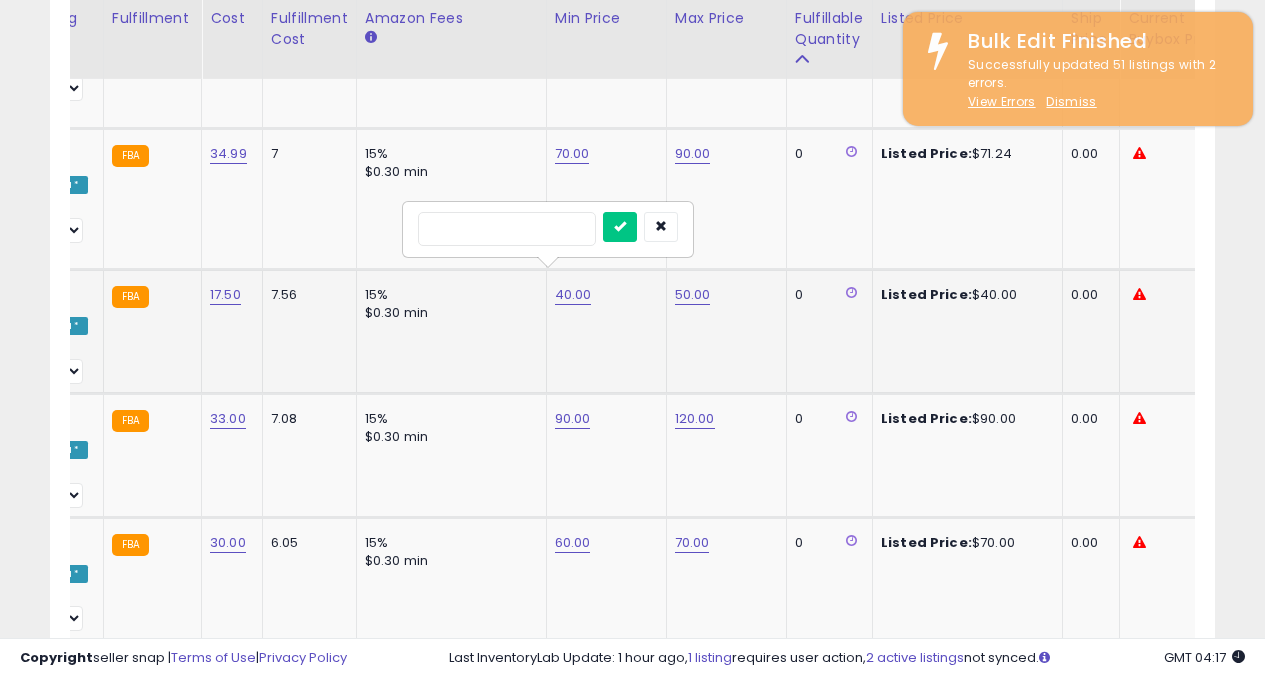 type on "**" 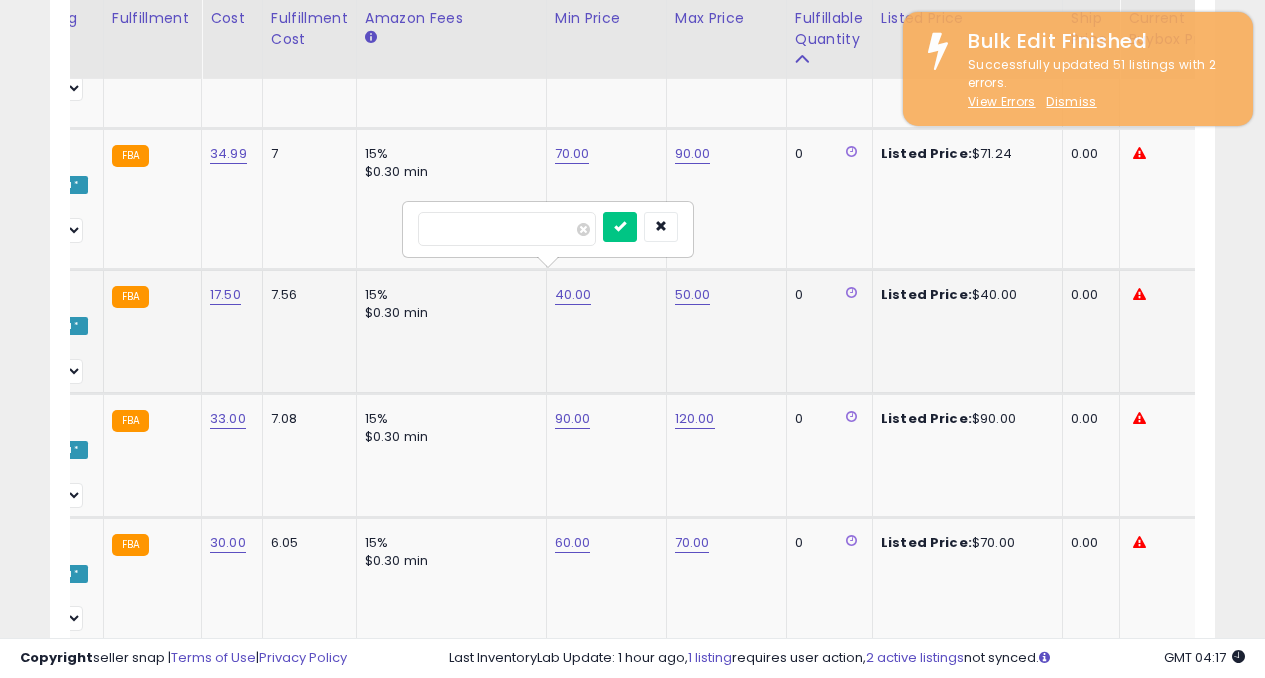 click at bounding box center [620, 227] 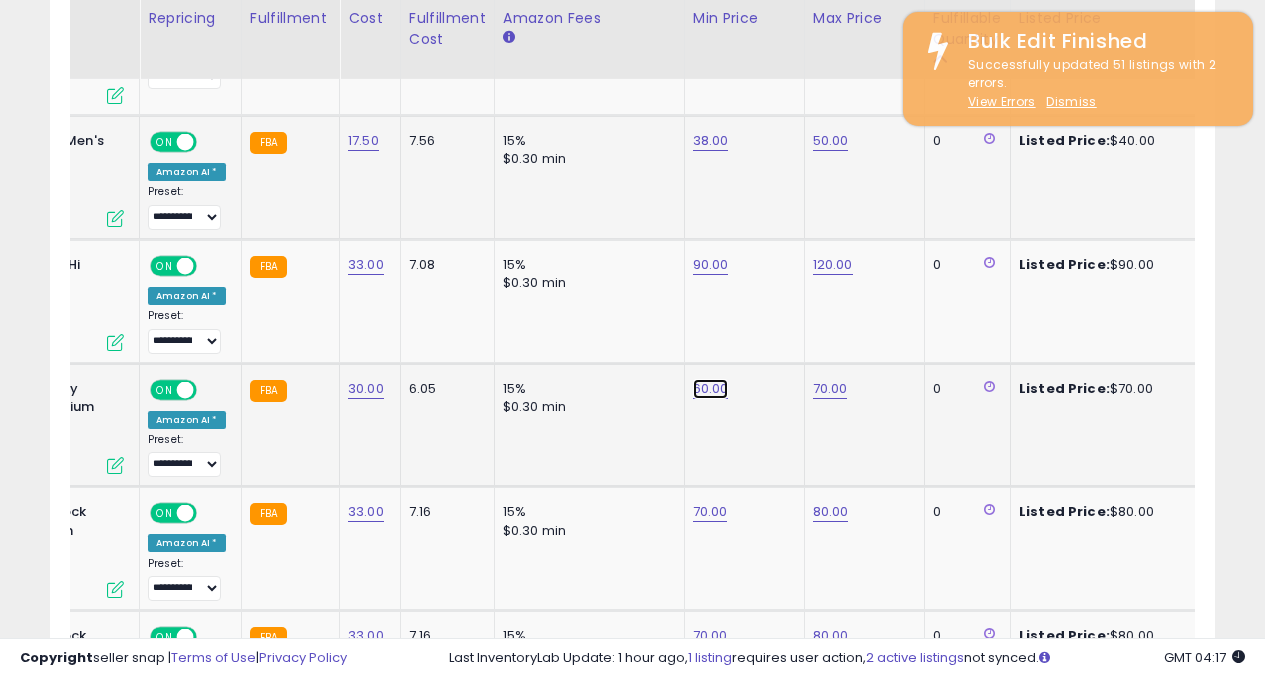 click on "60.00" at bounding box center (713, -2087) 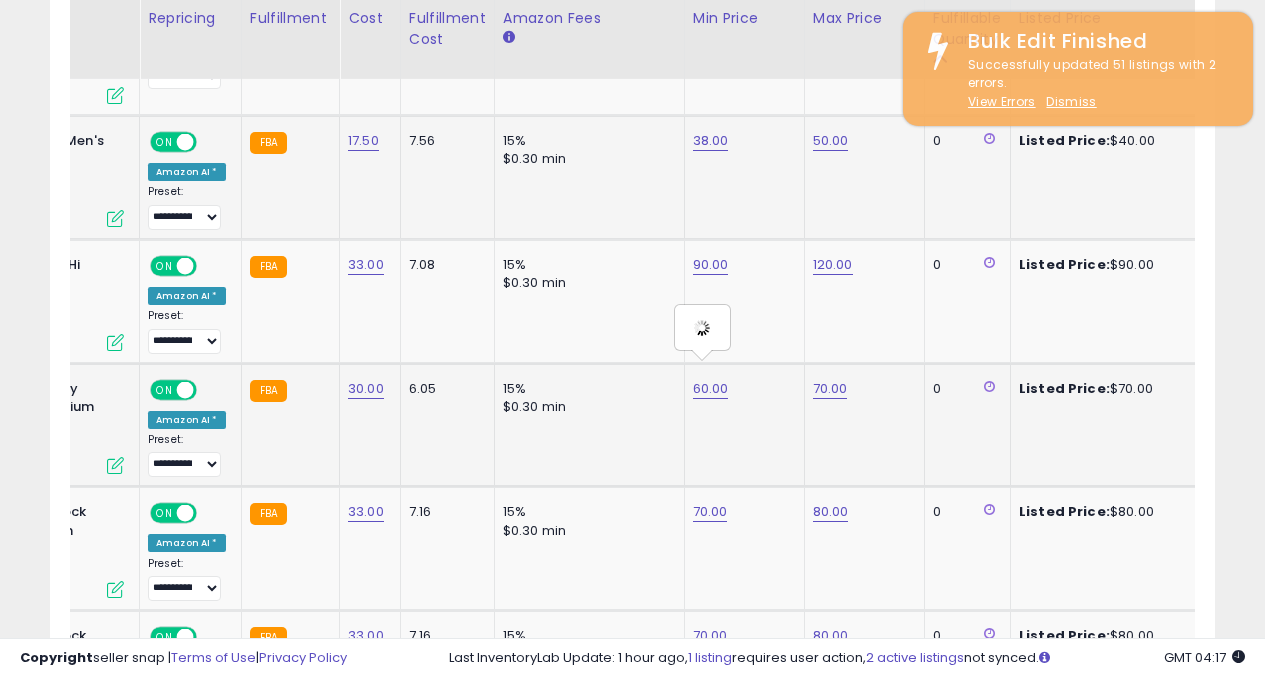 type on "*****" 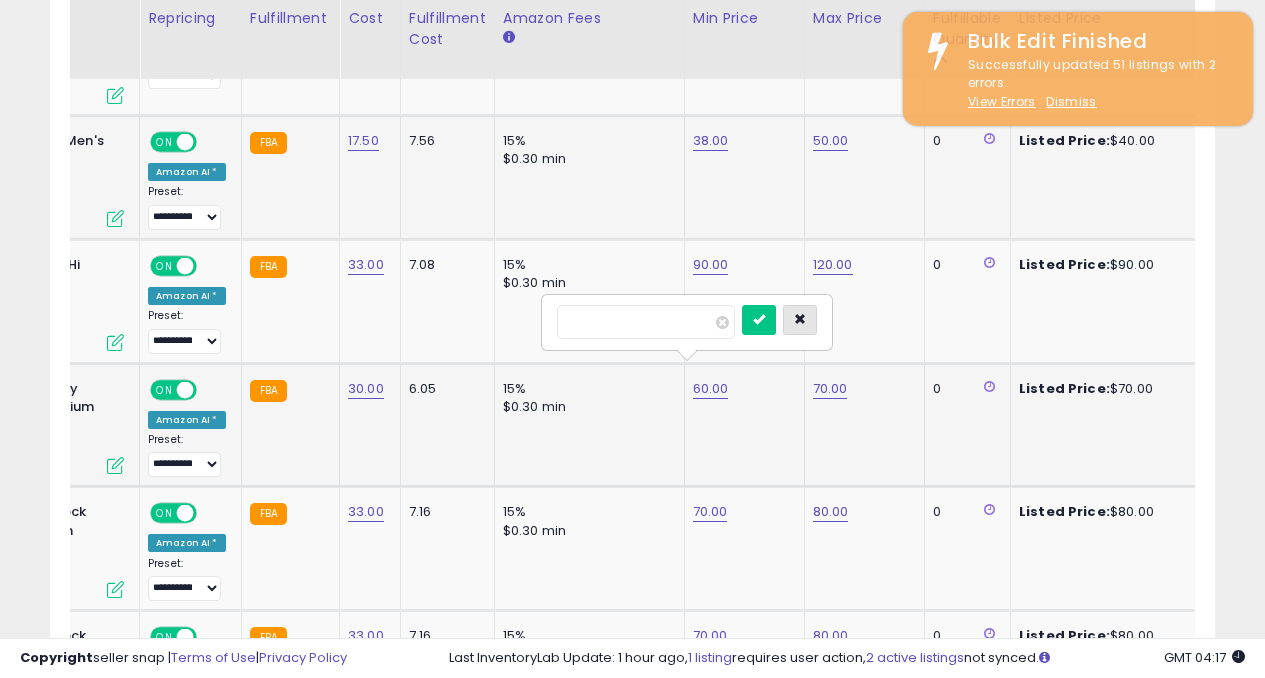click at bounding box center (800, 319) 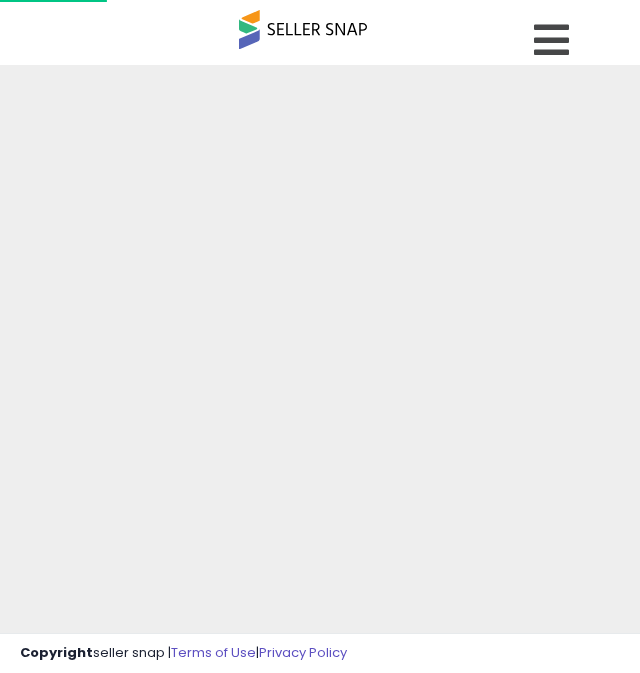 scroll, scrollTop: 0, scrollLeft: 0, axis: both 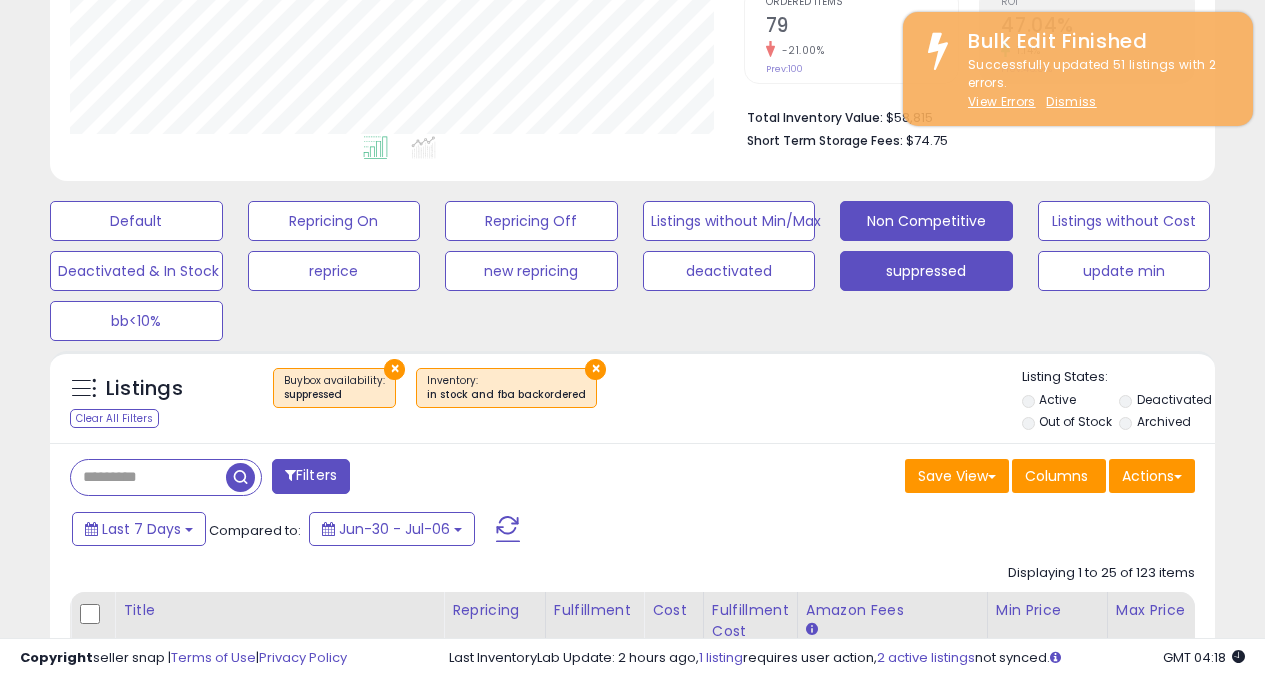 click on "Non Competitive" at bounding box center [136, 221] 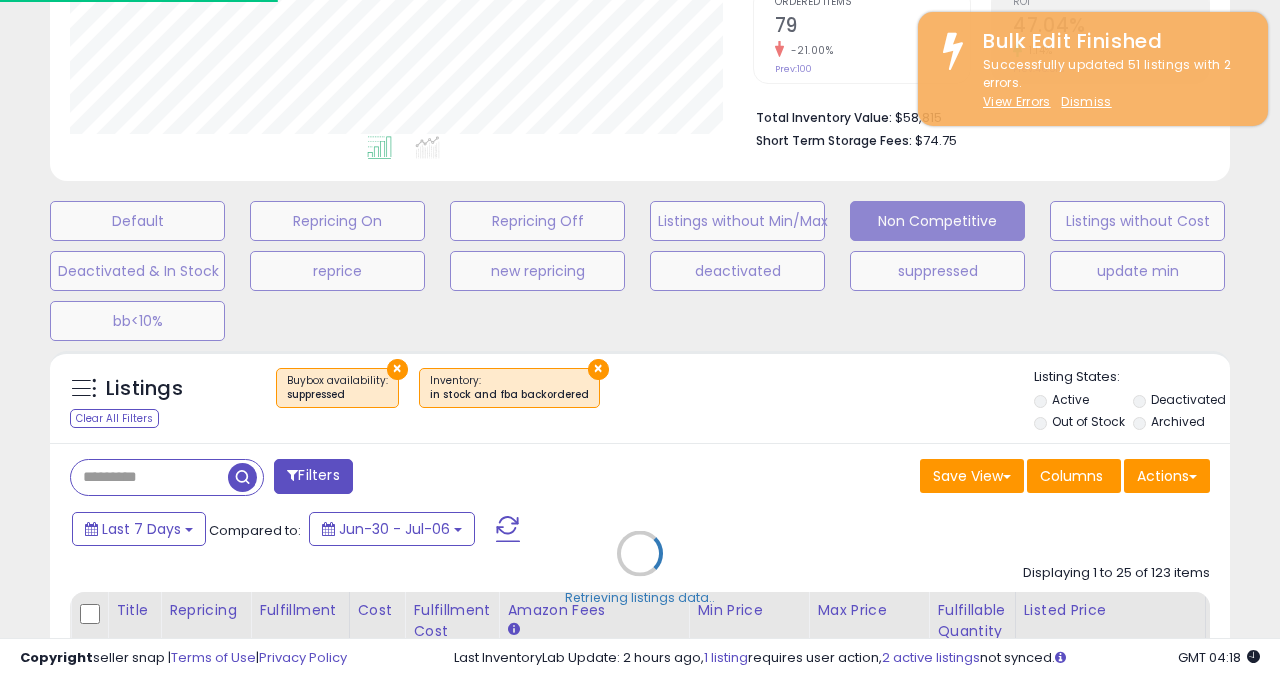 scroll, scrollTop: 999590, scrollLeft: 999317, axis: both 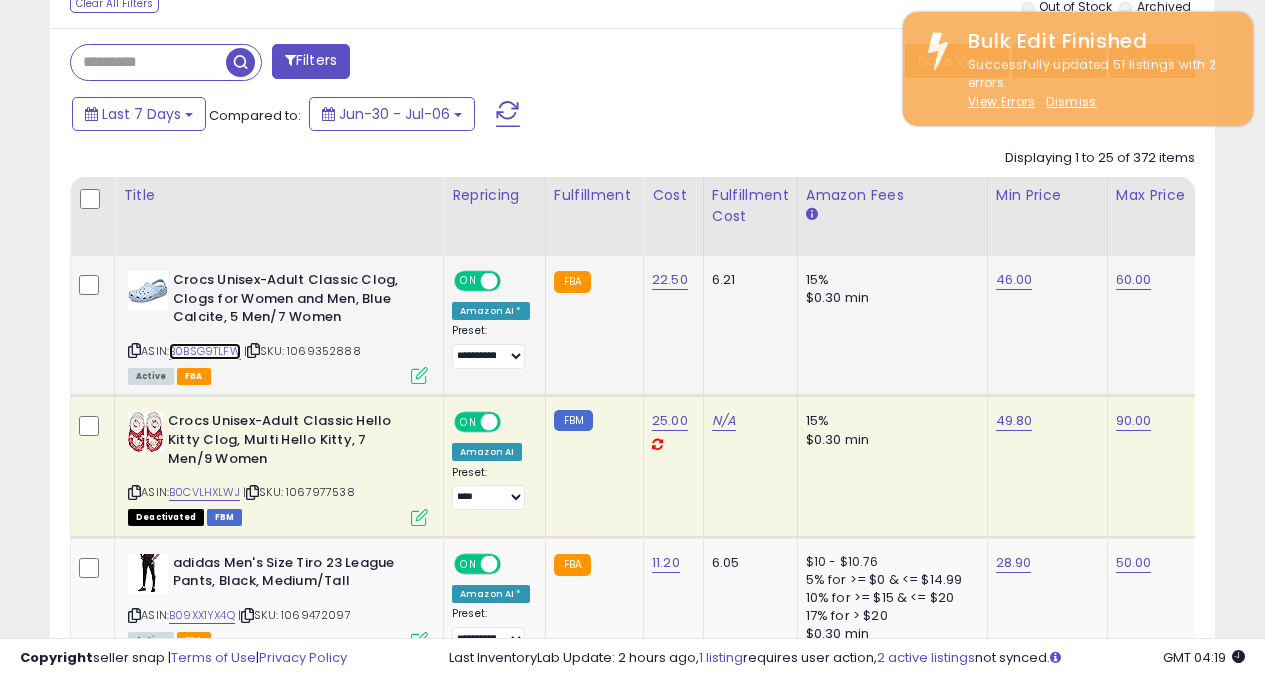 click on "B0BSG9TLFW" at bounding box center (205, 351) 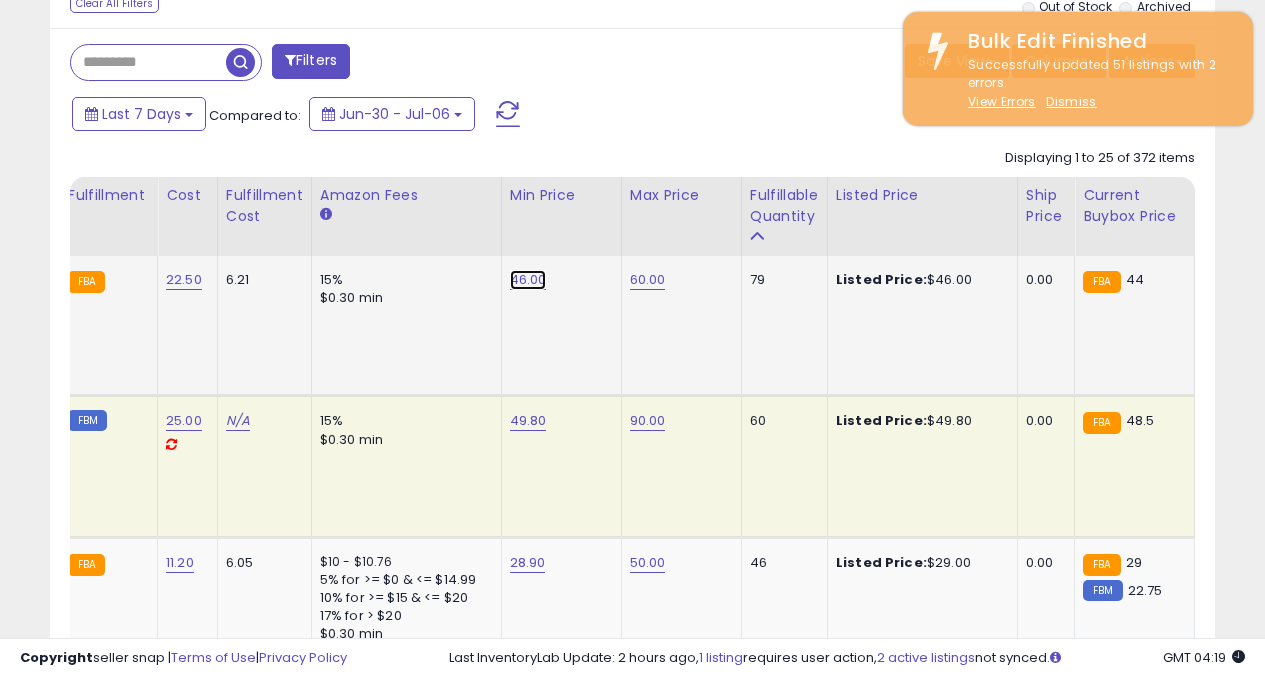 click on "46.00" at bounding box center (528, 280) 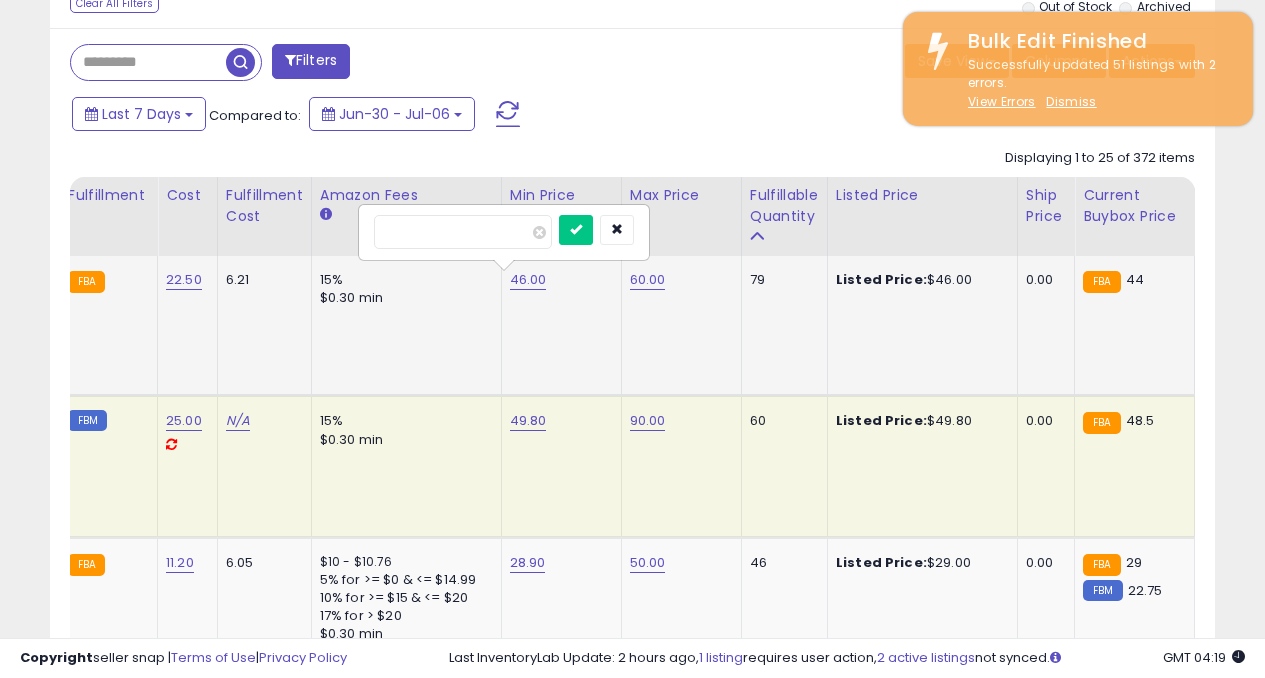 type on "*" 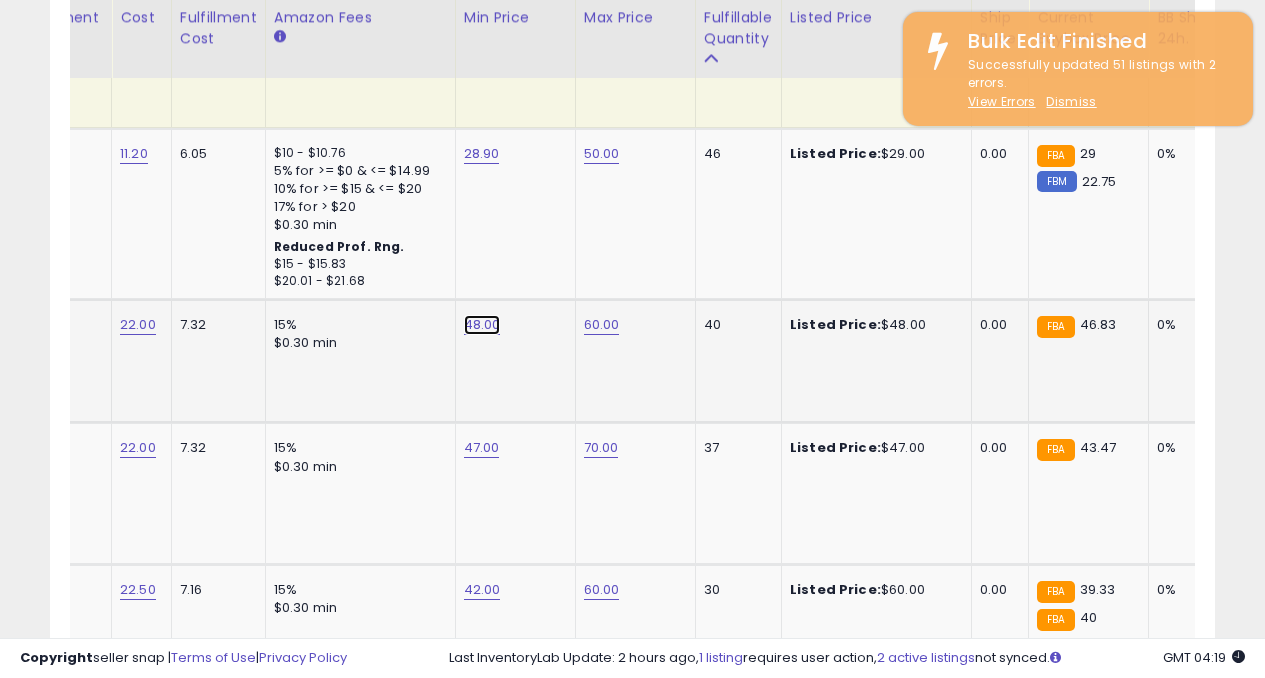click on "48.00" at bounding box center (483, -129) 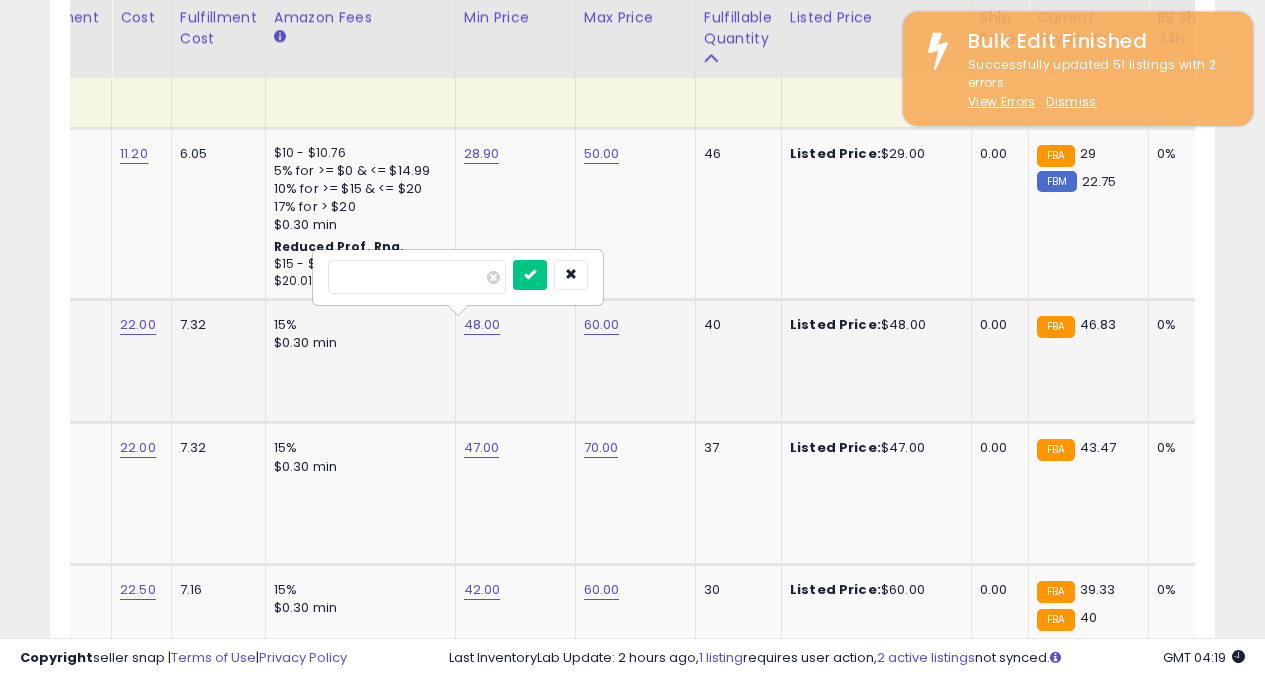 type on "*" 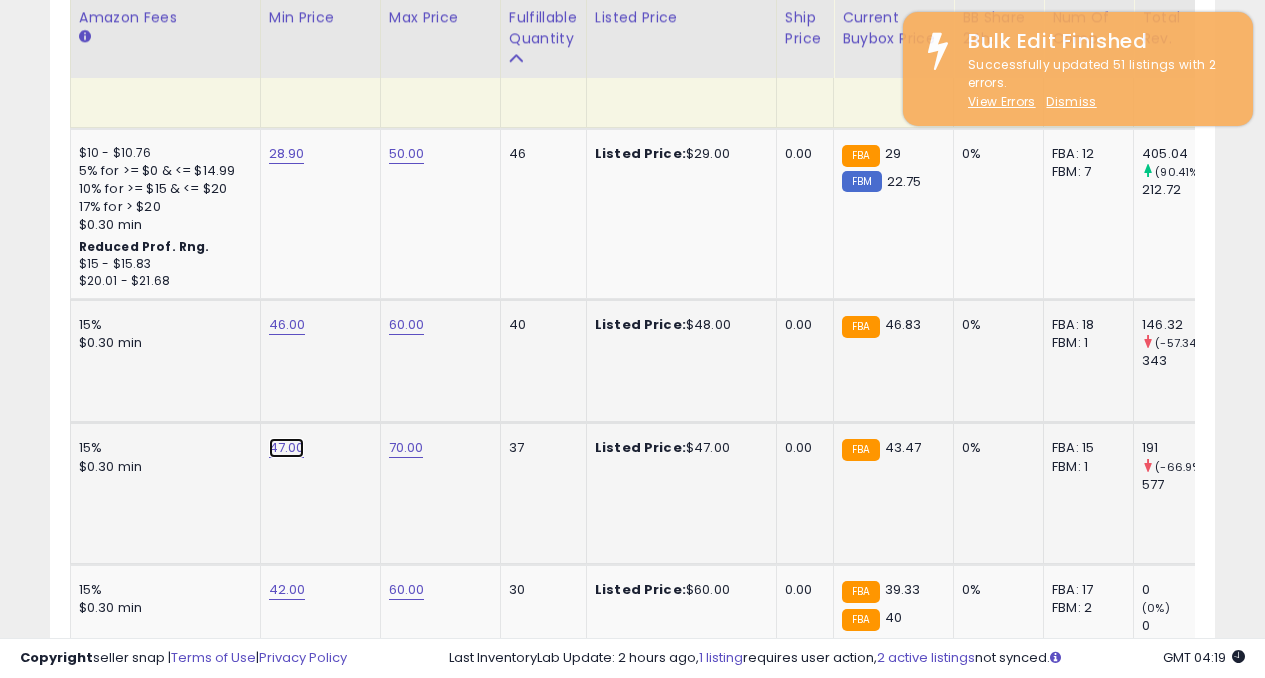 click on "47.00" at bounding box center (288, -129) 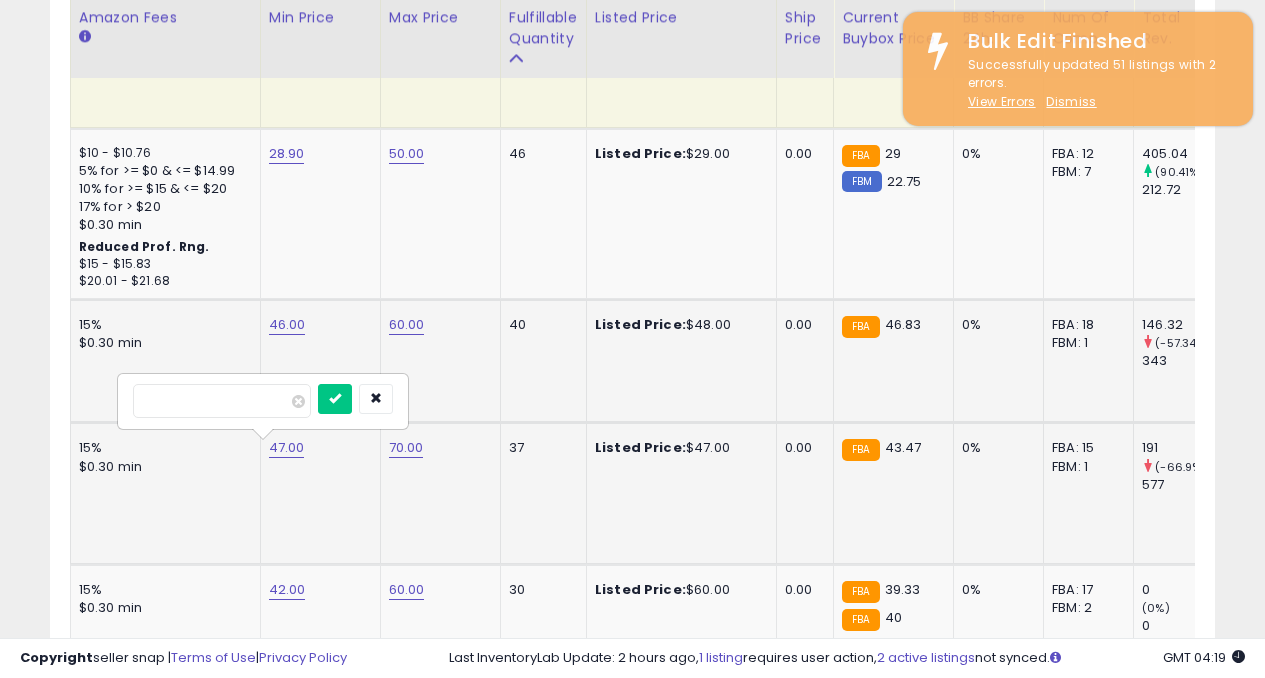 type on "*" 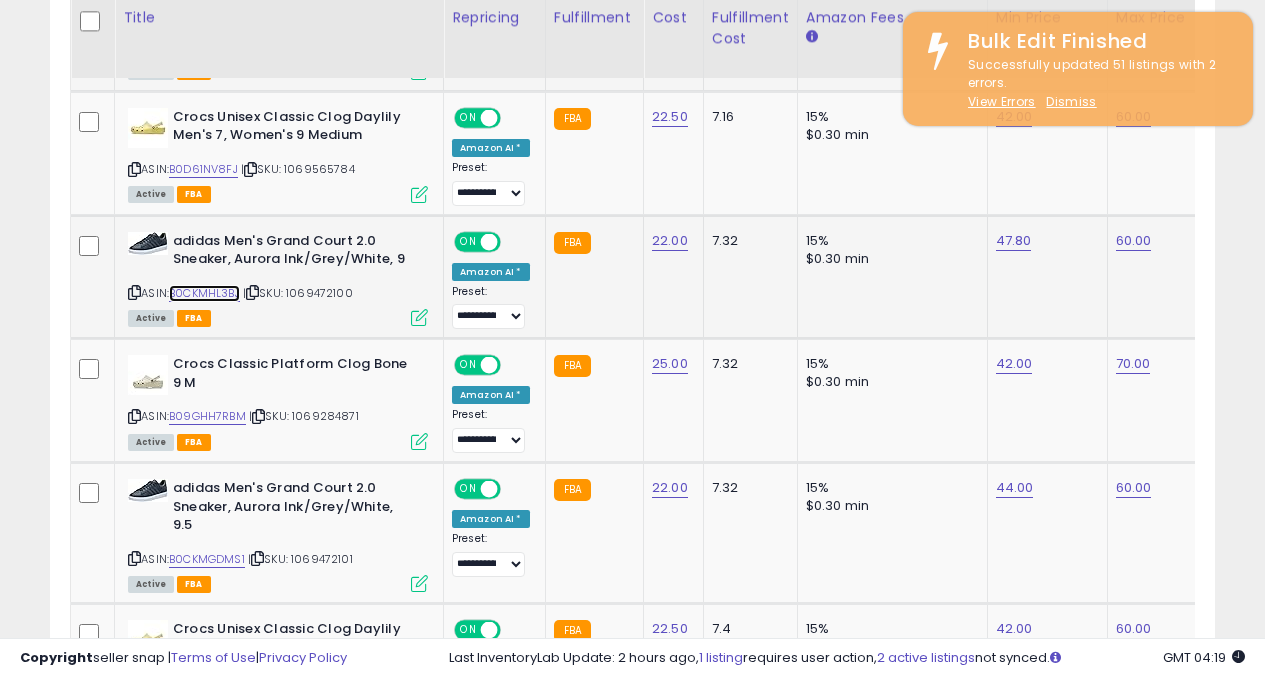 click on "B0CKMHL3BJ" at bounding box center (204, 293) 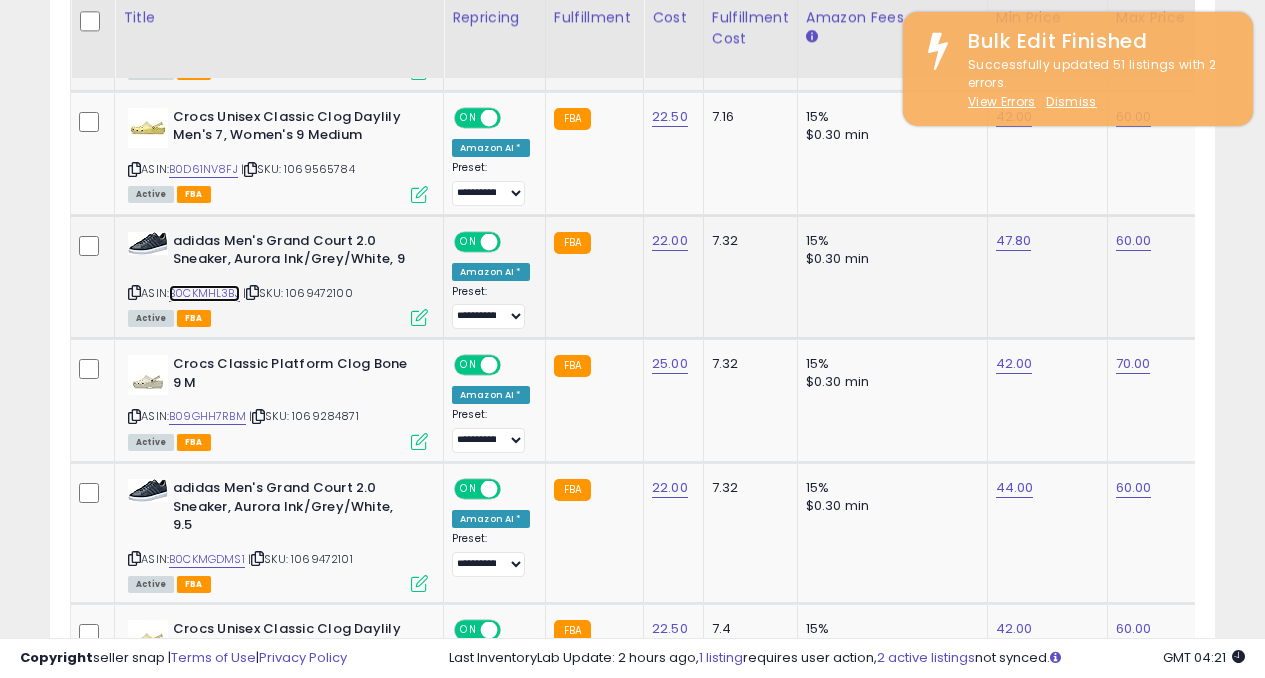 scroll, scrollTop: 0, scrollLeft: 237, axis: horizontal 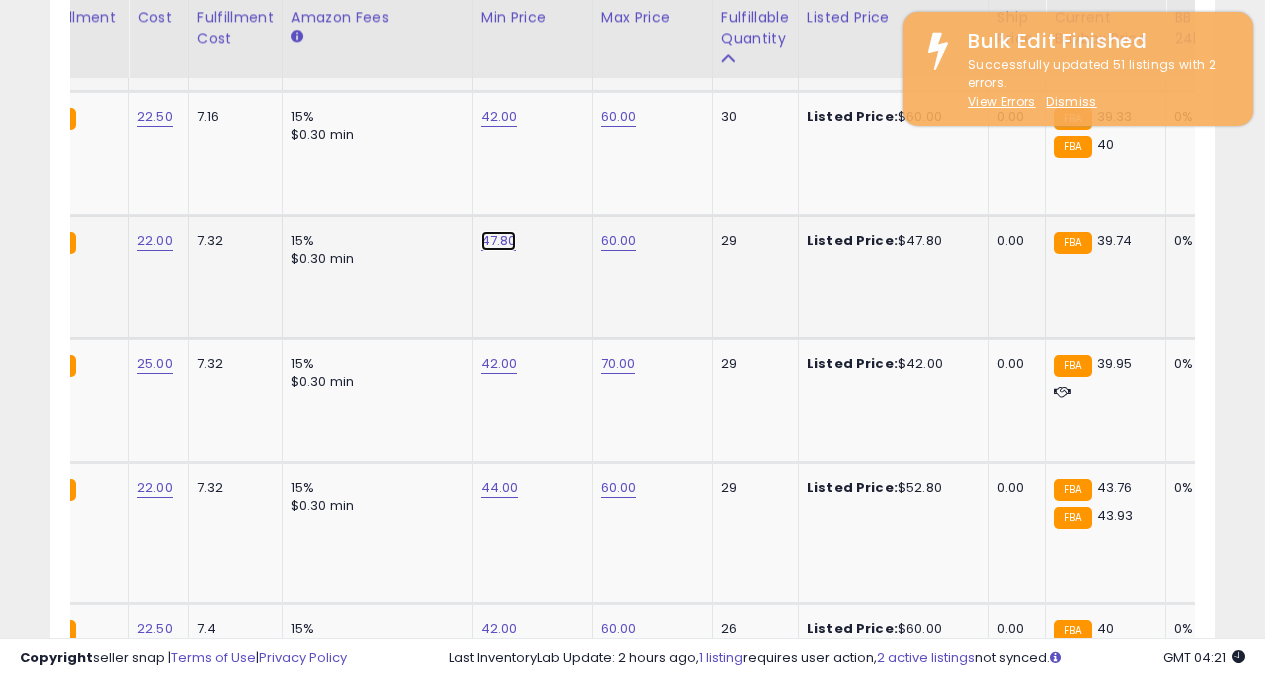 click on "47.80" at bounding box center (500, -602) 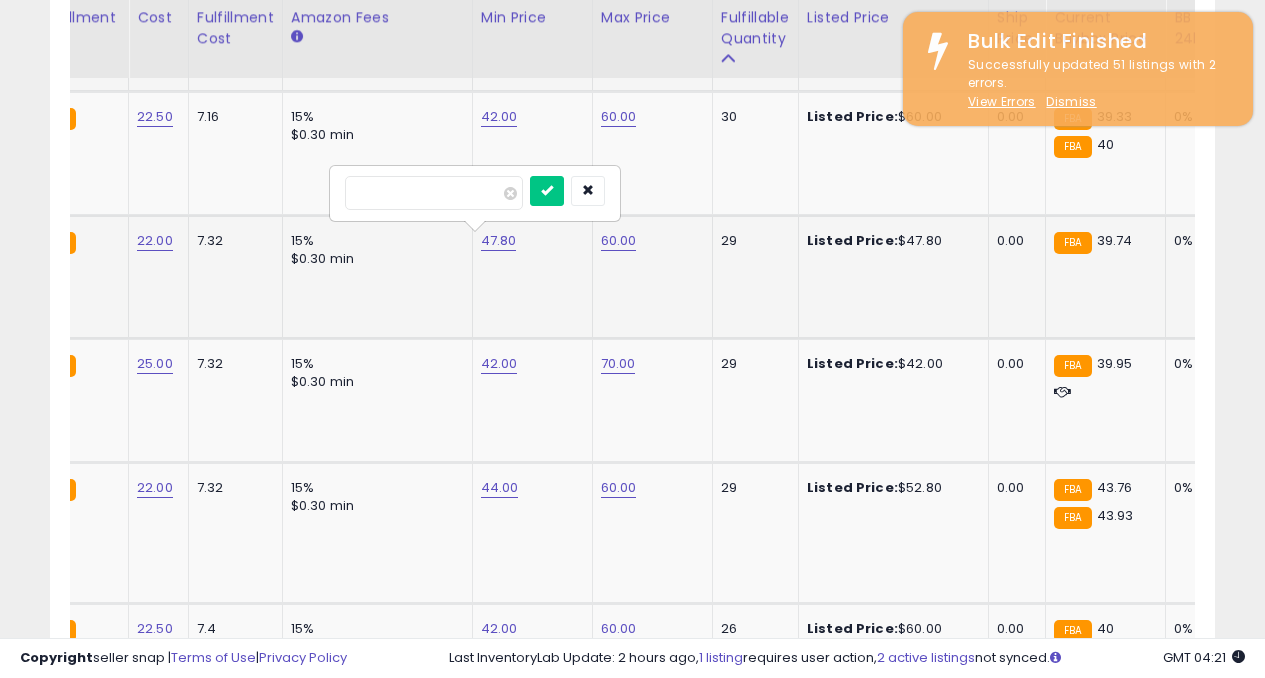 type on "*" 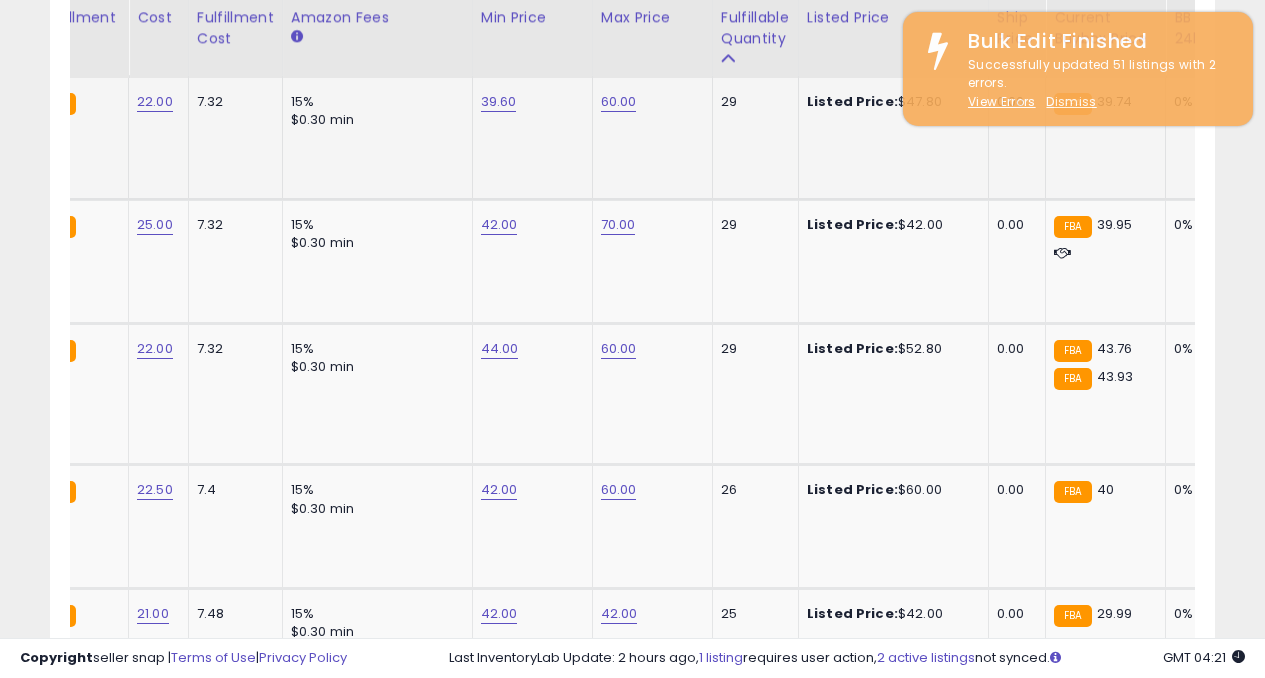scroll, scrollTop: 1866, scrollLeft: 0, axis: vertical 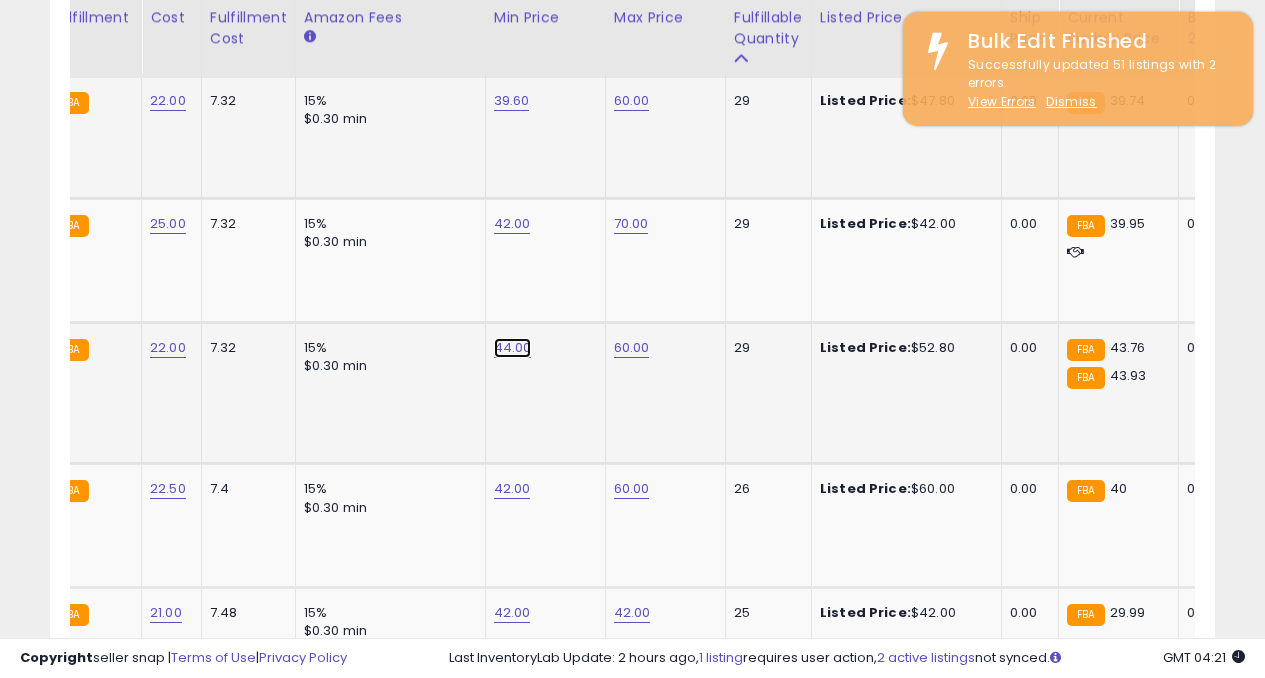 click on "44.00" at bounding box center [513, -742] 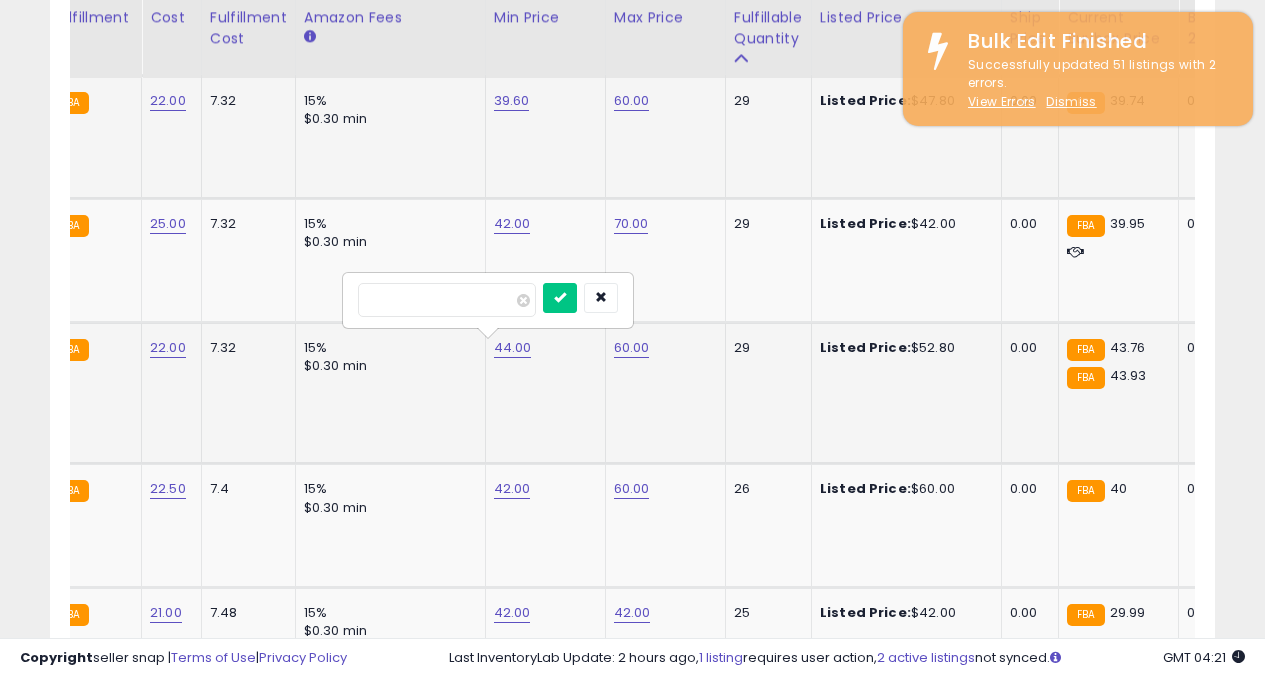 type on "*" 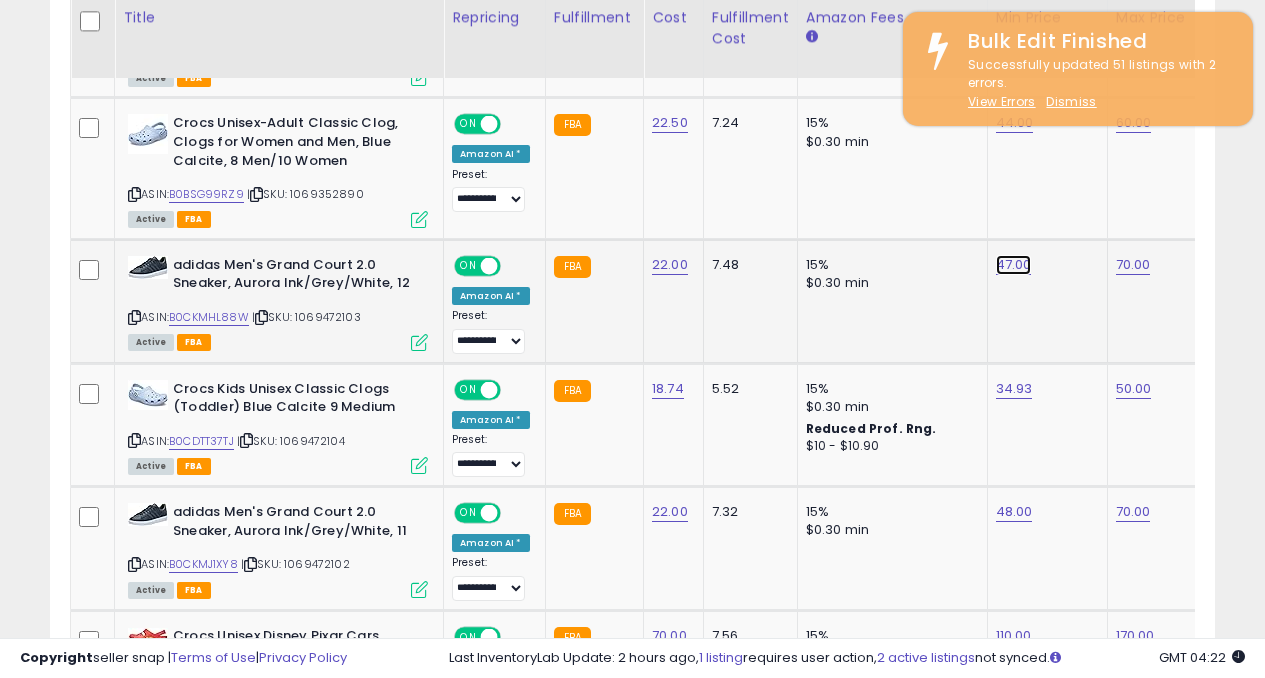 click on "47.00" at bounding box center (1015, -1373) 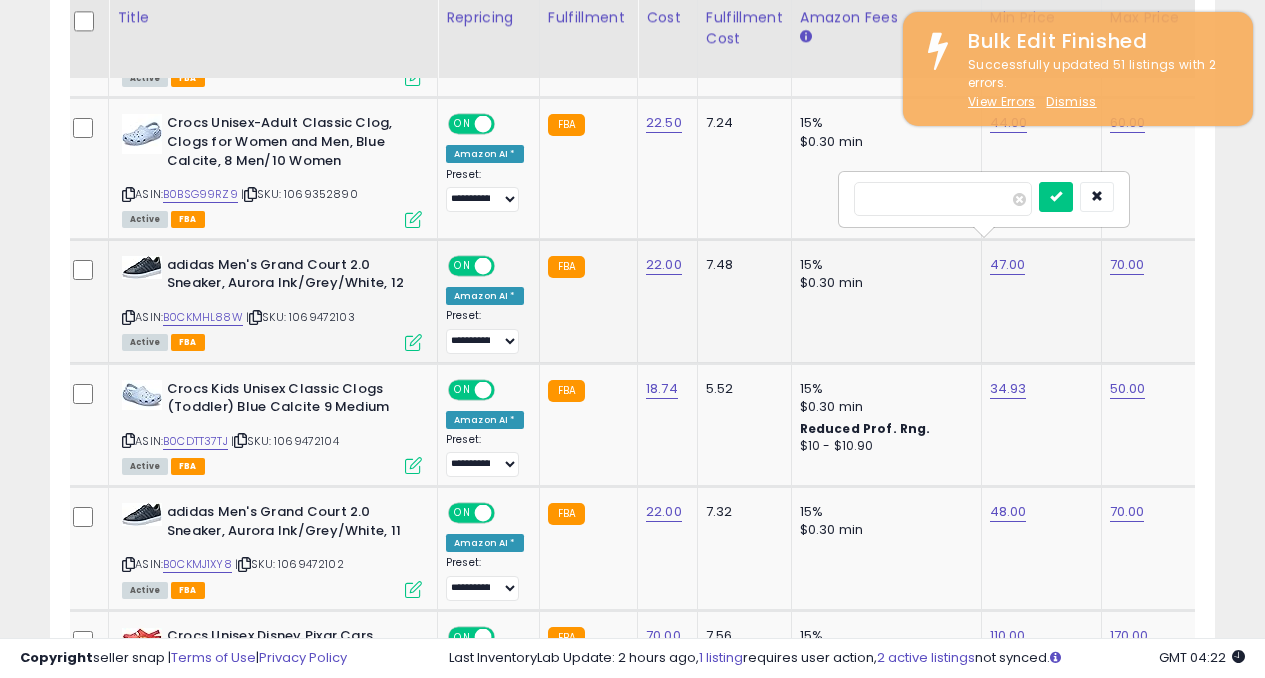 type on "*" 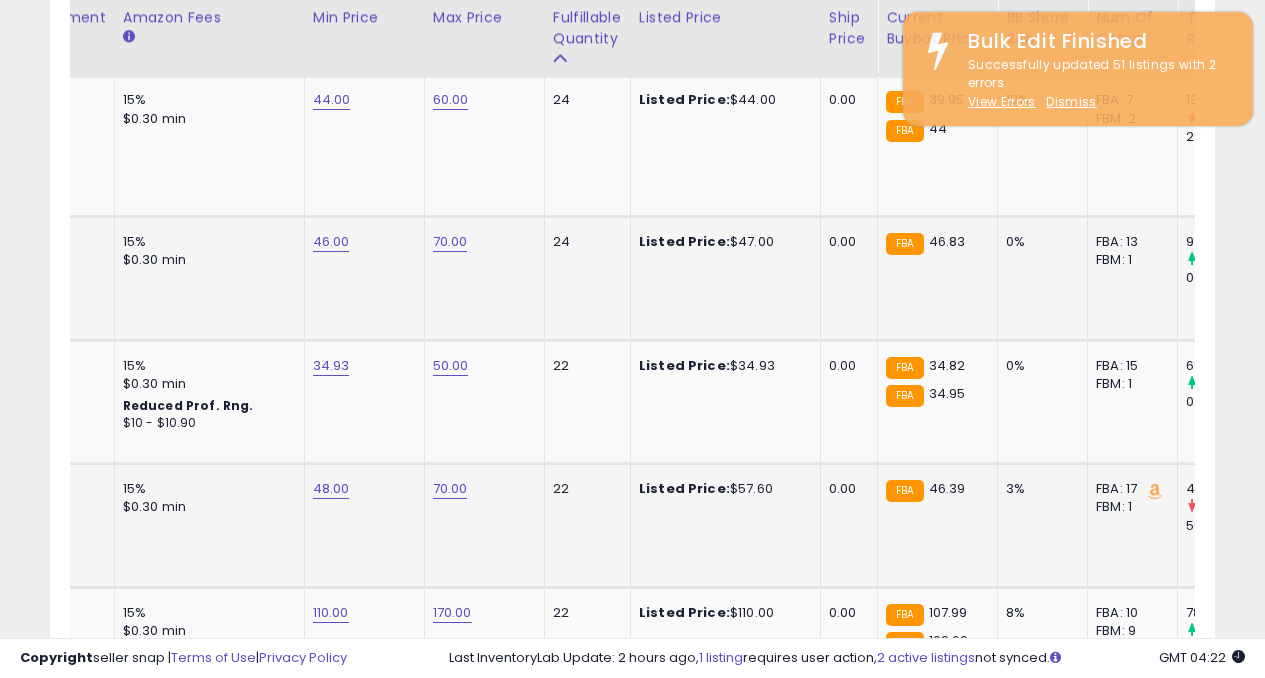 click on "48.00" 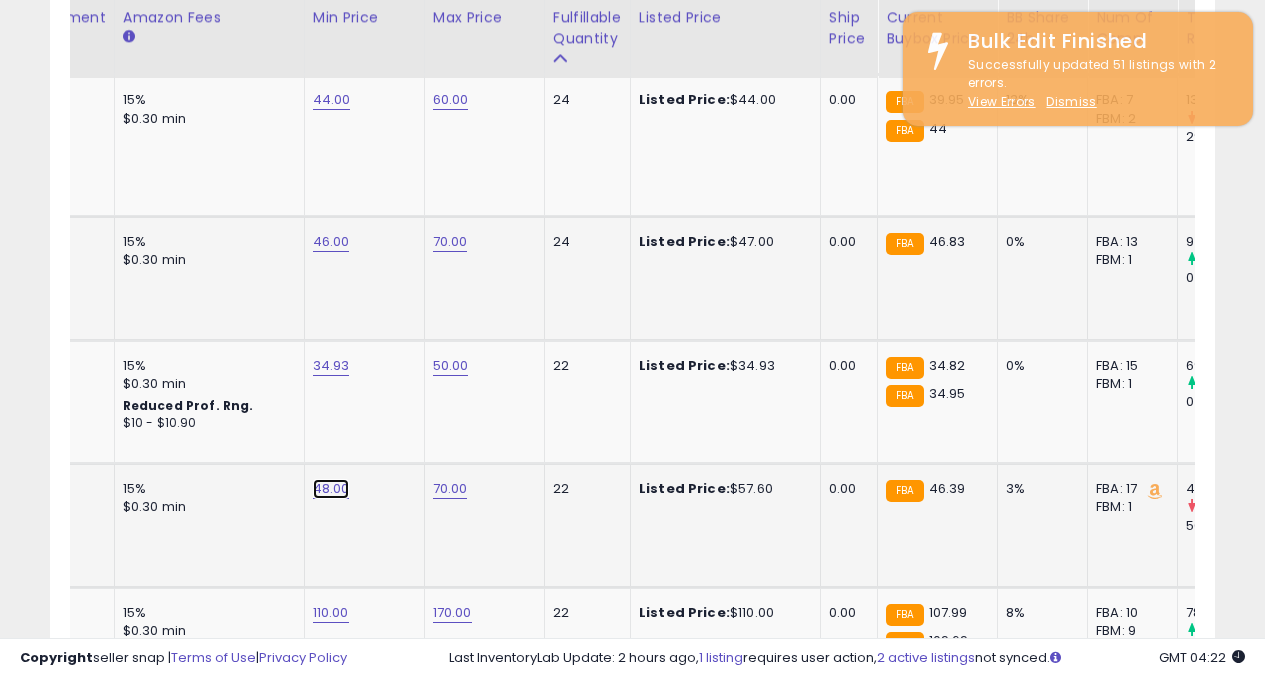 click on "48.00" at bounding box center [332, -1396] 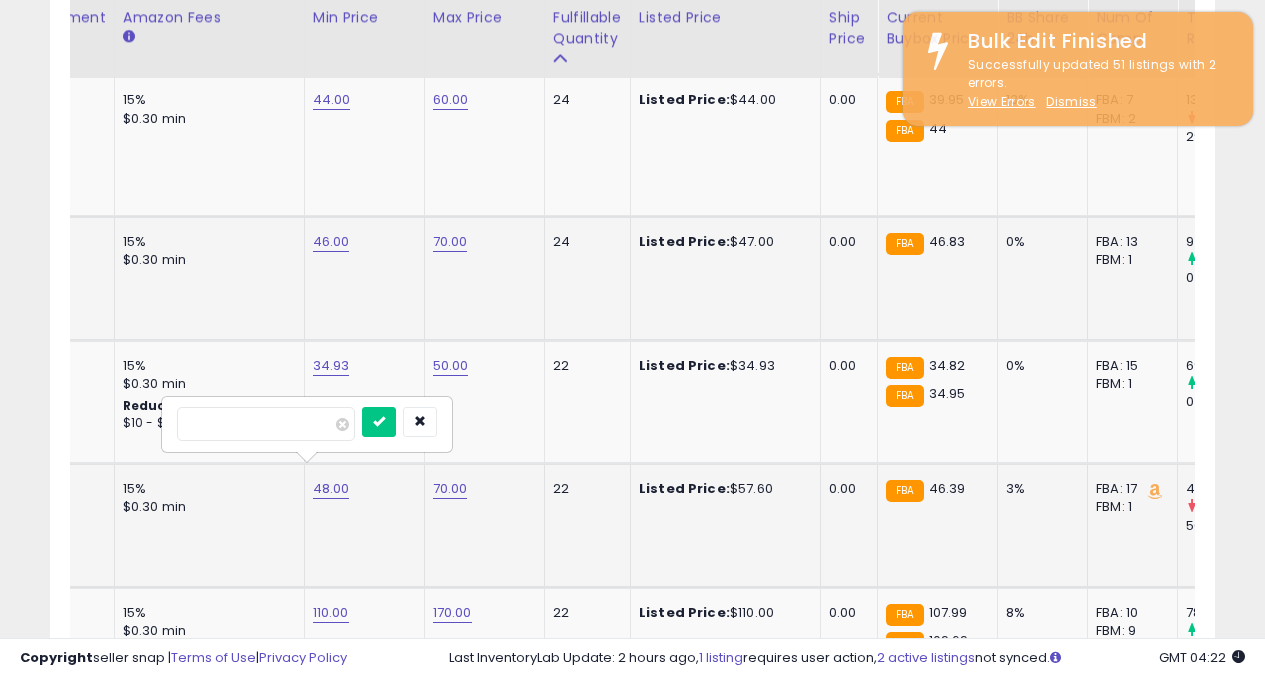 type on "*" 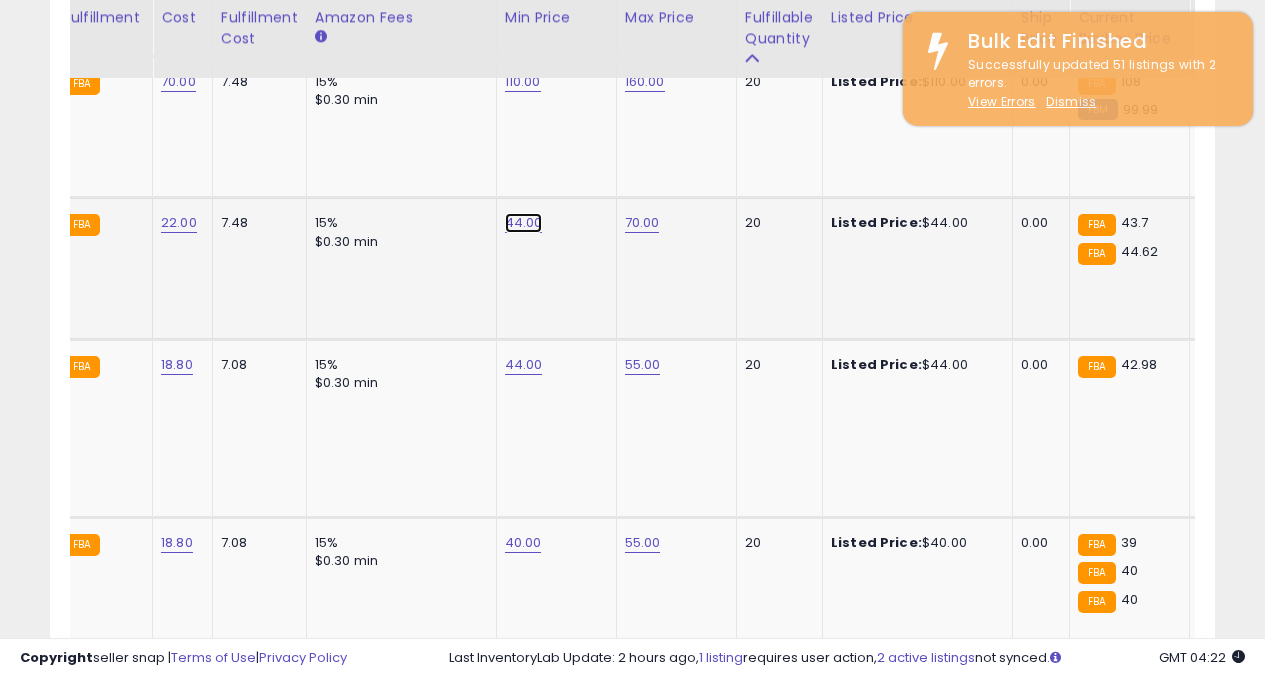 click on "44.00" at bounding box center [524, -2192] 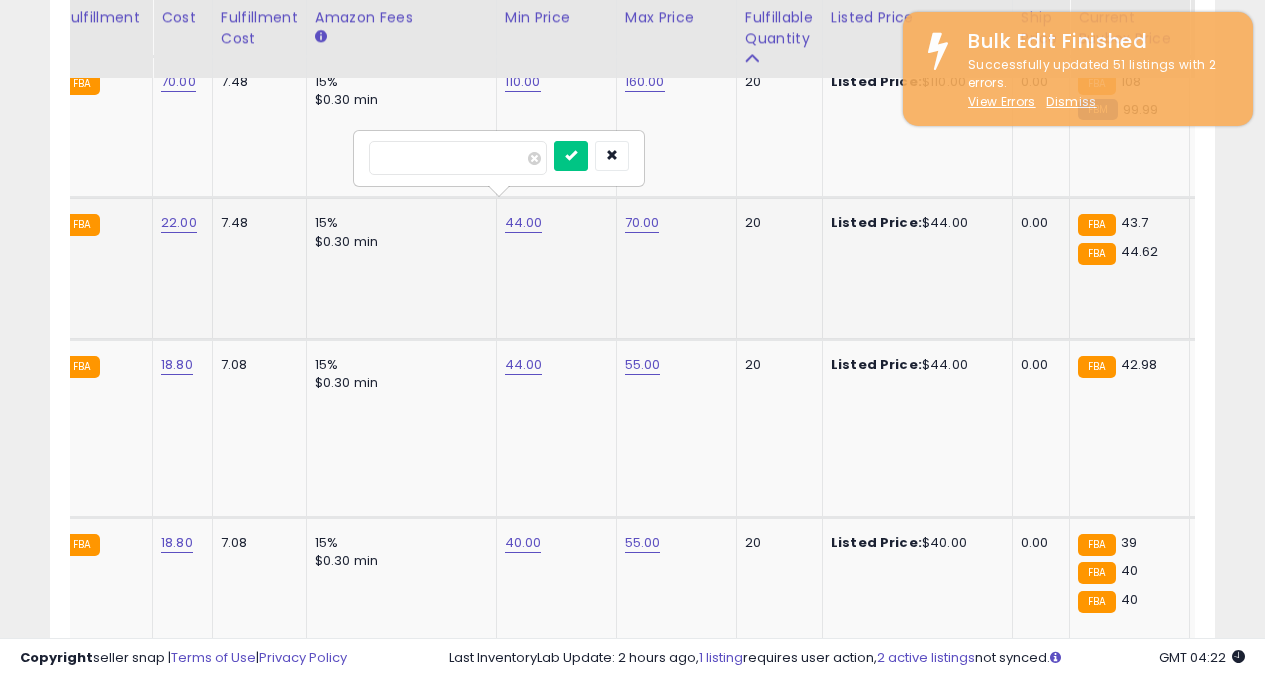 type on "*" 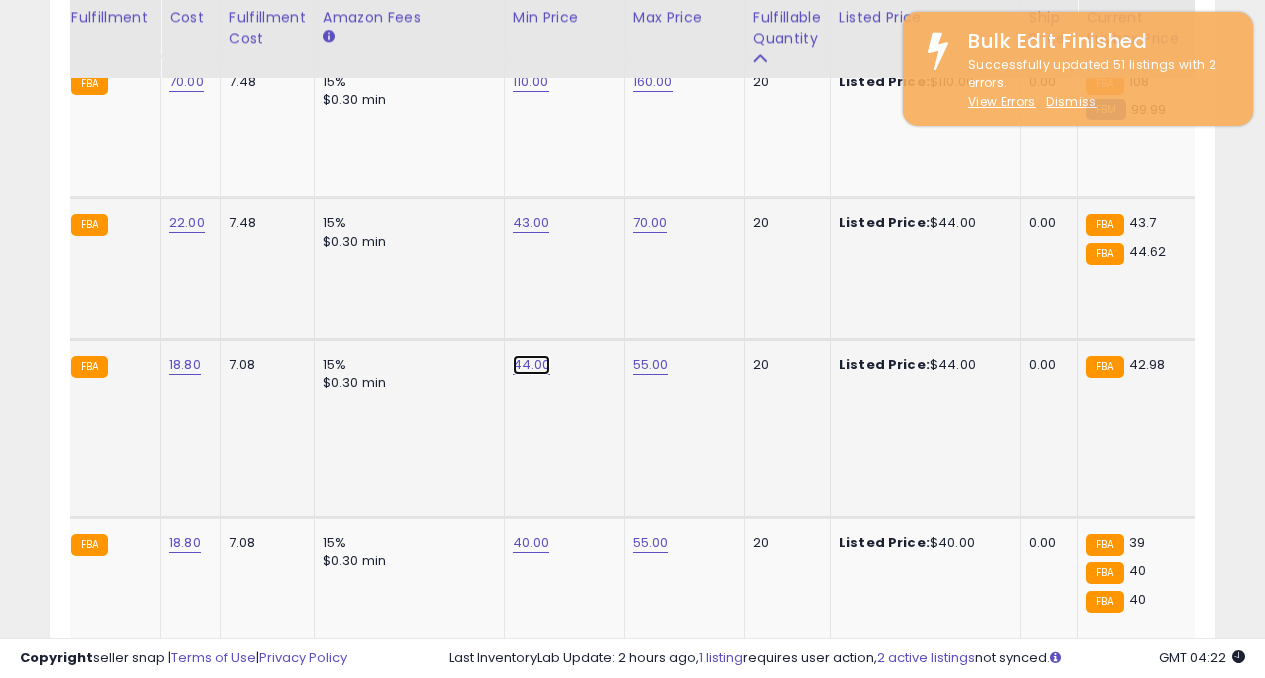click on "44.00" at bounding box center (532, -2192) 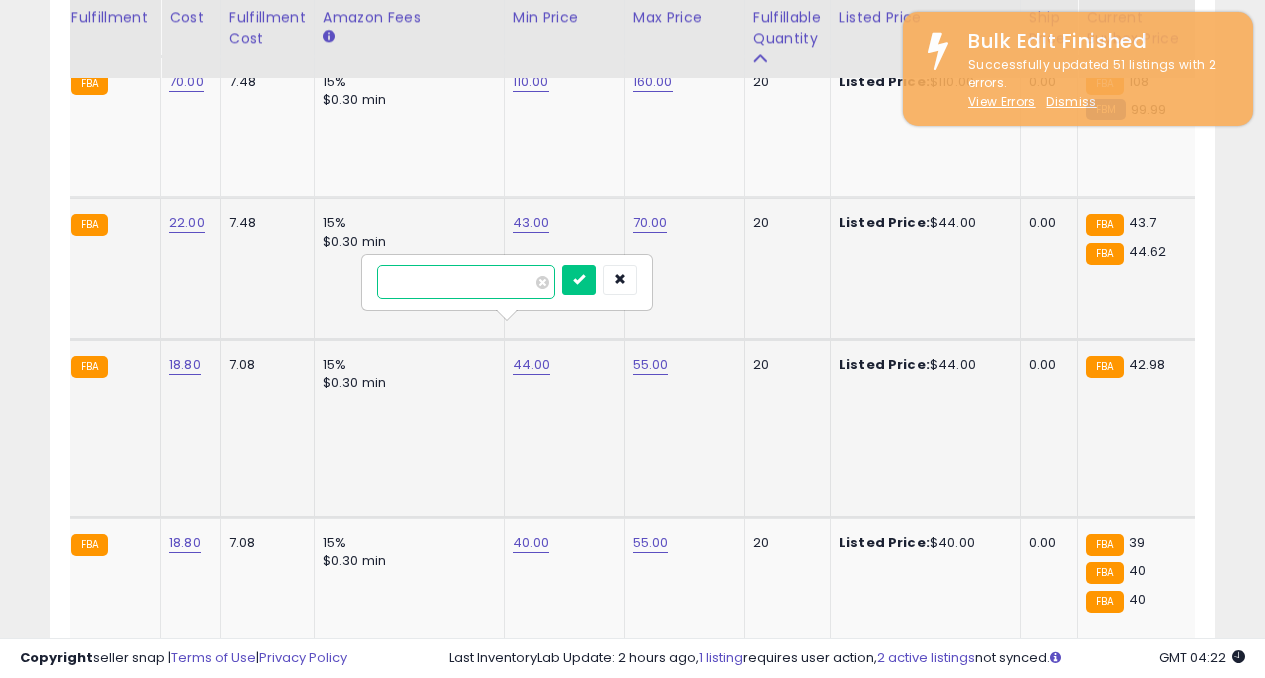 type on "*" 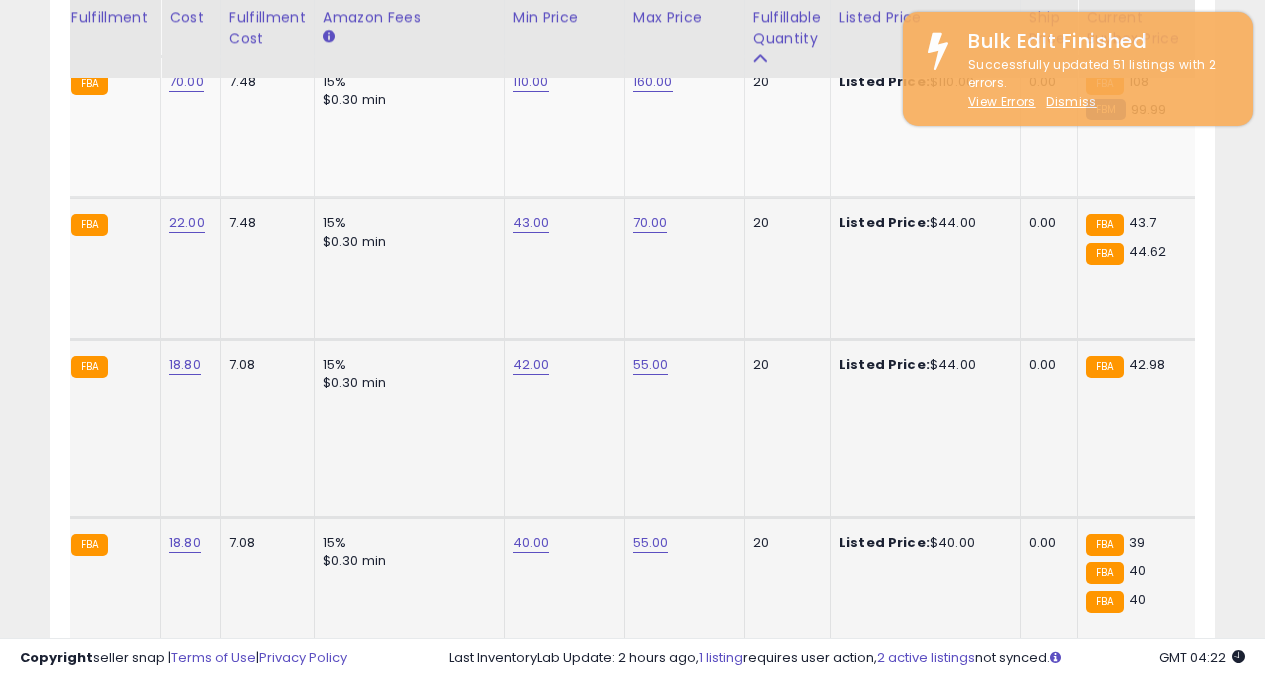 click on "40.00" 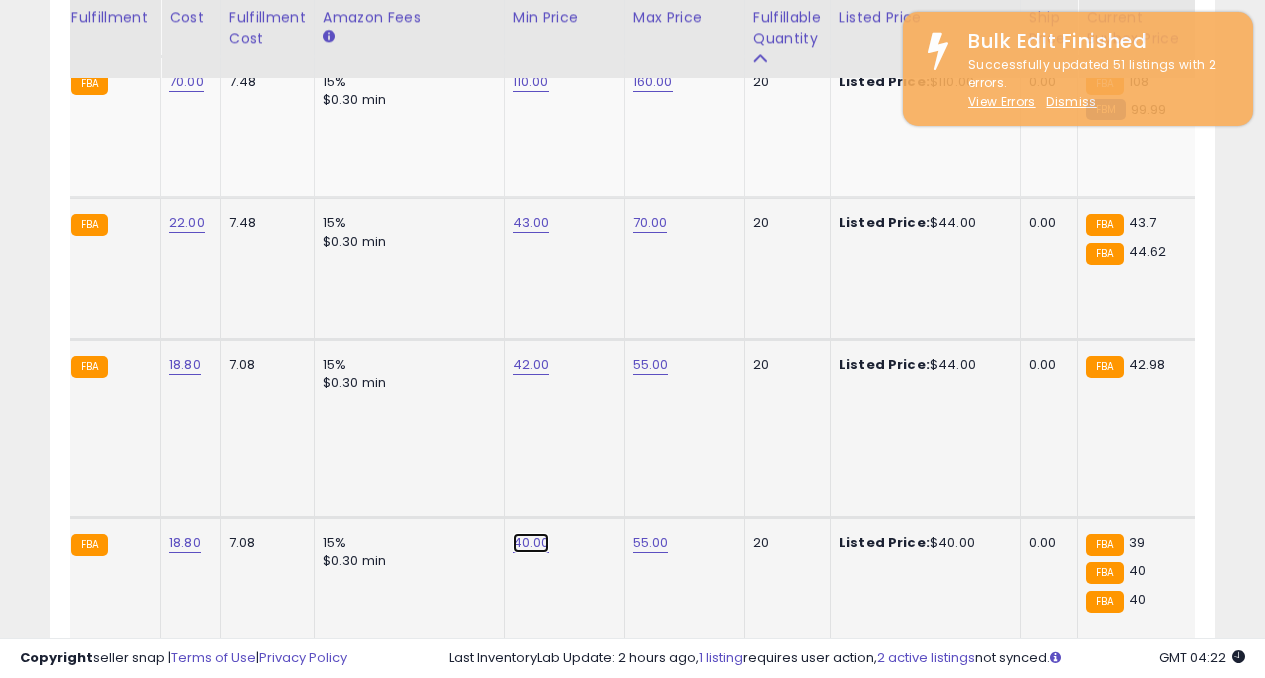 click on "40.00" at bounding box center (532, -2192) 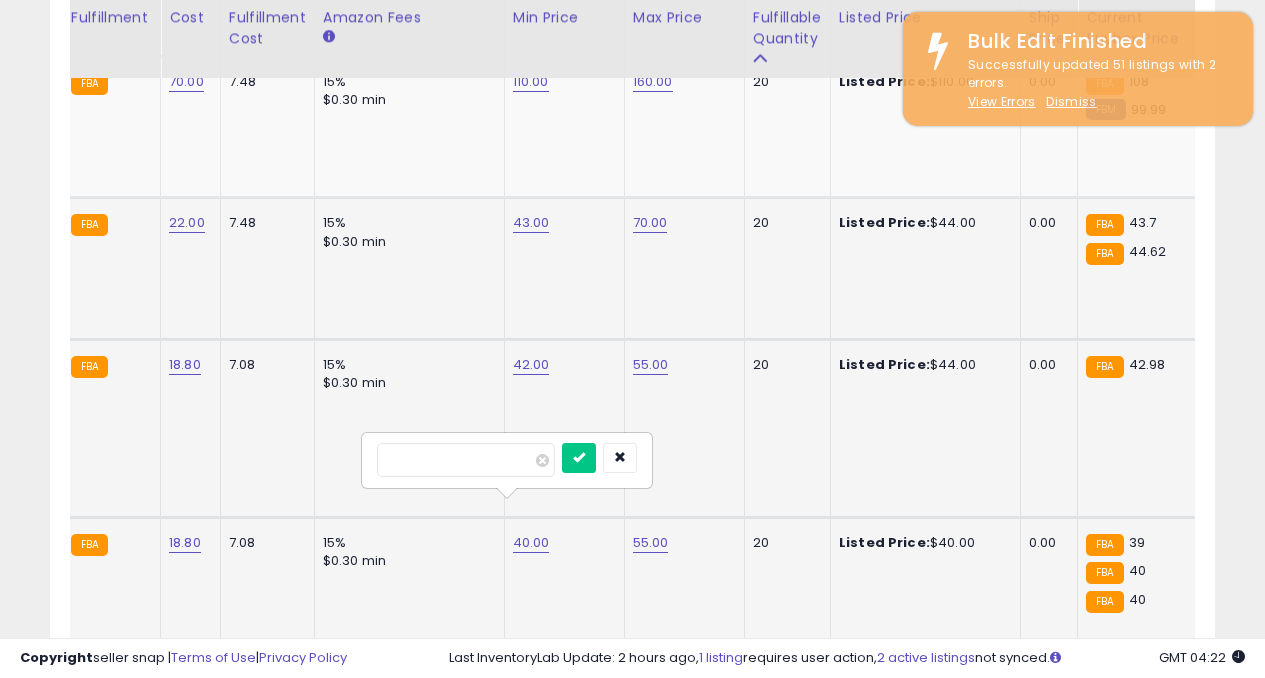 type on "*" 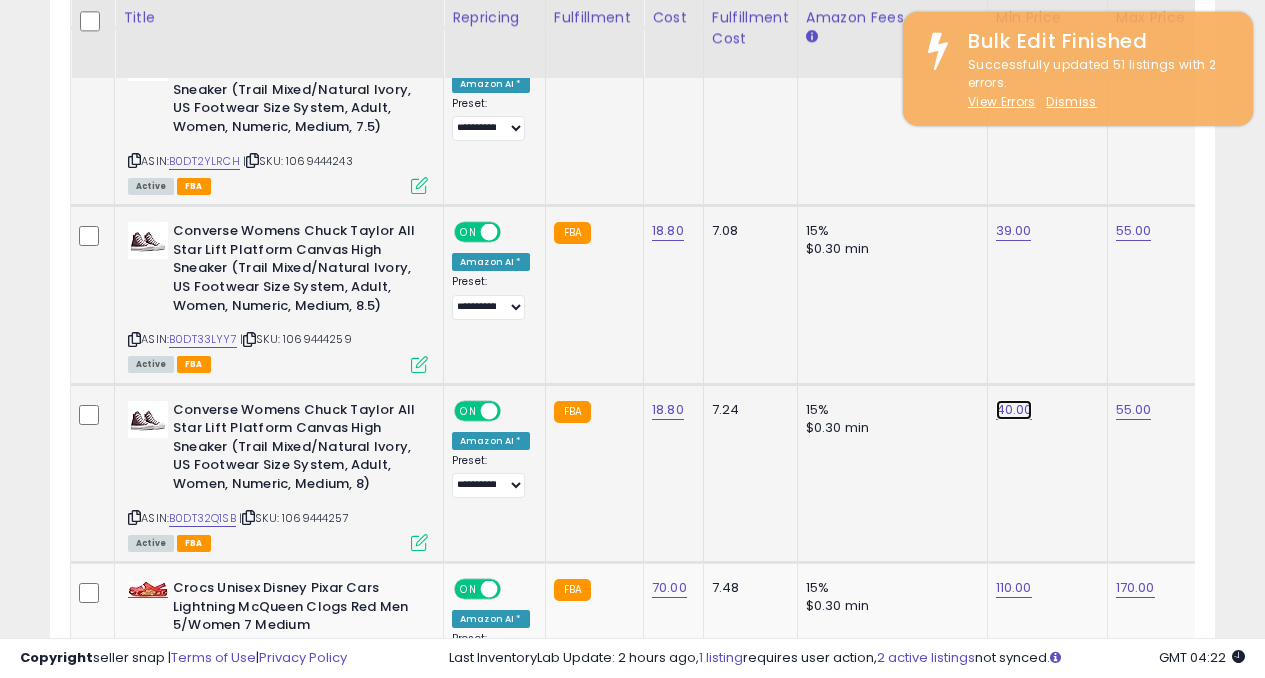 click on "40.00" at bounding box center (1015, -2504) 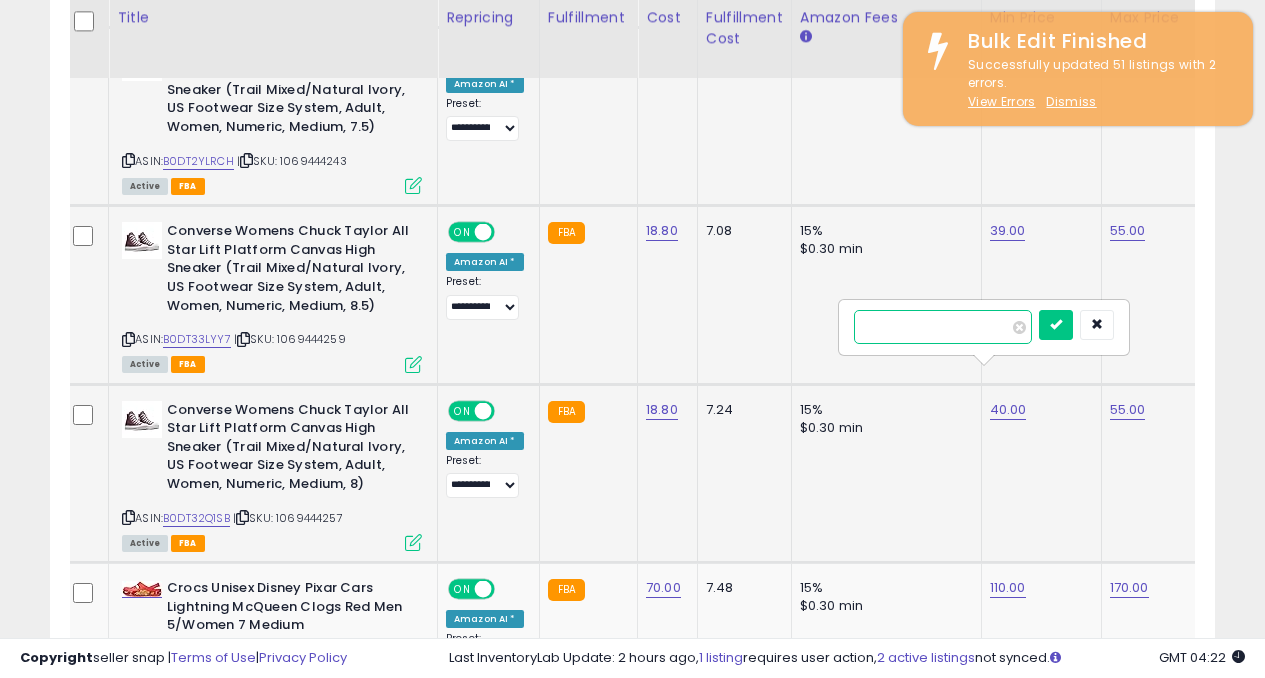 type on "*" 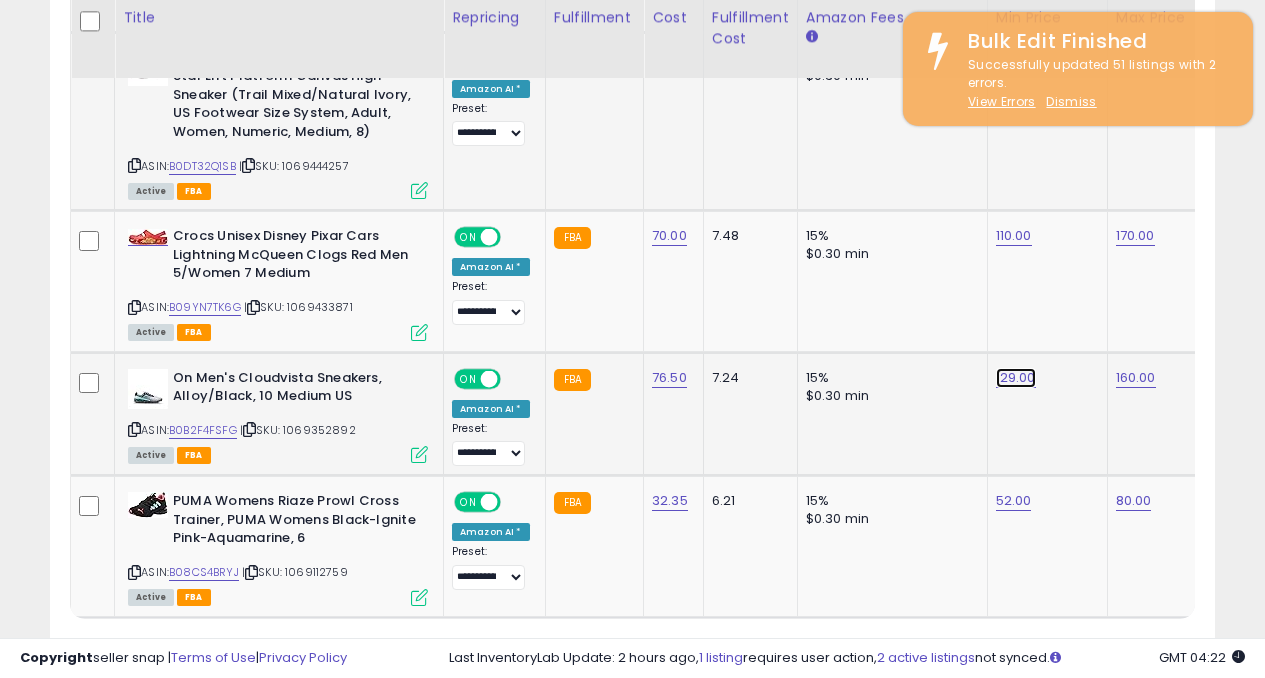 click on "129.00" at bounding box center (1015, -2856) 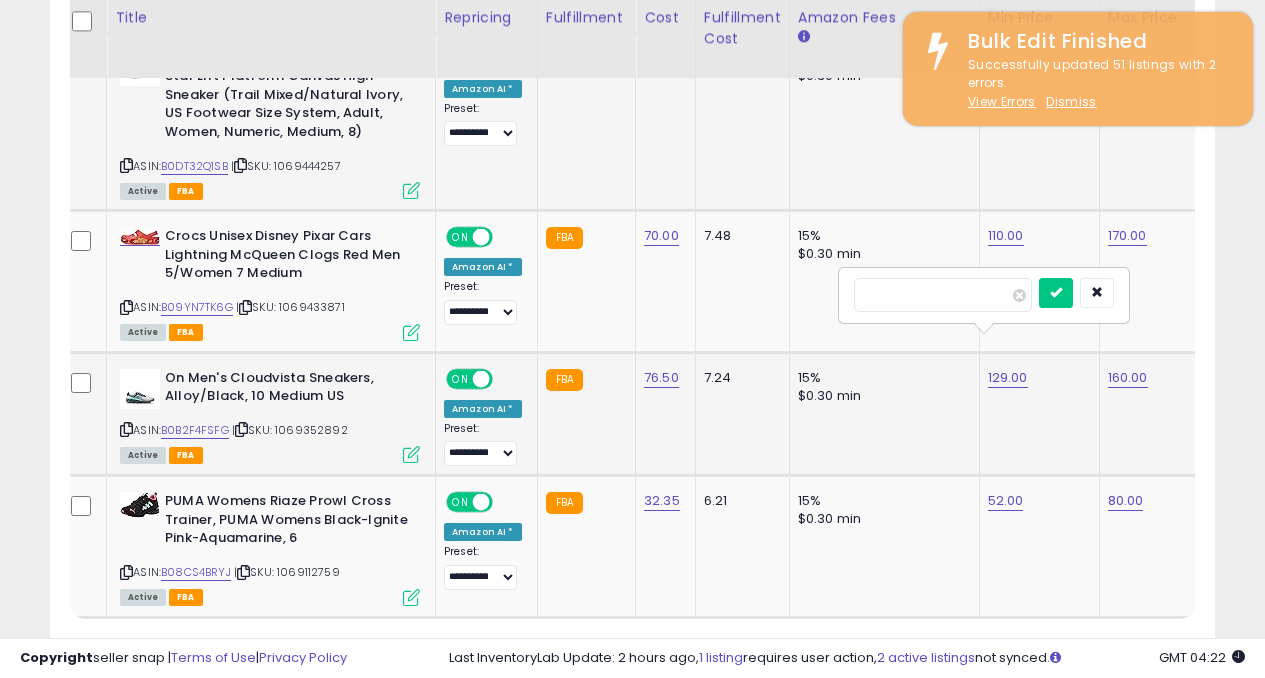 type on "*" 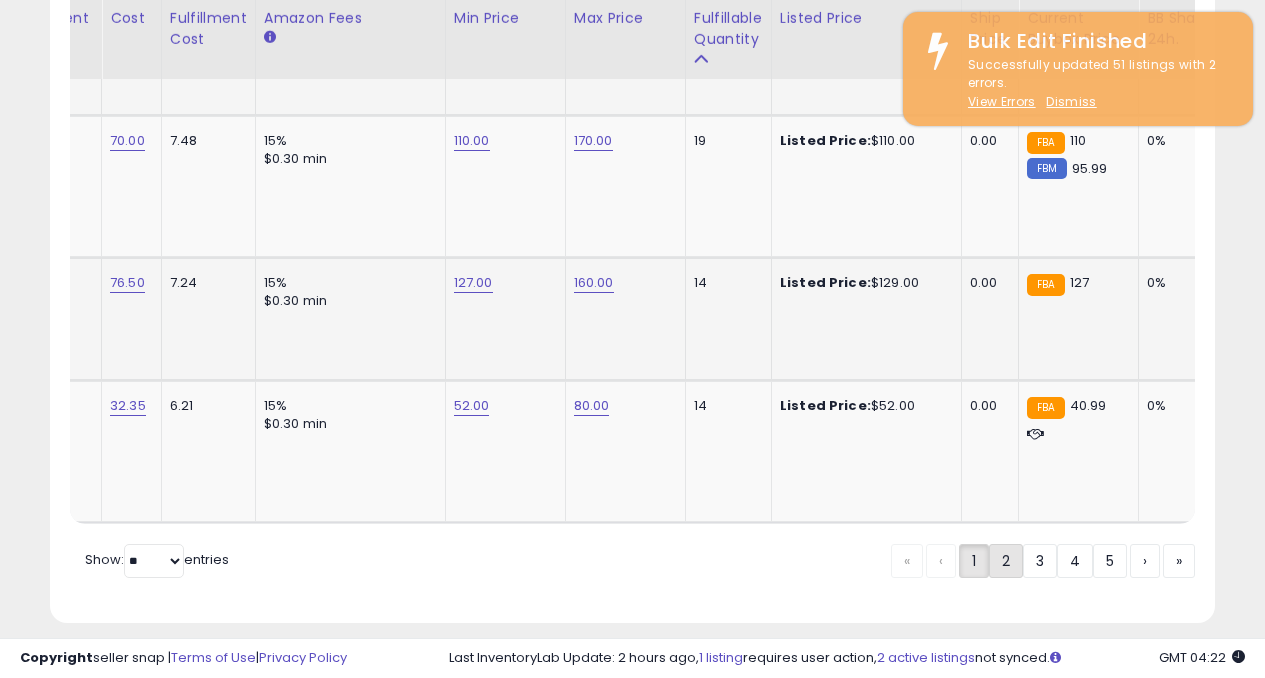 click on "2" 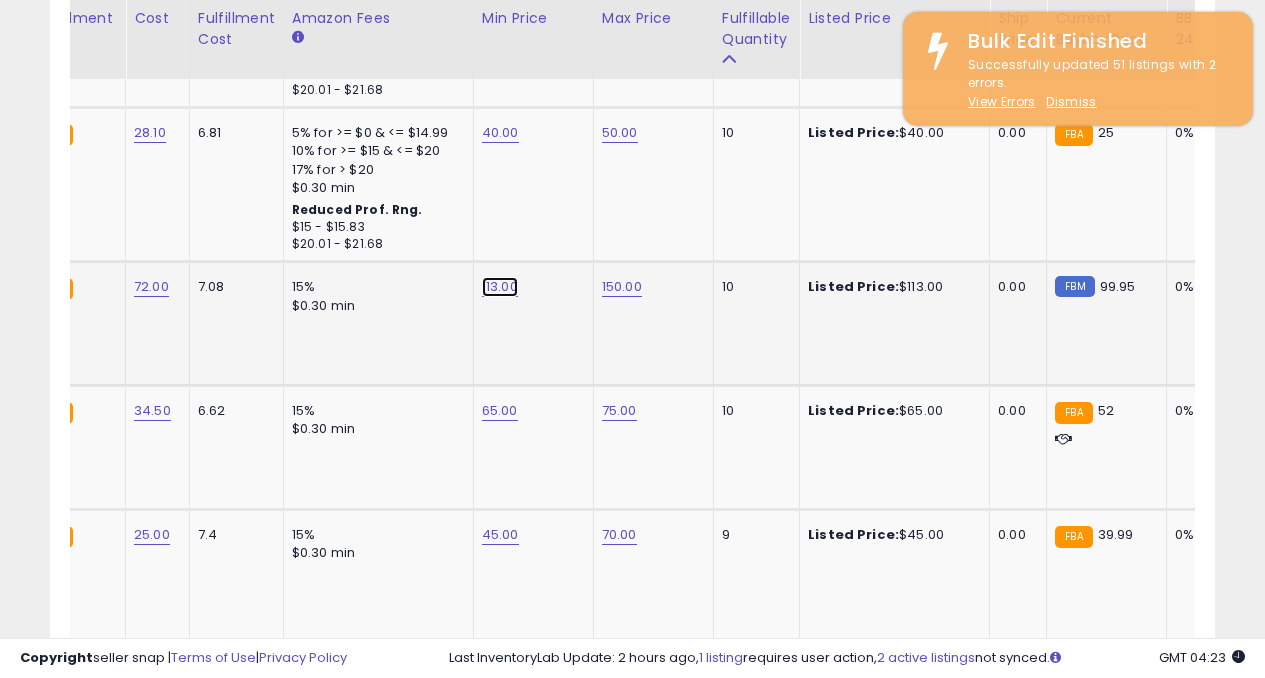 click on "113.00" at bounding box center [500, -350] 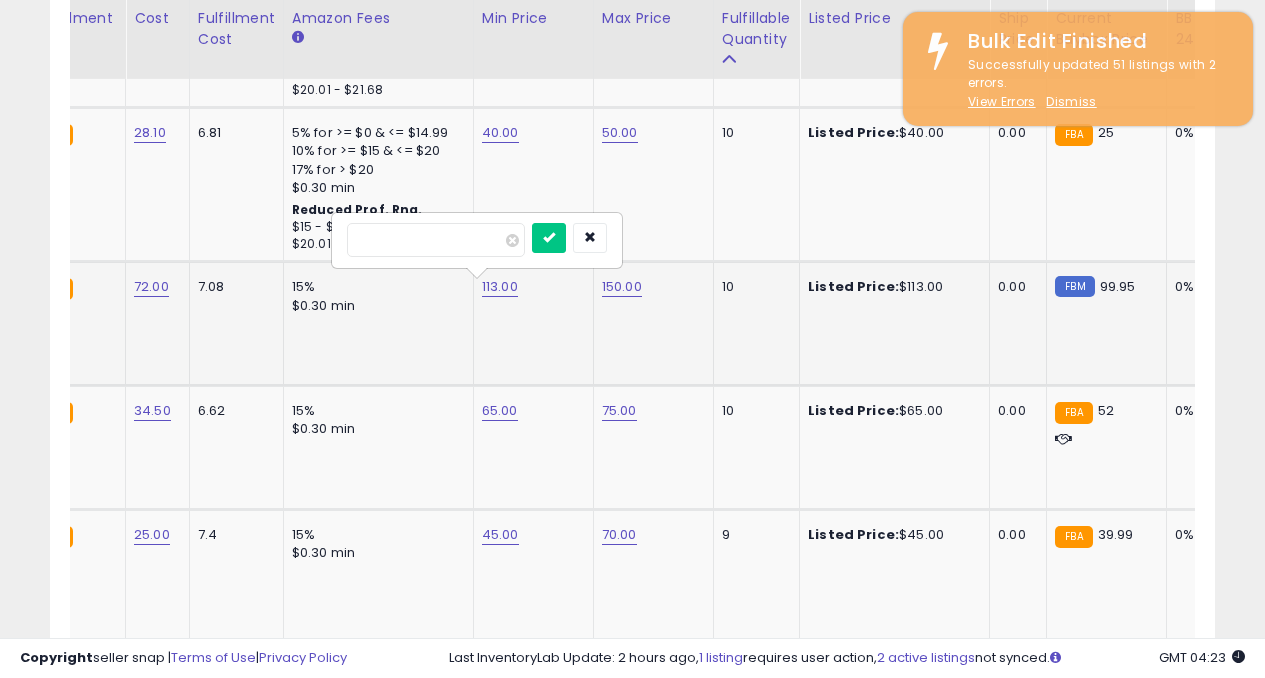 type on "*" 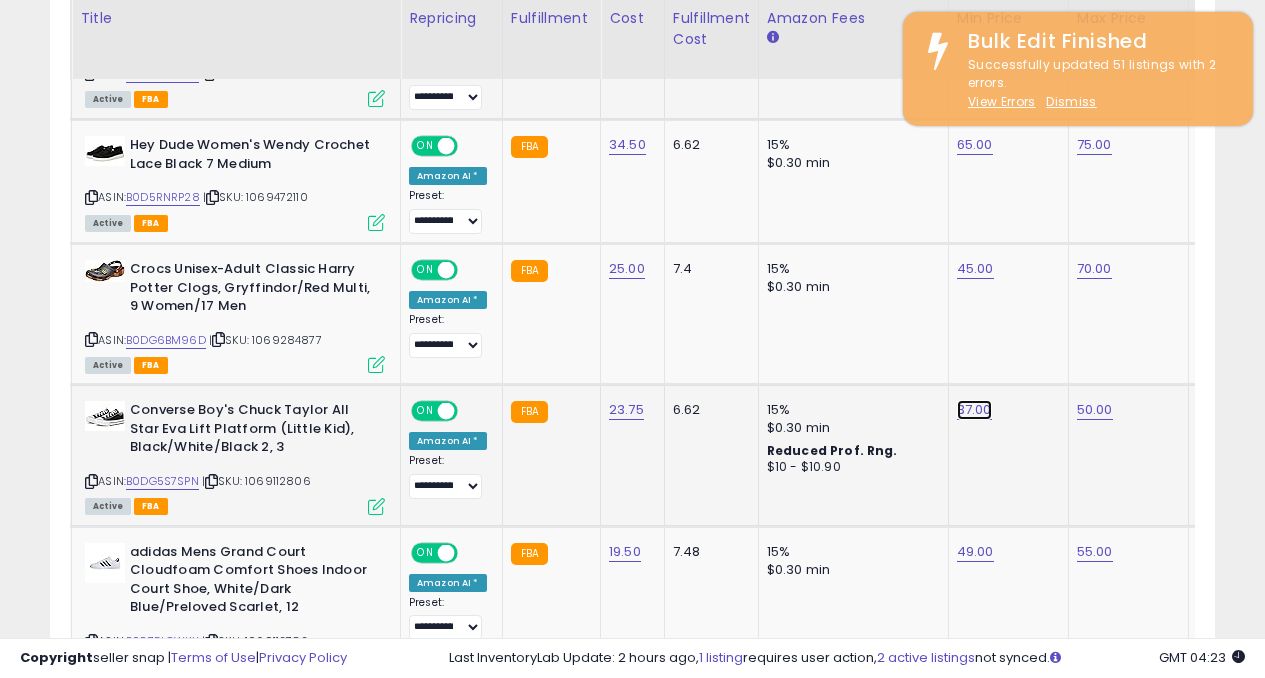 click on "37.00" at bounding box center (975, -616) 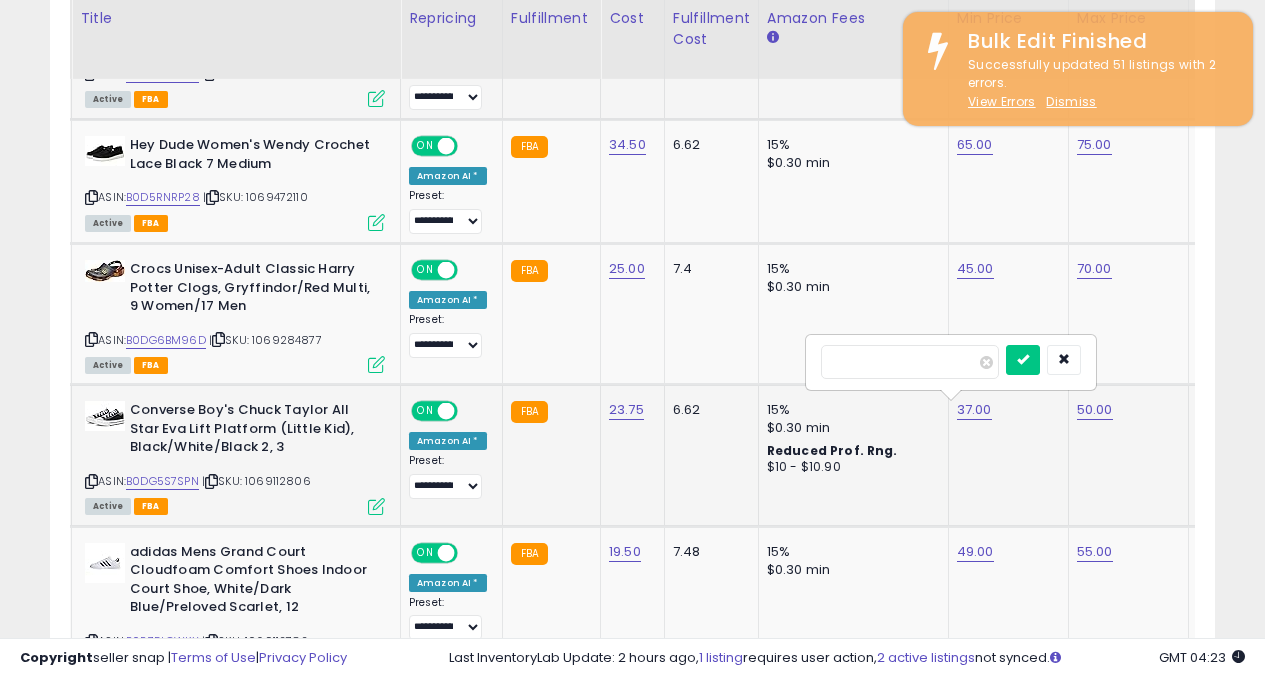 type on "*" 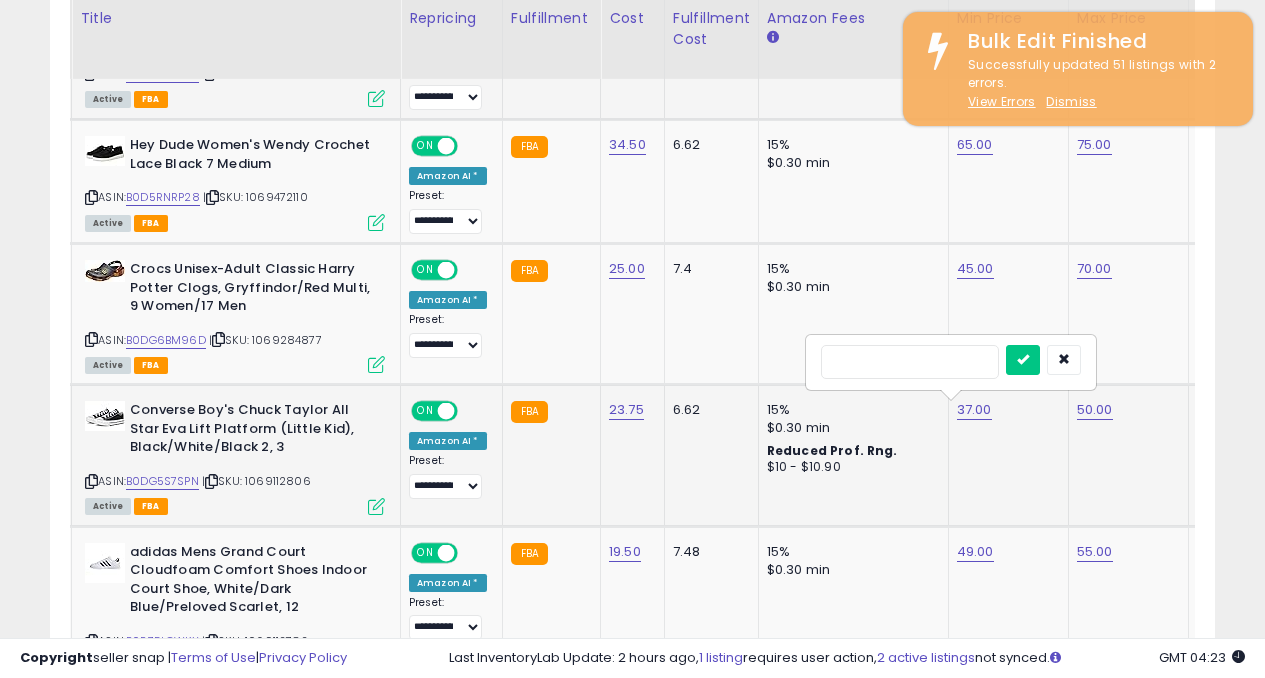 type on "**" 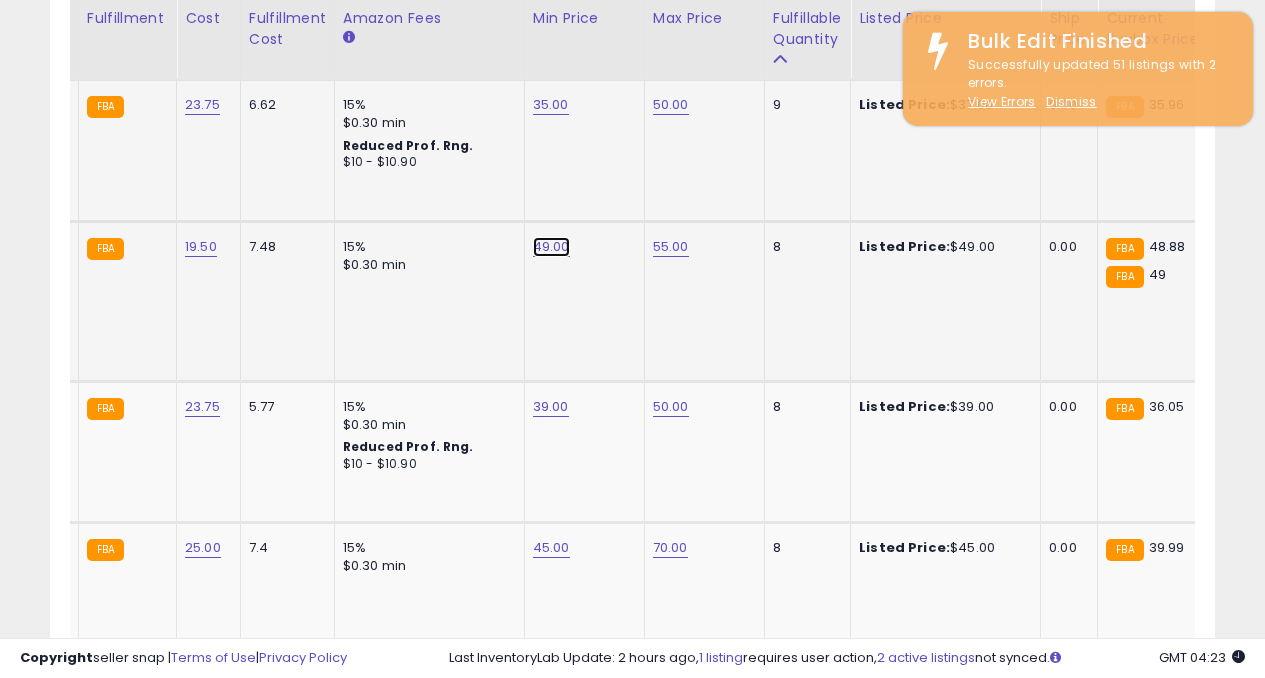 click on "49.00" at bounding box center (551, -921) 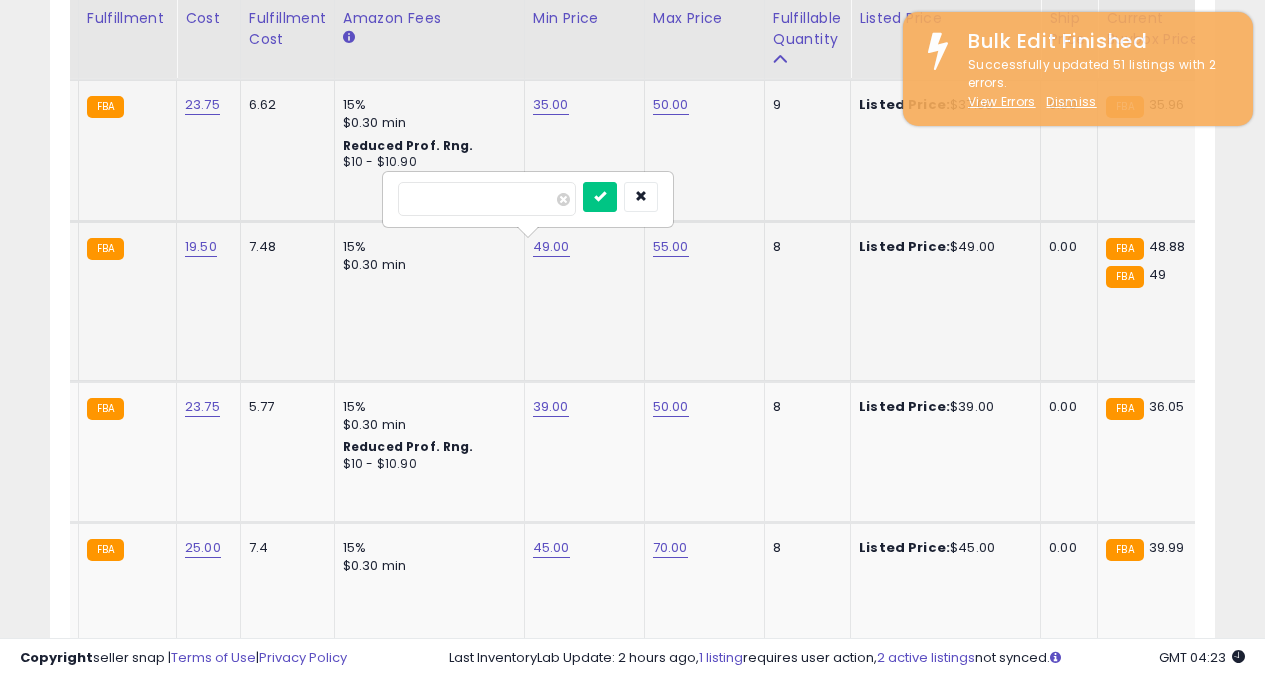 type on "*" 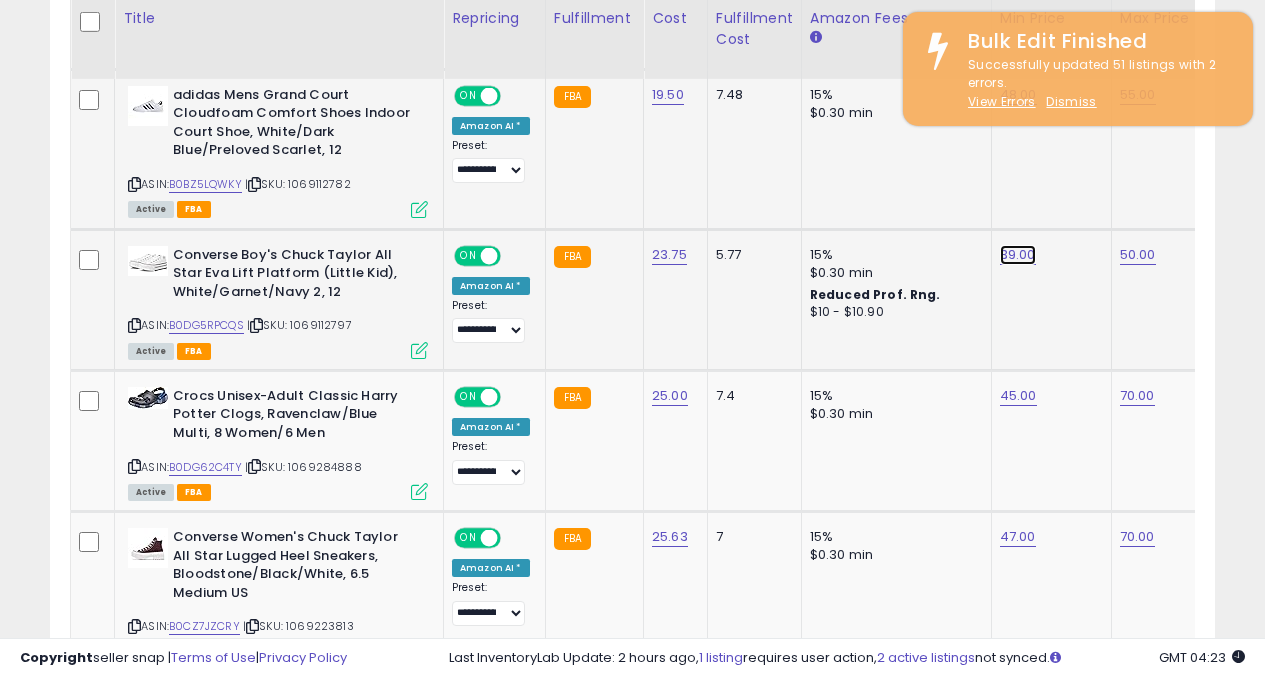 click on "39.00" at bounding box center [1018, -1073] 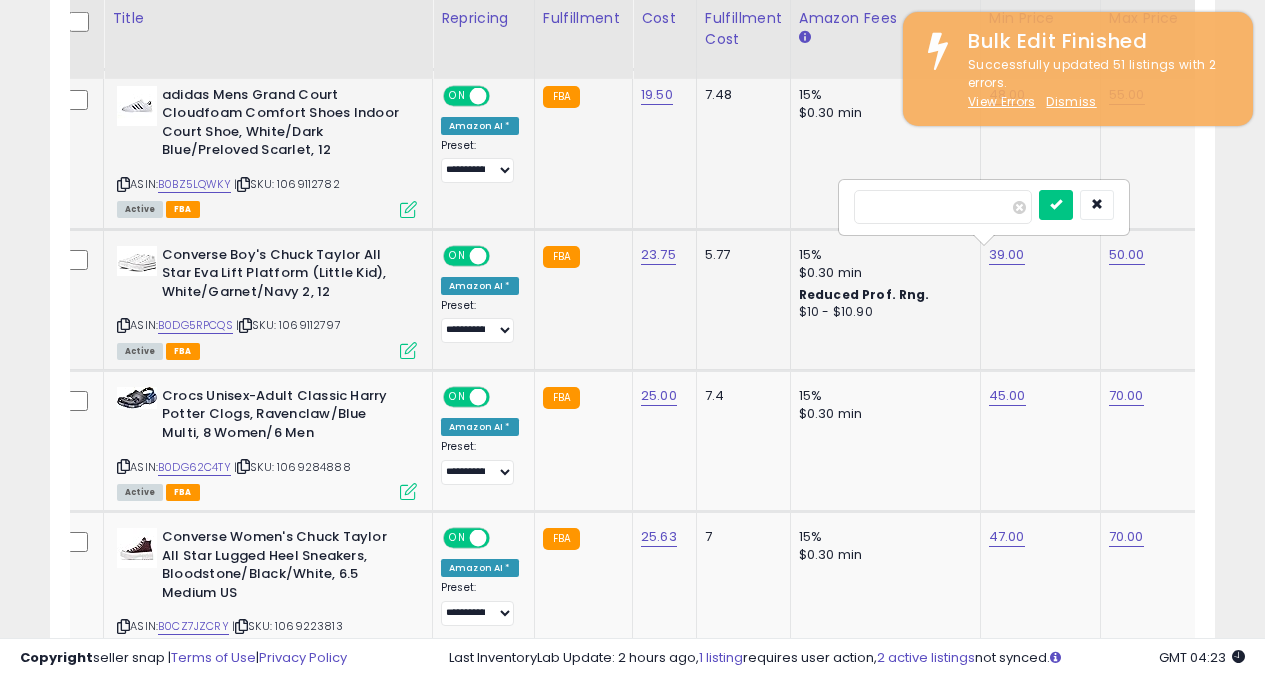 type on "*" 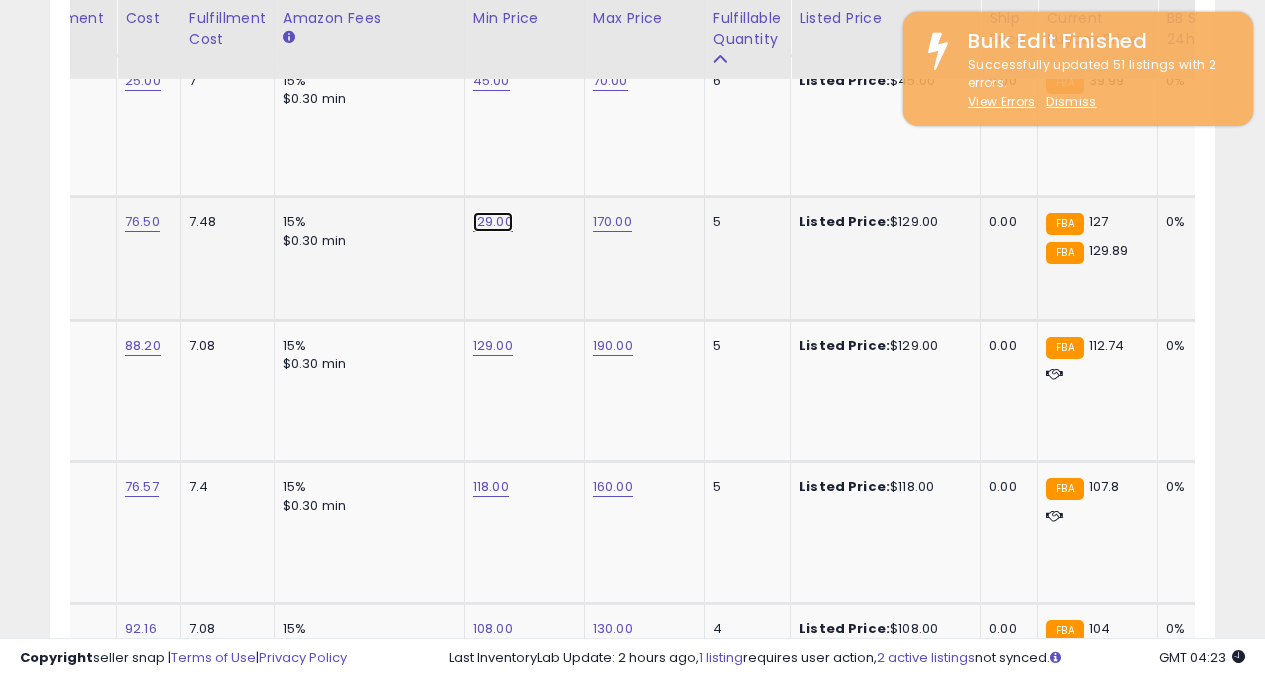 click on "129.00" at bounding box center (491, -1689) 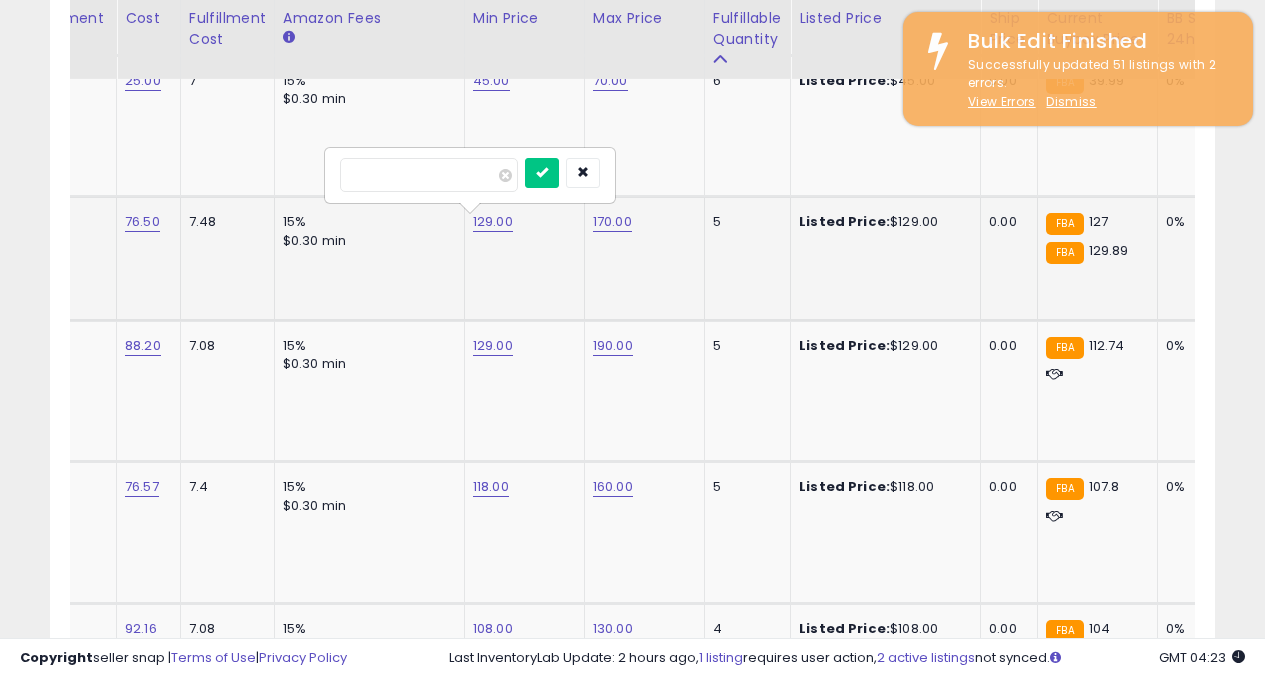 type on "*" 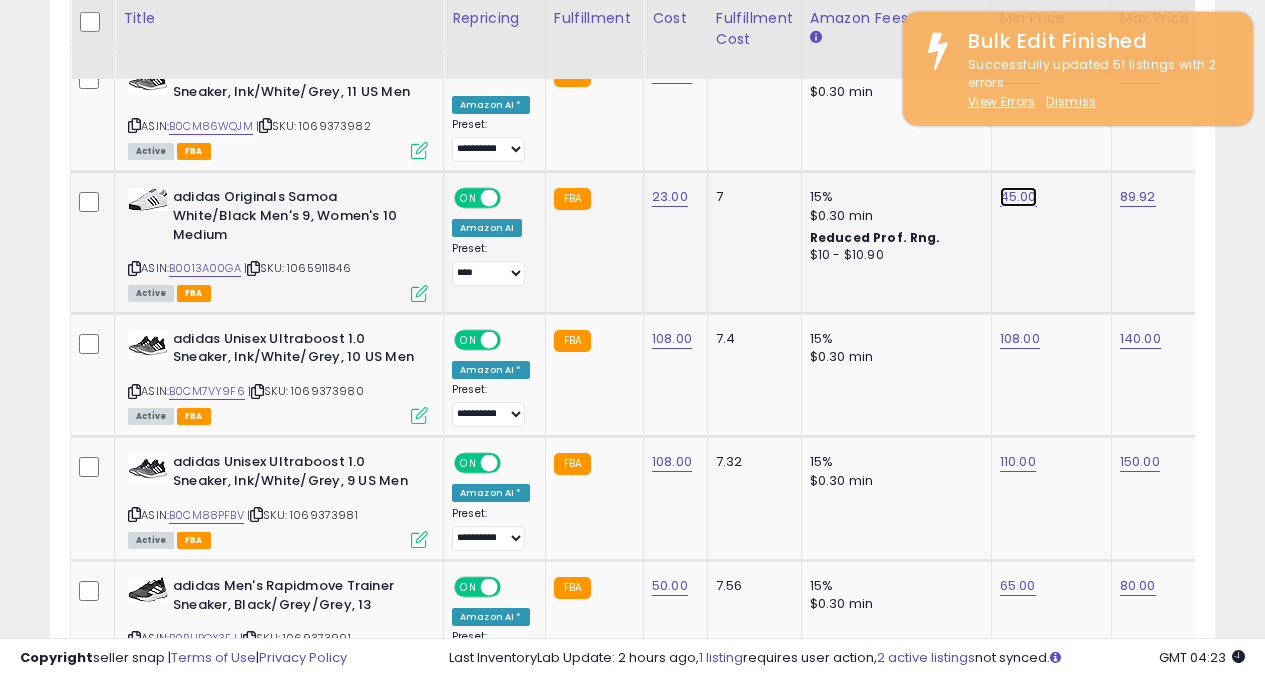 click on "45.00" at bounding box center (1018, -2633) 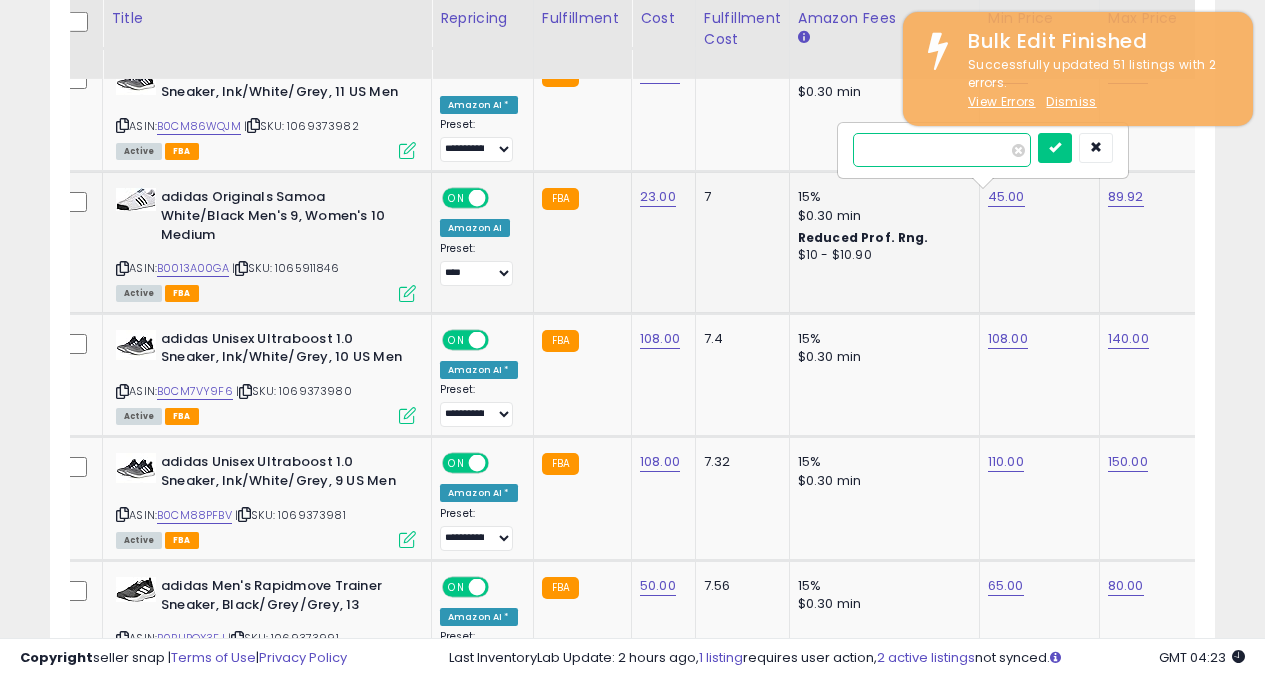 type on "*" 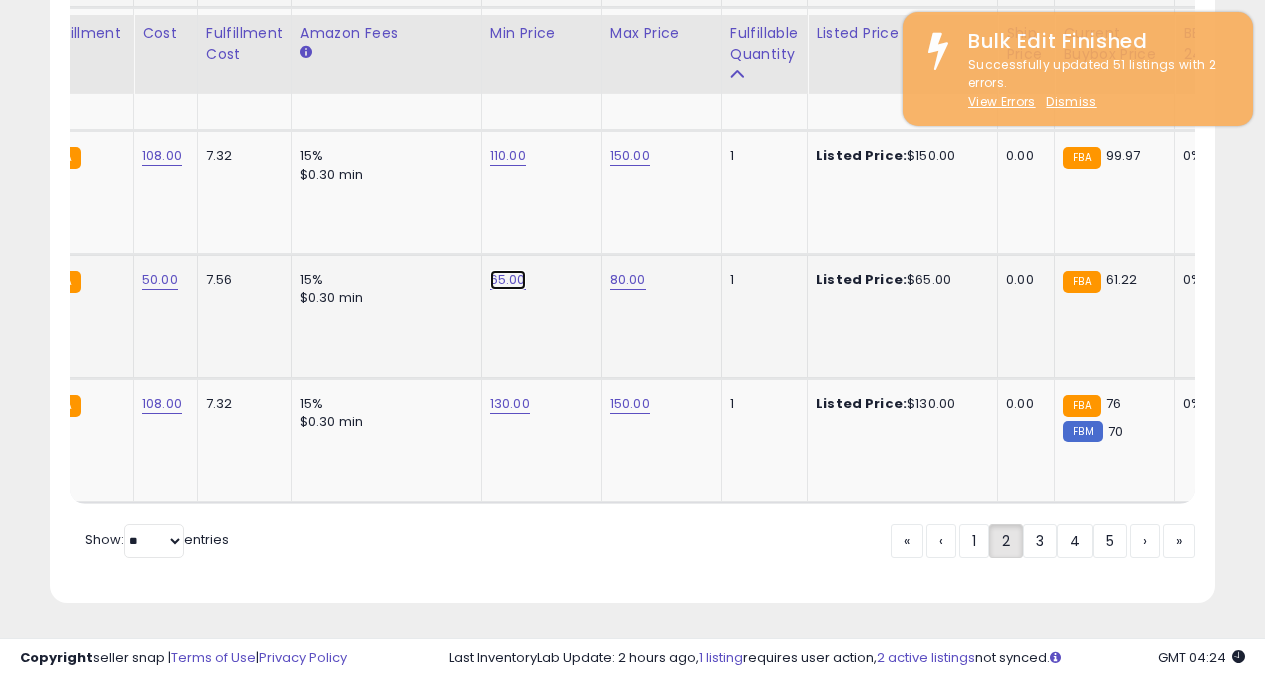 click on "65.00" at bounding box center [508, -2939] 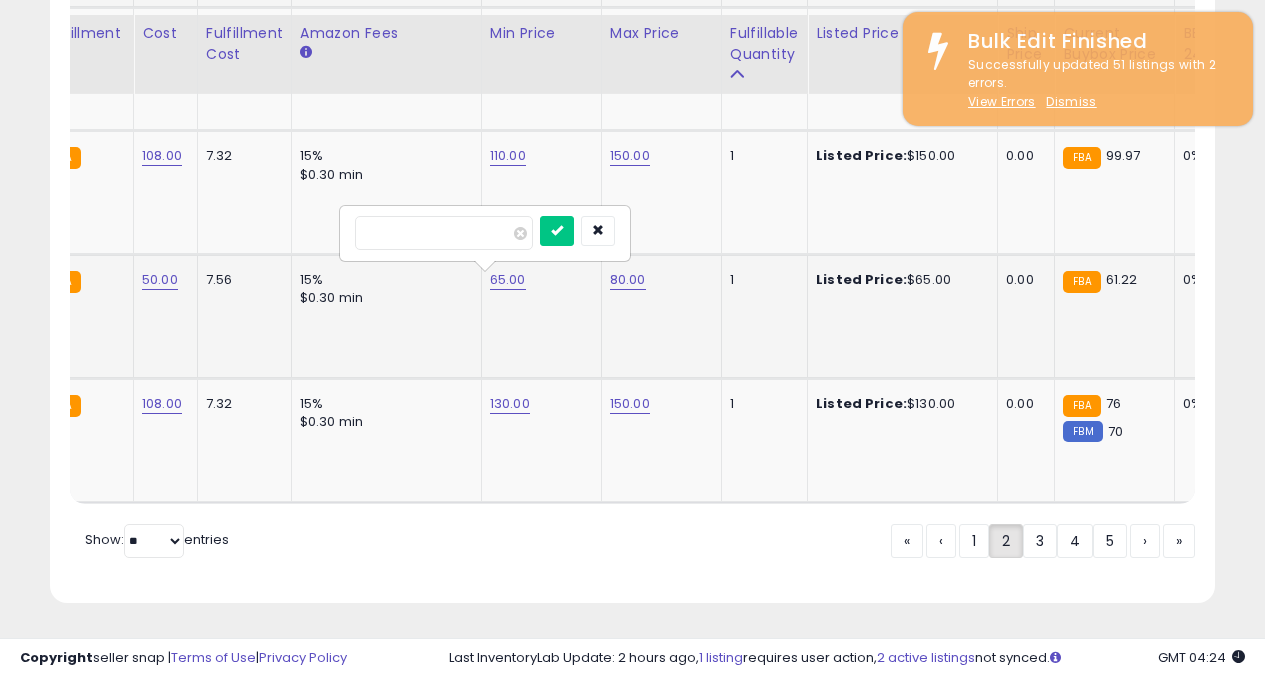 type on "*" 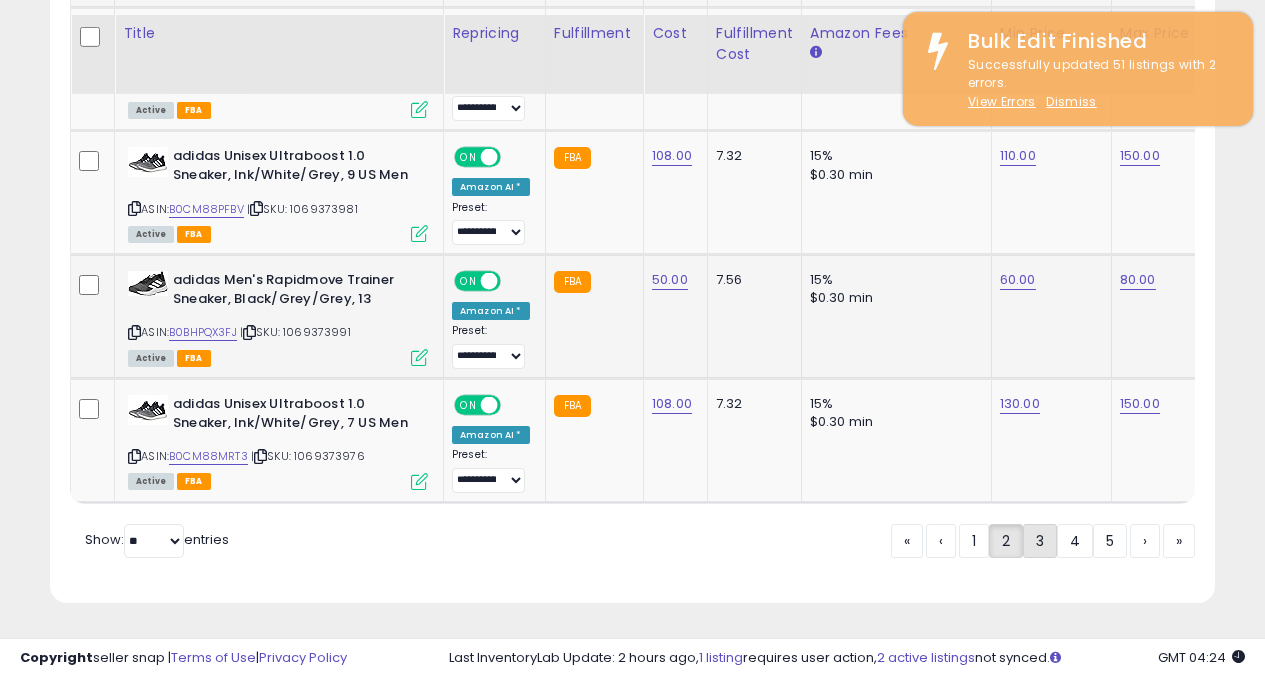 click on "3" 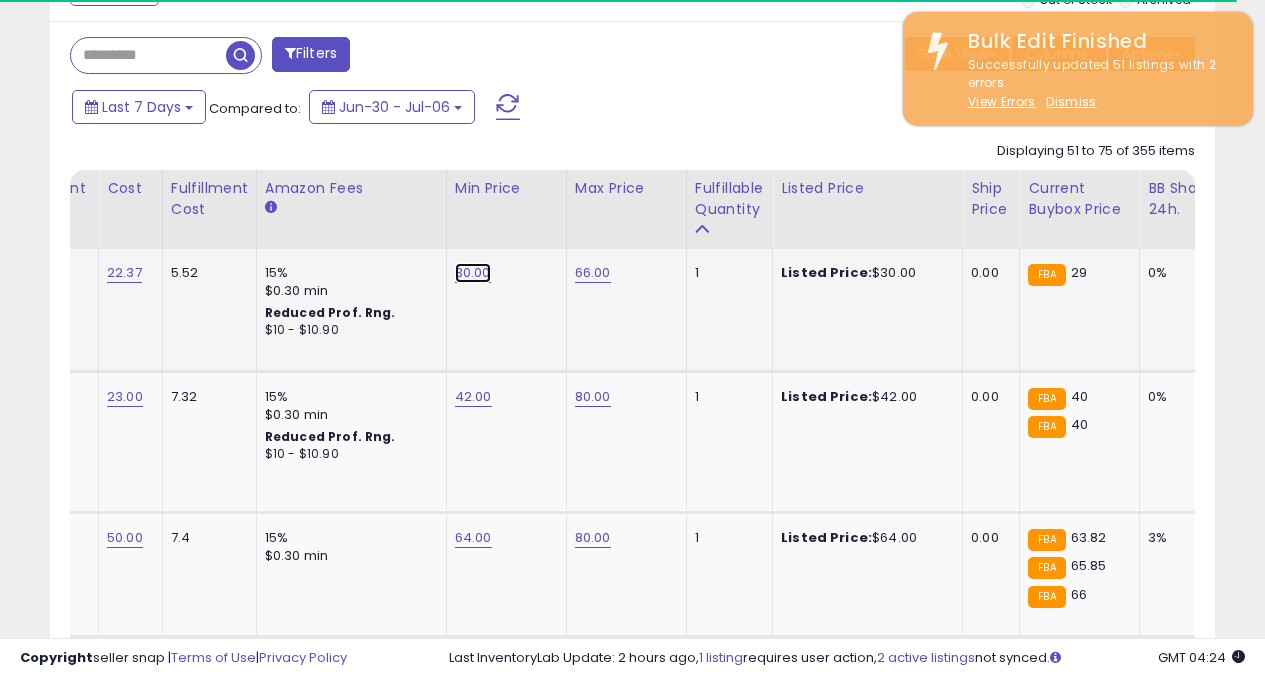 click on "30.00" at bounding box center [473, 273] 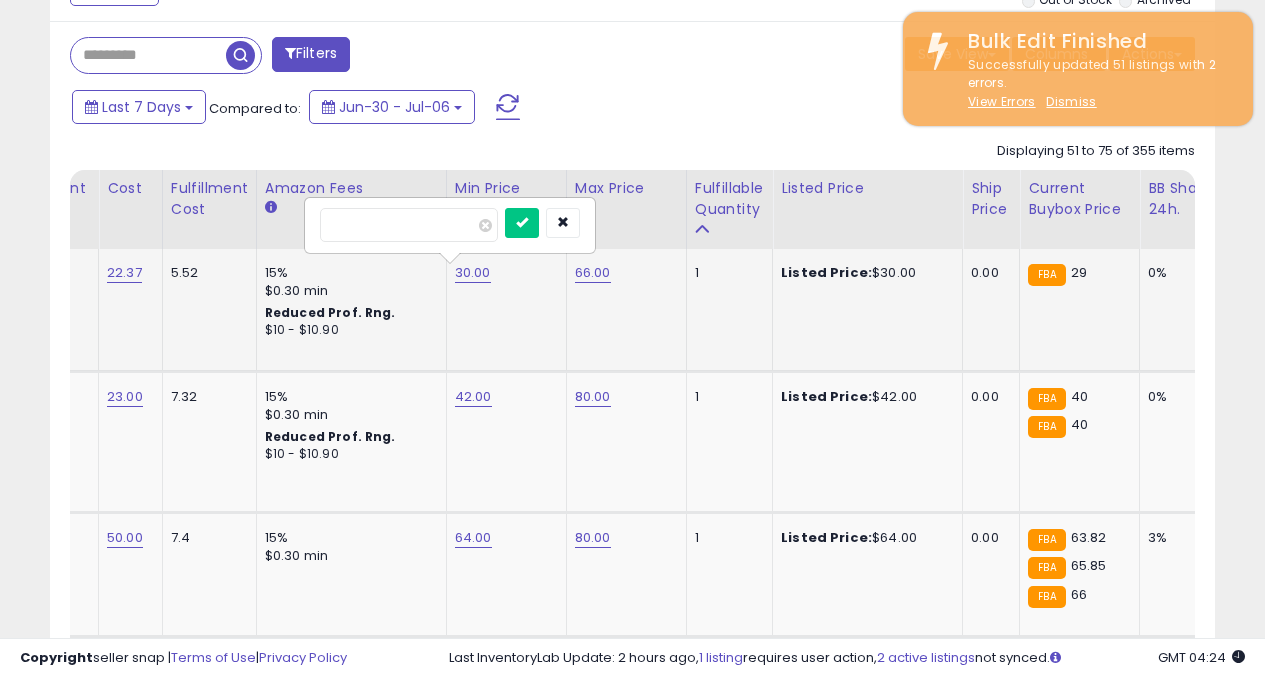 type on "*" 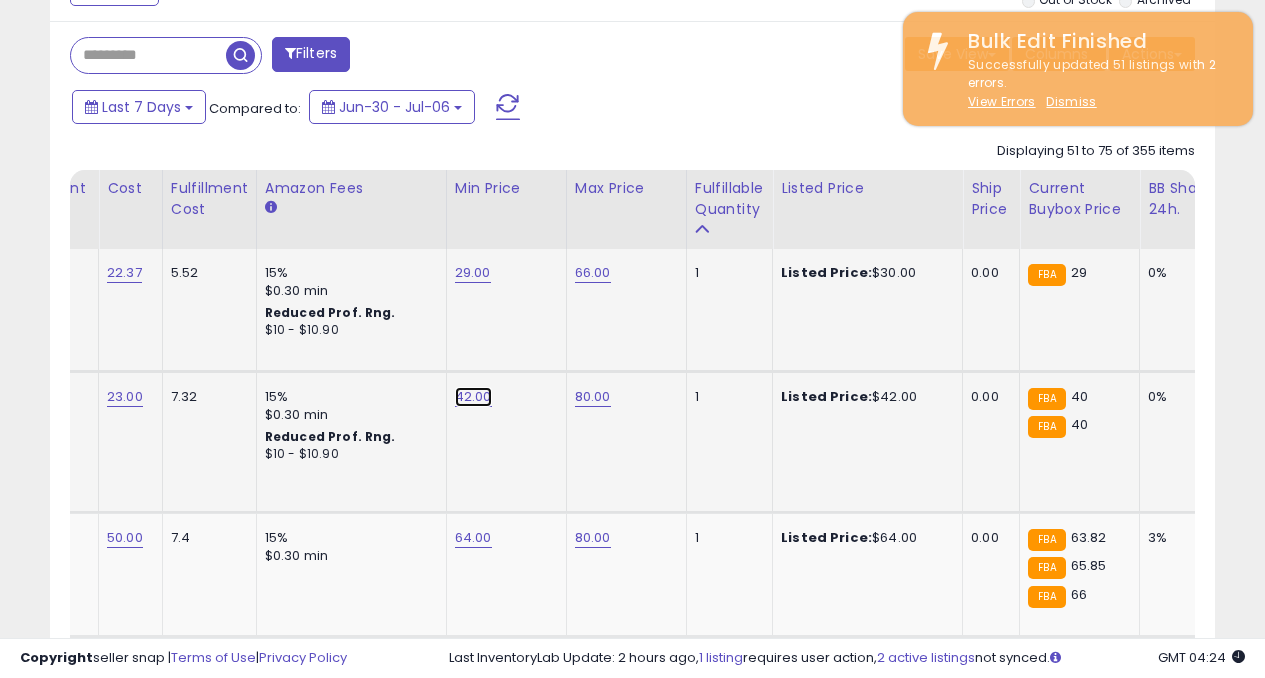 click on "42.00" at bounding box center (473, 273) 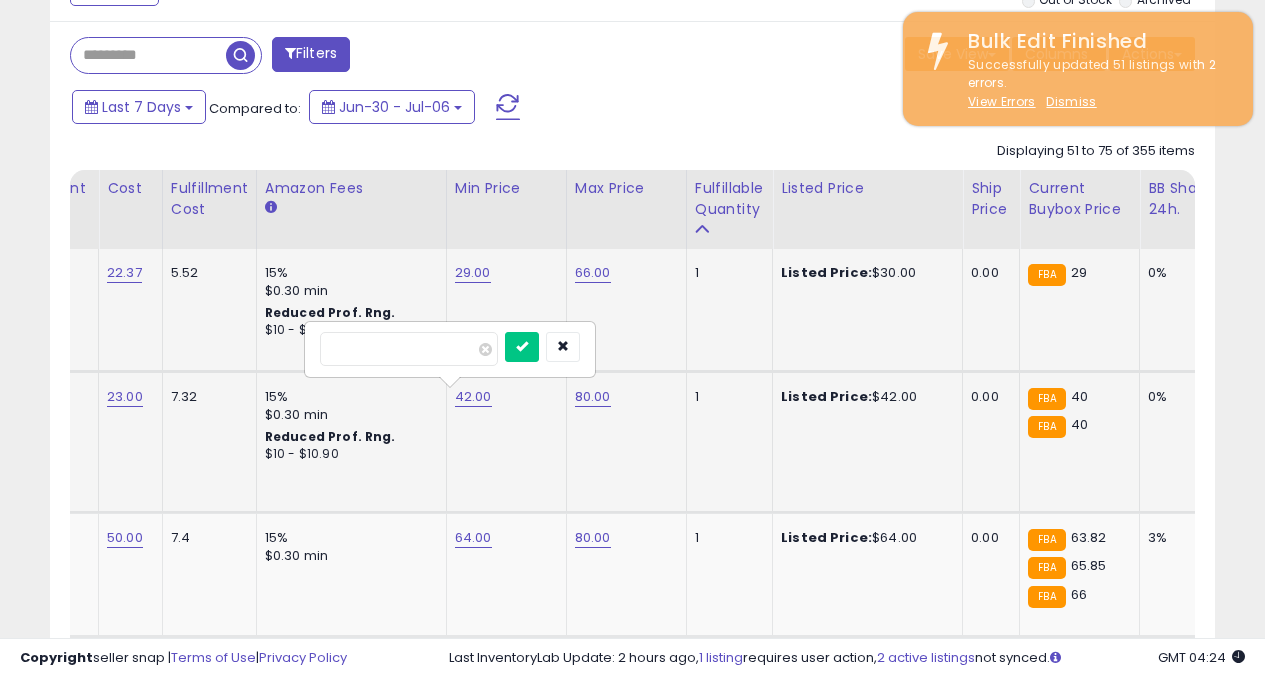type on "*" 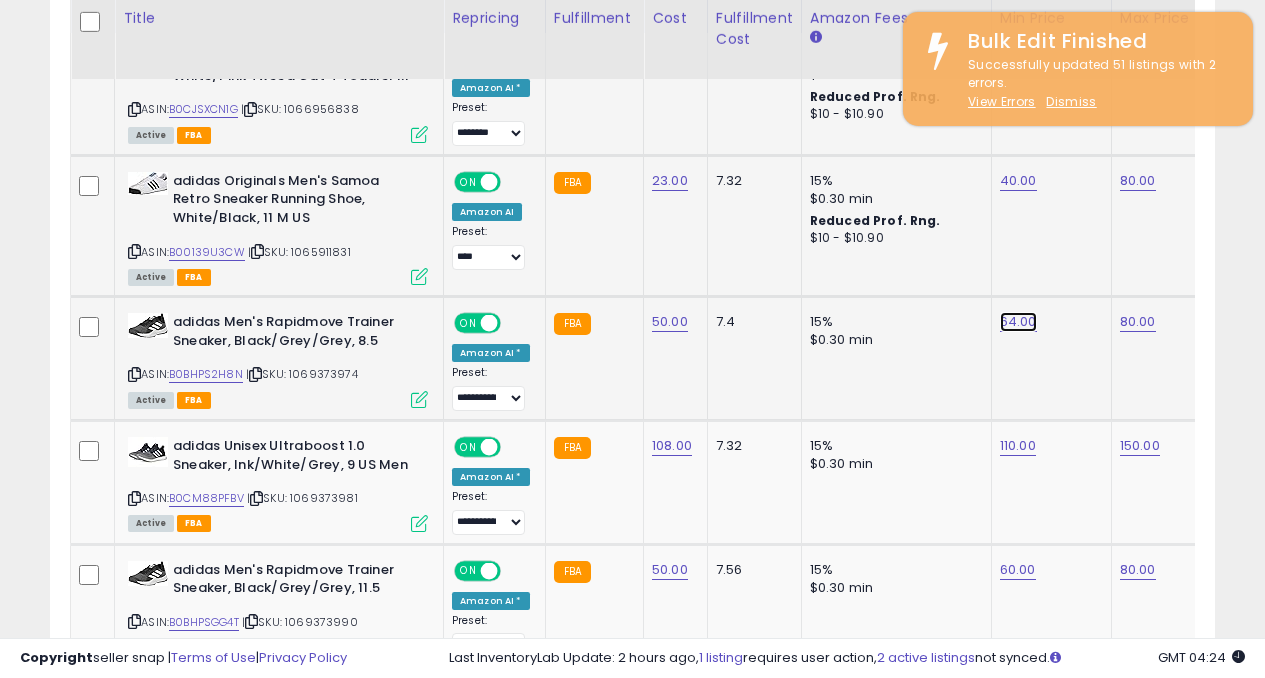 click on "64.00" at bounding box center (1018, 57) 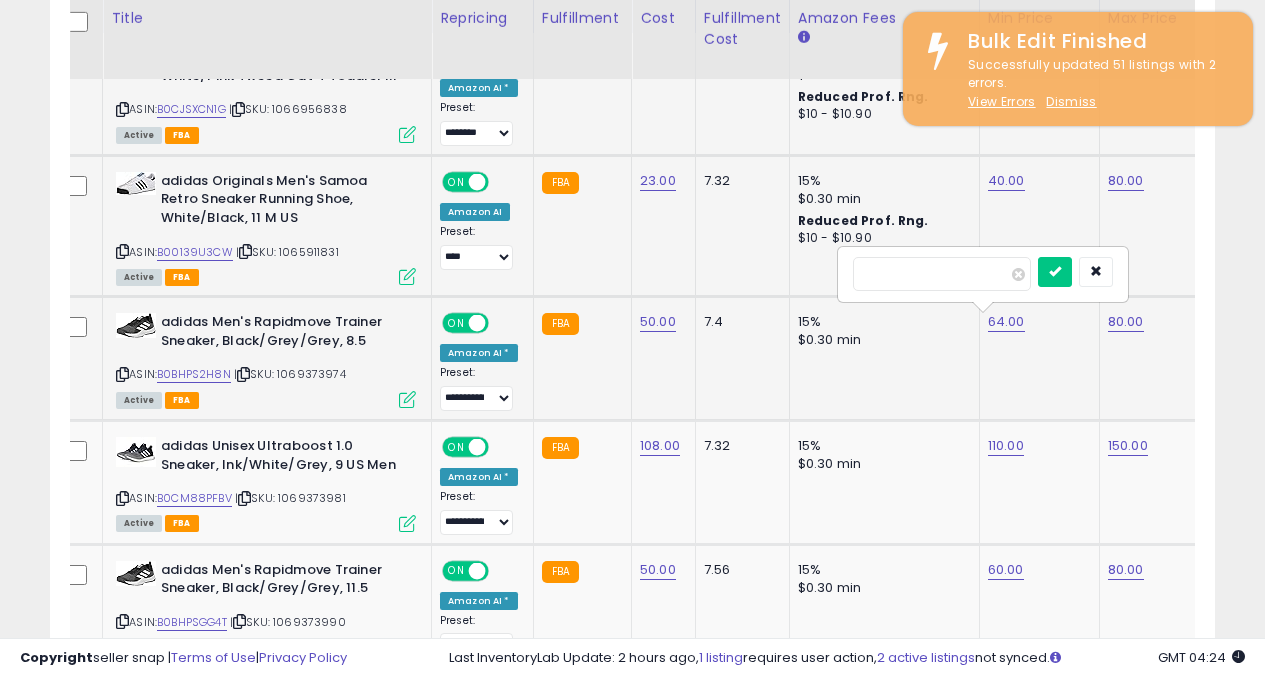 type on "*" 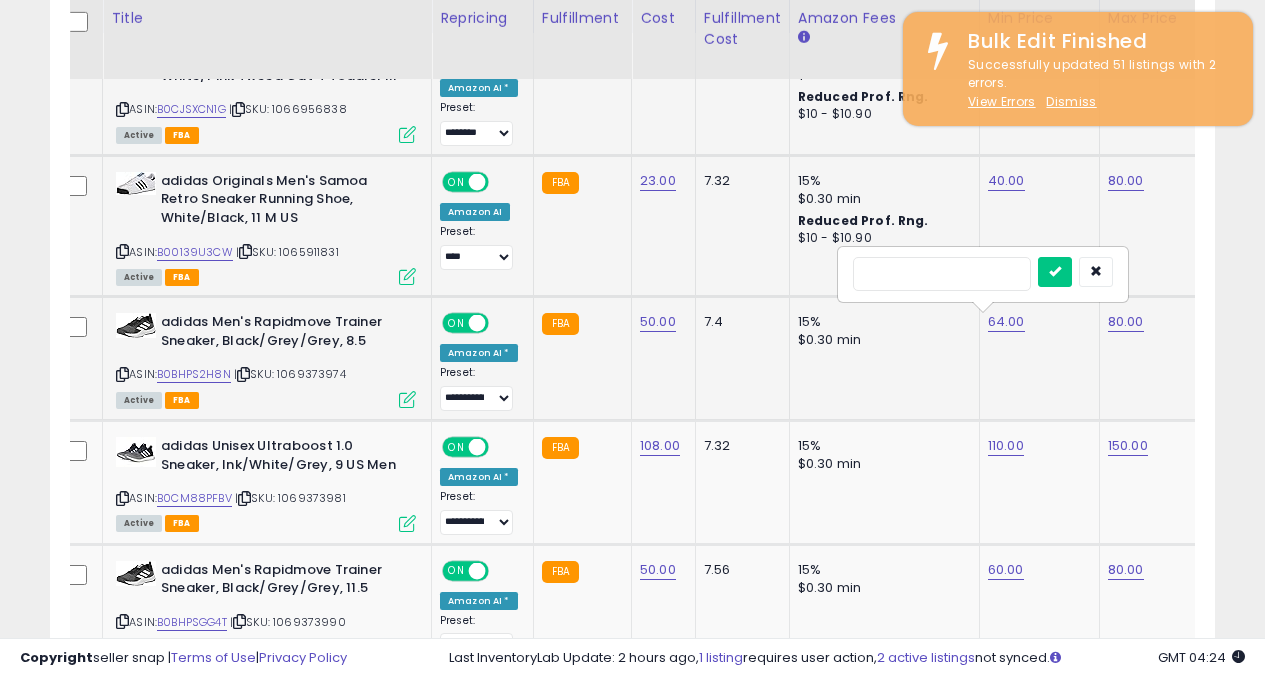 type on "**" 